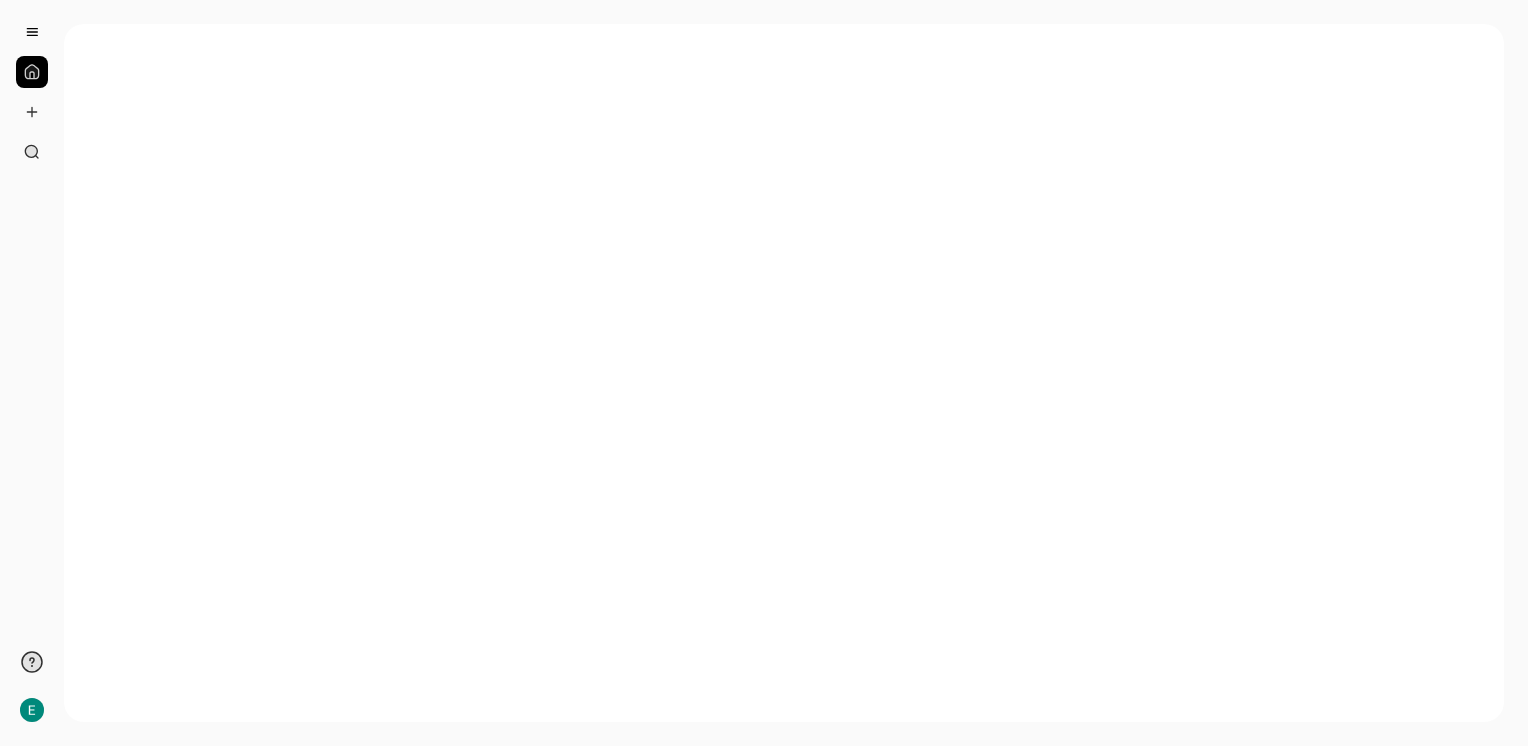 scroll, scrollTop: 0, scrollLeft: 0, axis: both 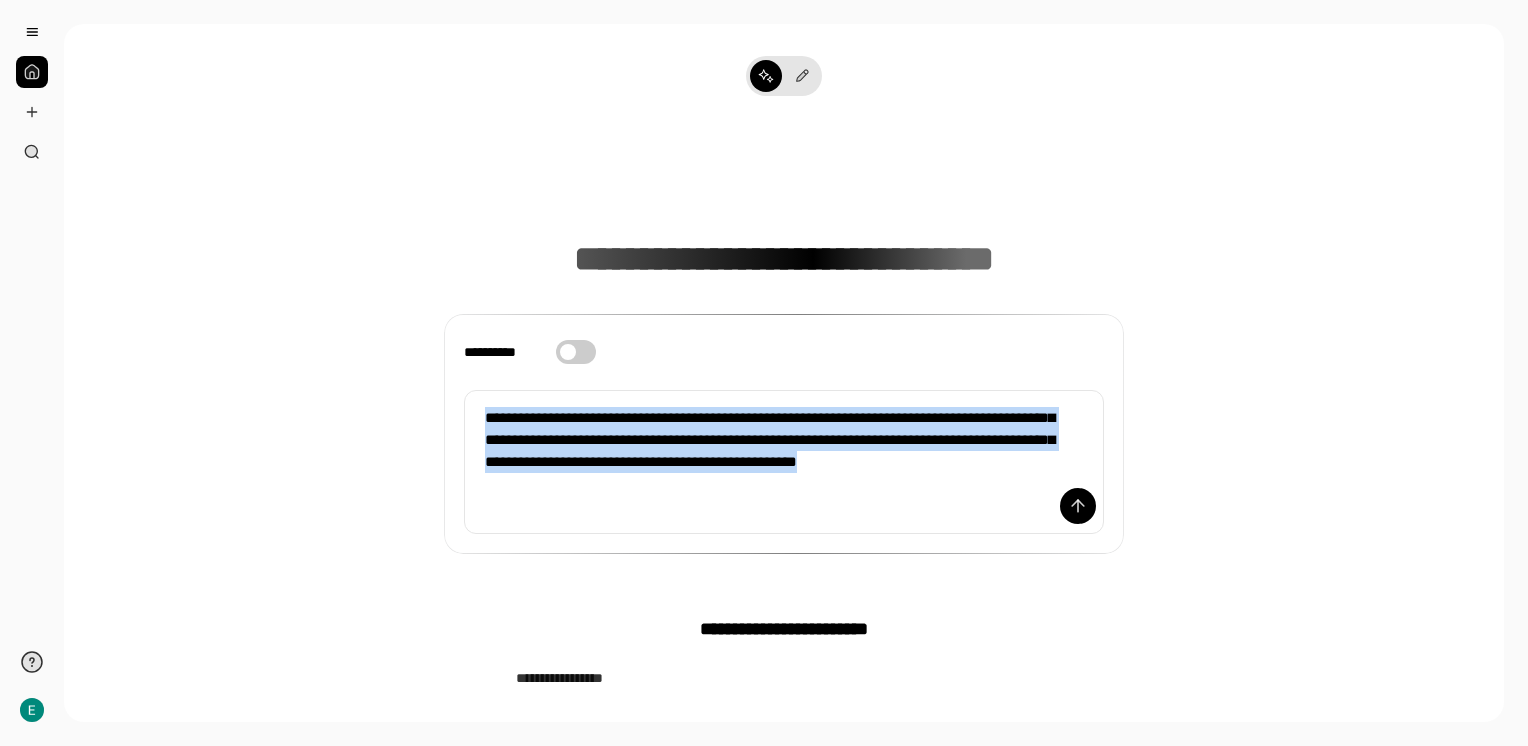 drag, startPoint x: 625, startPoint y: 510, endPoint x: 296, endPoint y: 315, distance: 382.4474 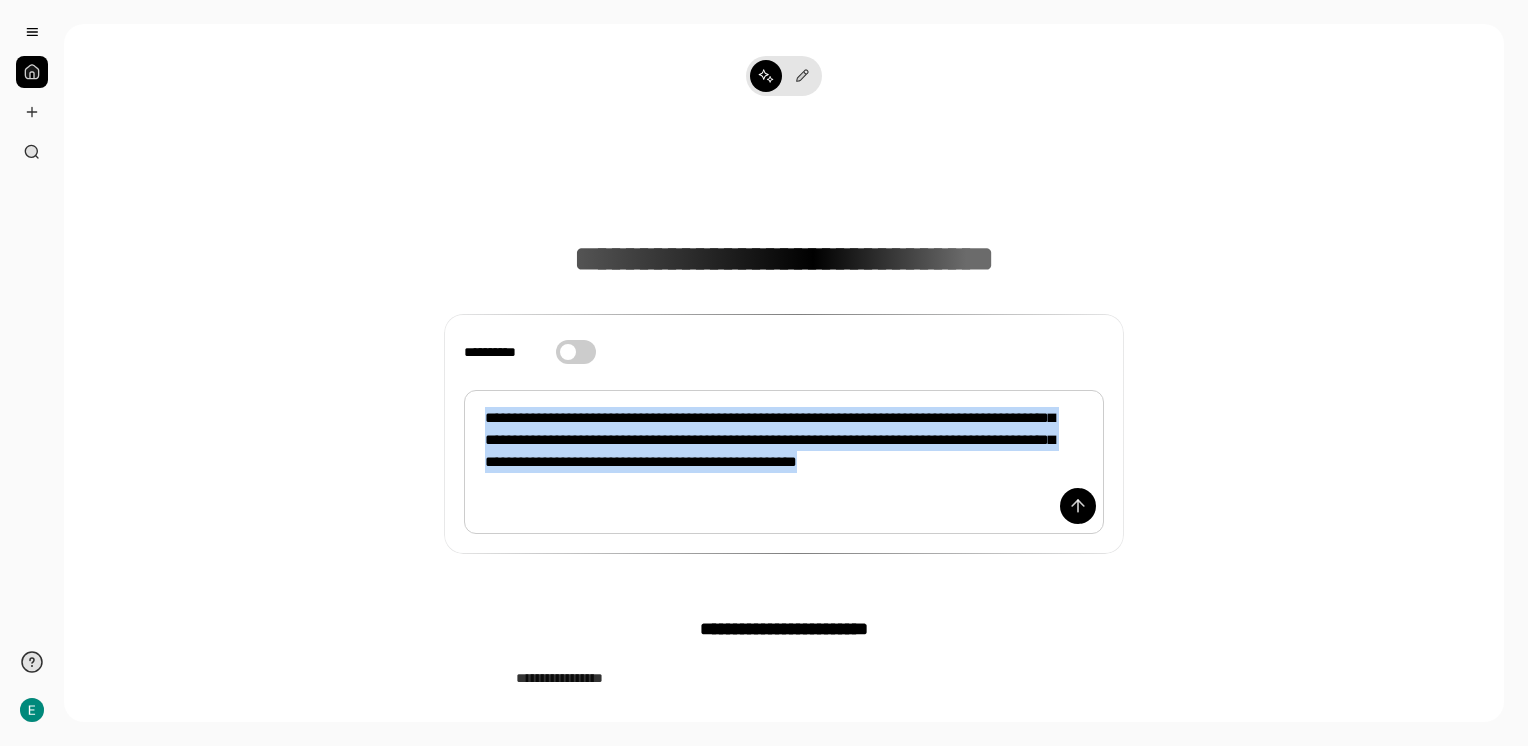 click on "**********" at bounding box center (784, 462) 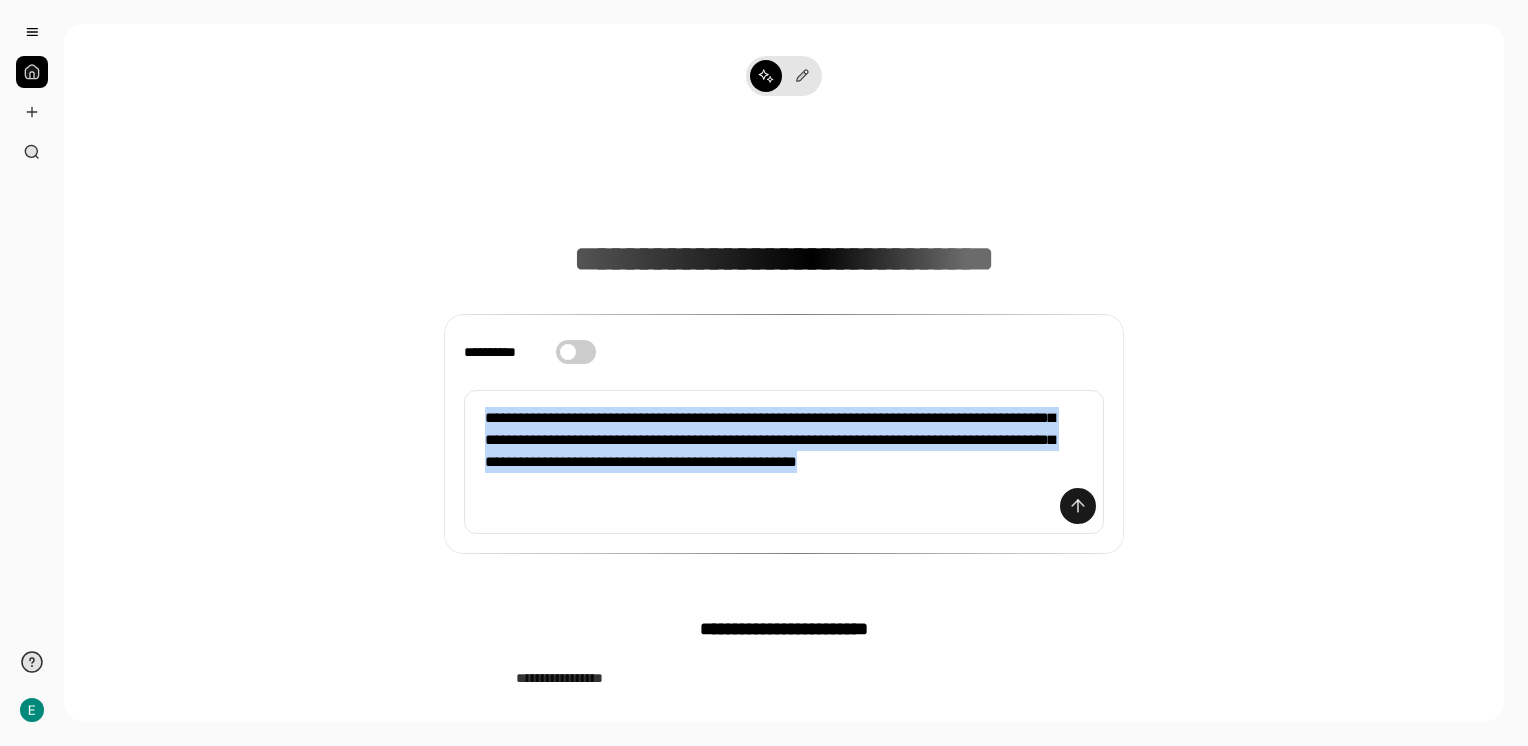click at bounding box center (1078, 506) 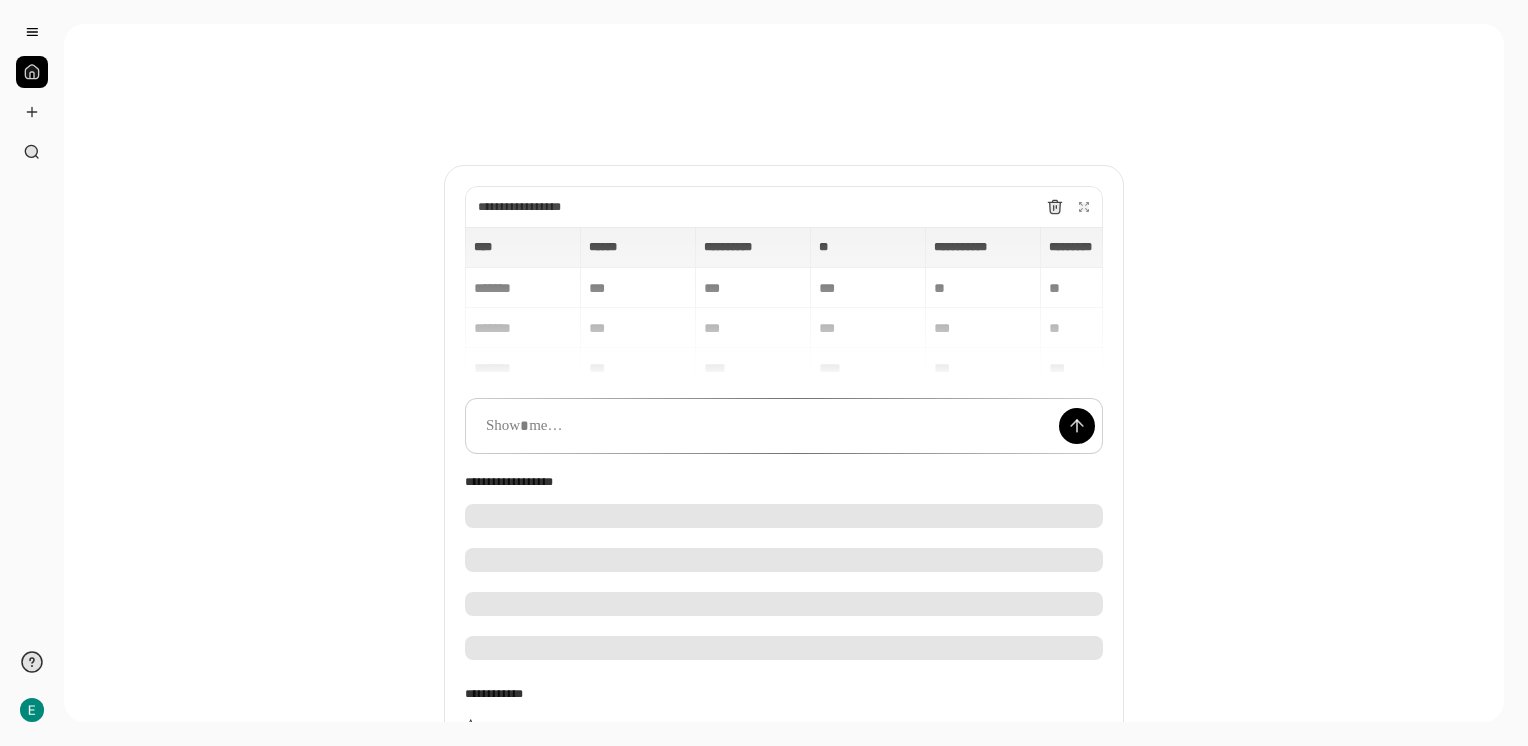 scroll, scrollTop: 200, scrollLeft: 0, axis: vertical 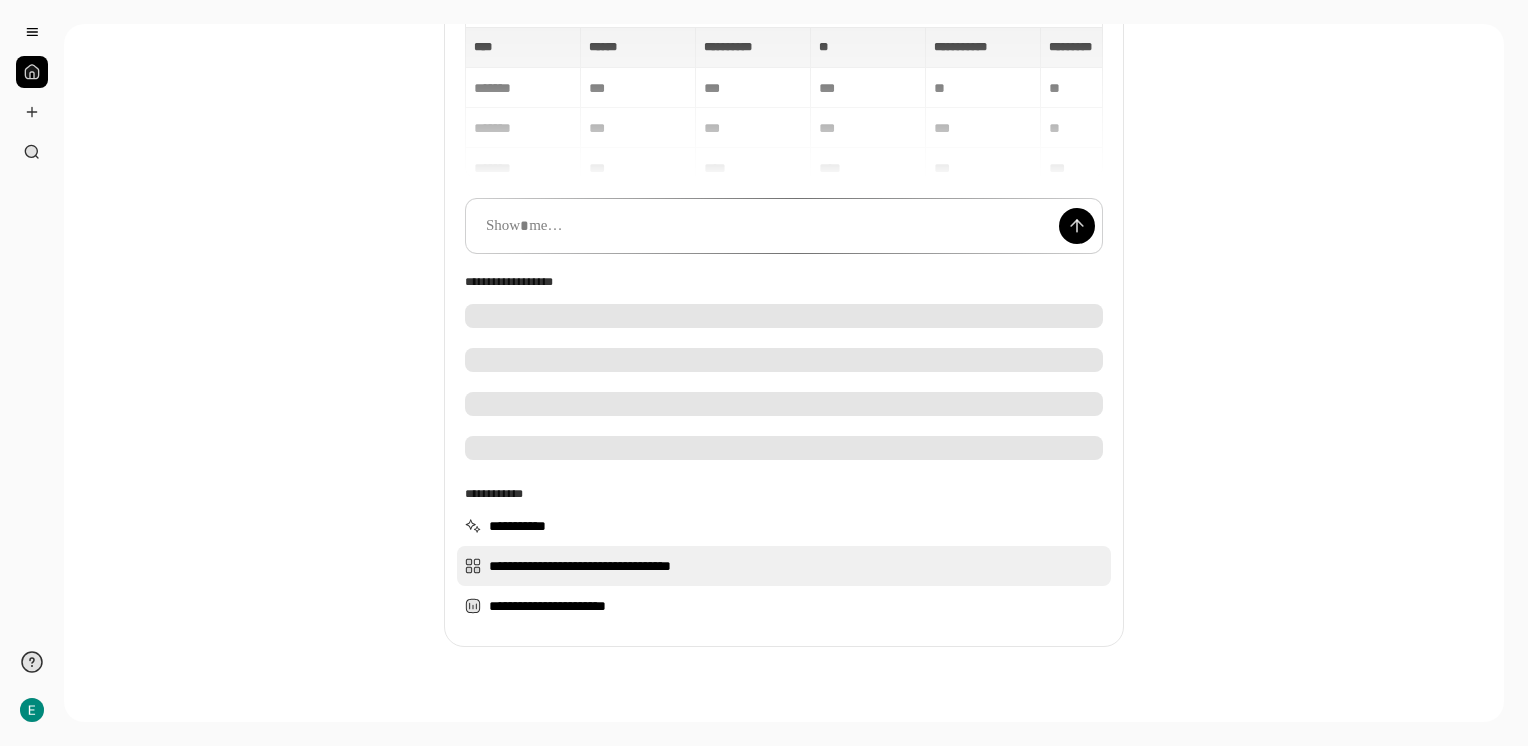 click on "**********" at bounding box center [784, 566] 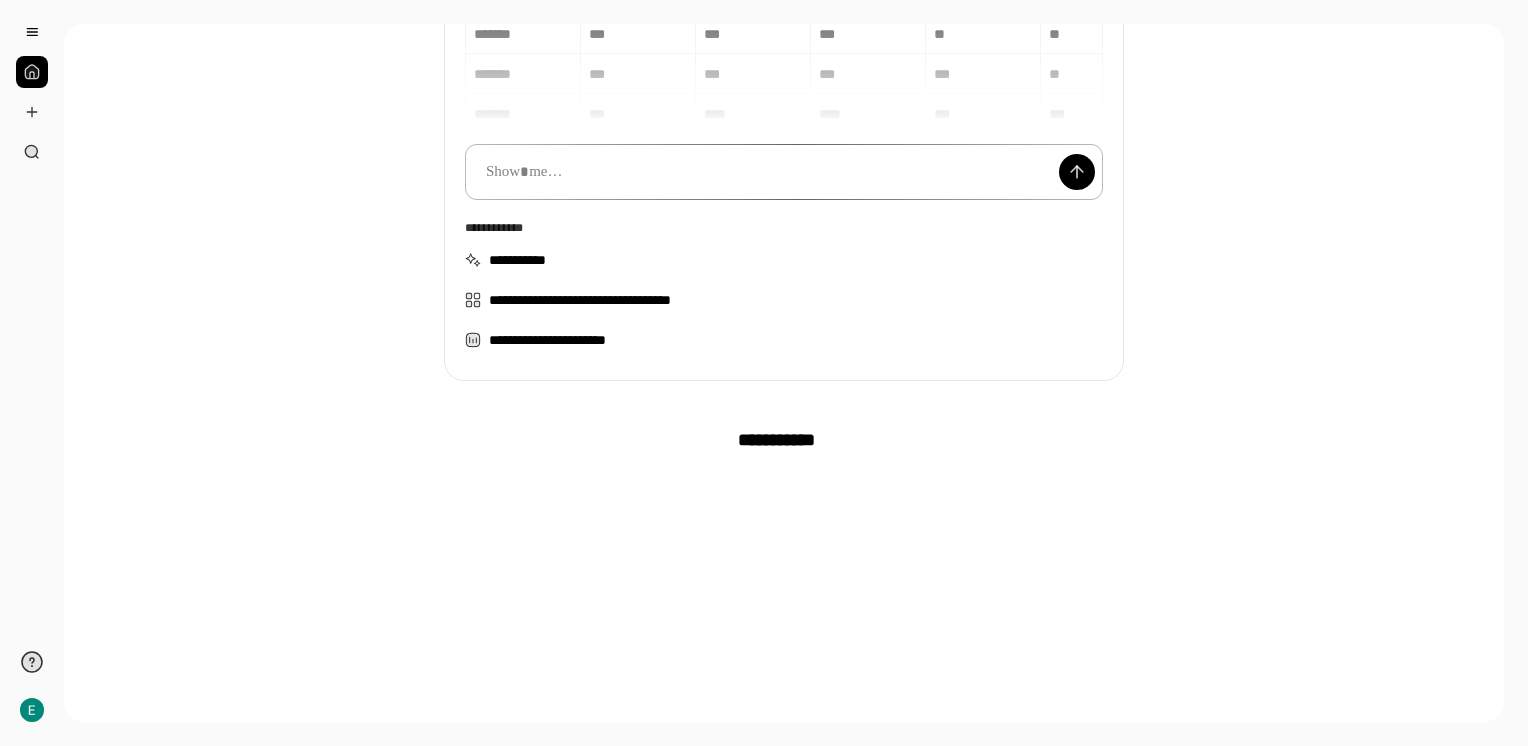 scroll, scrollTop: 154, scrollLeft: 0, axis: vertical 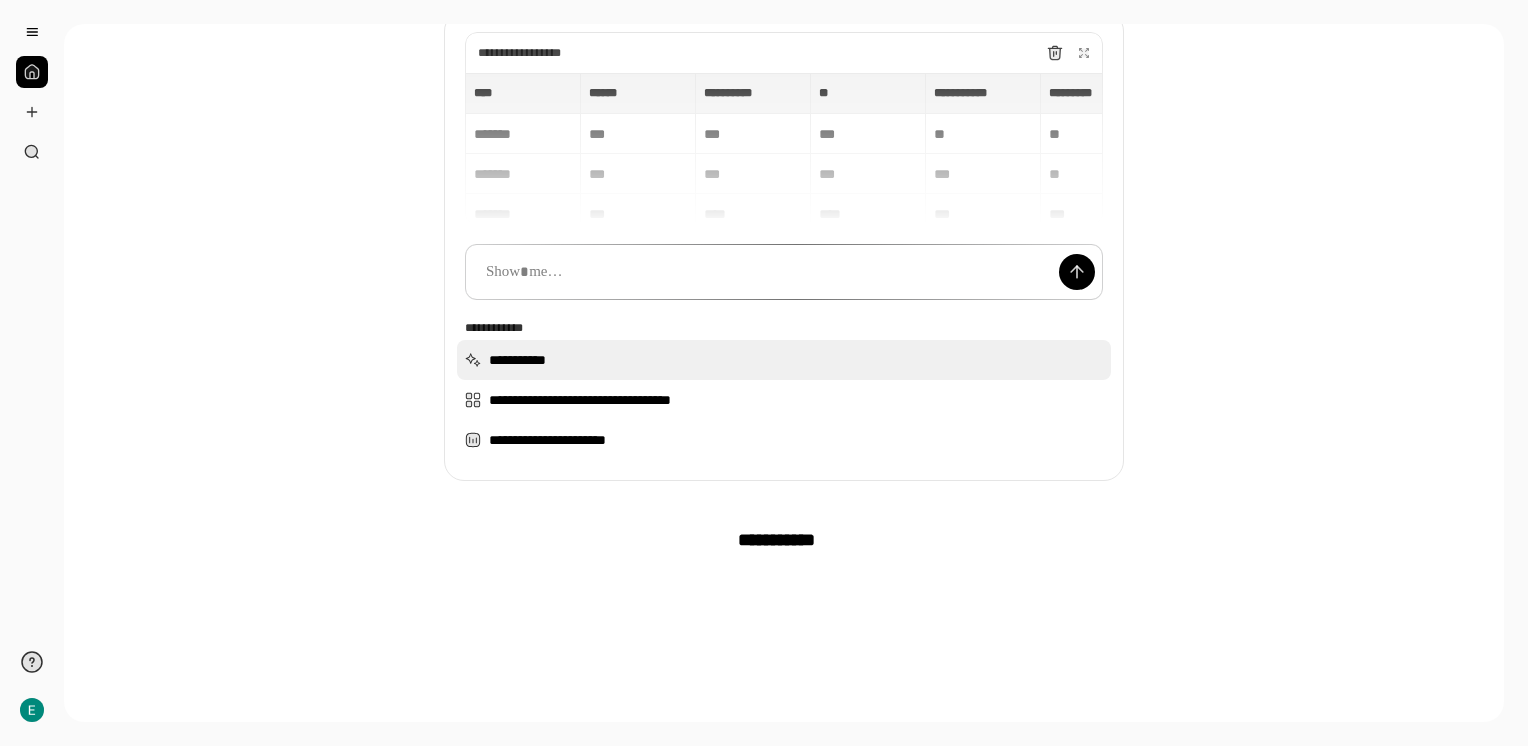 click on "**********" at bounding box center [784, 360] 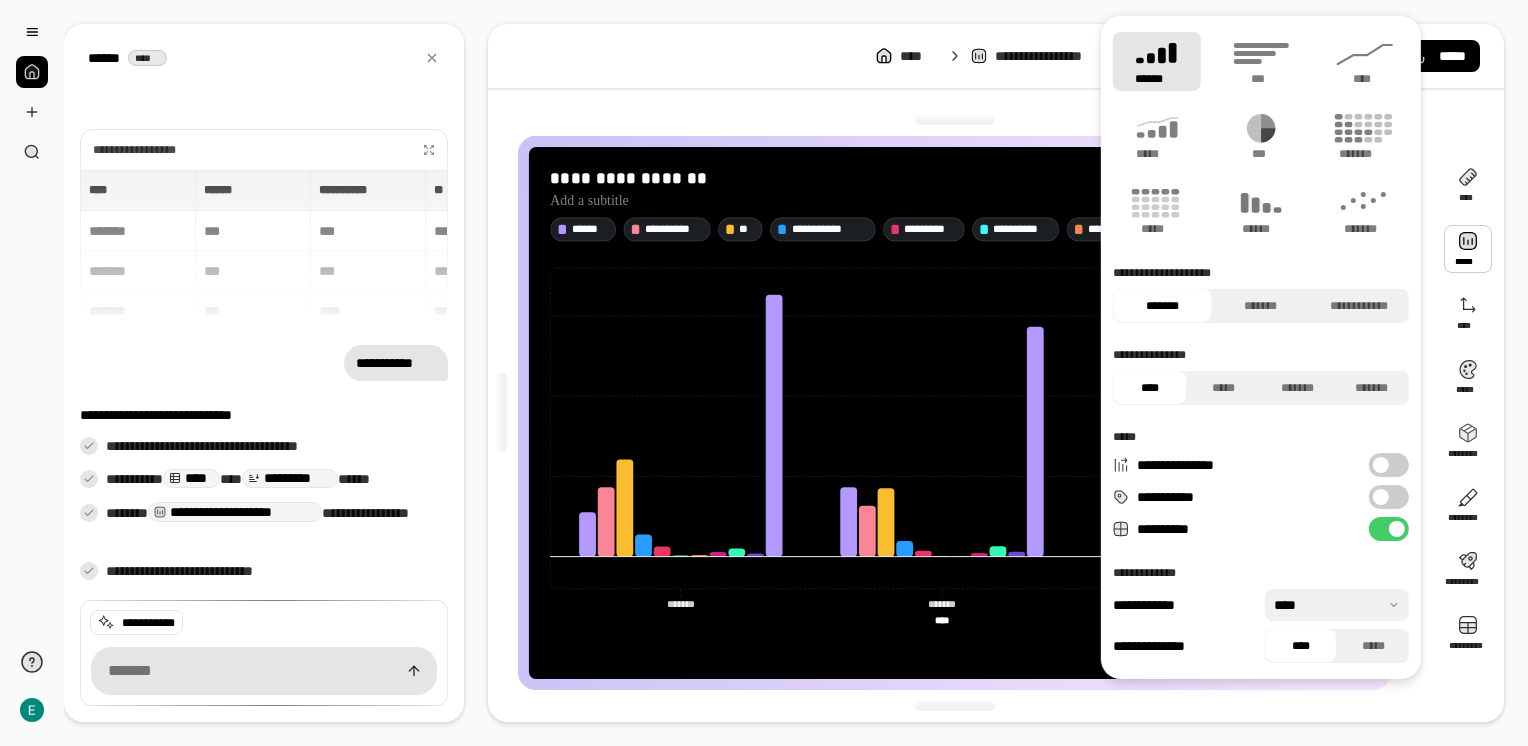 click on "******" at bounding box center (1157, 61) 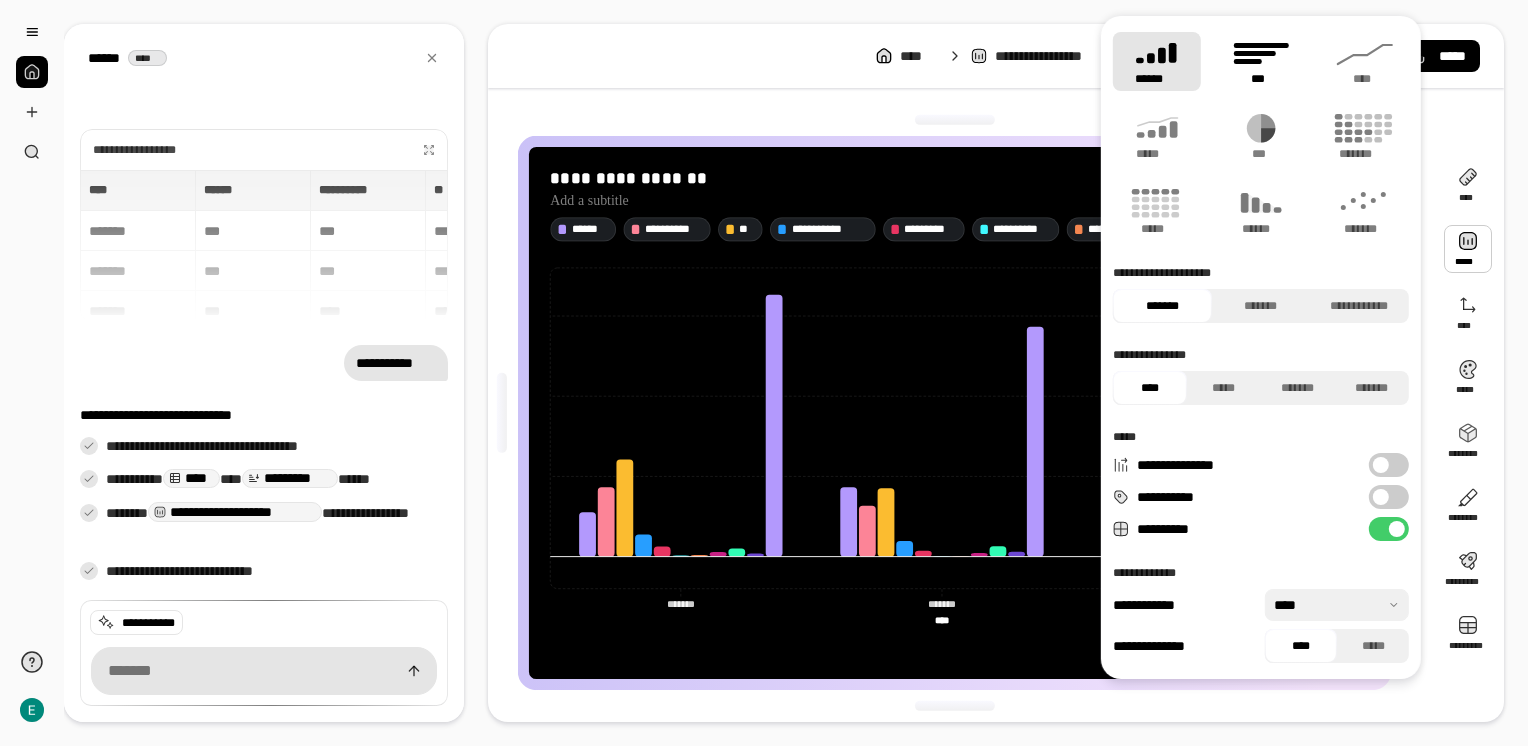 click 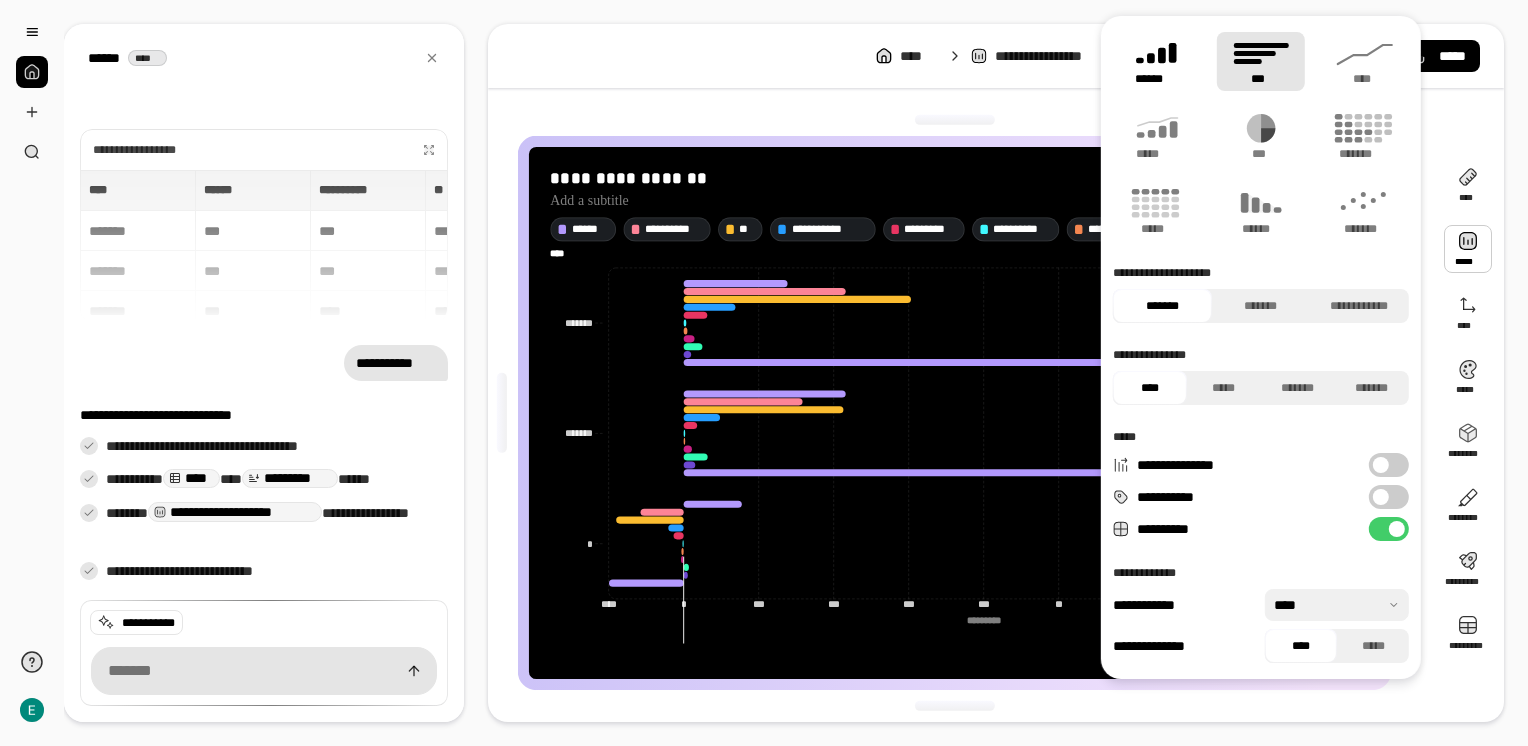click 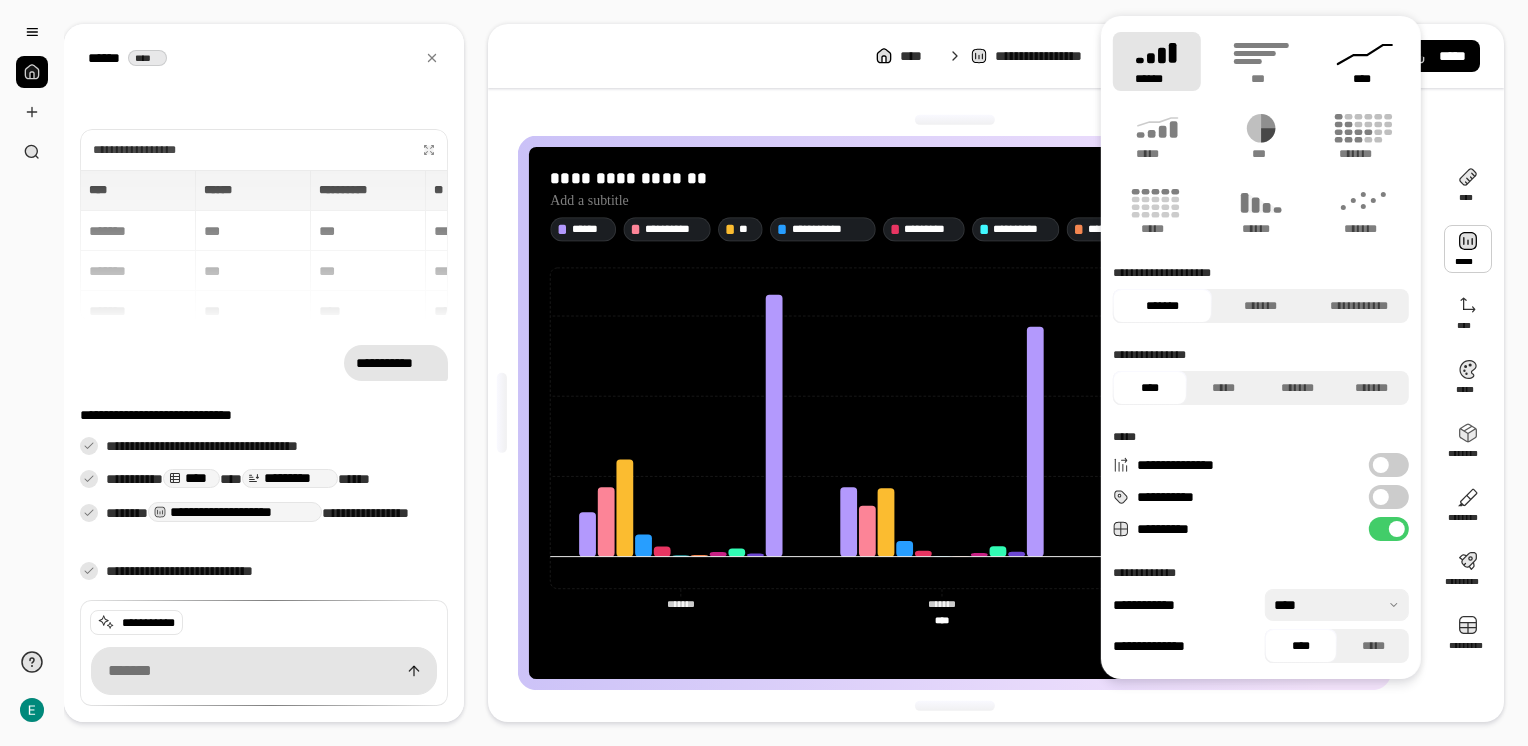 click 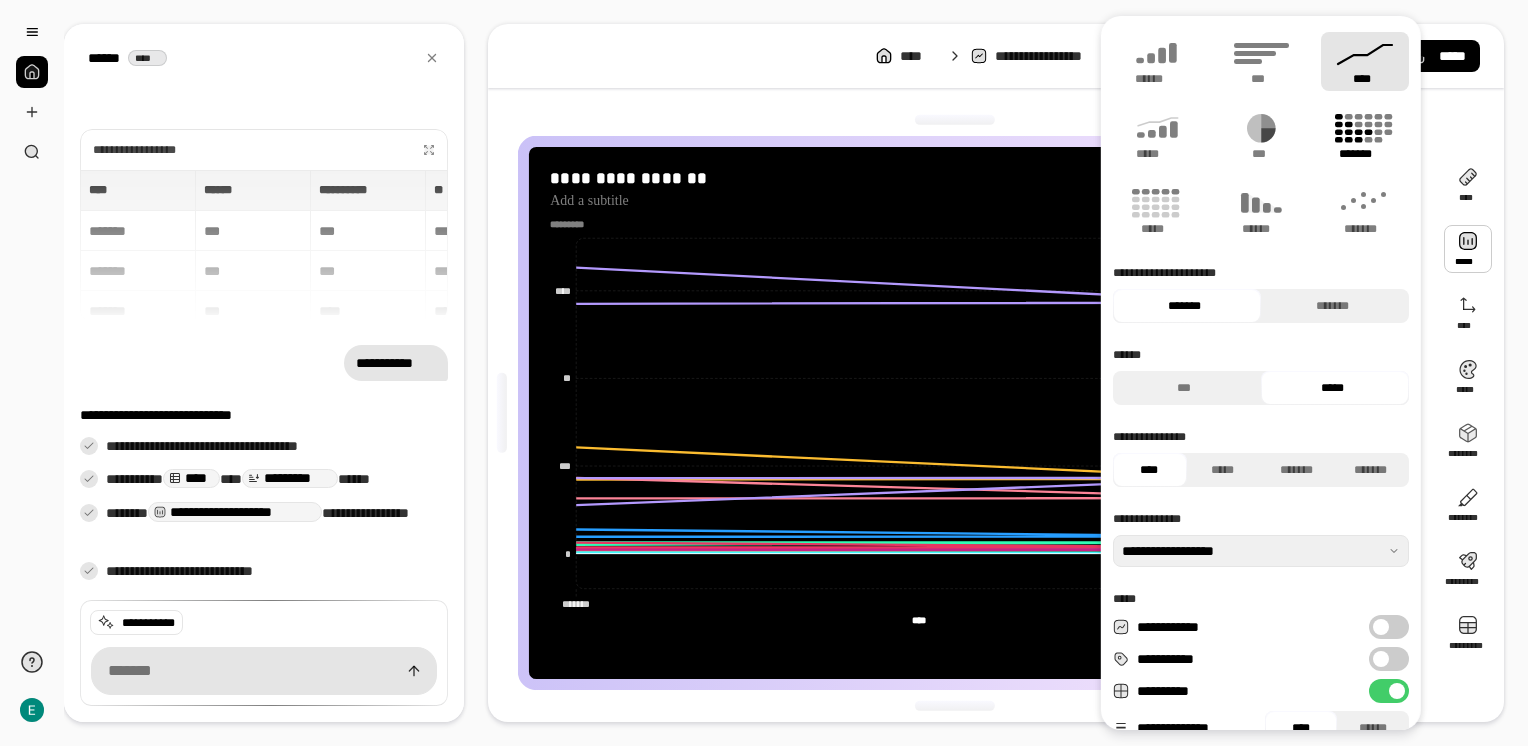 click 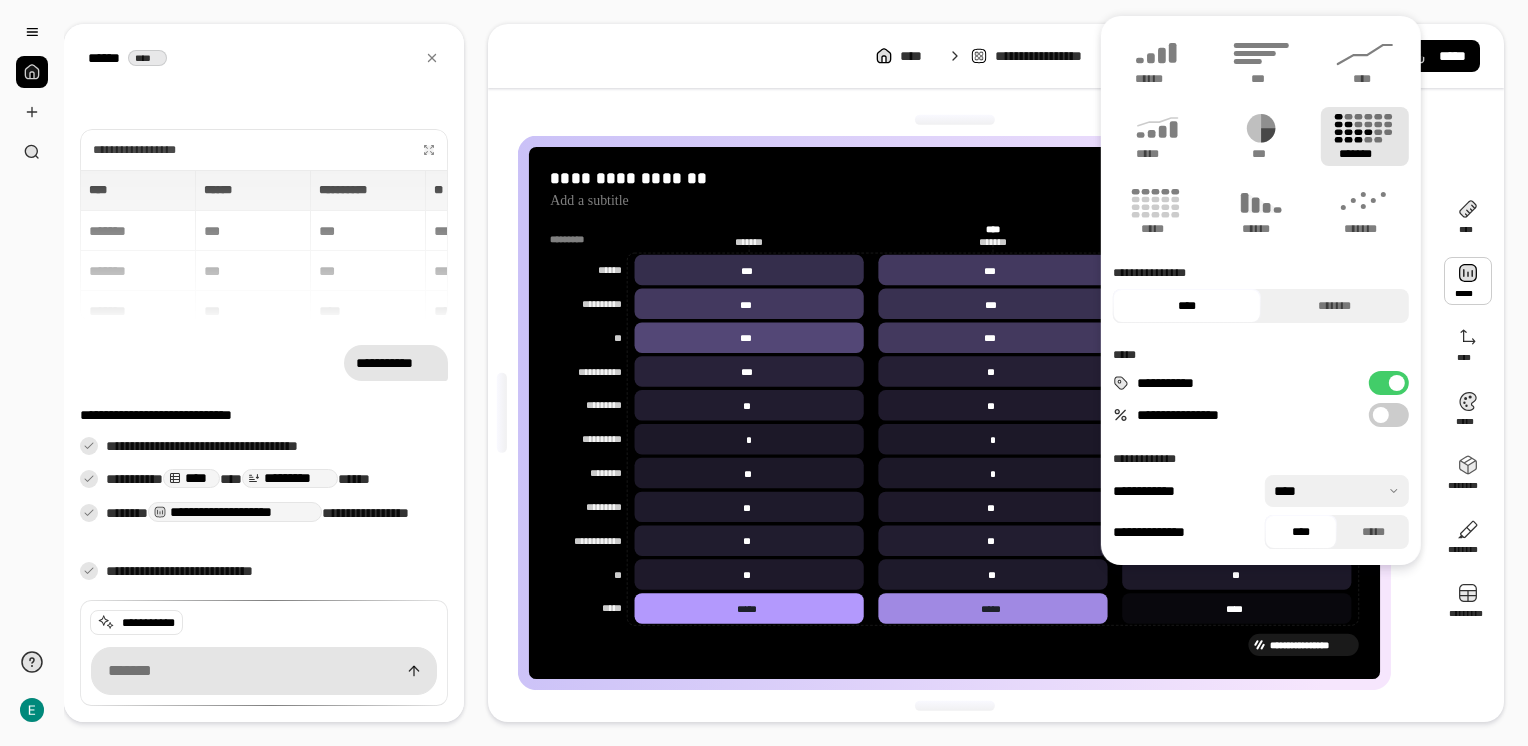 click on "**********" at bounding box center [962, 413] 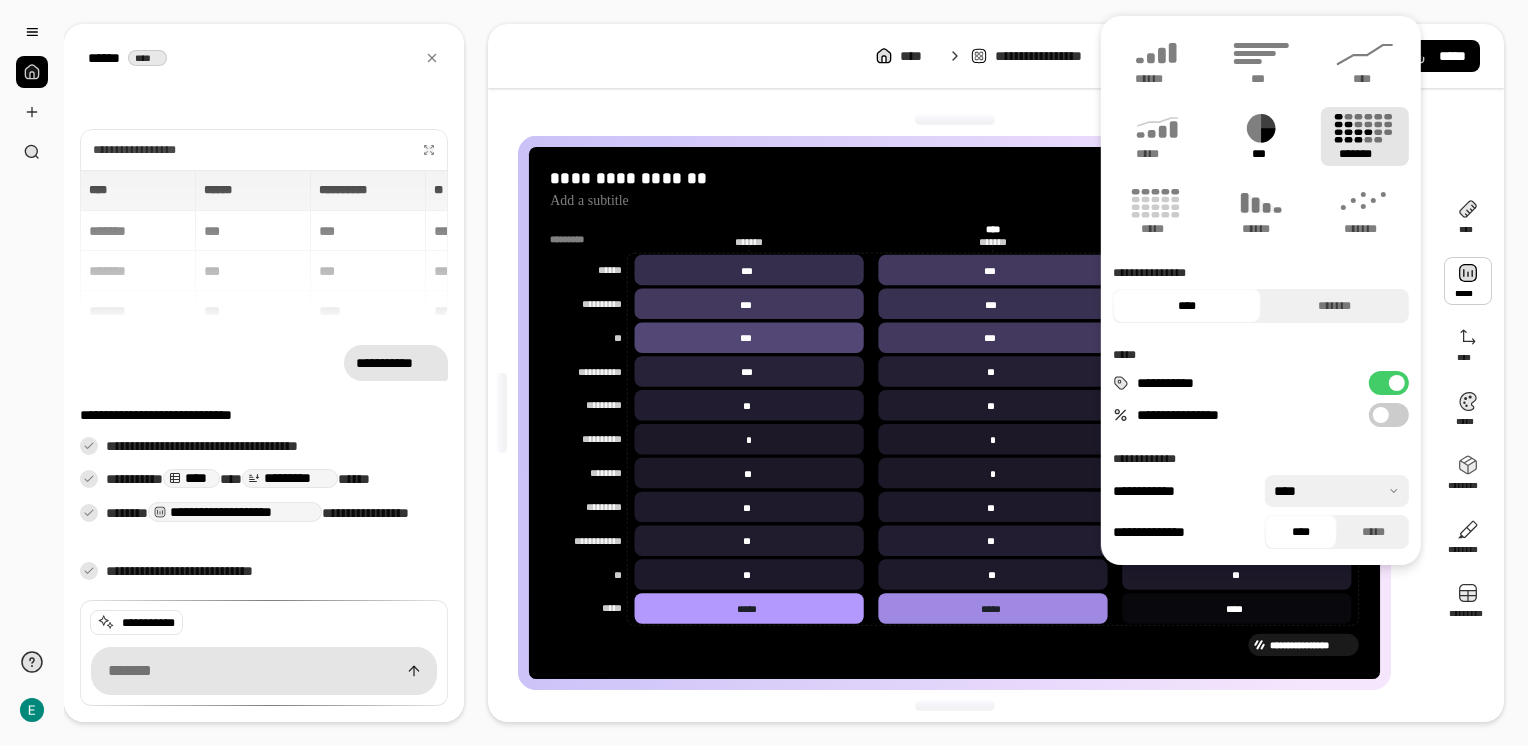 click 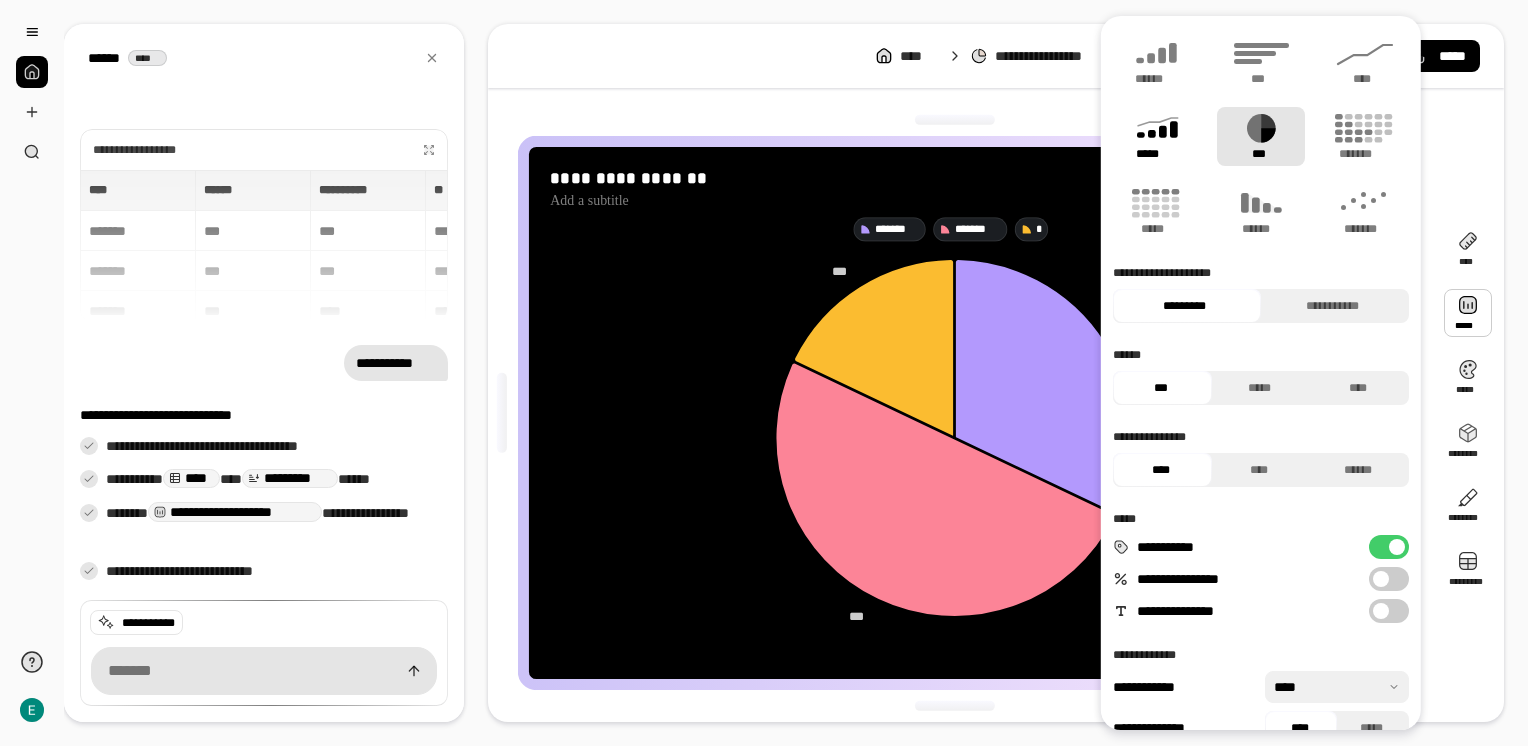 click 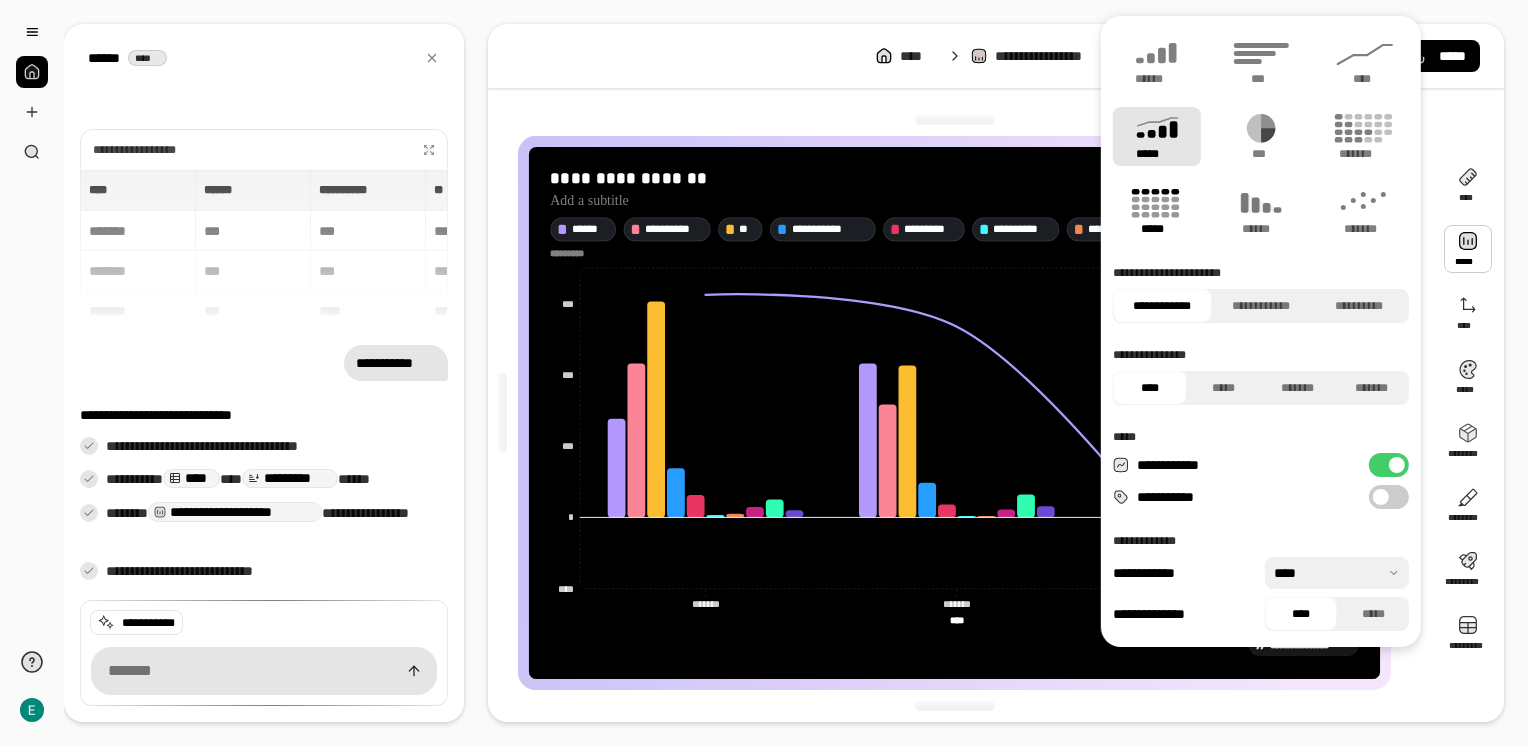 click 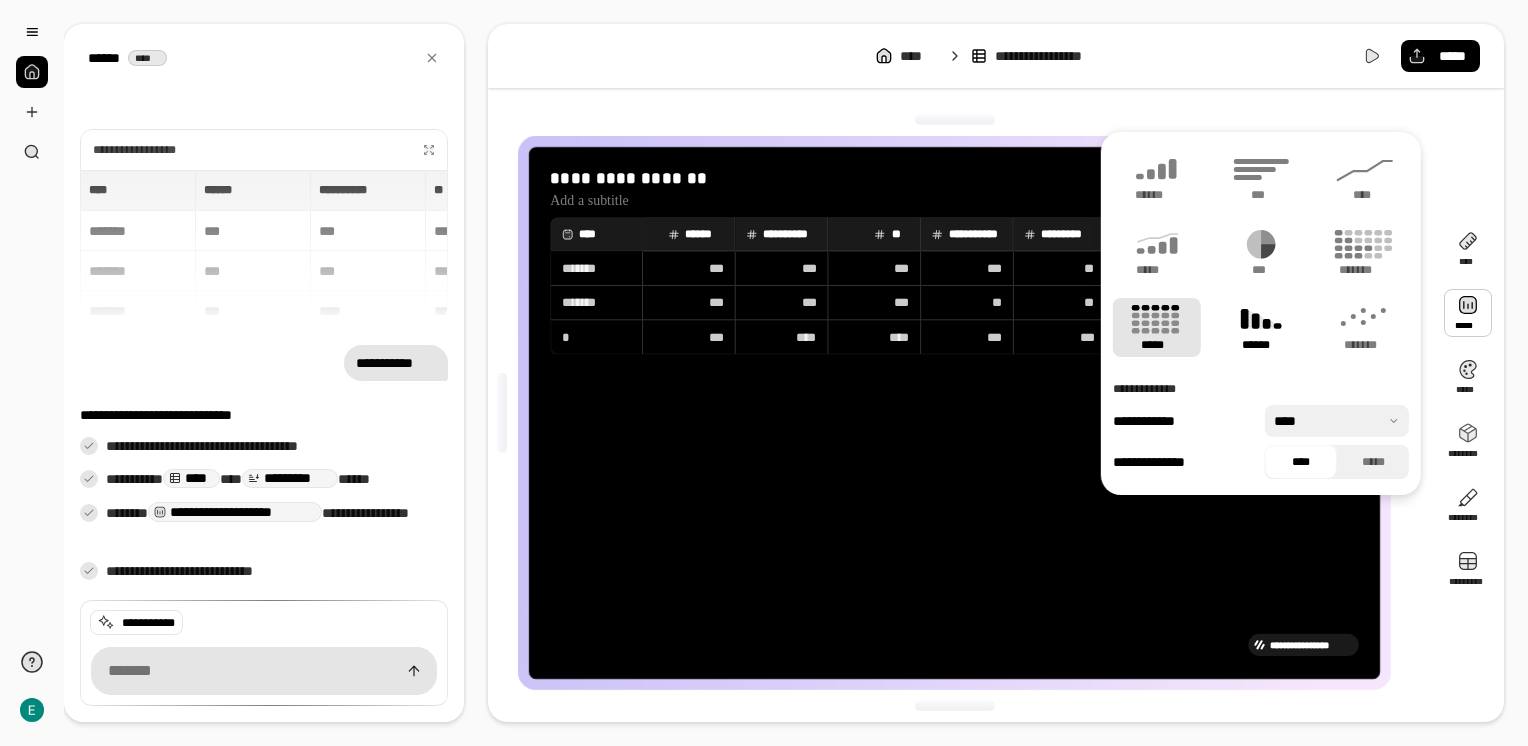 click 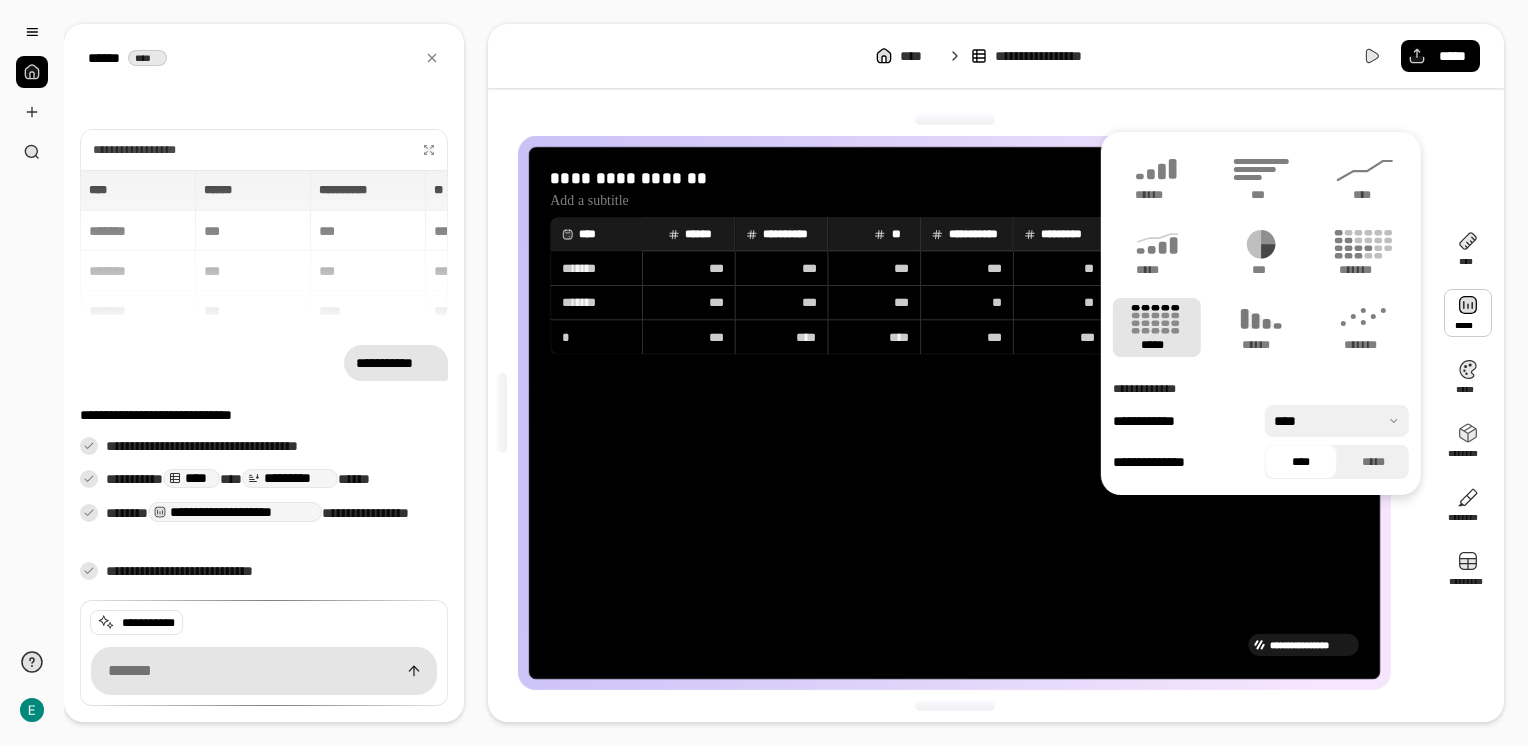 type on "******" 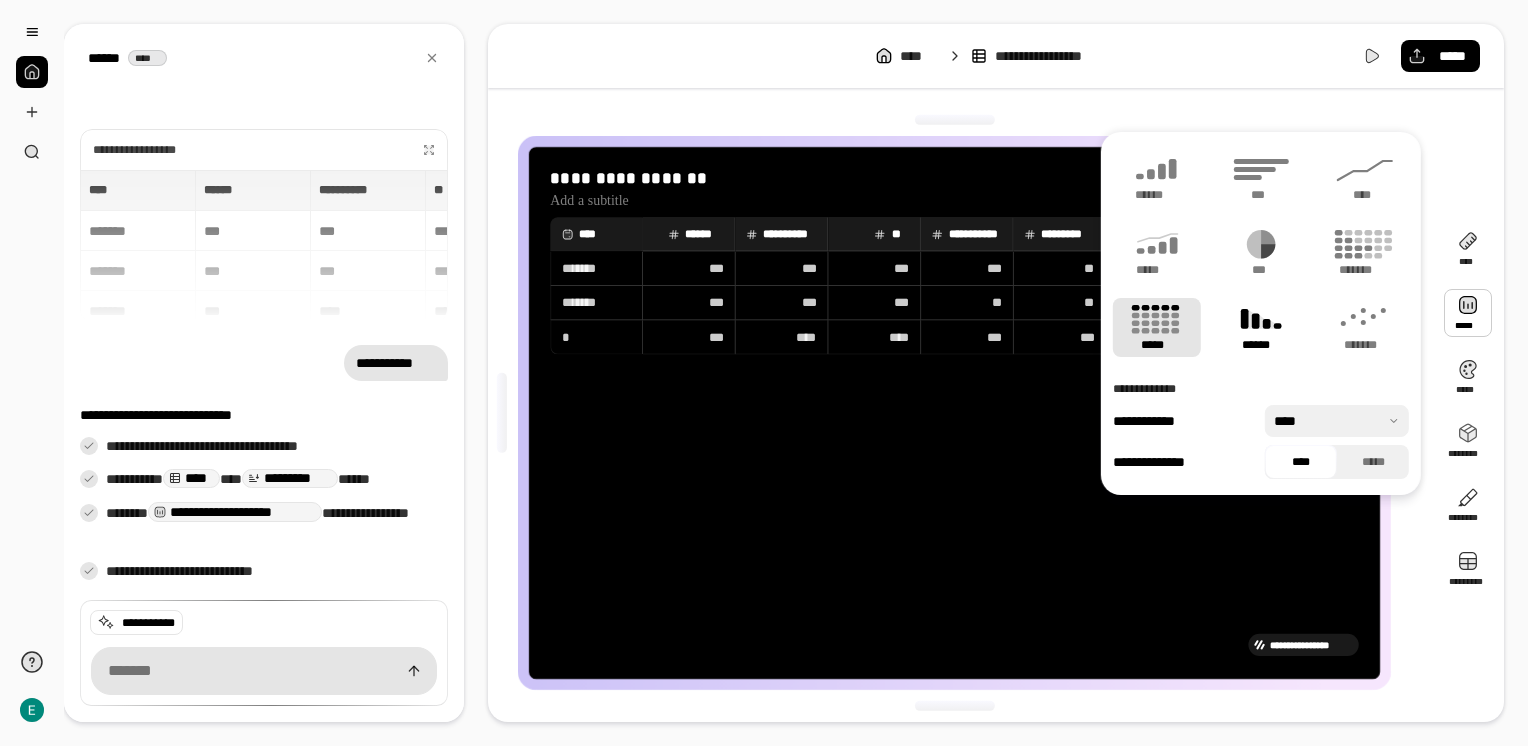 click 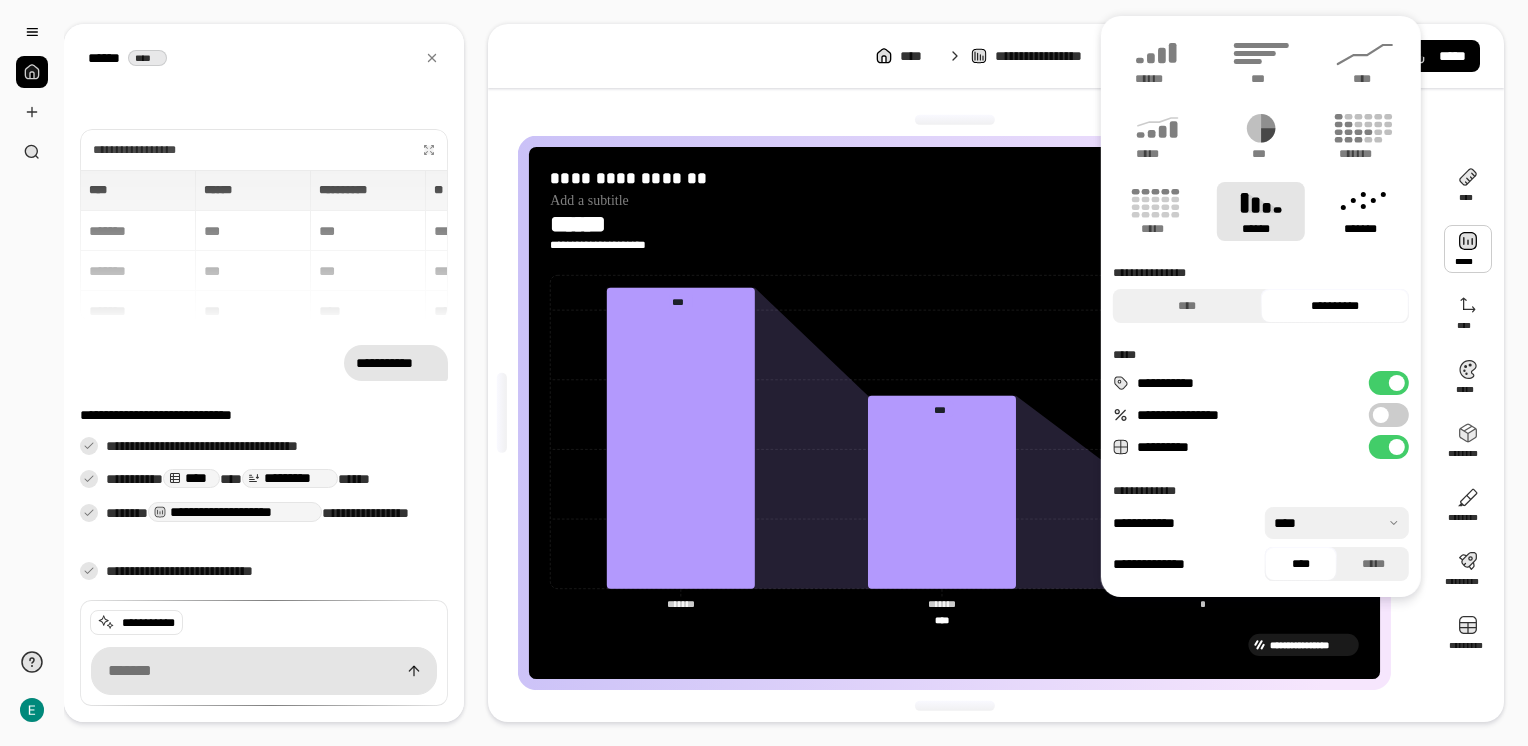 click 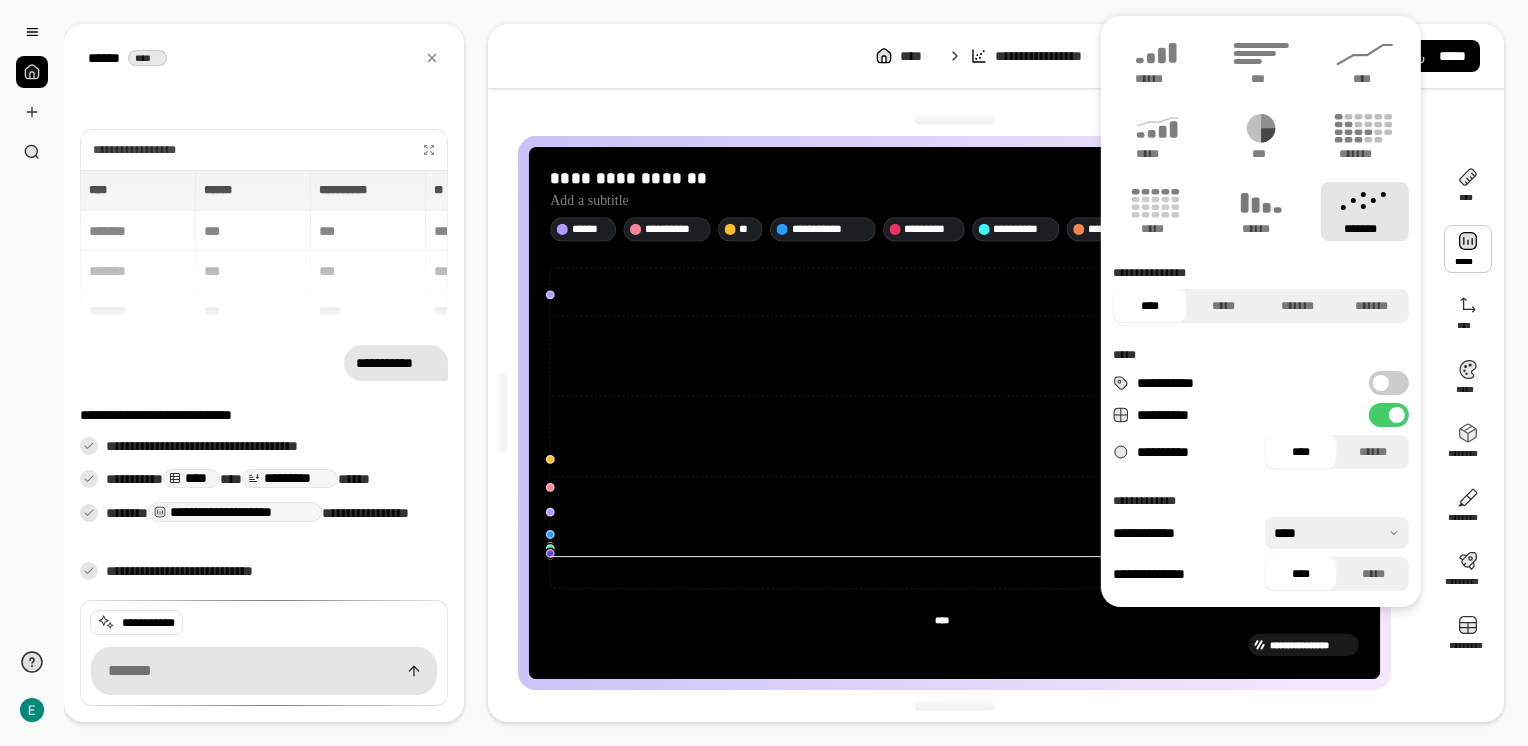 click on "**********" at bounding box center [1389, 383] 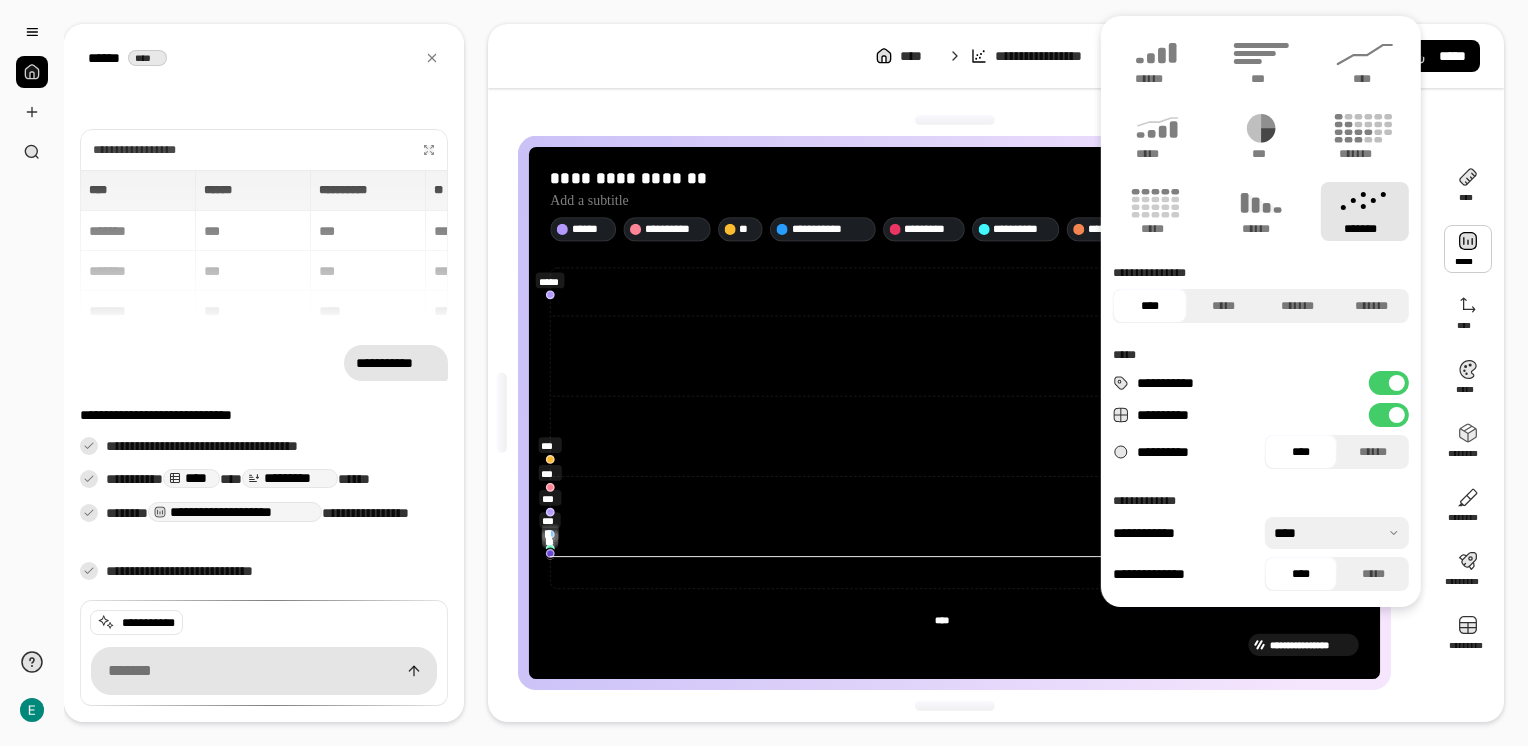 click on "**********" at bounding box center (1389, 383) 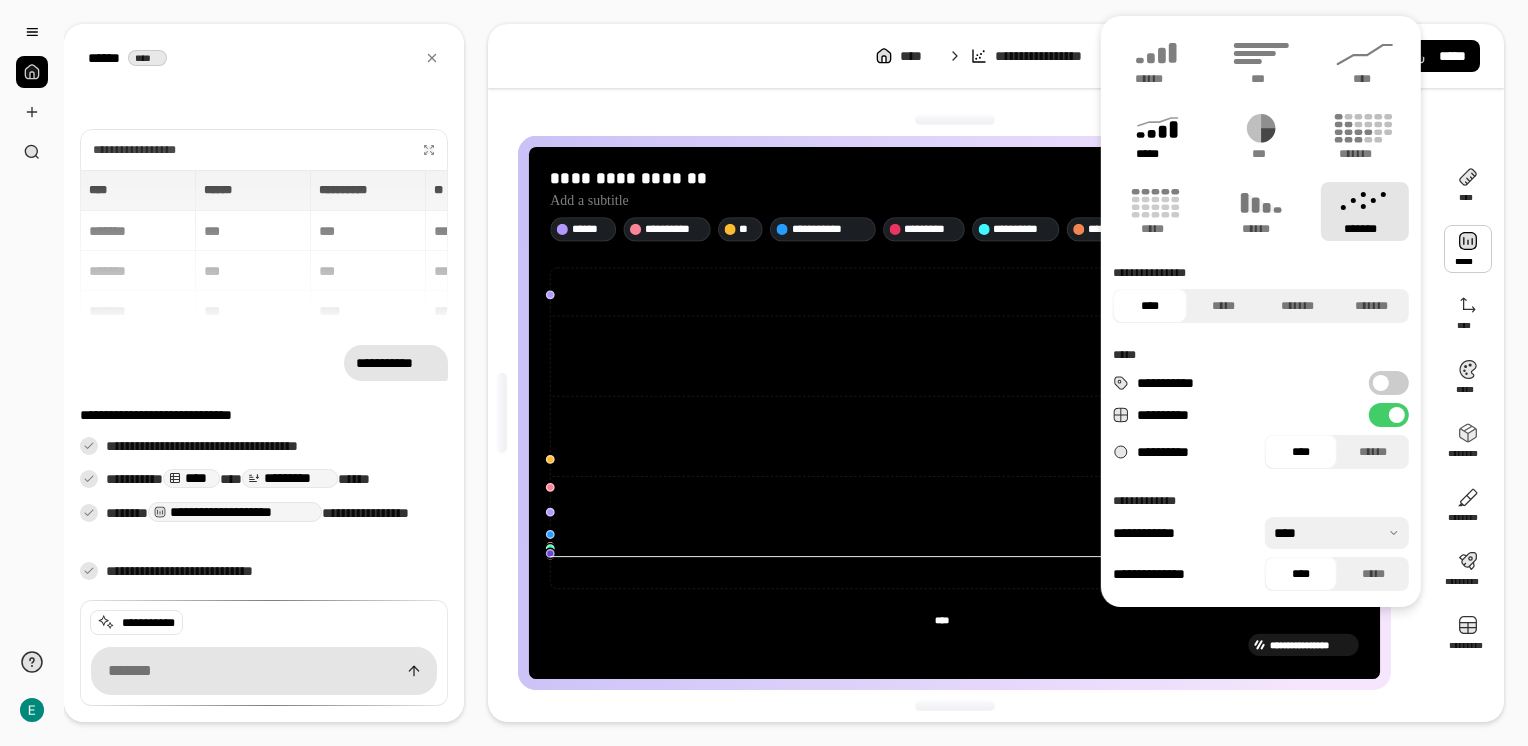 click 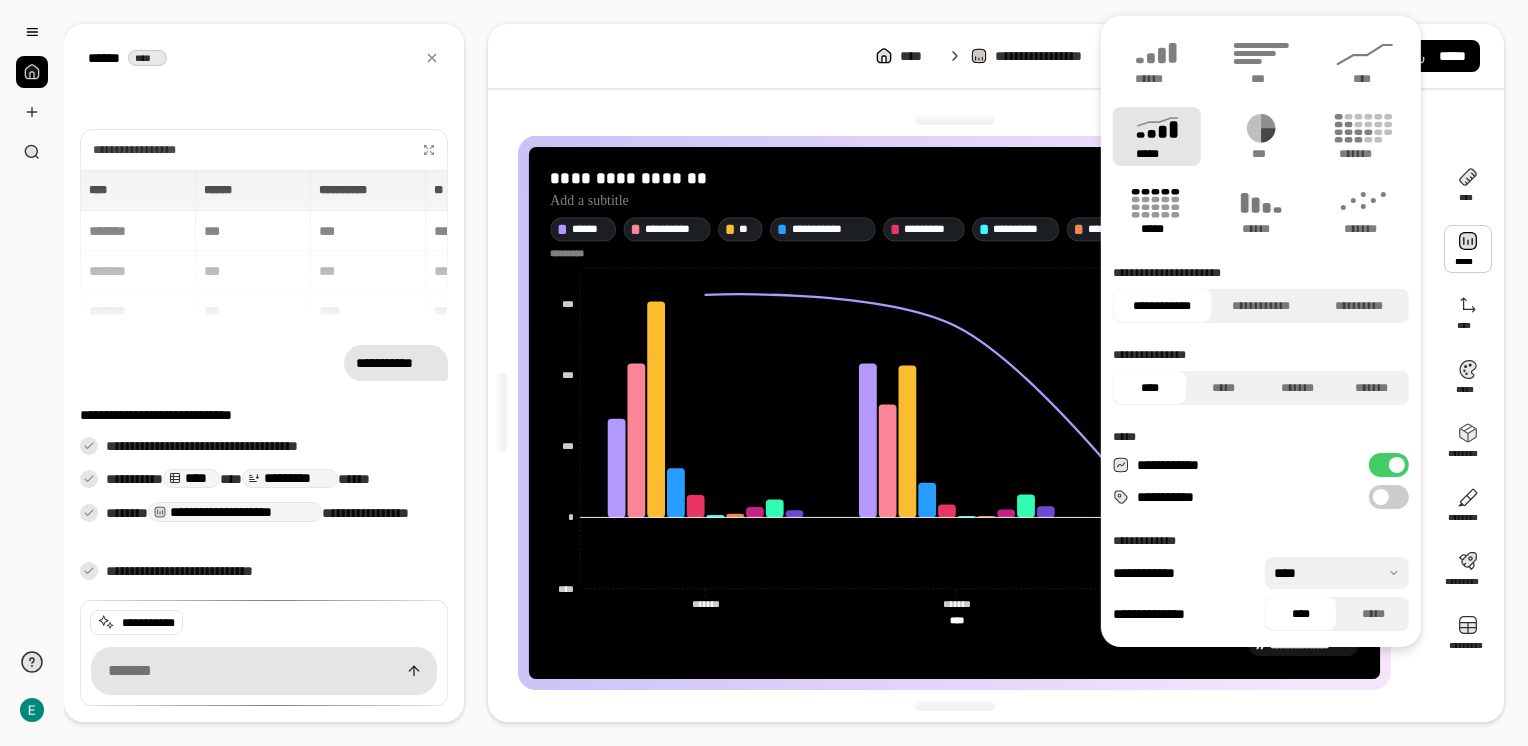click 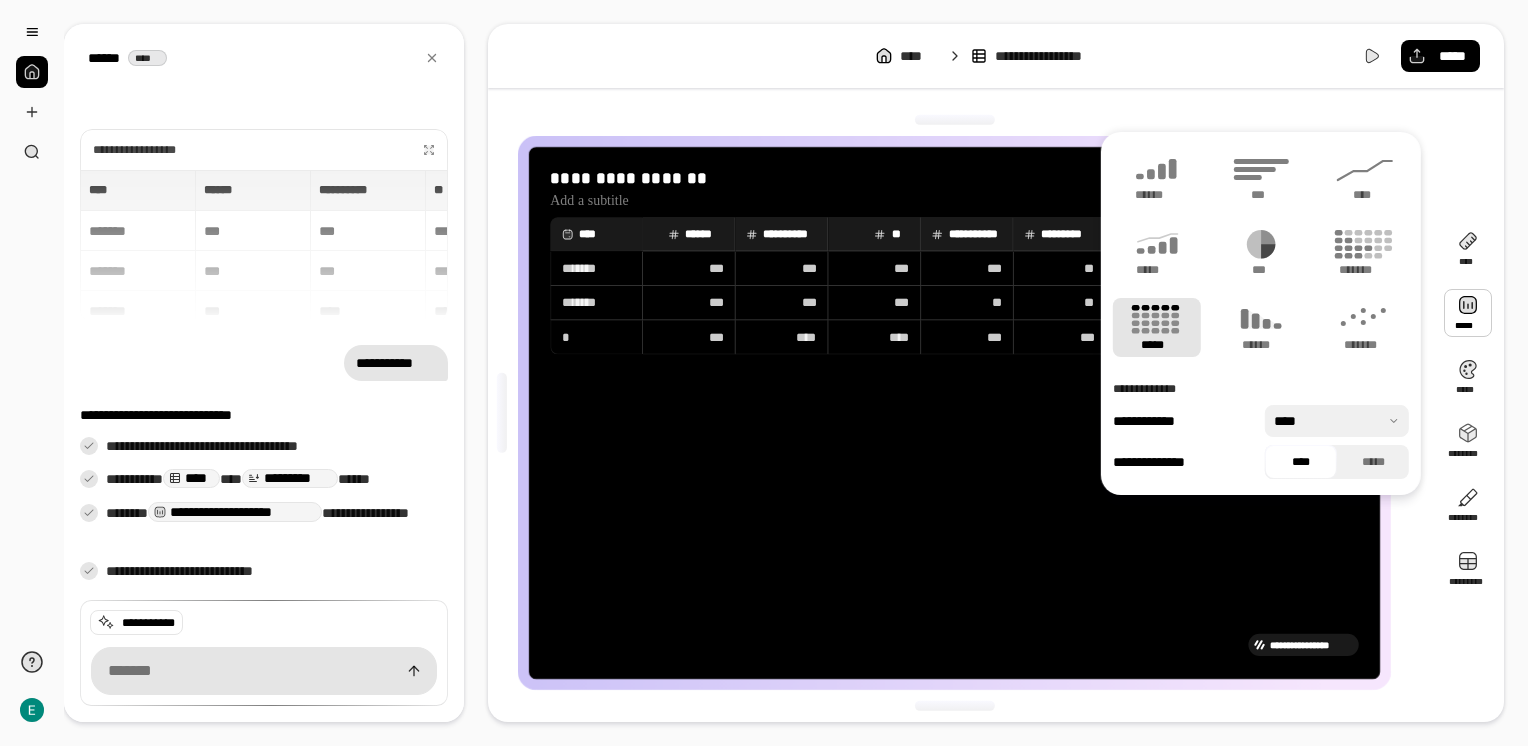 click 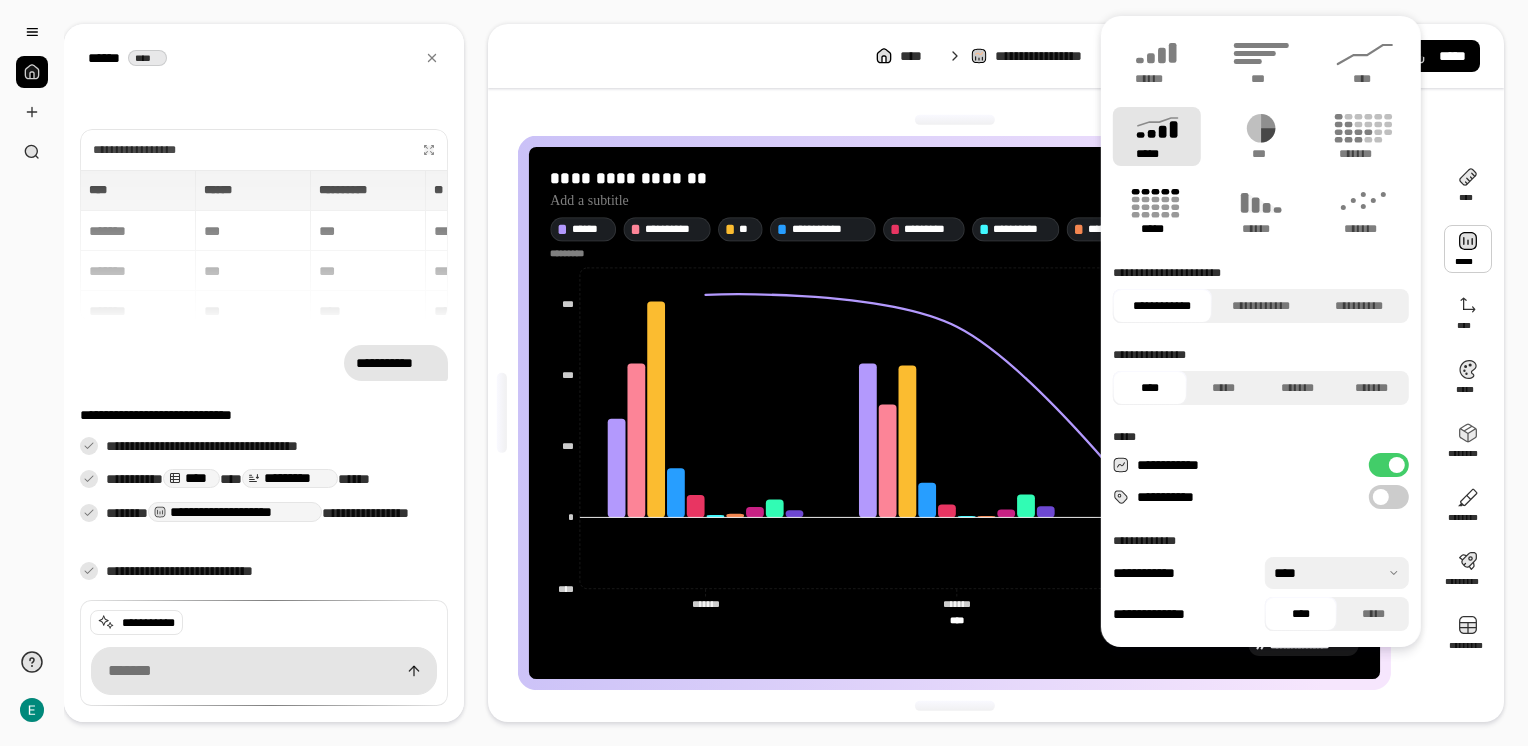 click 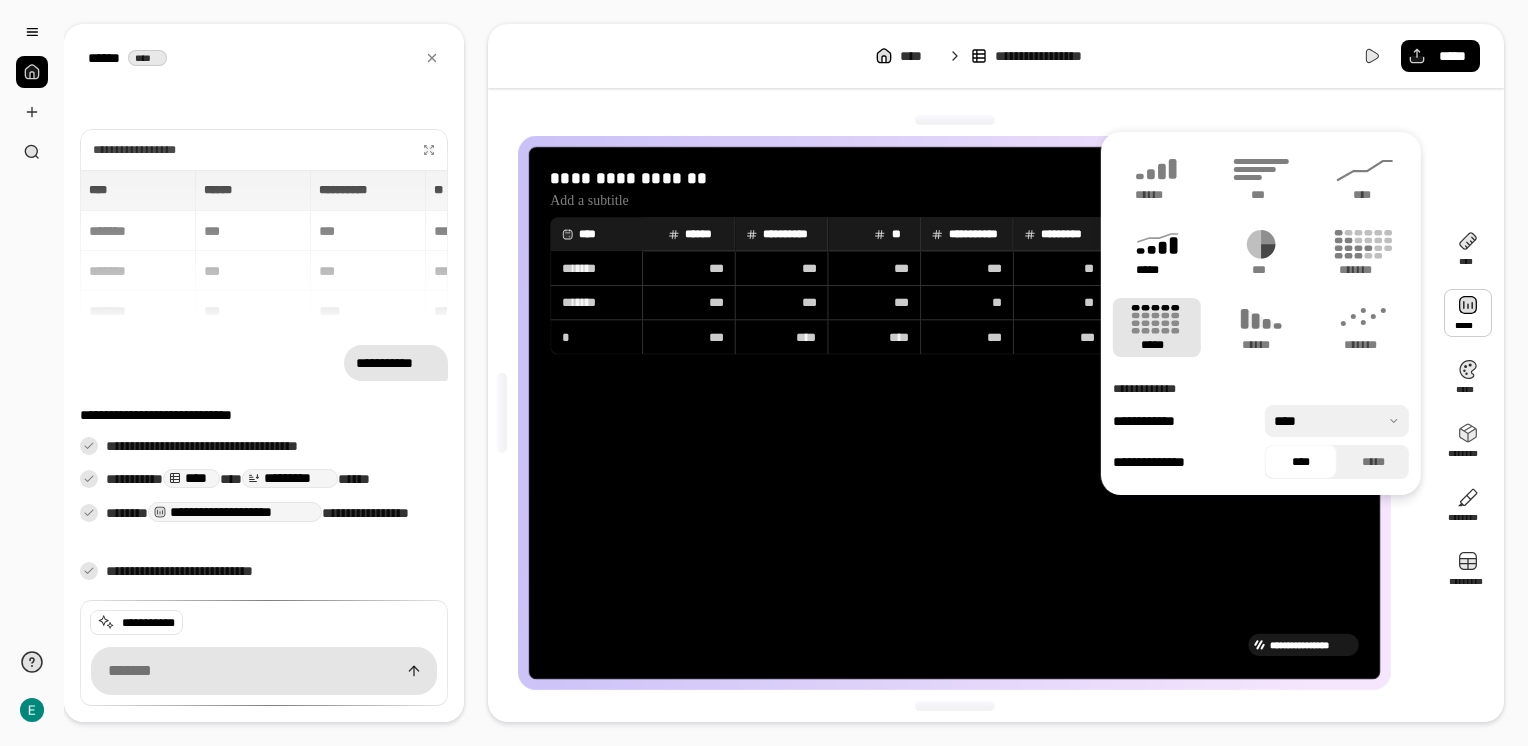 click 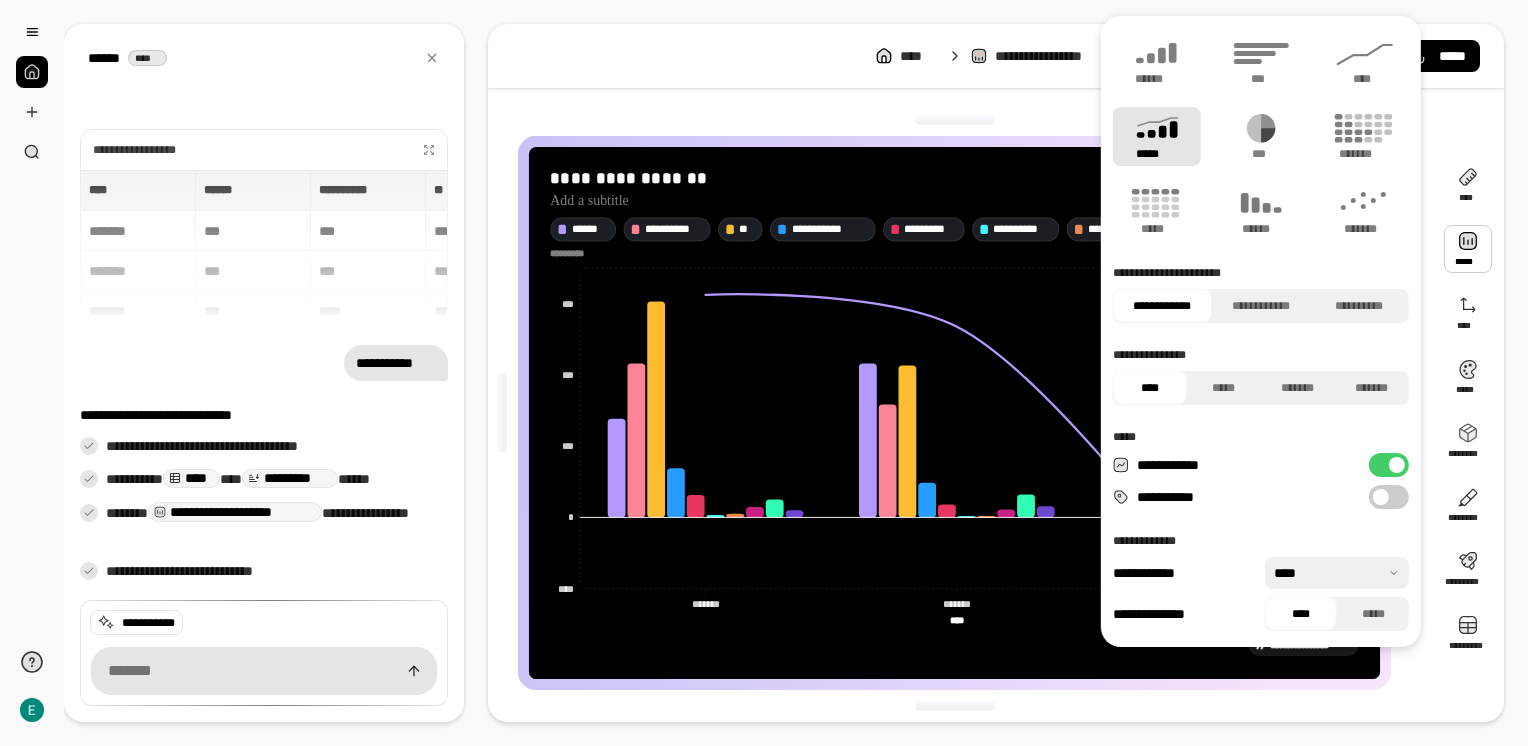 click on "**********" at bounding box center [1389, 497] 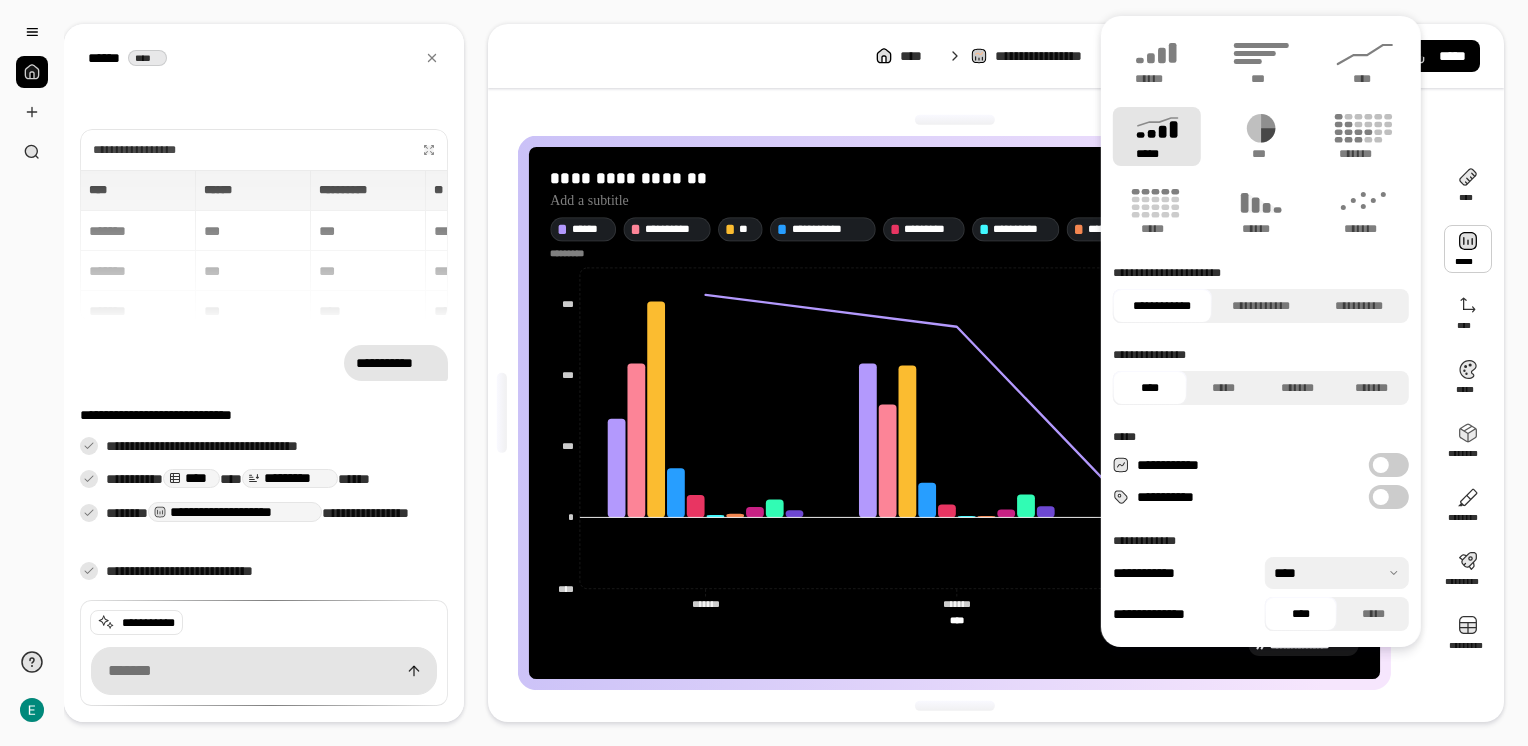click on "**********" at bounding box center (1389, 497) 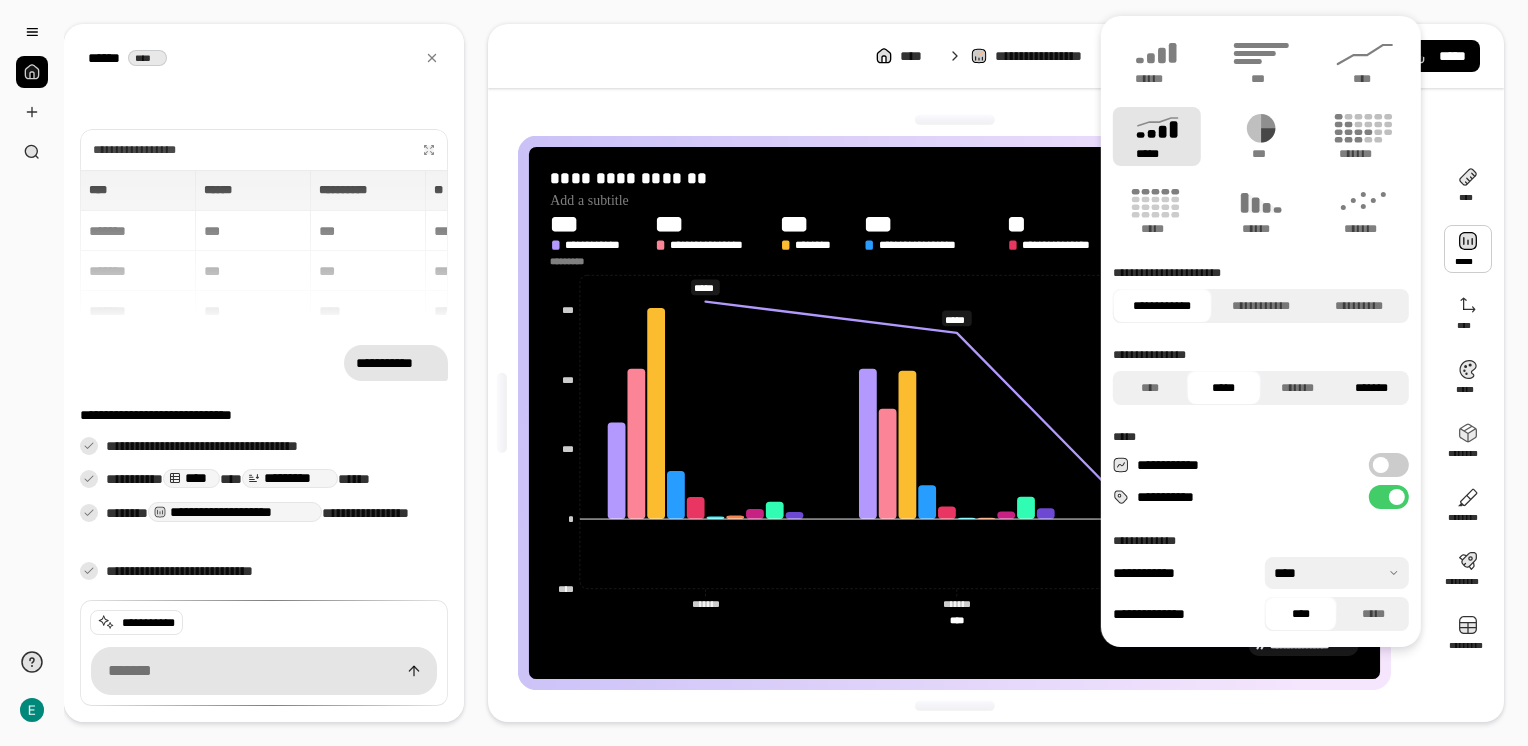 click on "*******" at bounding box center (1372, 388) 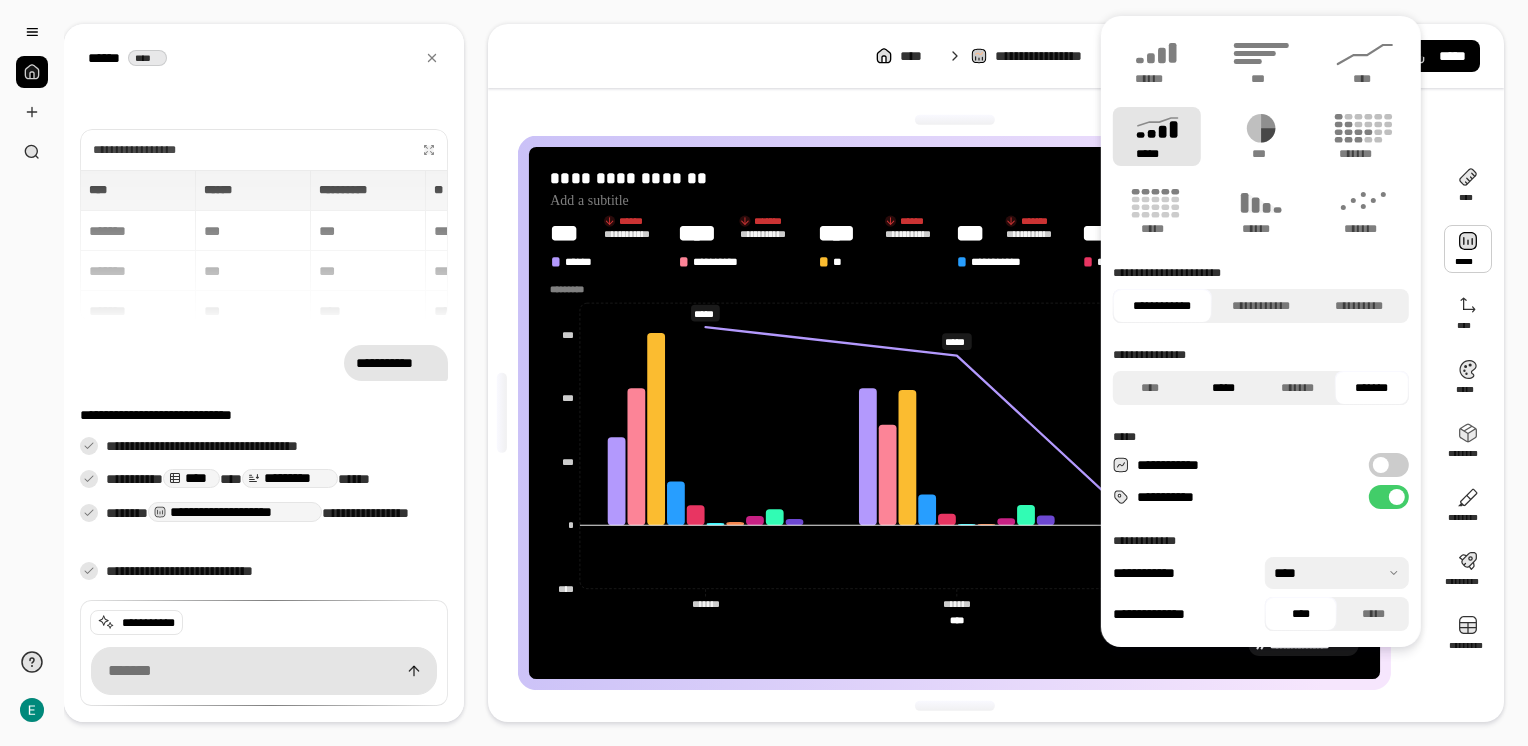 click on "*****" at bounding box center [1224, 388] 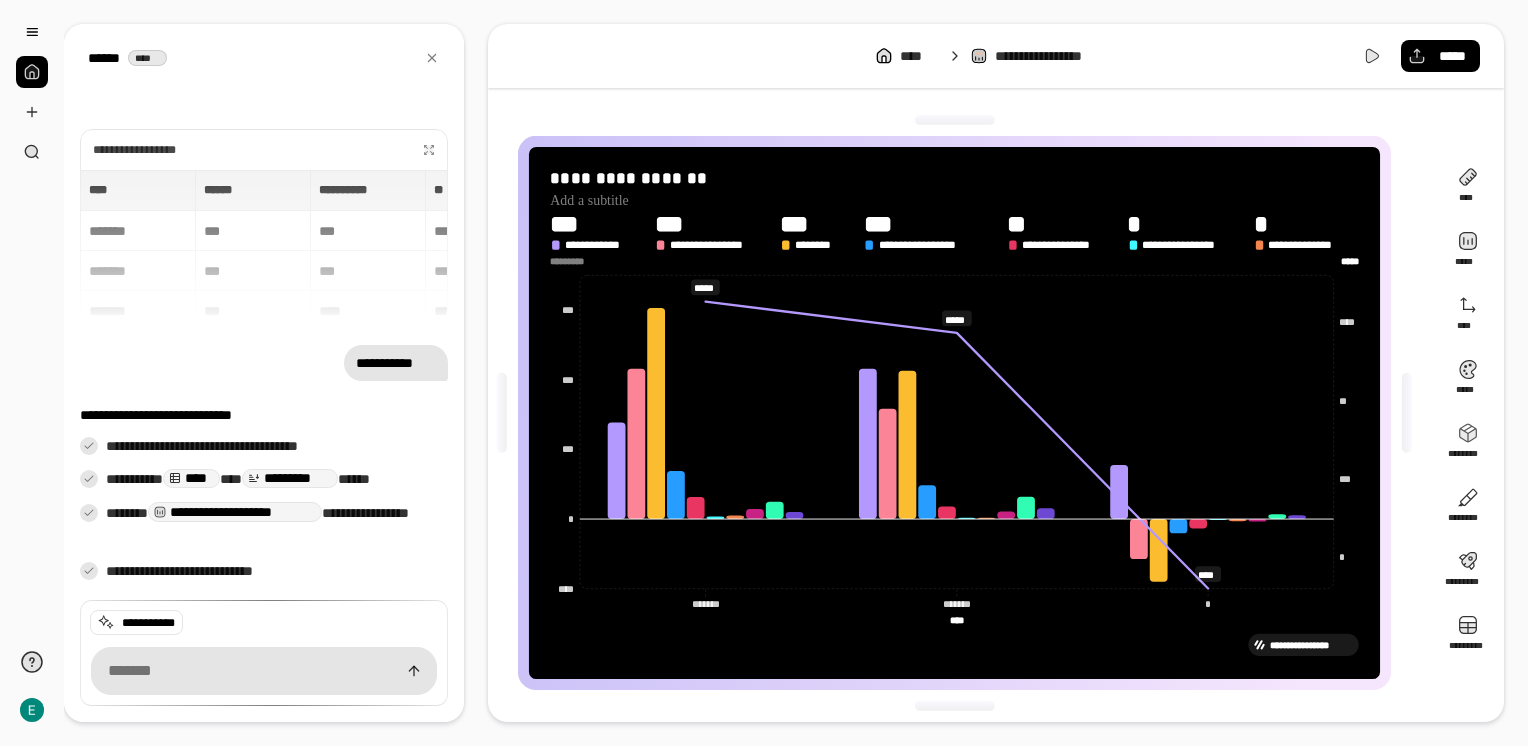 click on "**********" at bounding box center (996, 56) 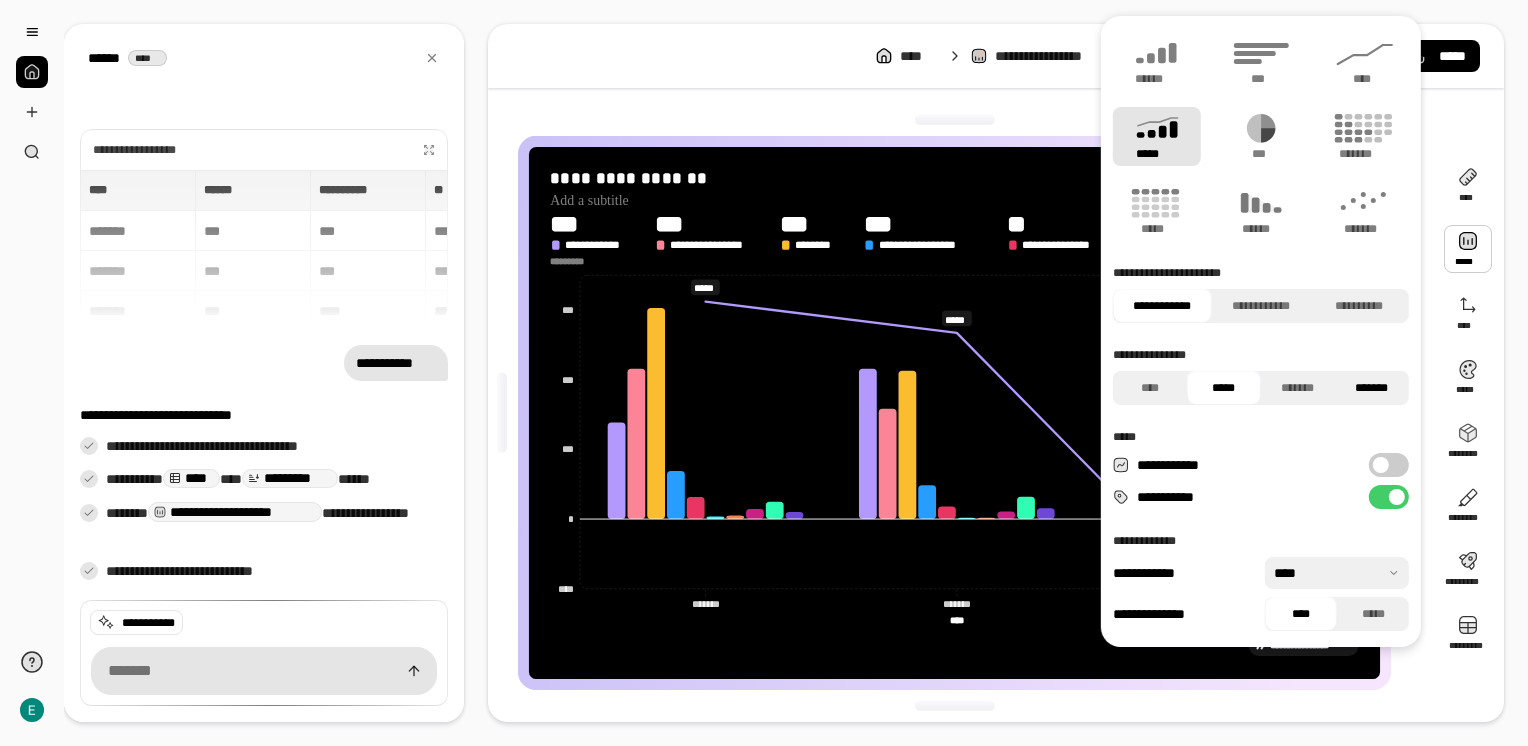 click on "*******" at bounding box center (1372, 388) 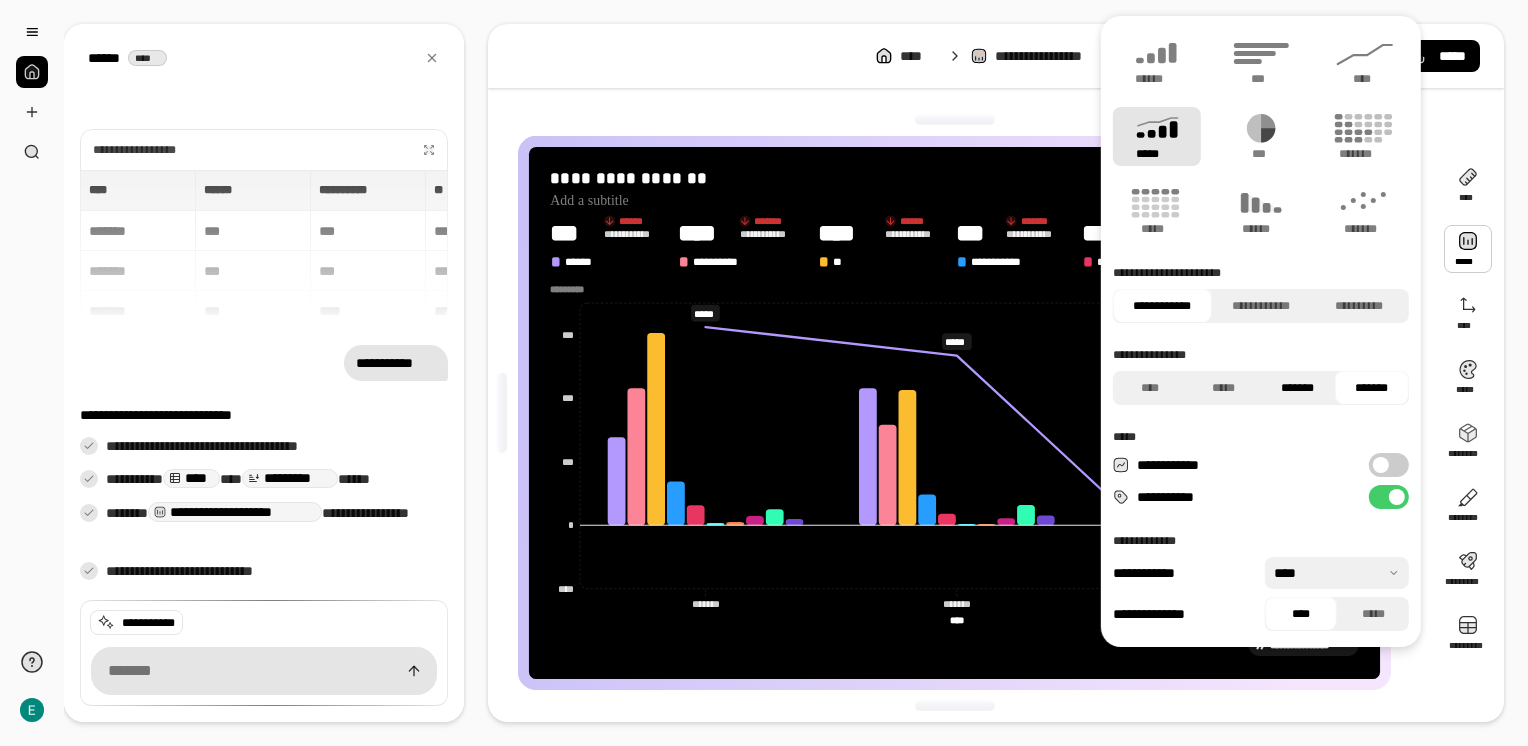 click on "*******" at bounding box center [1298, 388] 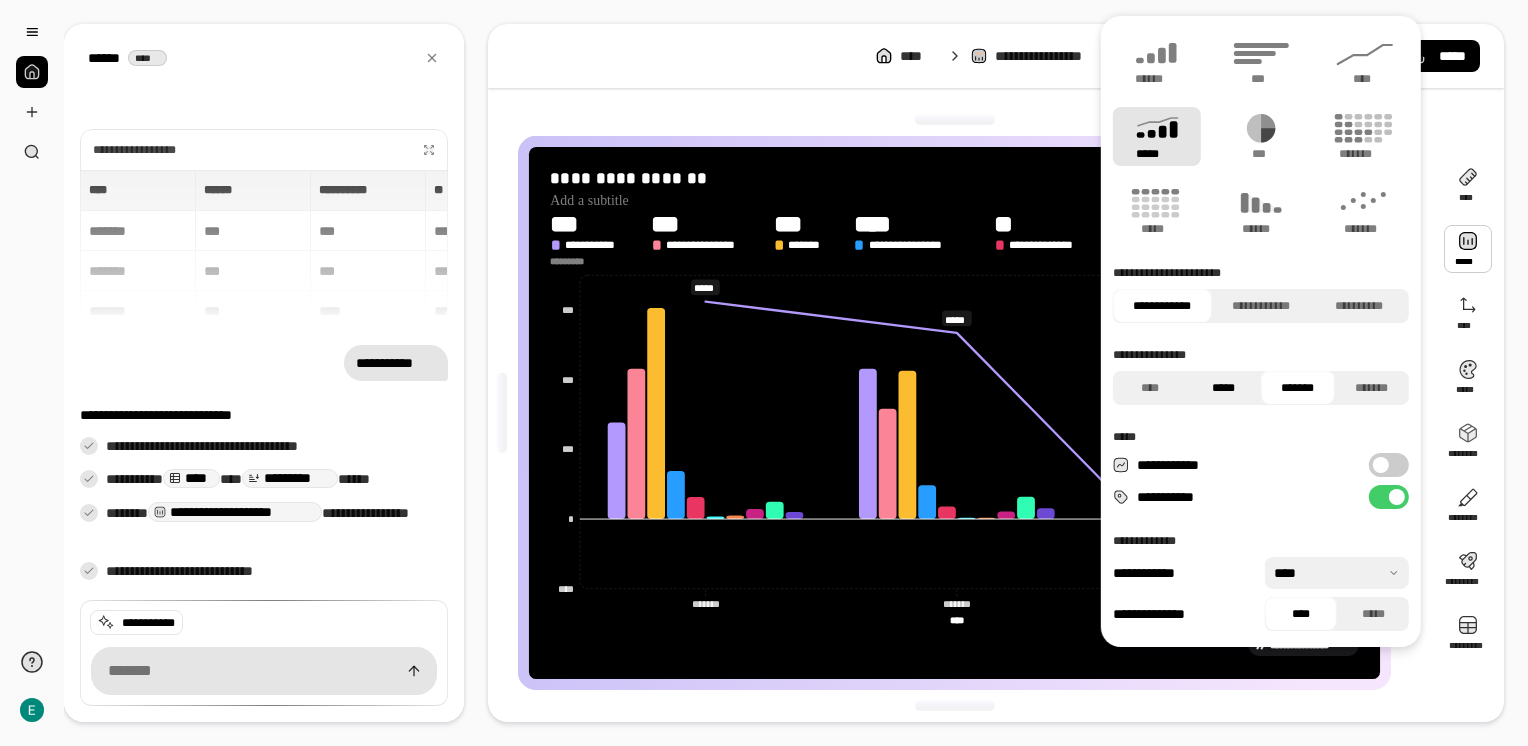 click on "*****" at bounding box center [1224, 388] 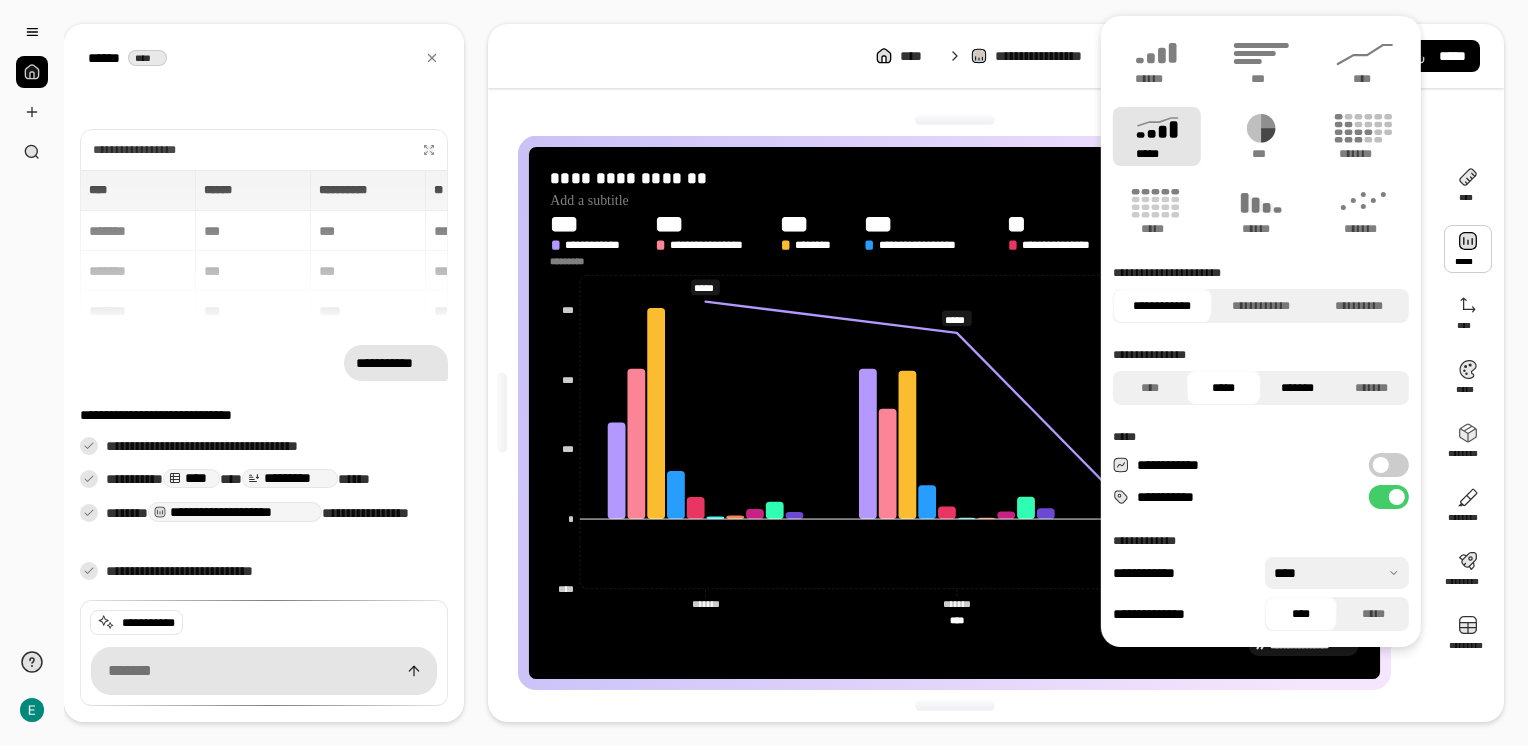click on "*******" at bounding box center (1298, 388) 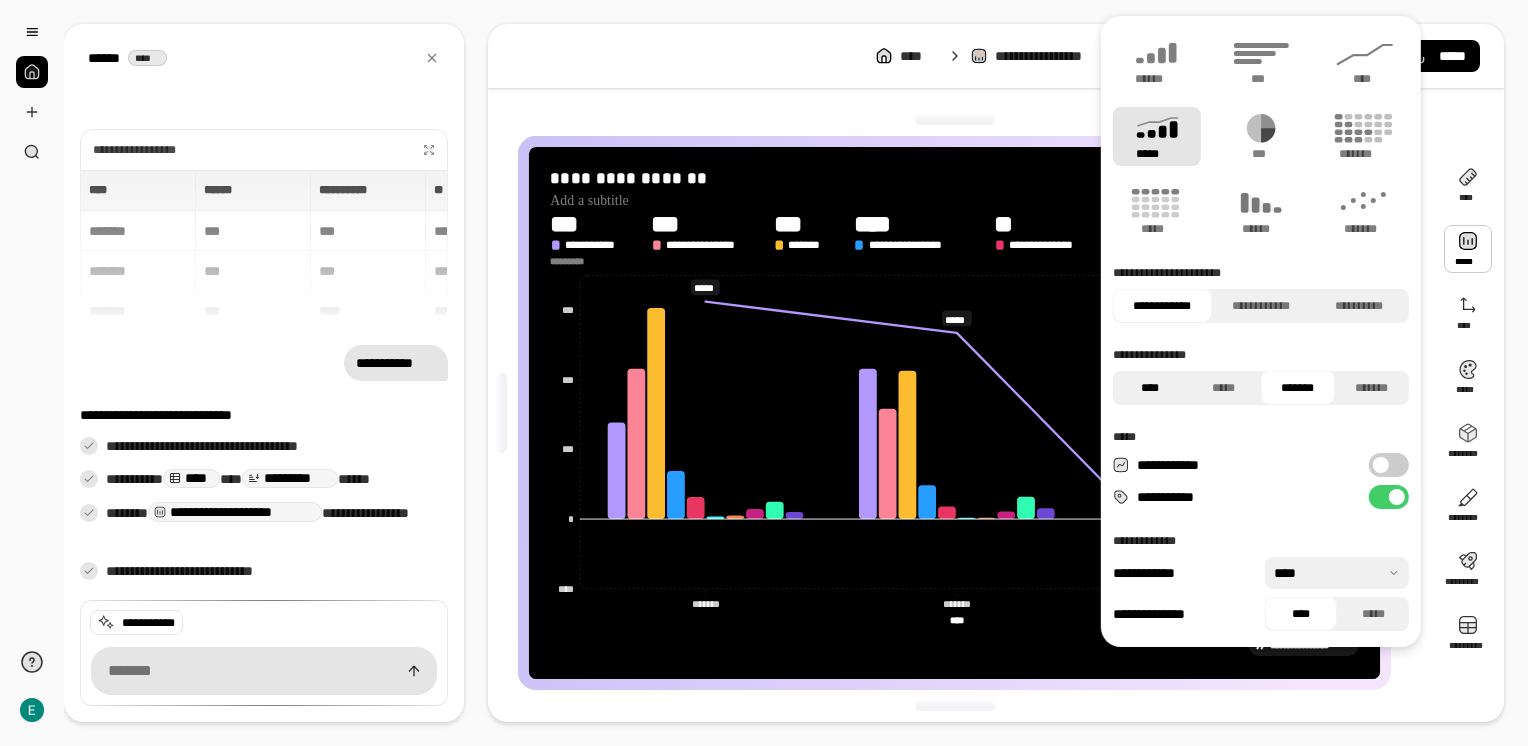 click on "****" at bounding box center [1150, 388] 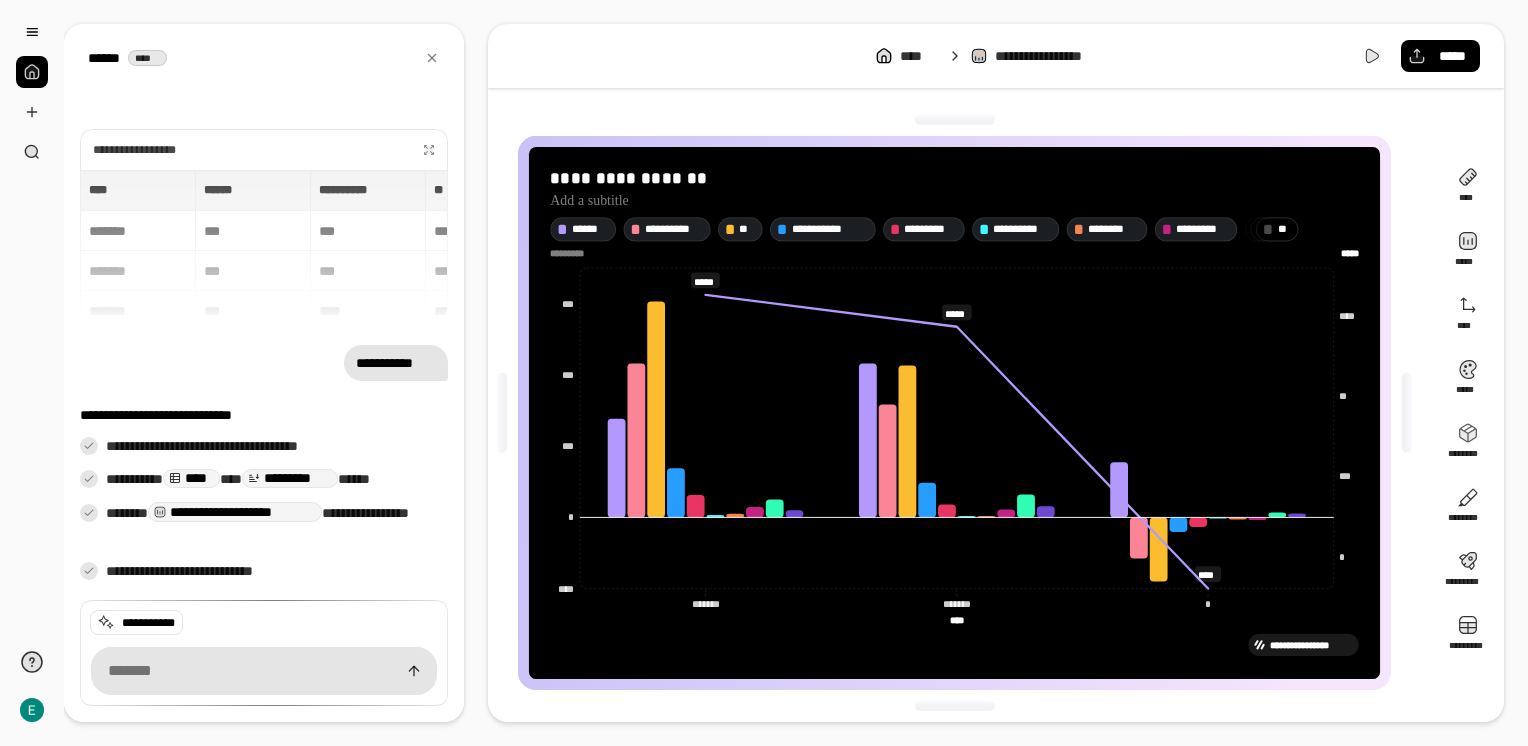 click on "**********" at bounding box center [996, 56] 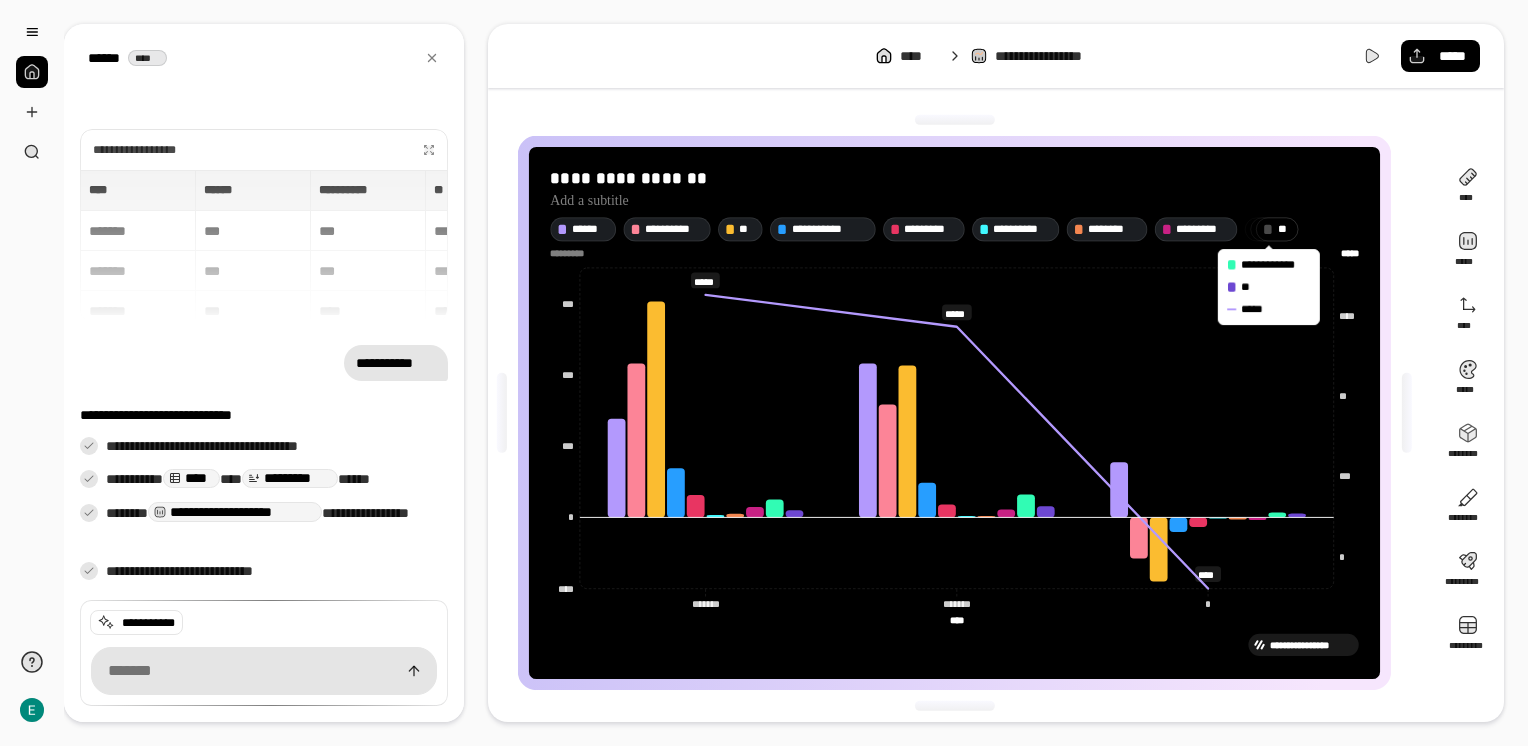 click on "**********" at bounding box center [962, 413] 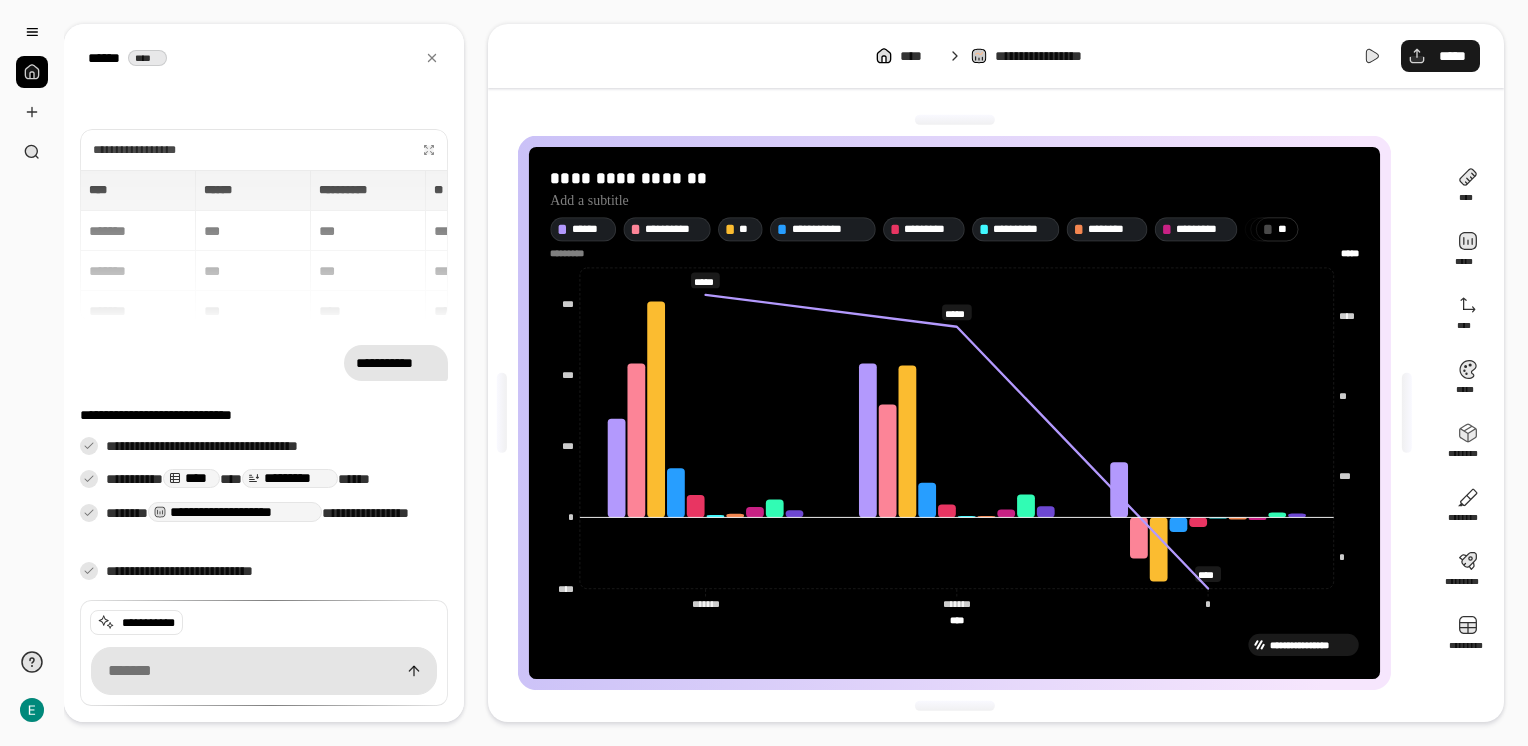 click on "*****" at bounding box center (1452, 56) 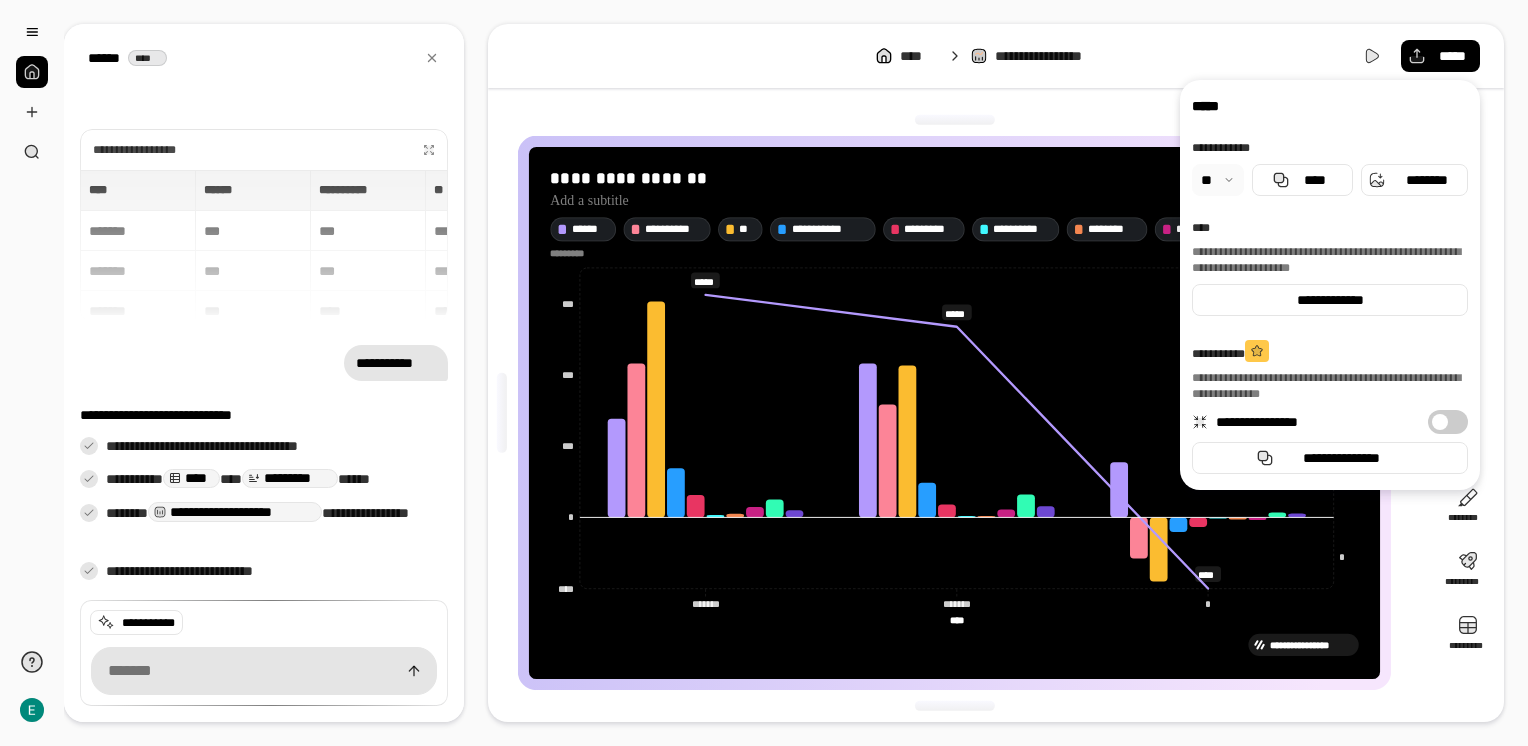 click at bounding box center (955, 120) 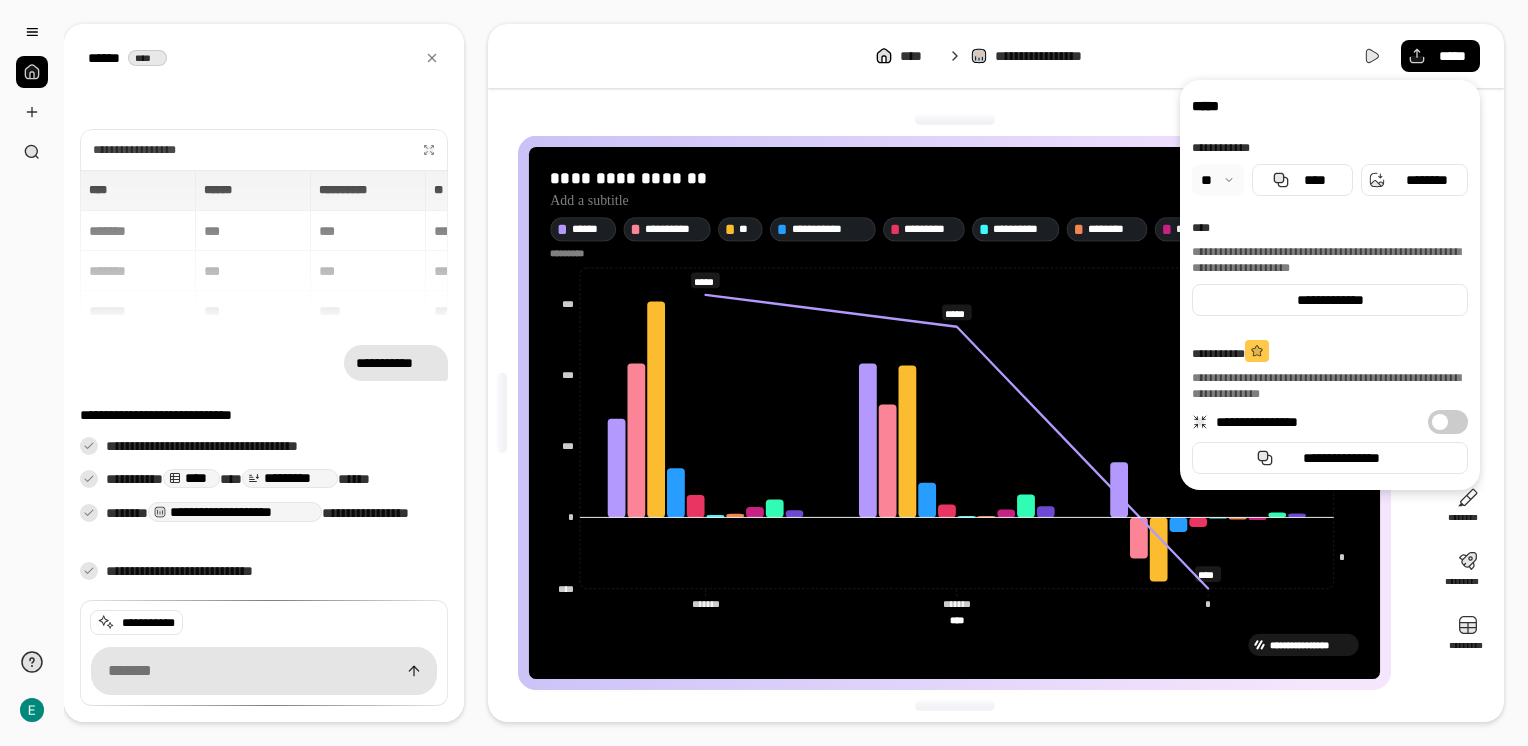 click at bounding box center (955, 120) 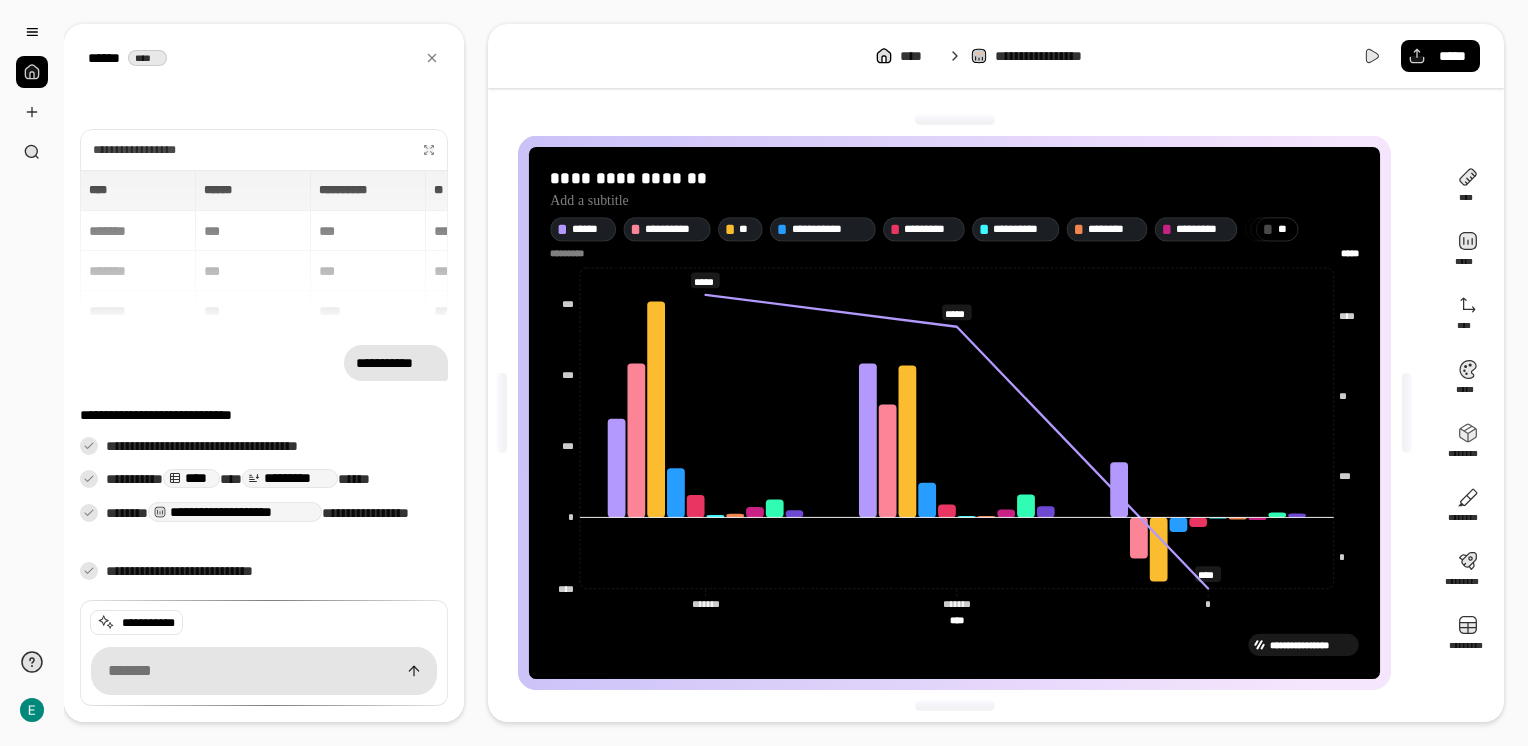 click on "**********" at bounding box center (996, 56) 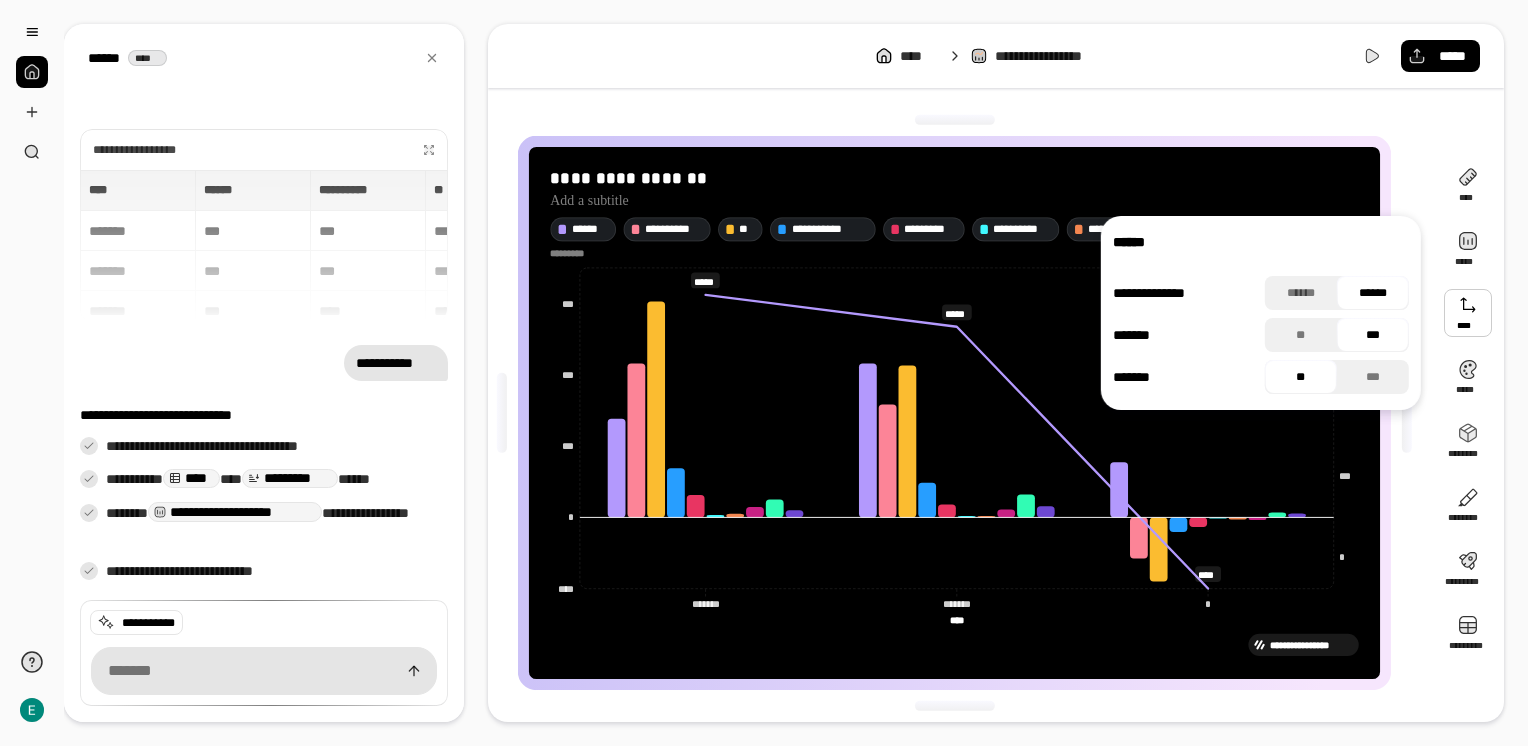 click on "******" at bounding box center [1373, 293] 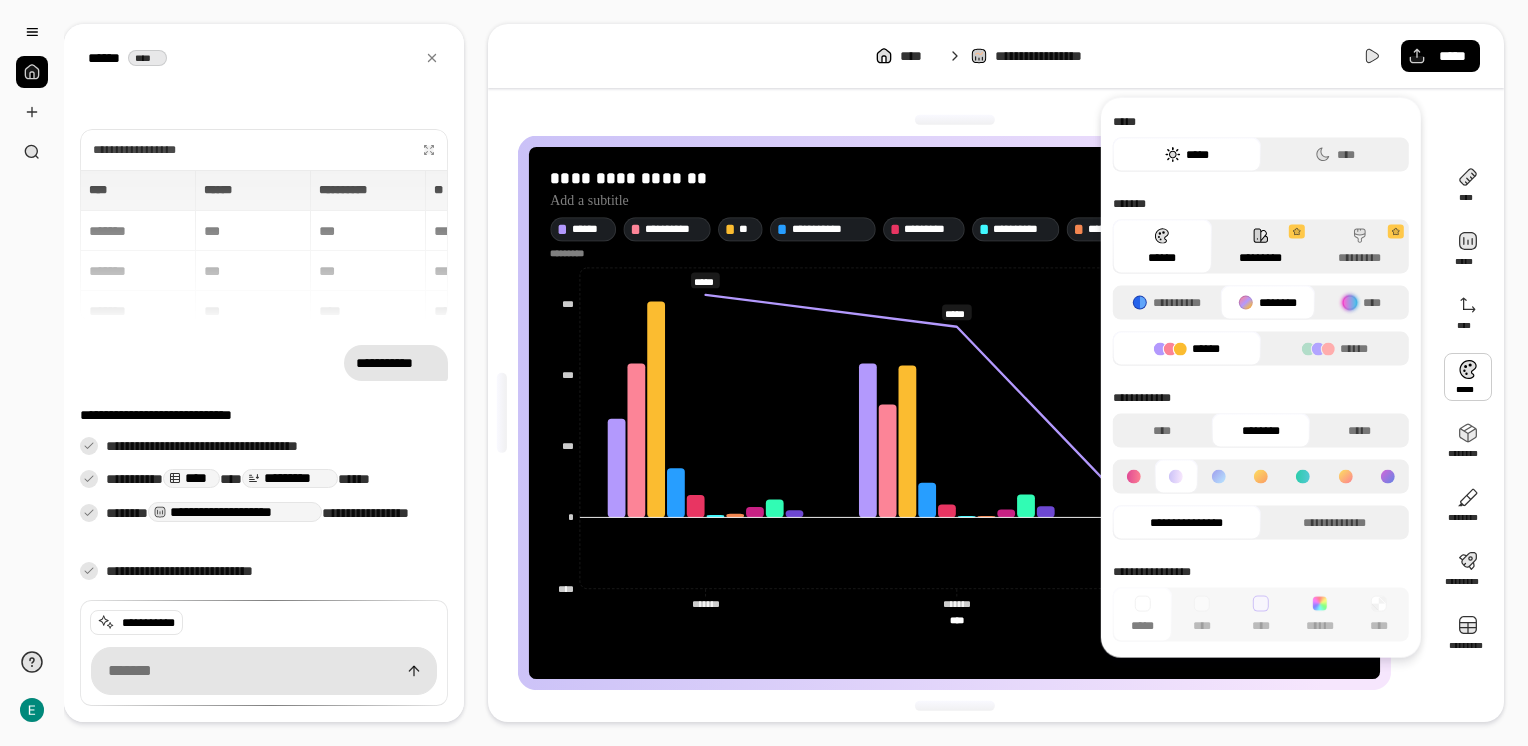 click on "*********" at bounding box center (1260, 247) 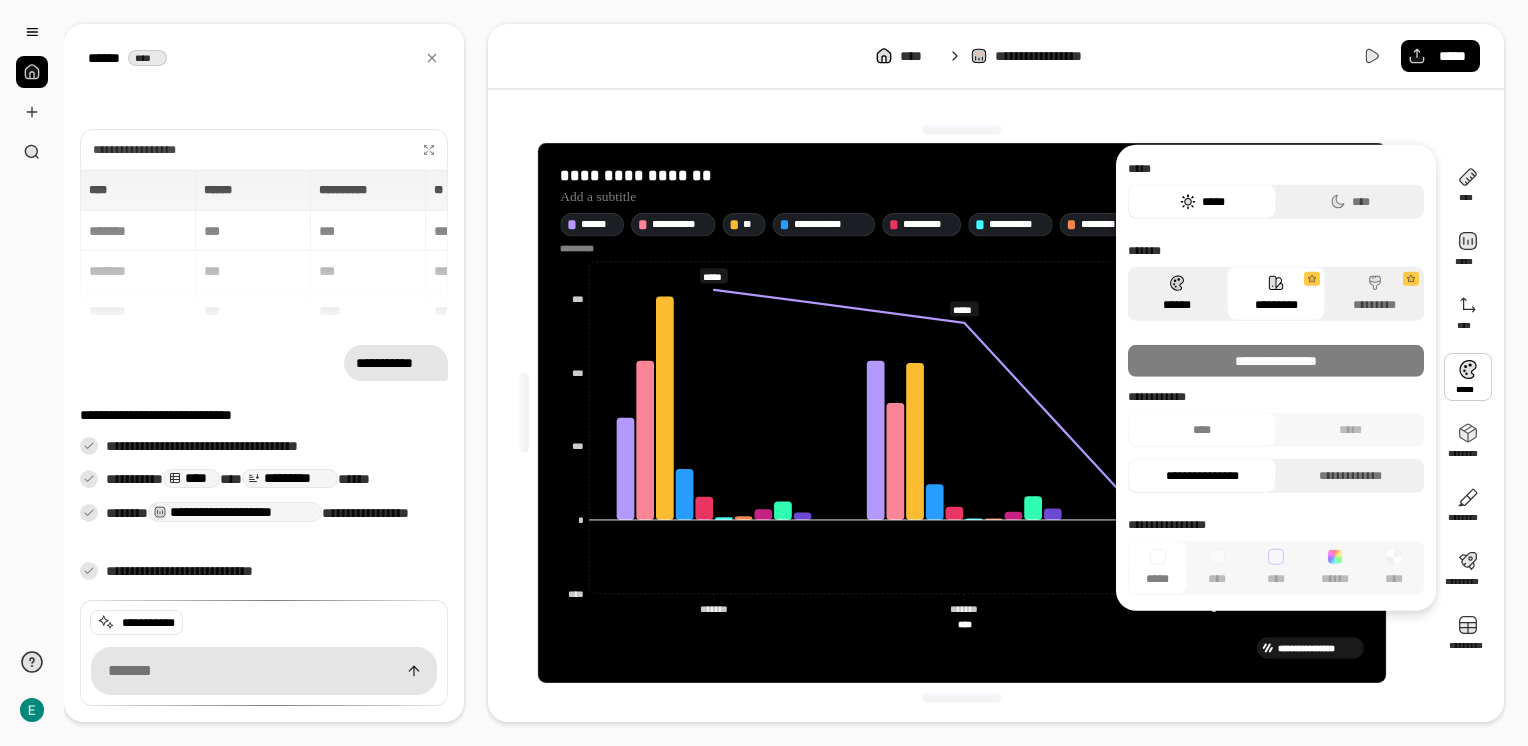 click on "******" at bounding box center [1177, 294] 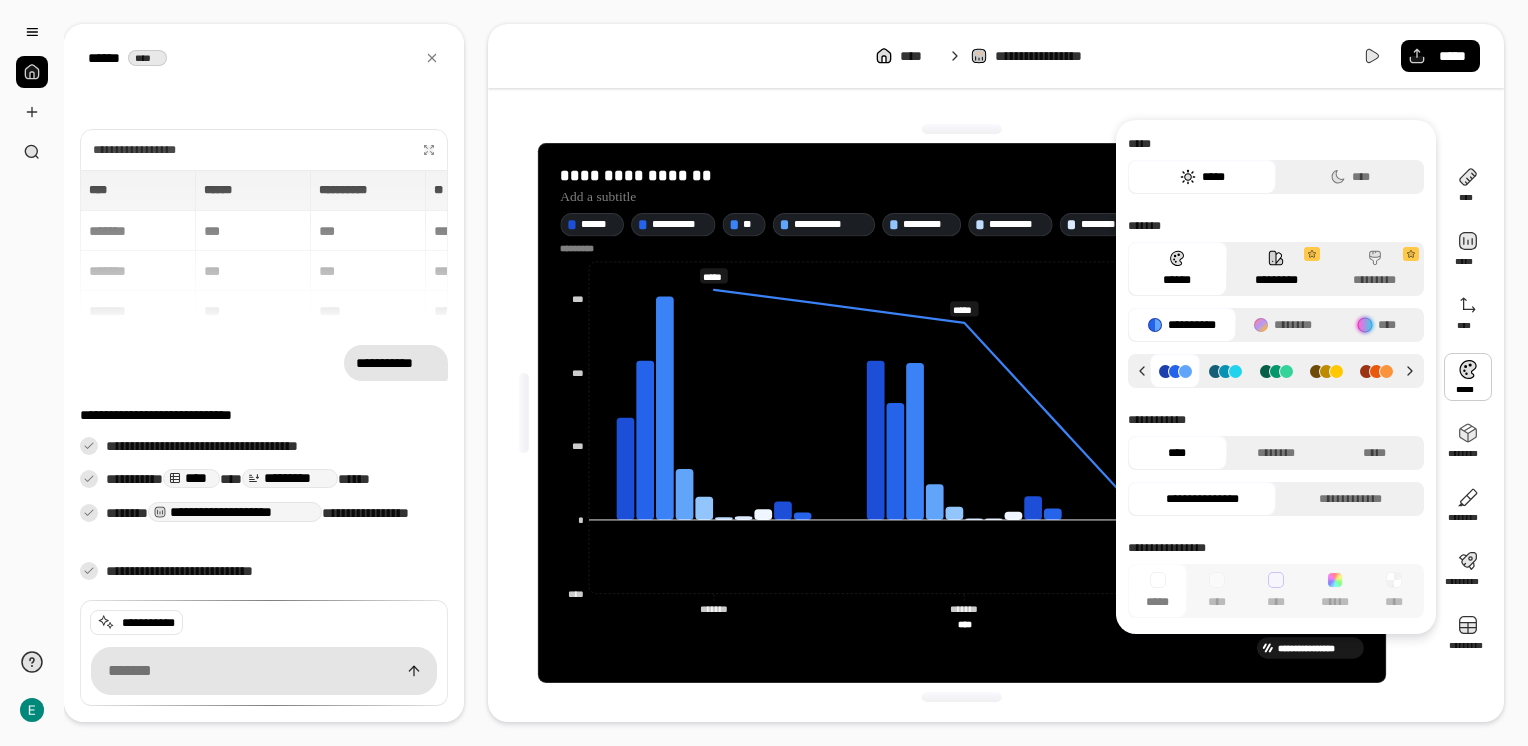 click on "*********" at bounding box center (1276, 269) 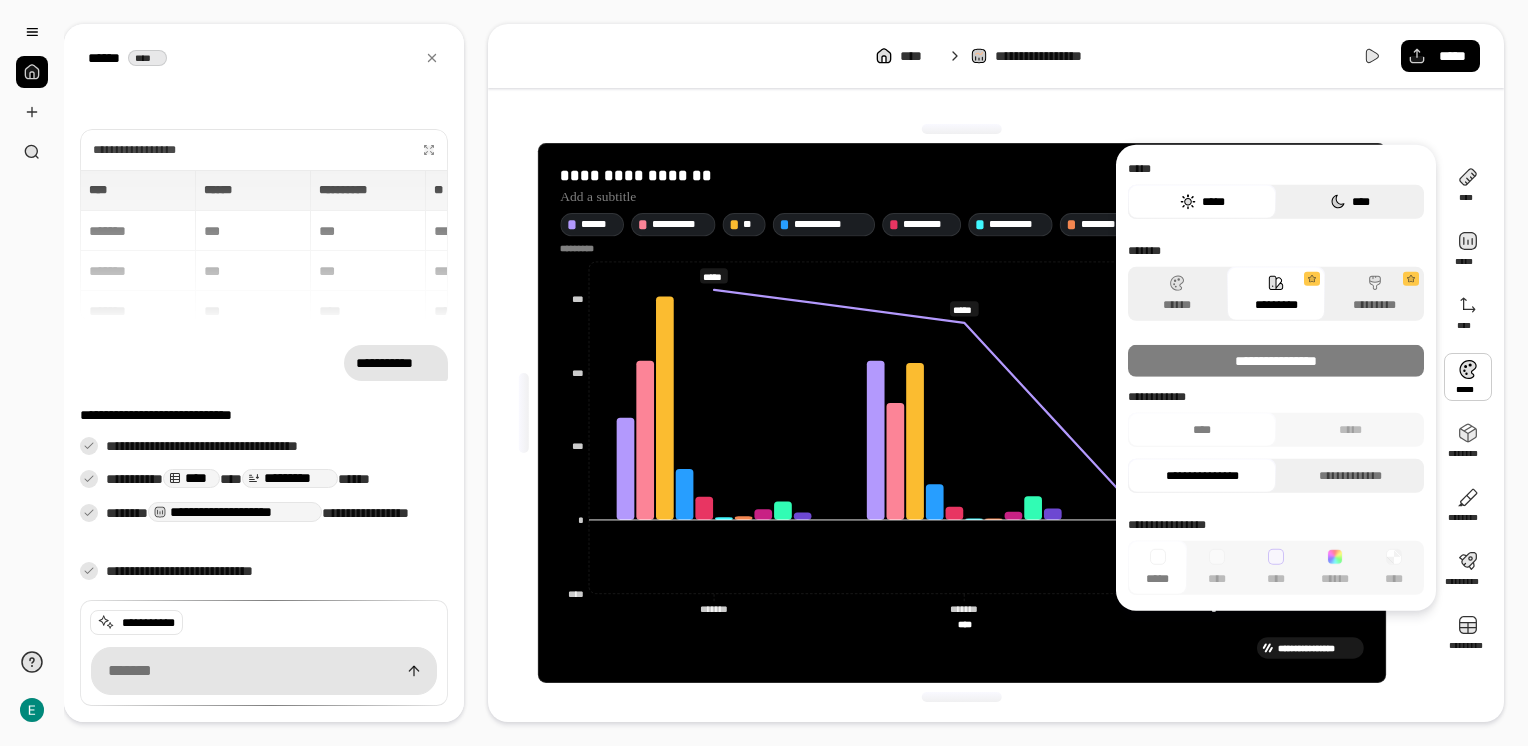 click 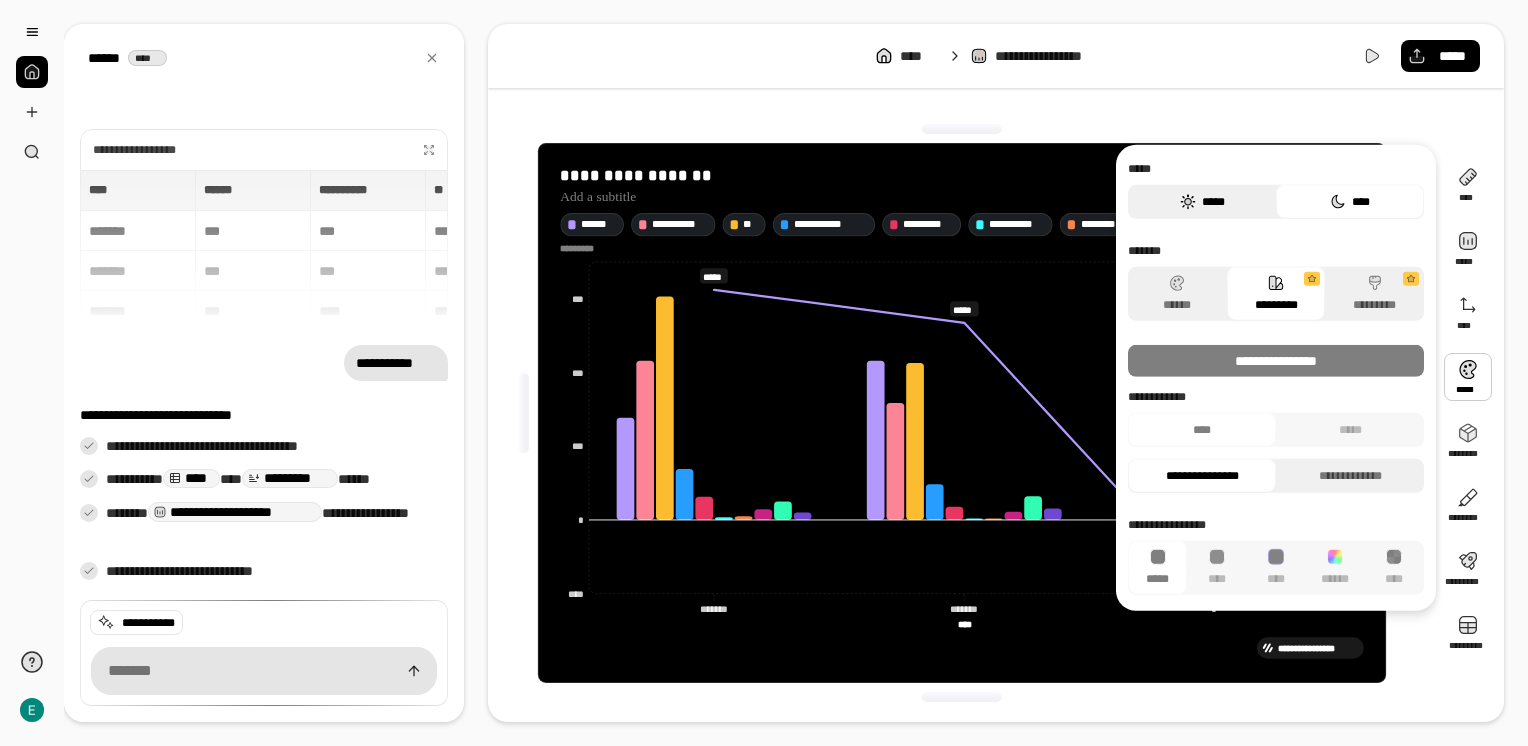 click on "*****" at bounding box center [1202, 202] 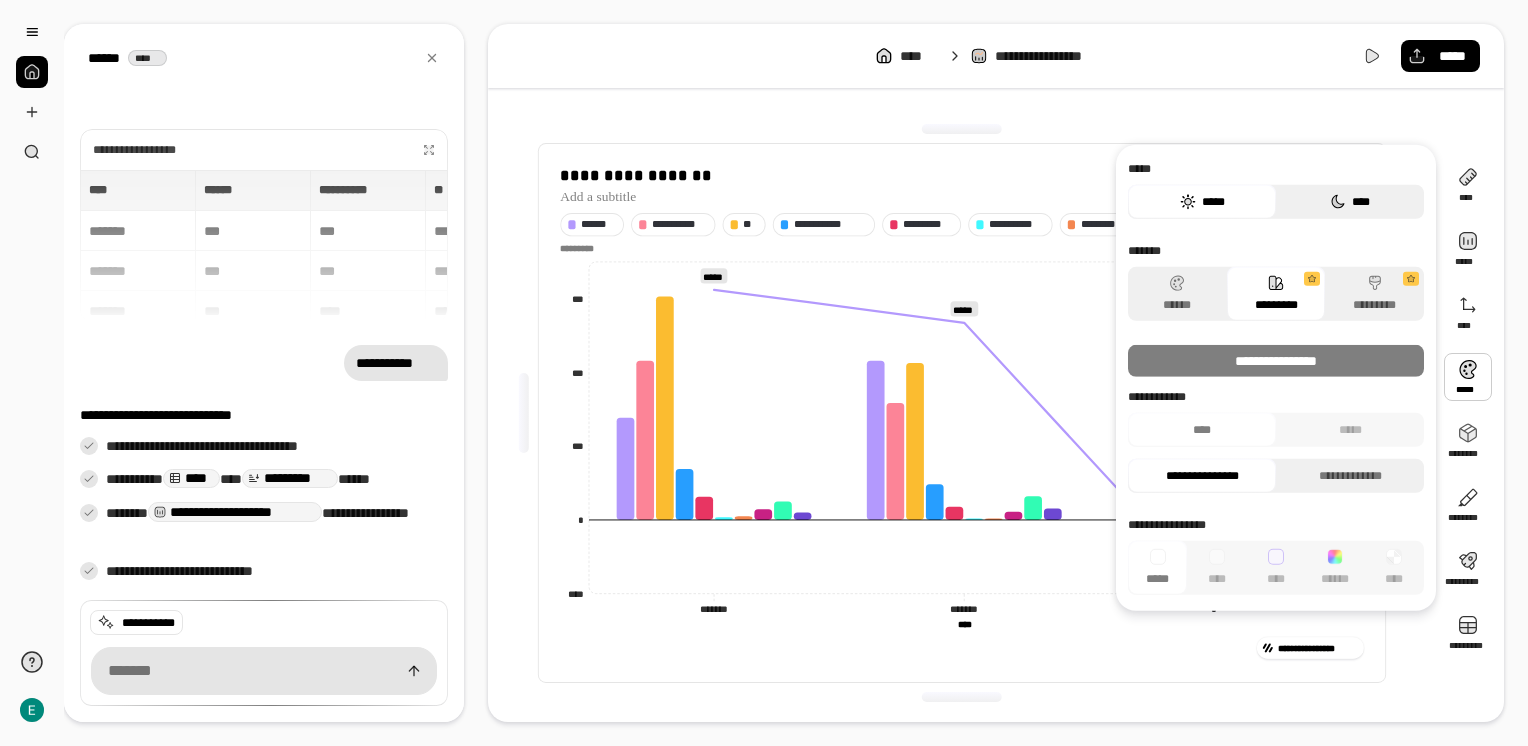click 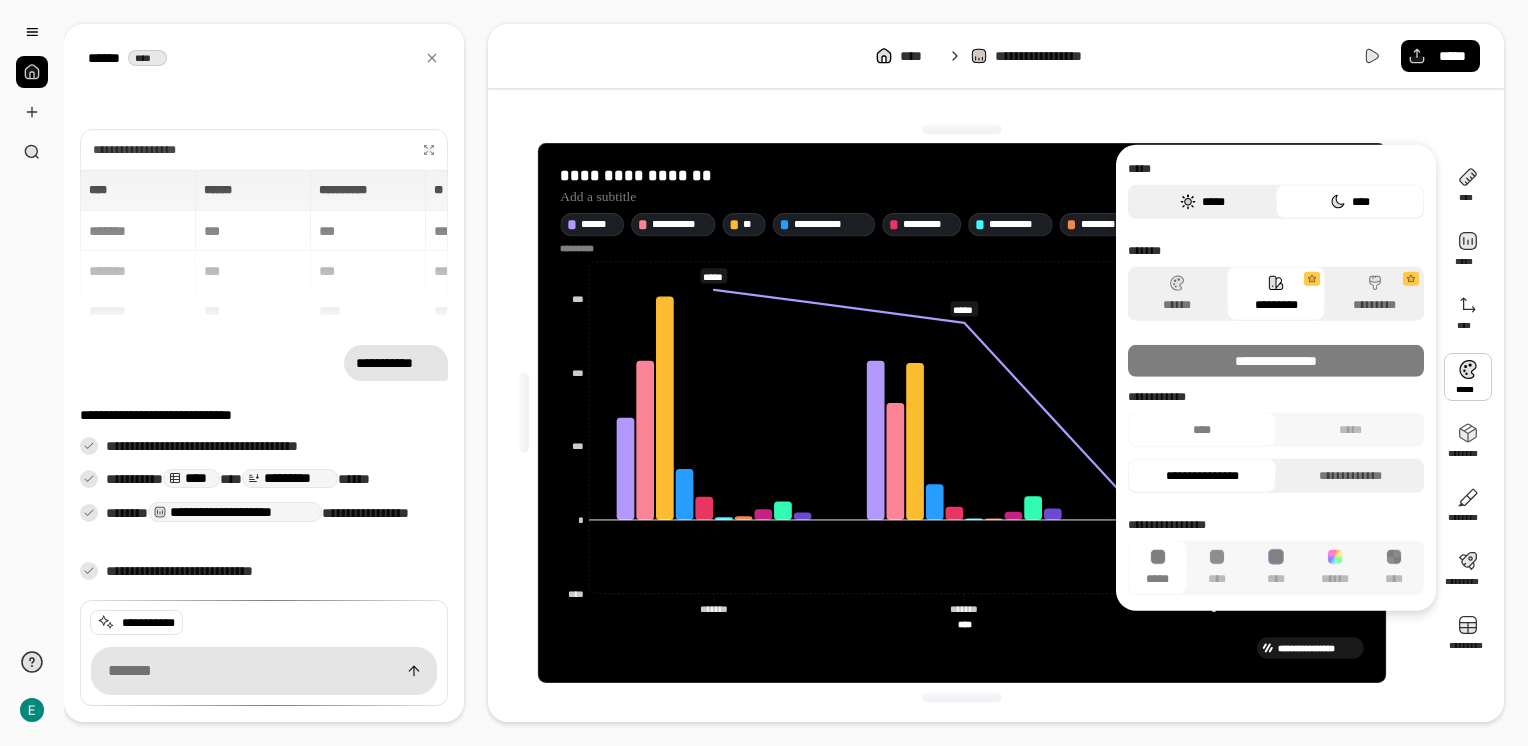 click on "*****" at bounding box center (1202, 202) 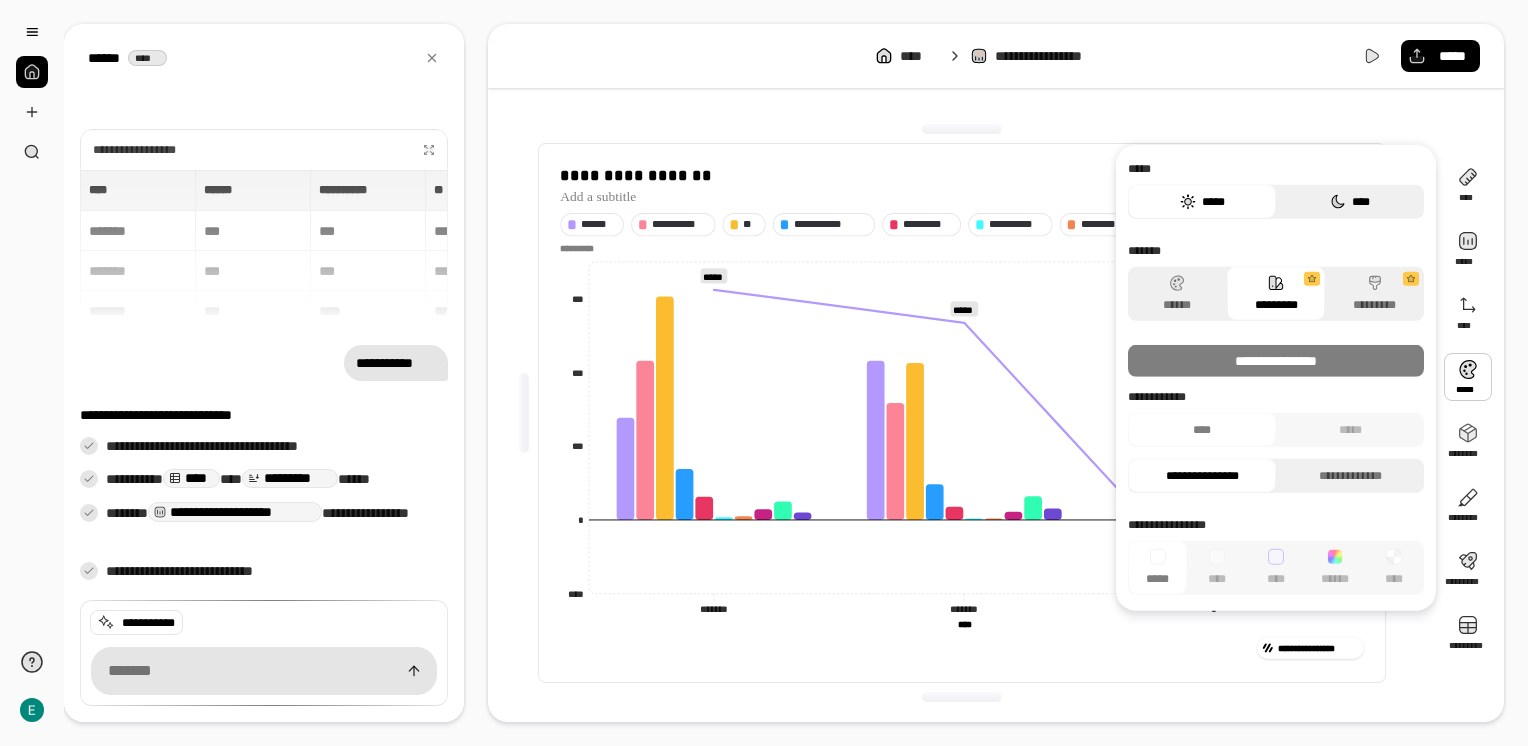 click 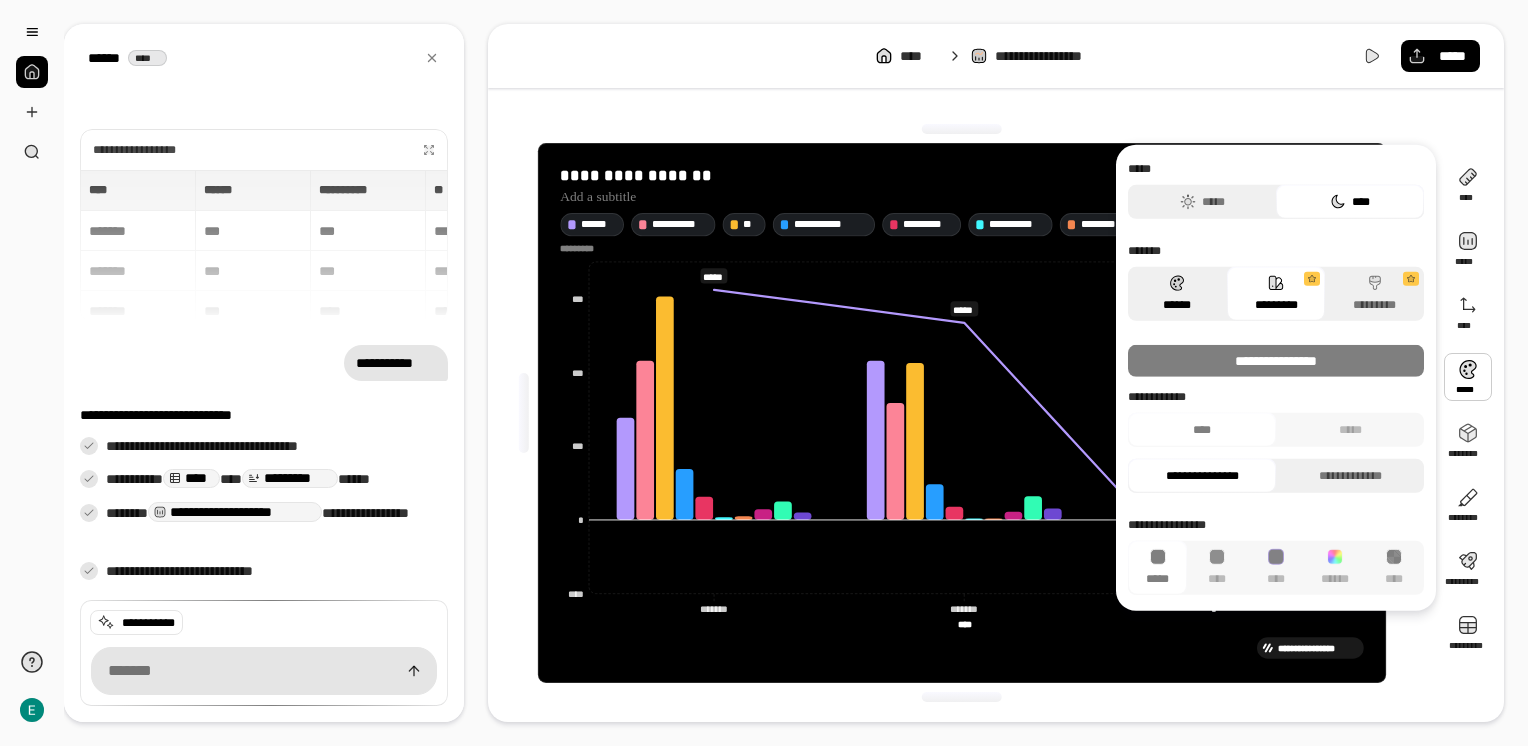 click on "******" at bounding box center (1177, 294) 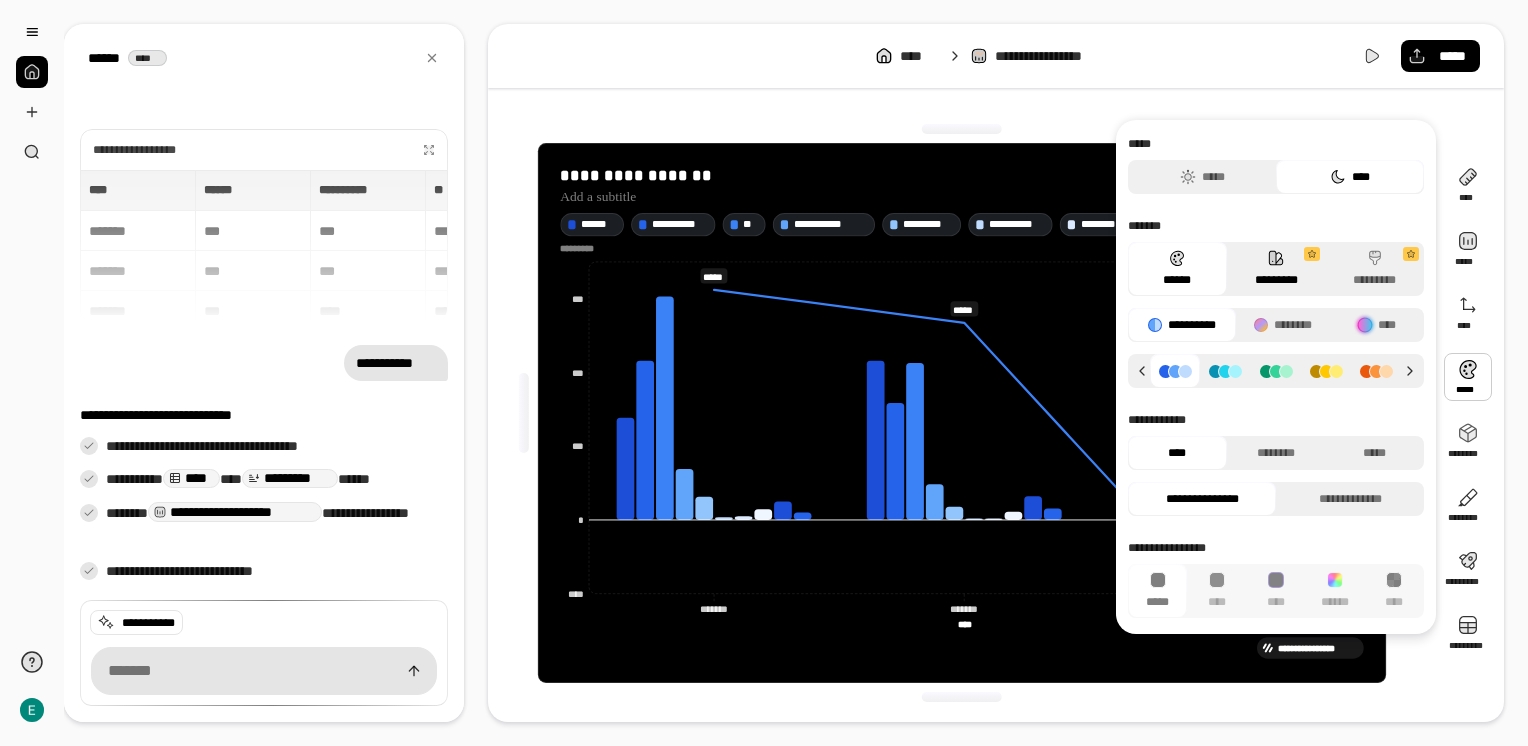 click on "*********" at bounding box center [1276, 269] 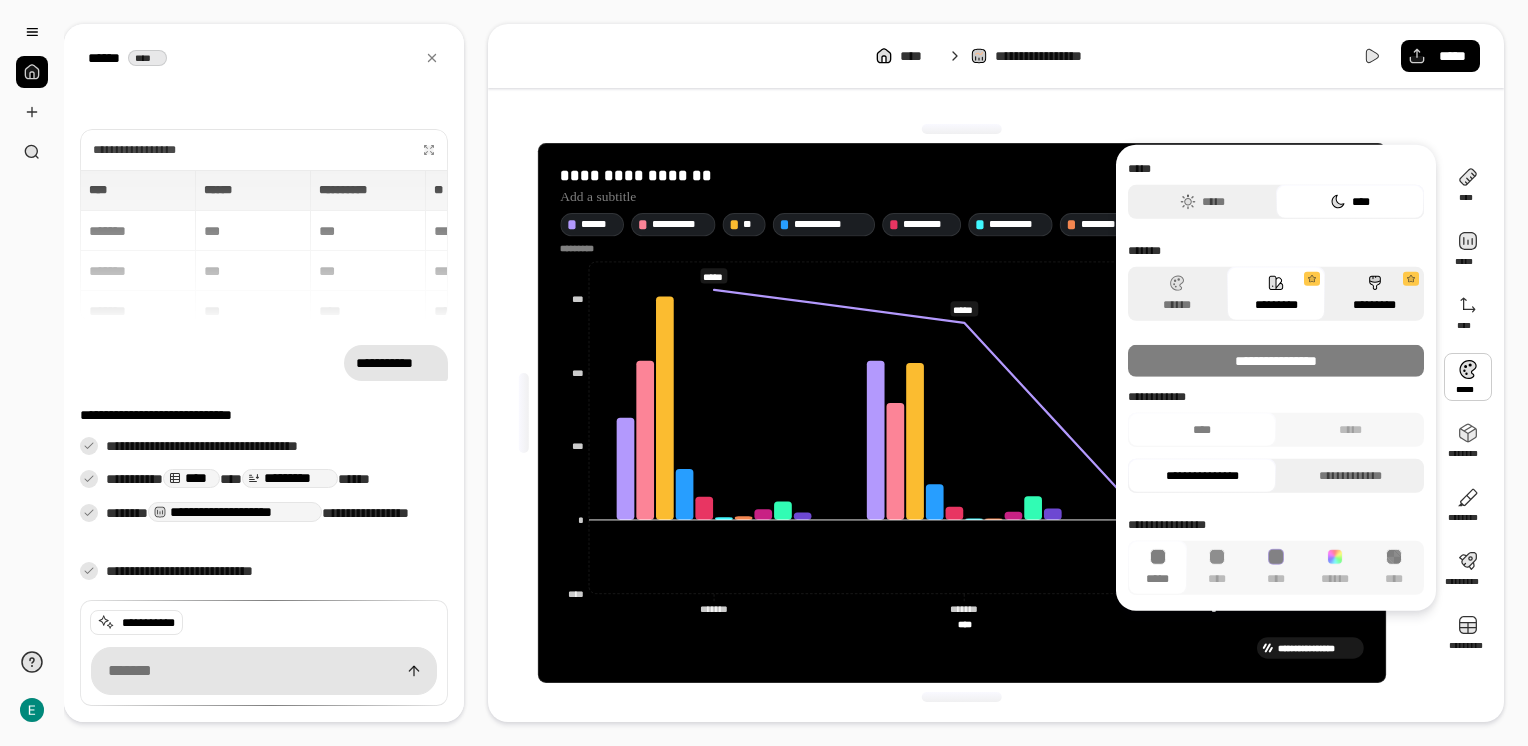 click 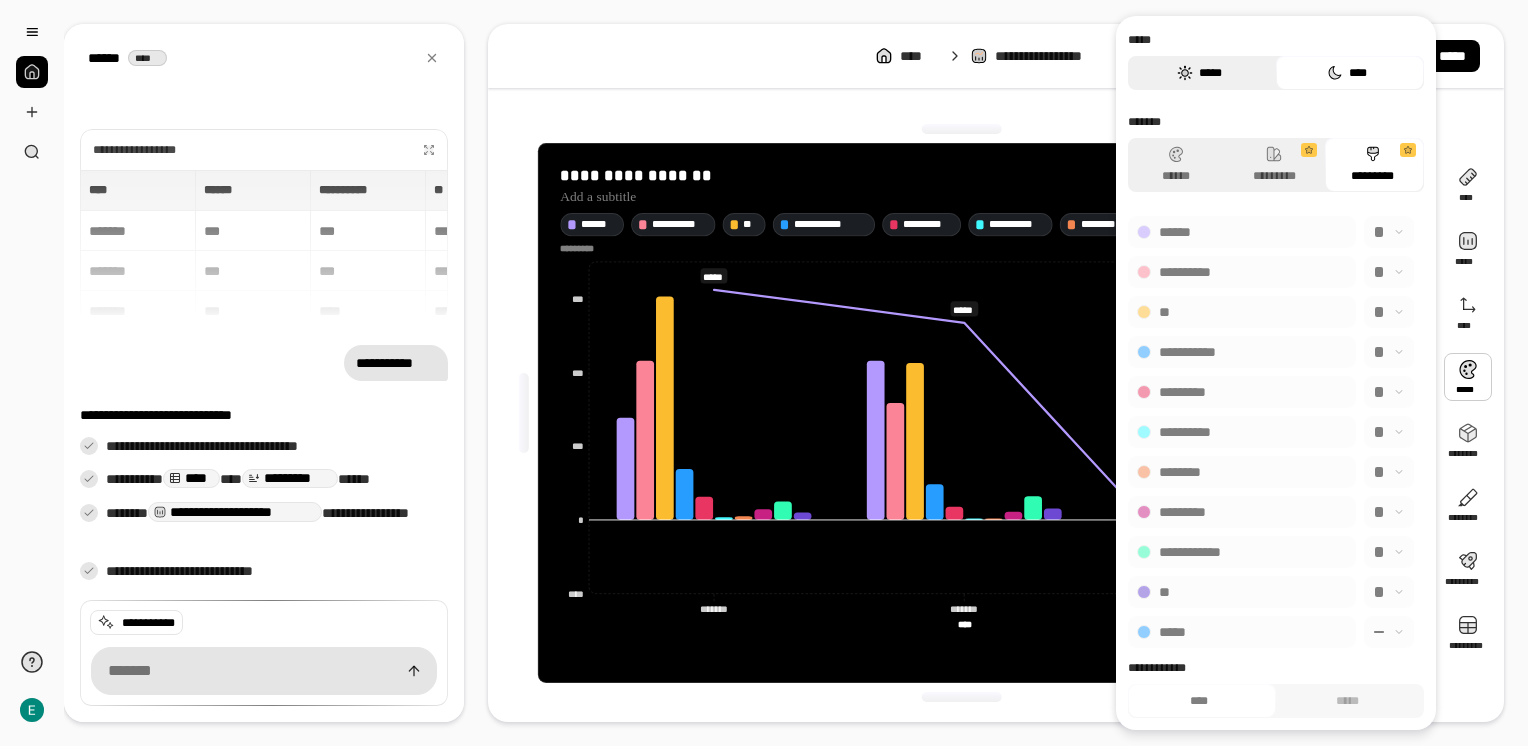 click on "*****" at bounding box center [1199, 73] 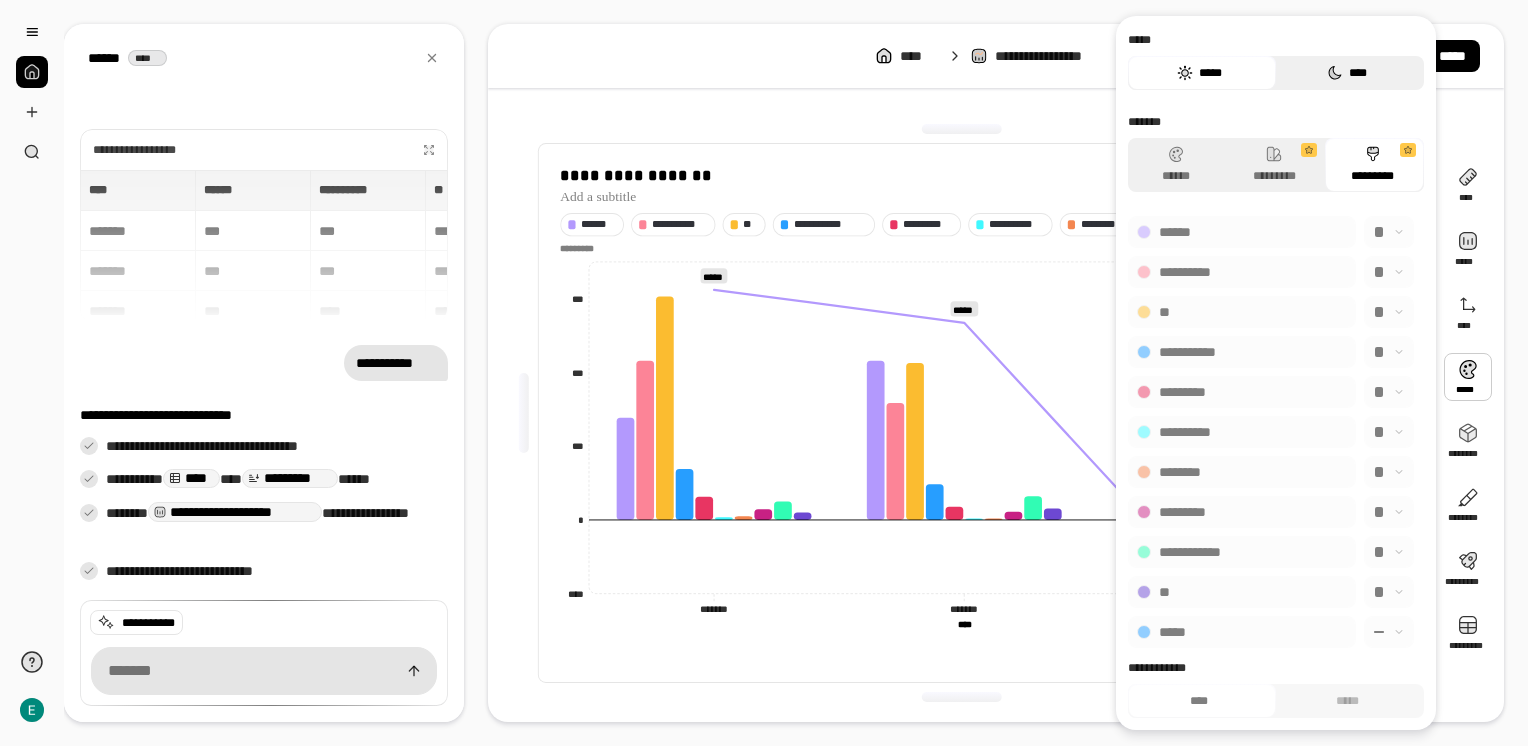 click on "****" at bounding box center [1347, 73] 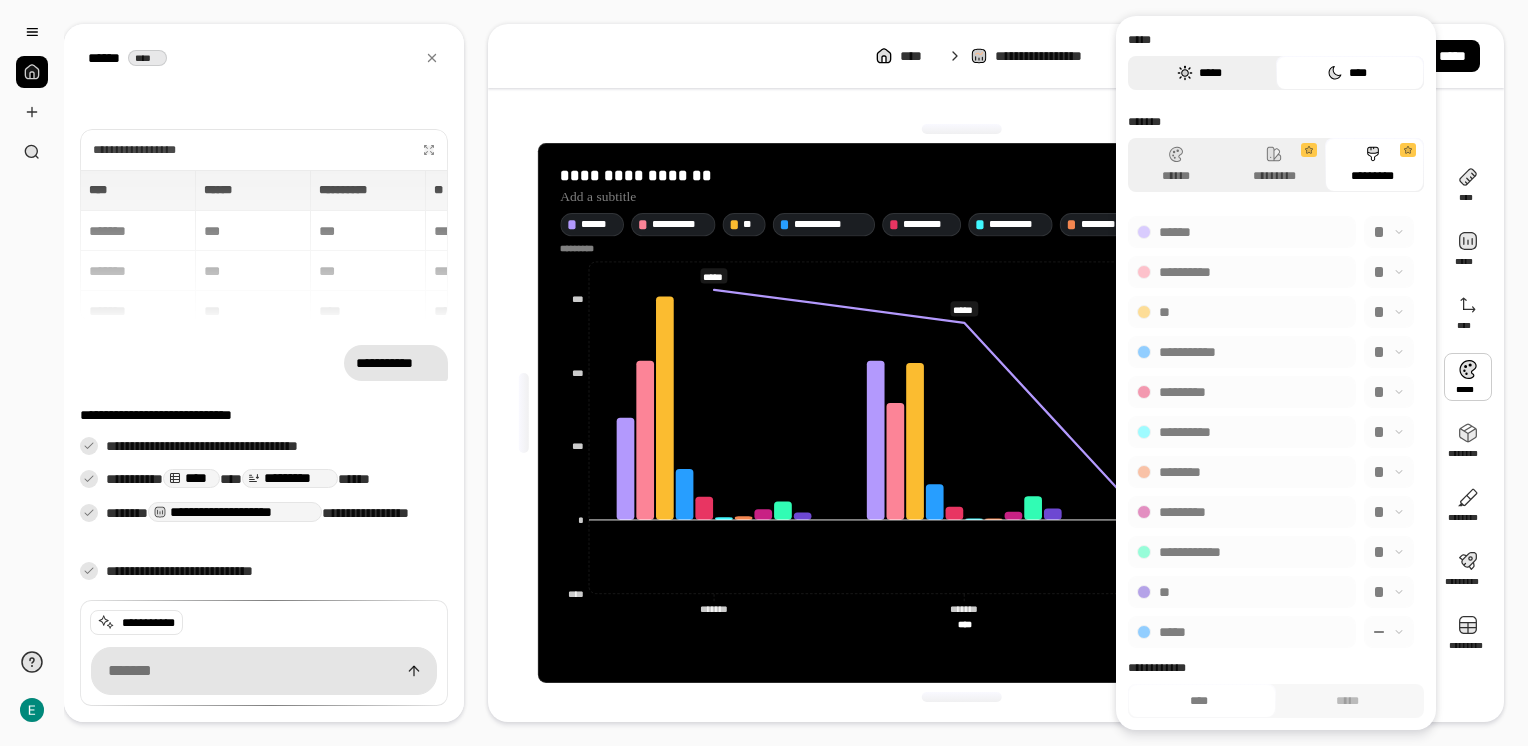 click on "*****" at bounding box center (1199, 73) 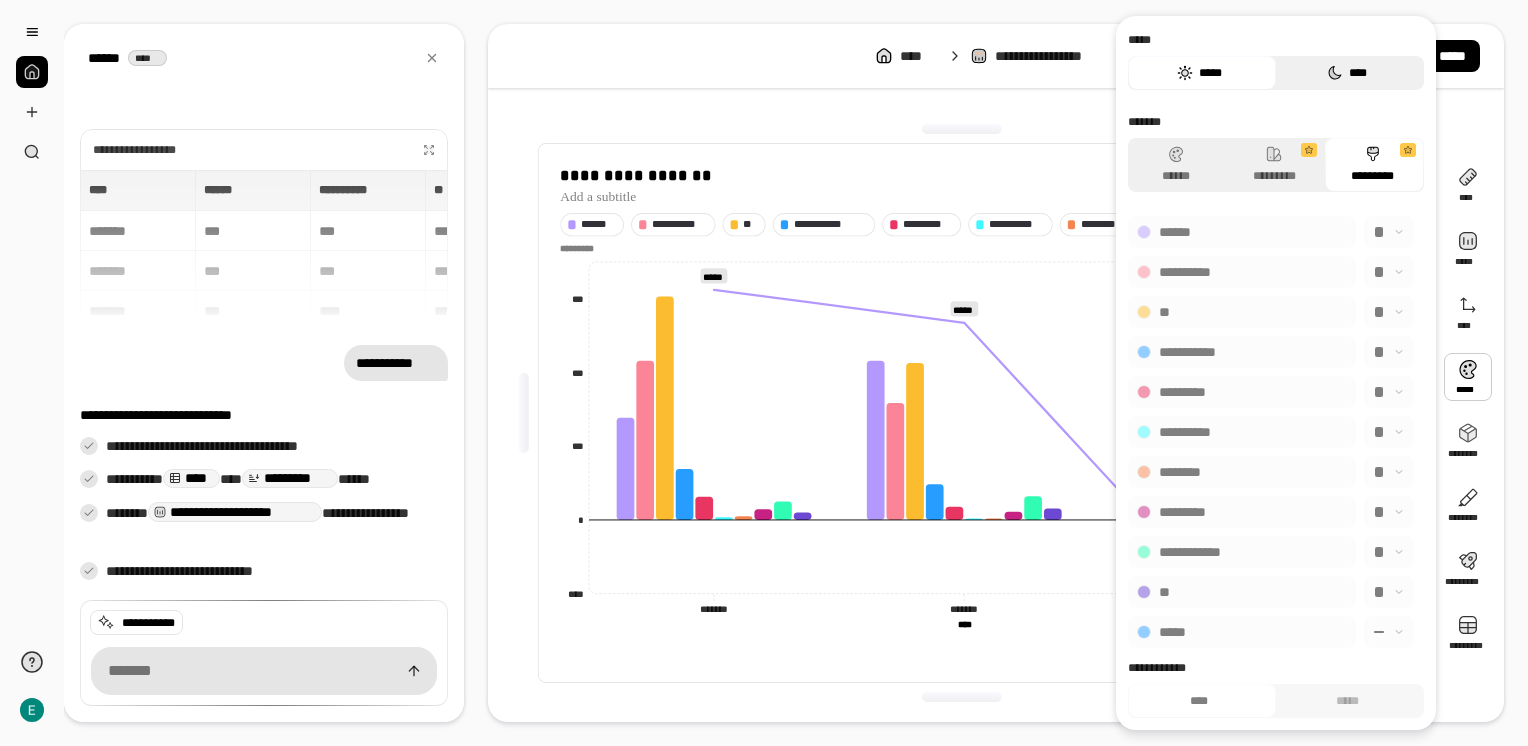 click on "****" at bounding box center (1347, 73) 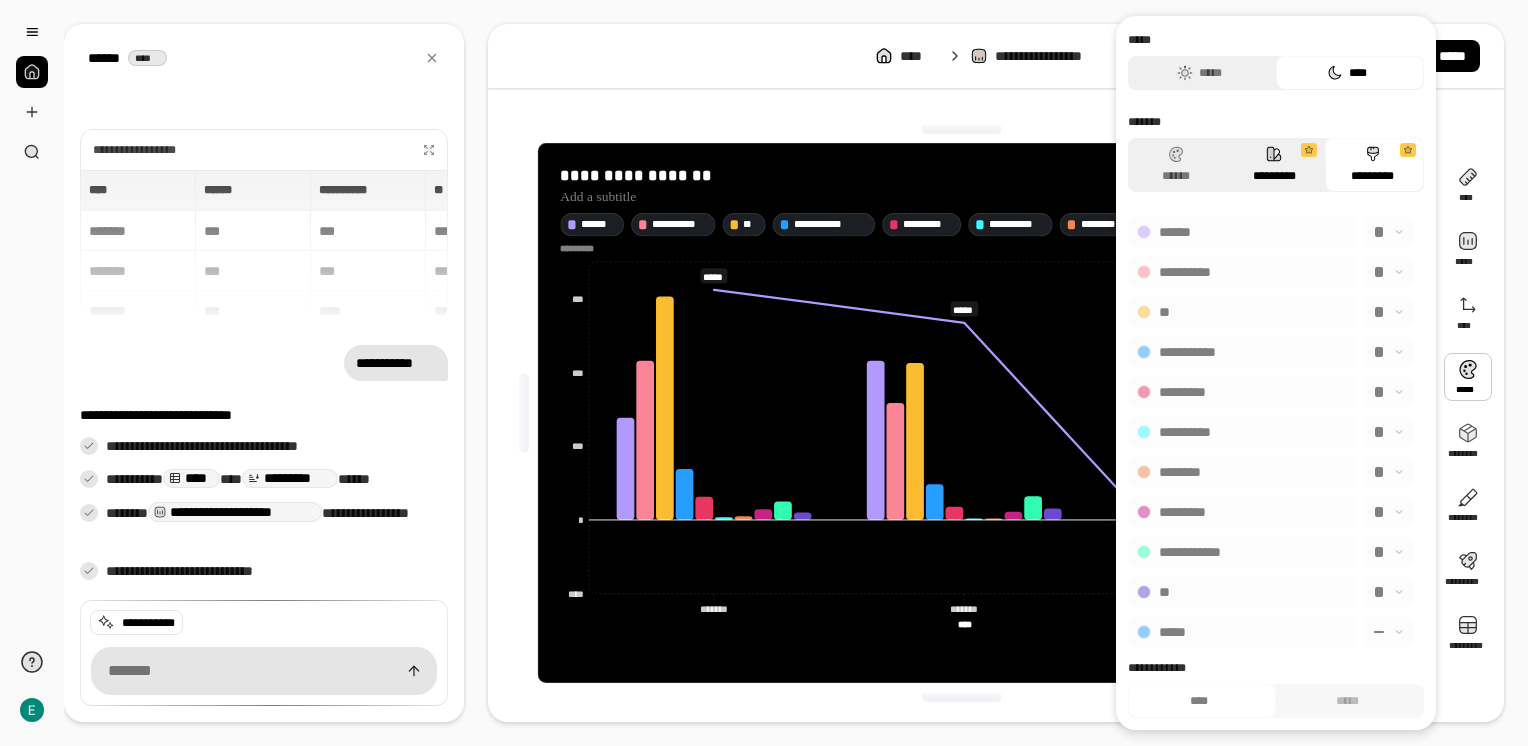 click on "*********" at bounding box center (1274, 165) 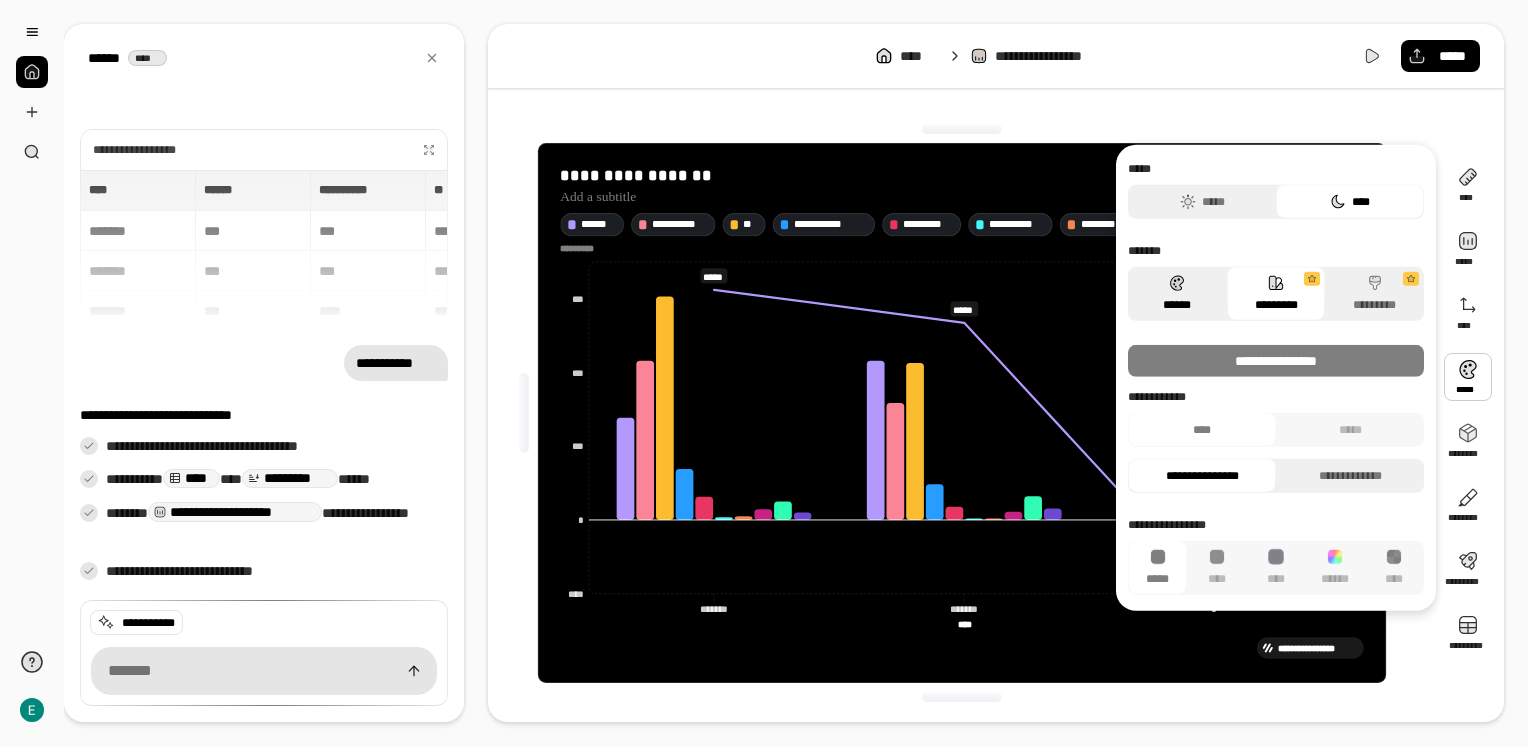 click on "******" at bounding box center [1177, 294] 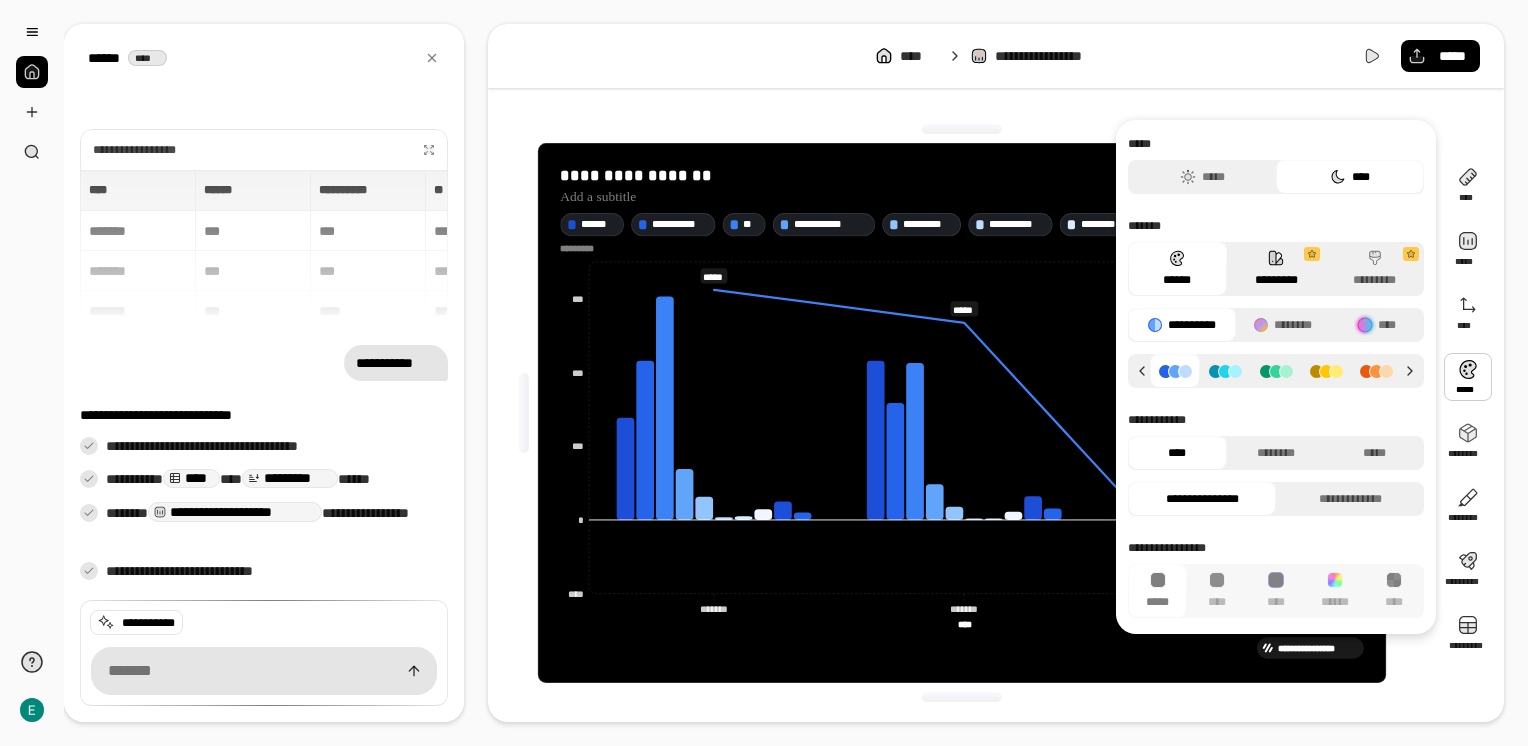 click on "*********" at bounding box center (1276, 269) 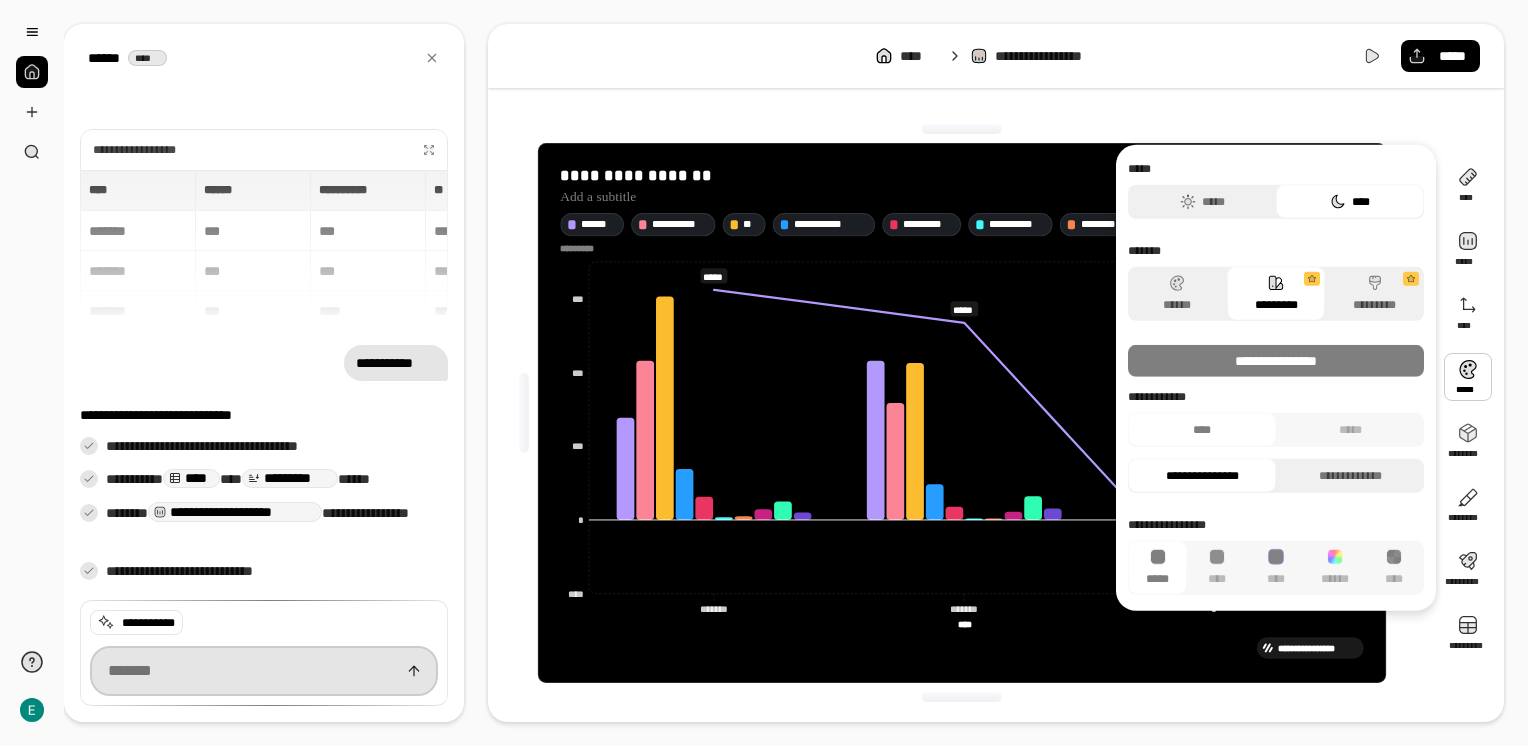 click at bounding box center (264, 671) 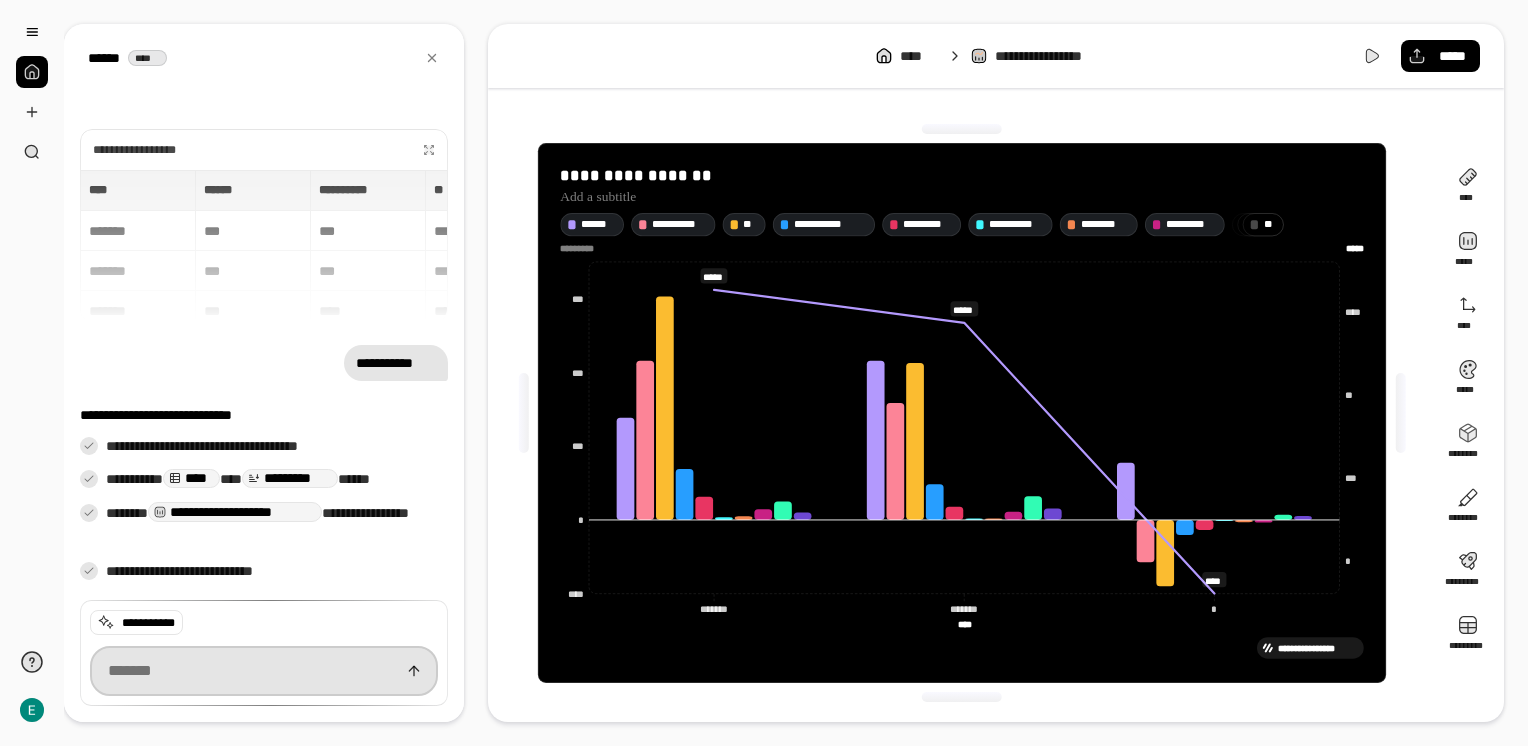 paste on "**********" 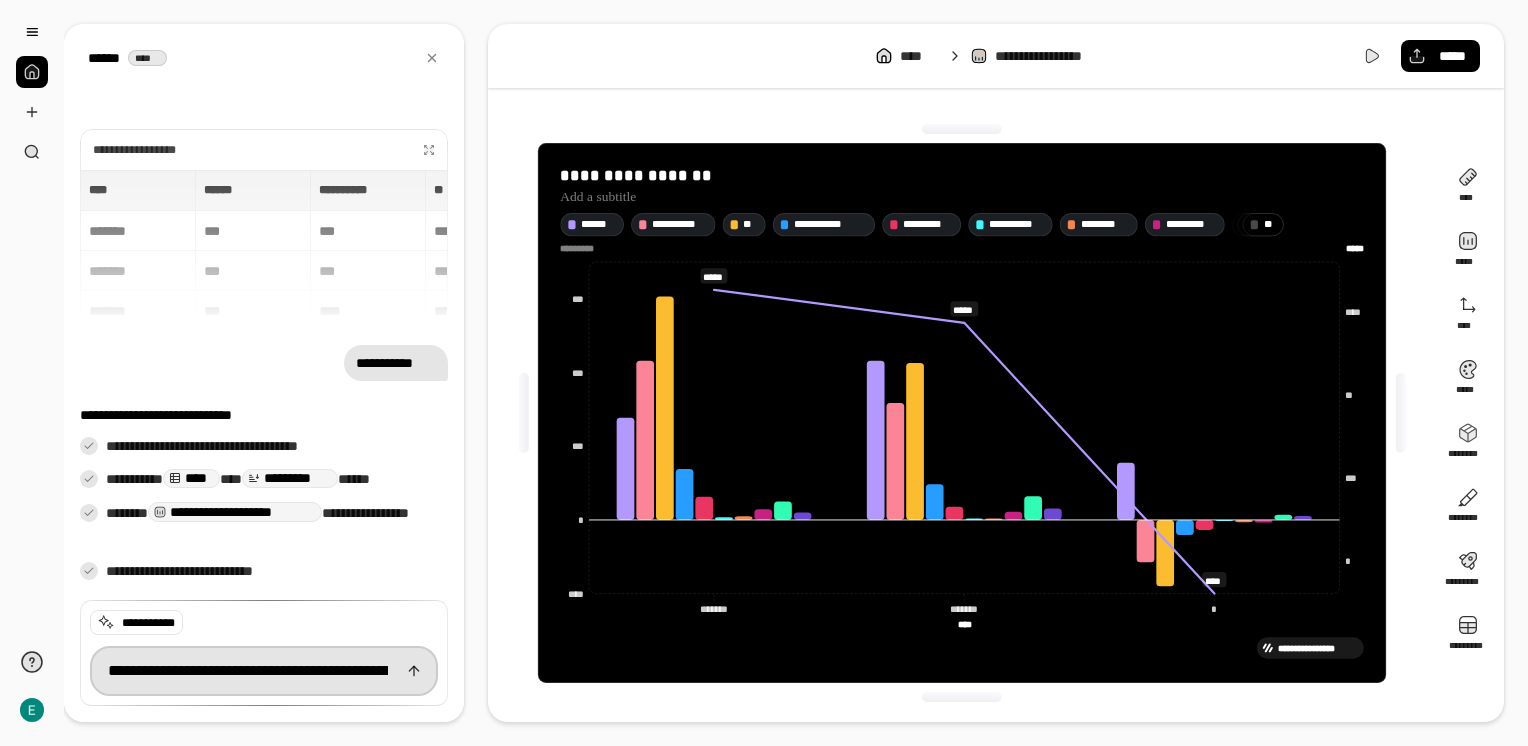 scroll, scrollTop: 0, scrollLeft: 3140, axis: horizontal 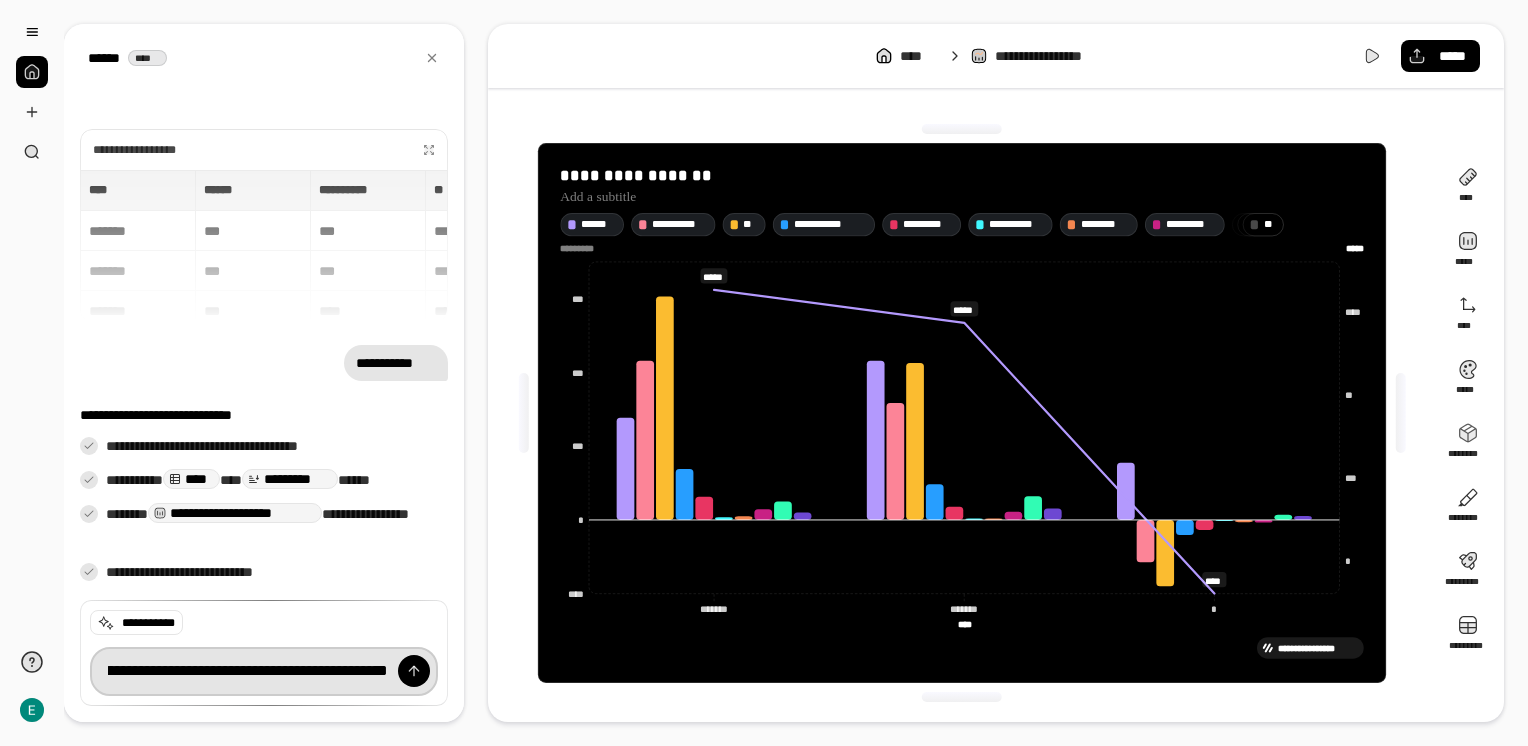 type on "**********" 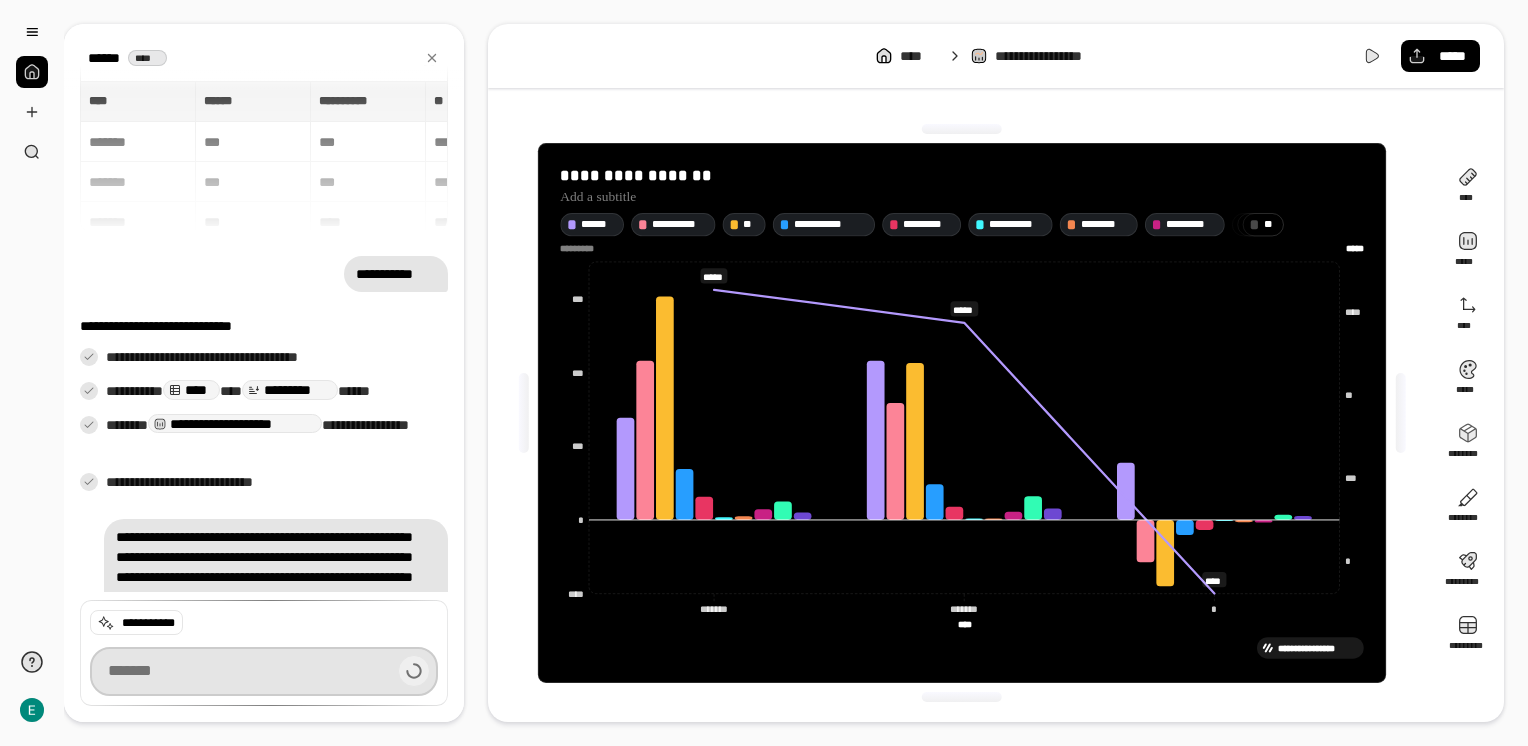 scroll, scrollTop: 0, scrollLeft: 0, axis: both 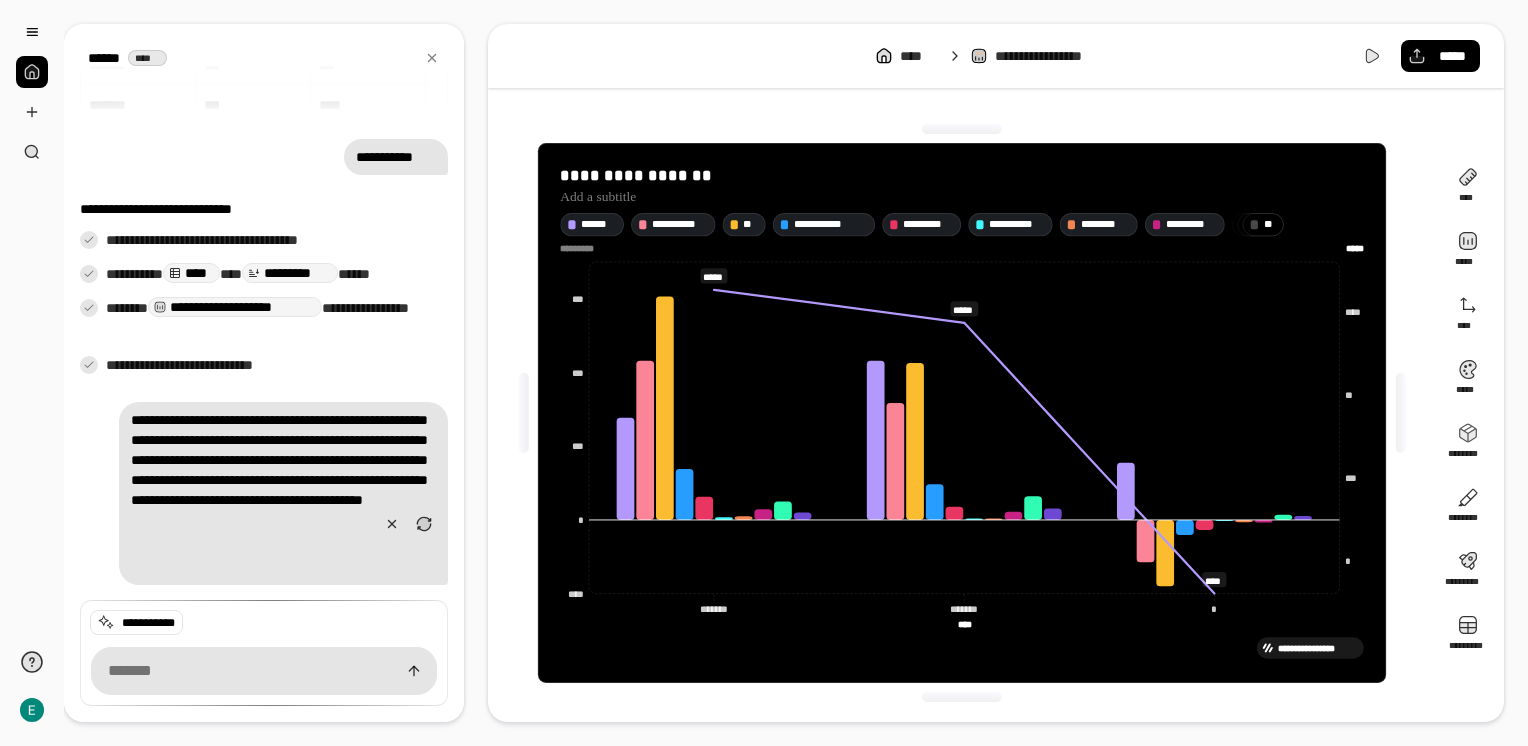 click at bounding box center (32, 72) 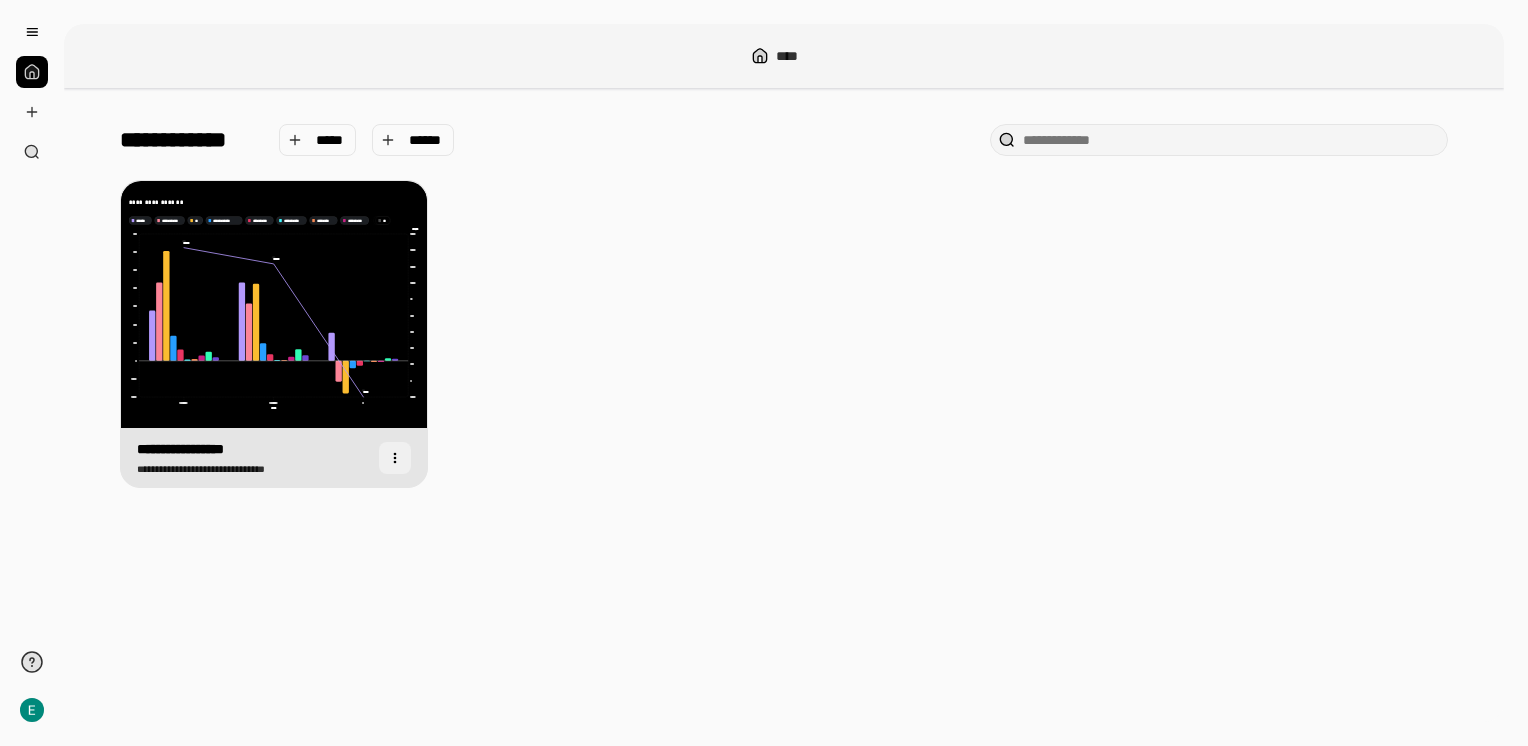 click at bounding box center [395, 458] 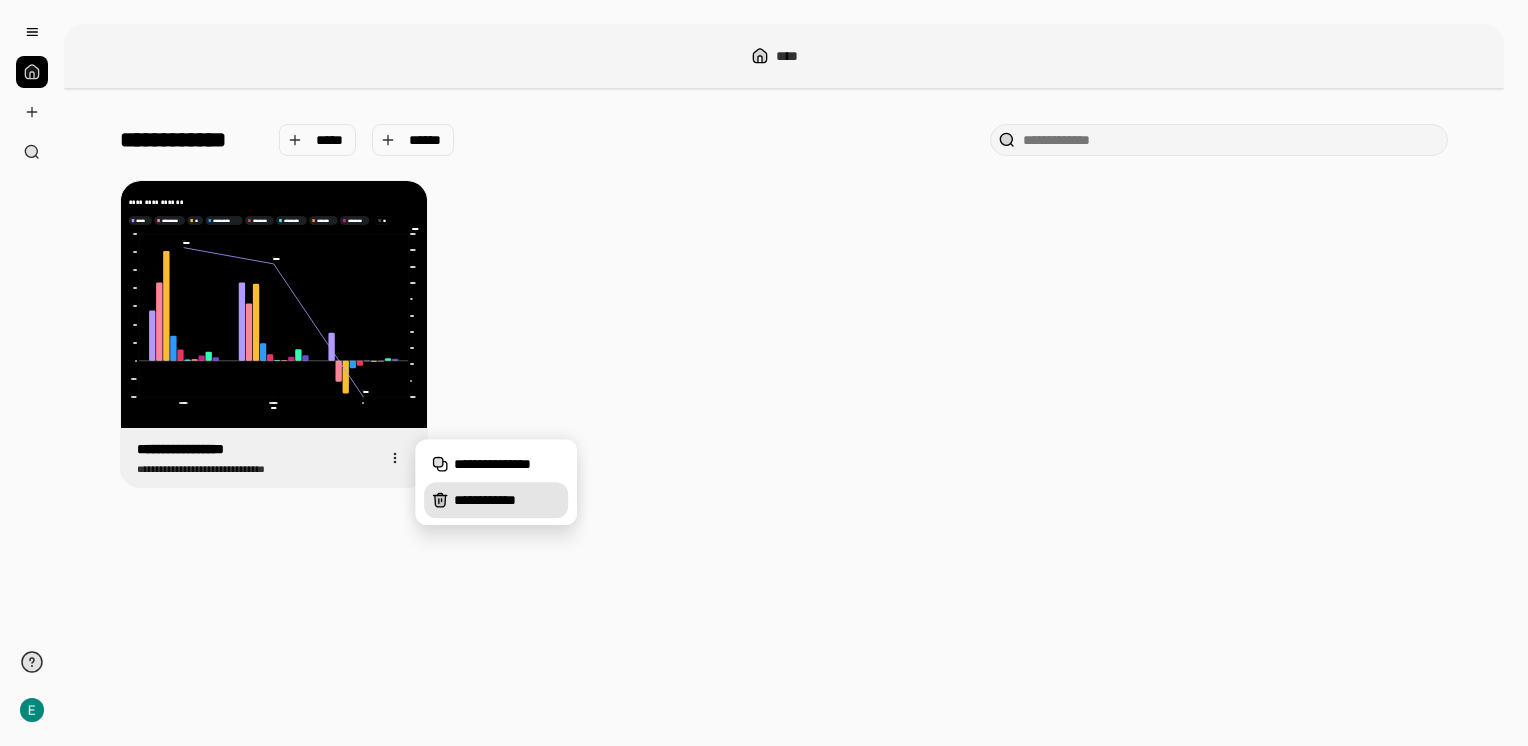 drag, startPoint x: 504, startPoint y: 509, endPoint x: 532, endPoint y: 509, distance: 28 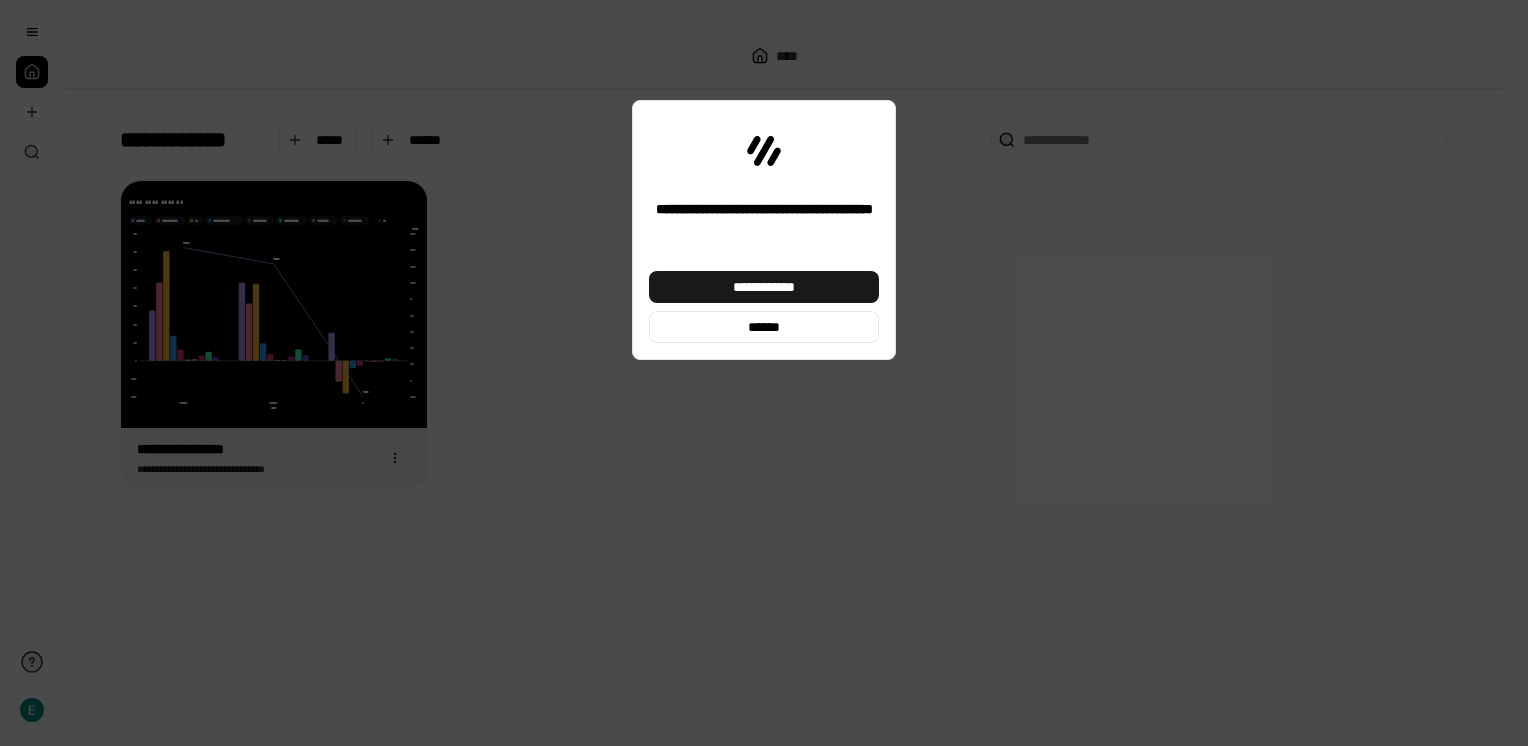 click on "**********" at bounding box center [764, 287] 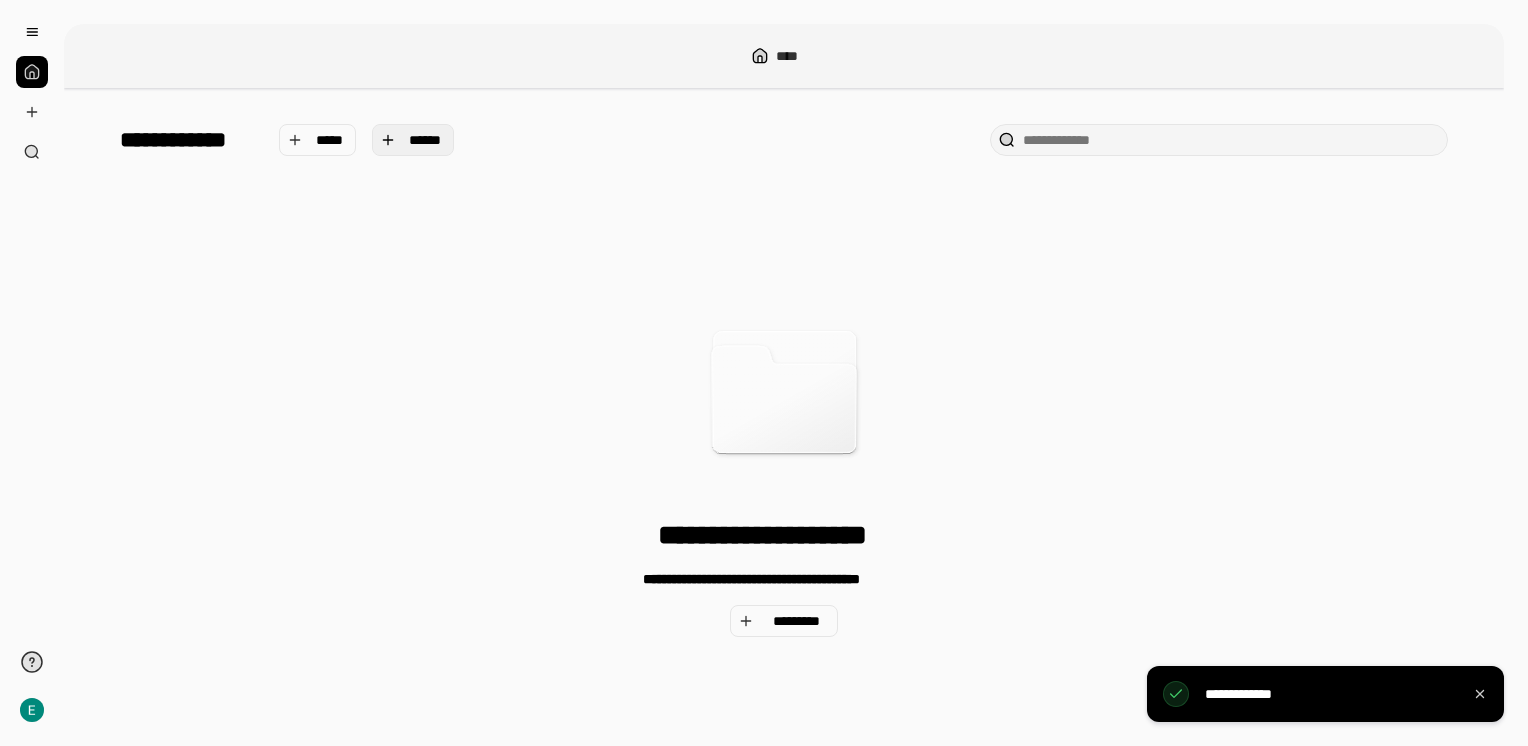 click on "******" at bounding box center (413, 140) 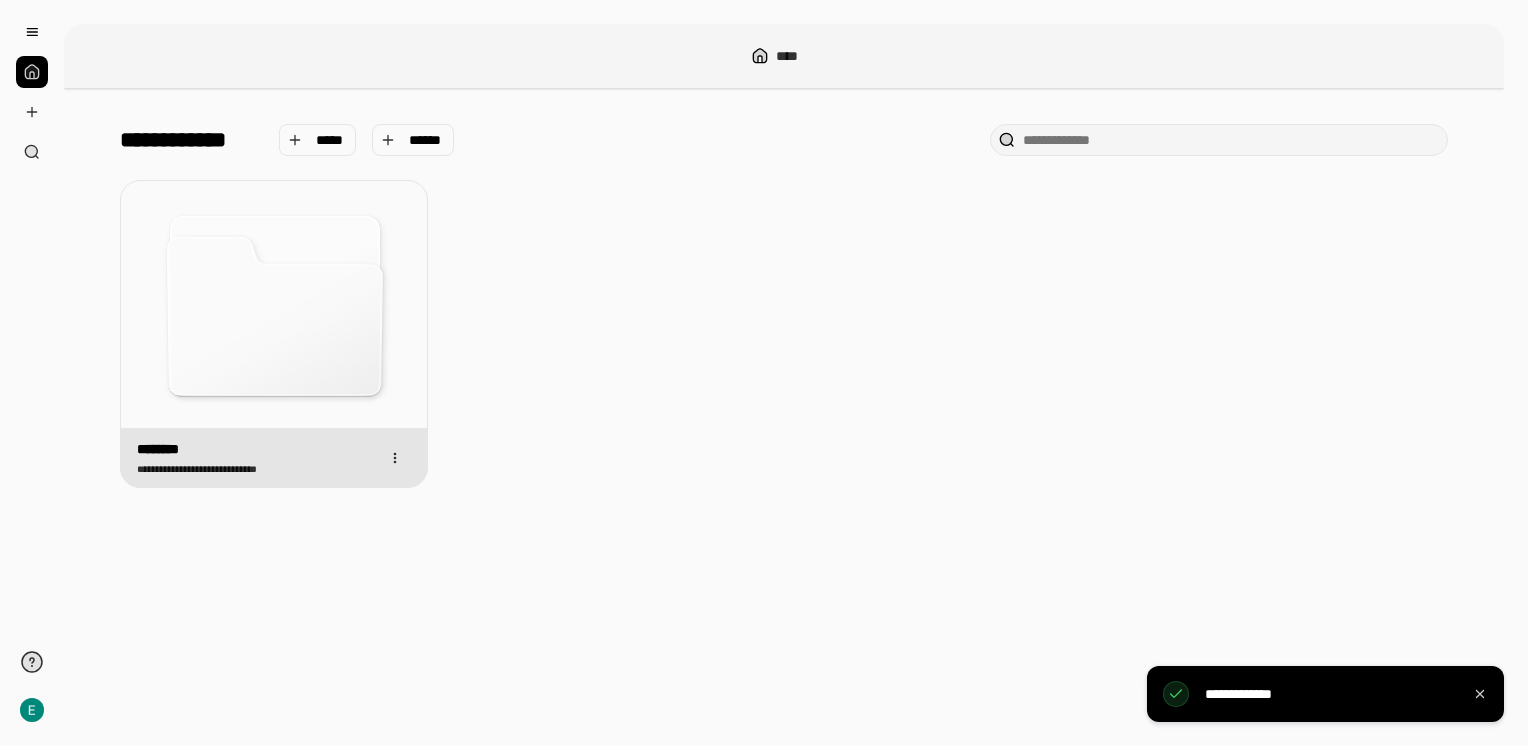 click 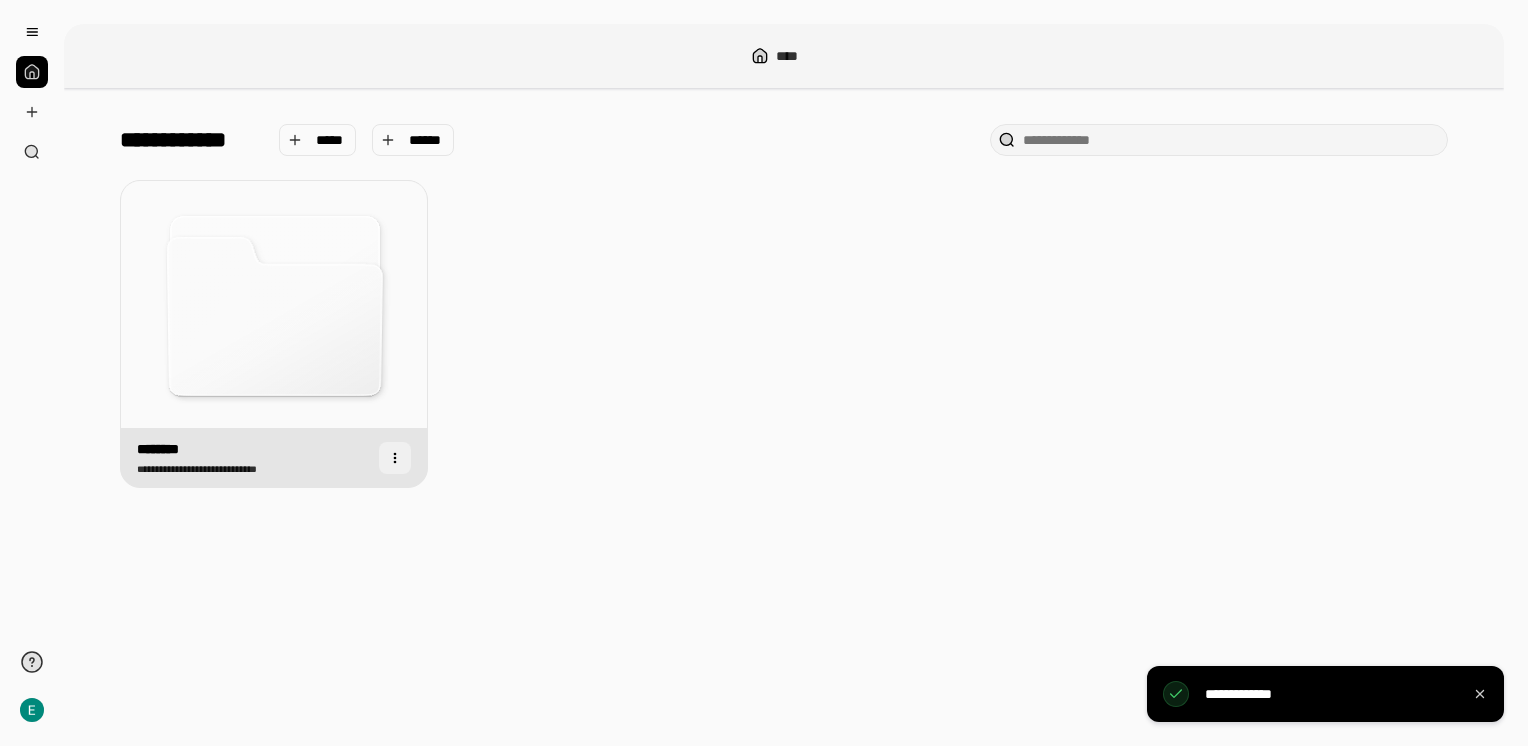 click at bounding box center [395, 458] 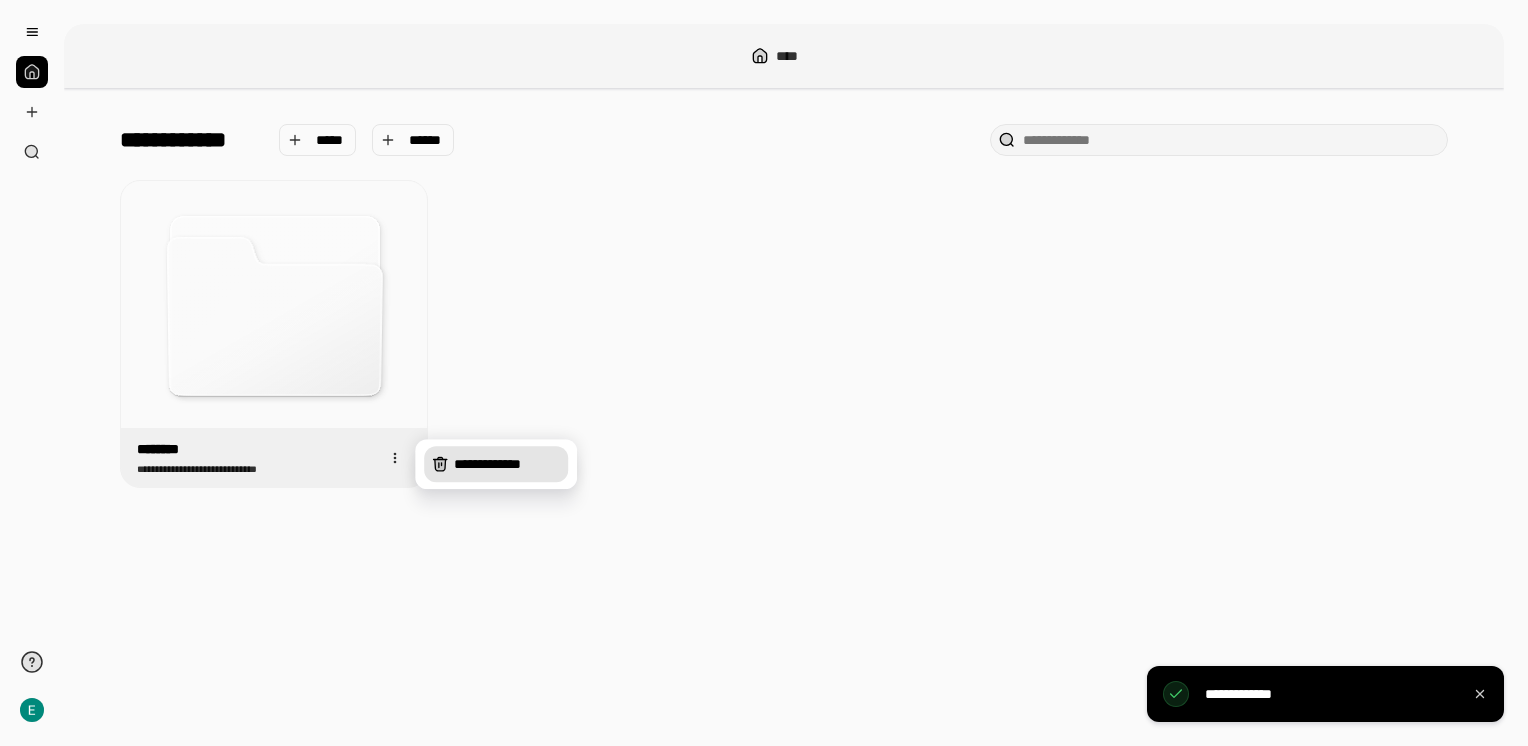 click on "**********" at bounding box center (507, 464) 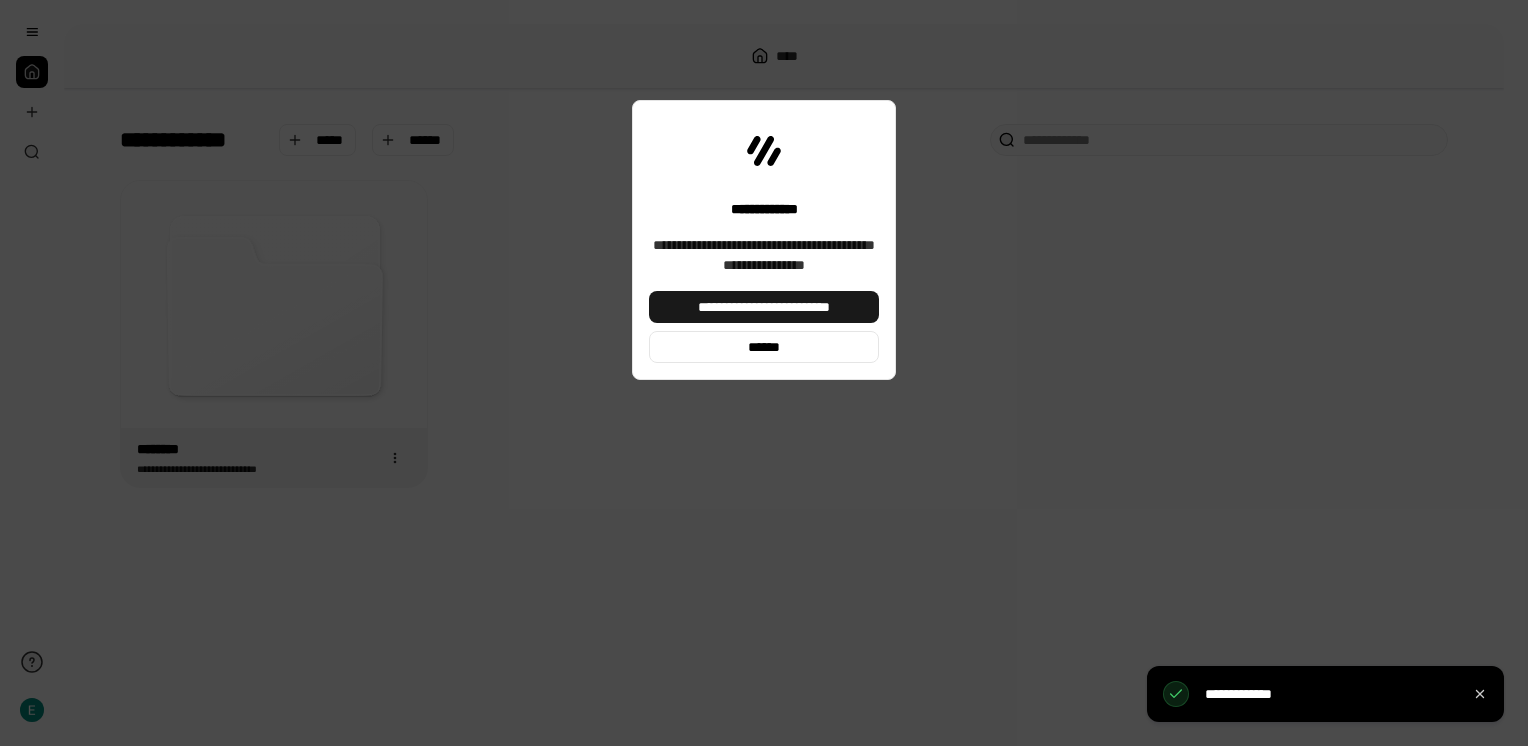 click on "**********" at bounding box center (764, 307) 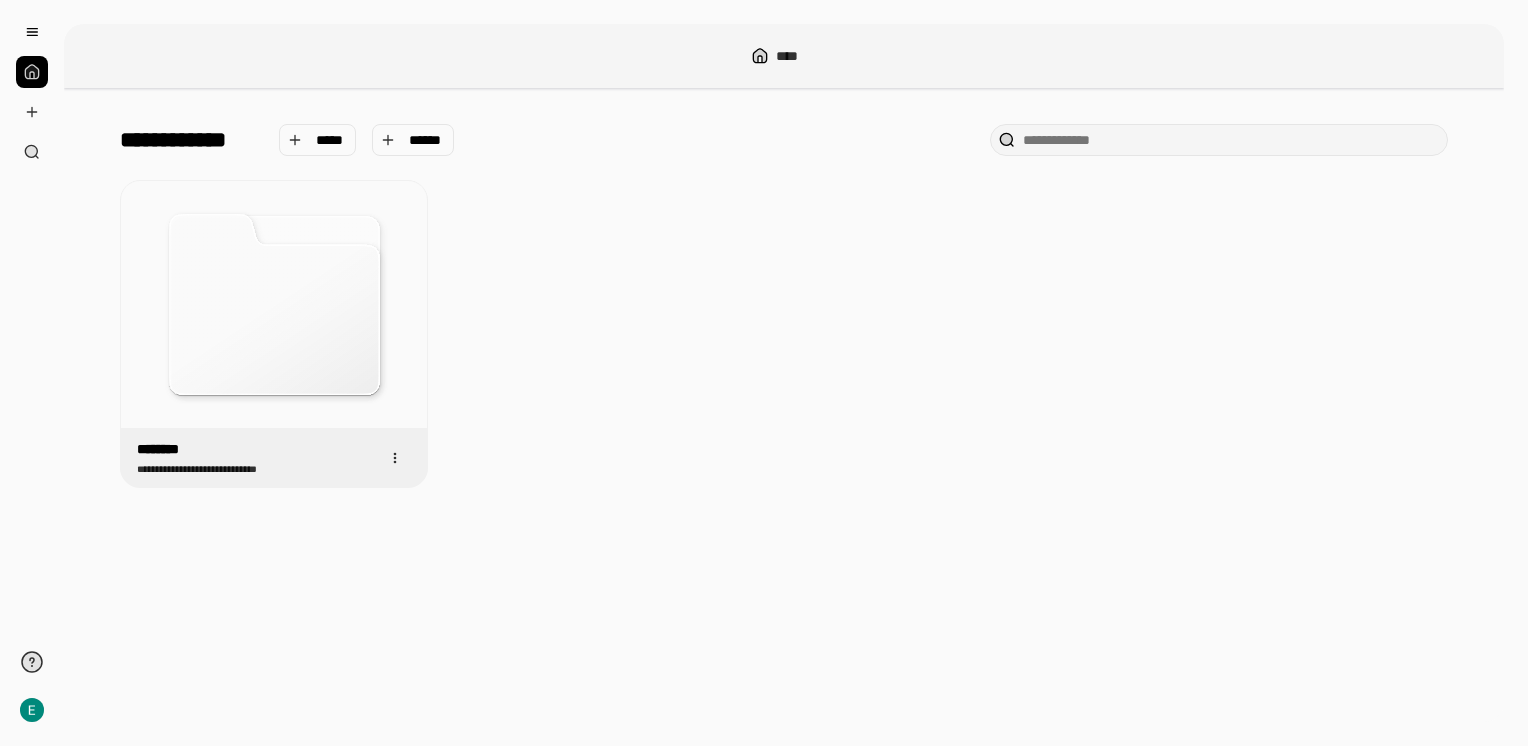 click on "**********" at bounding box center (784, 405) 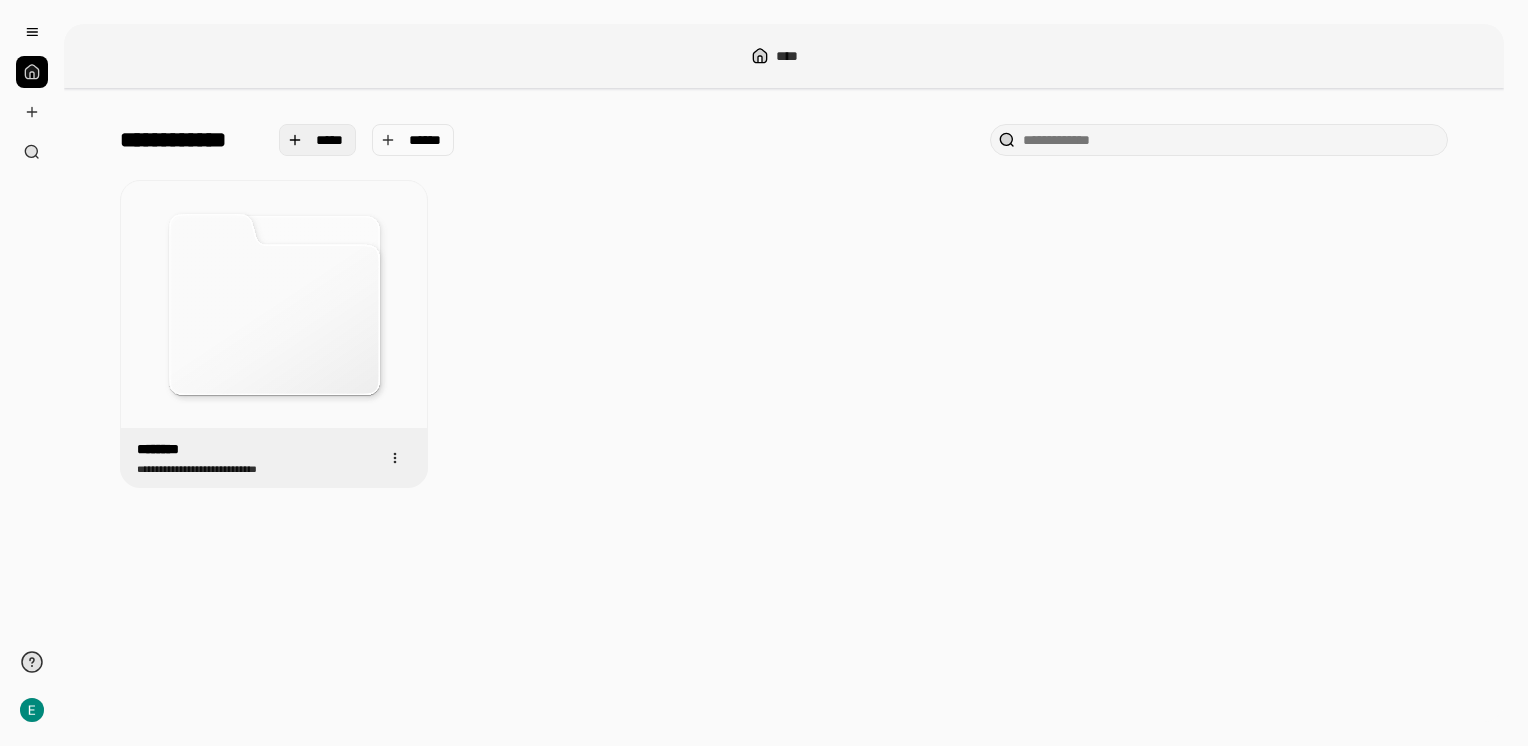 click on "*****" at bounding box center [330, 140] 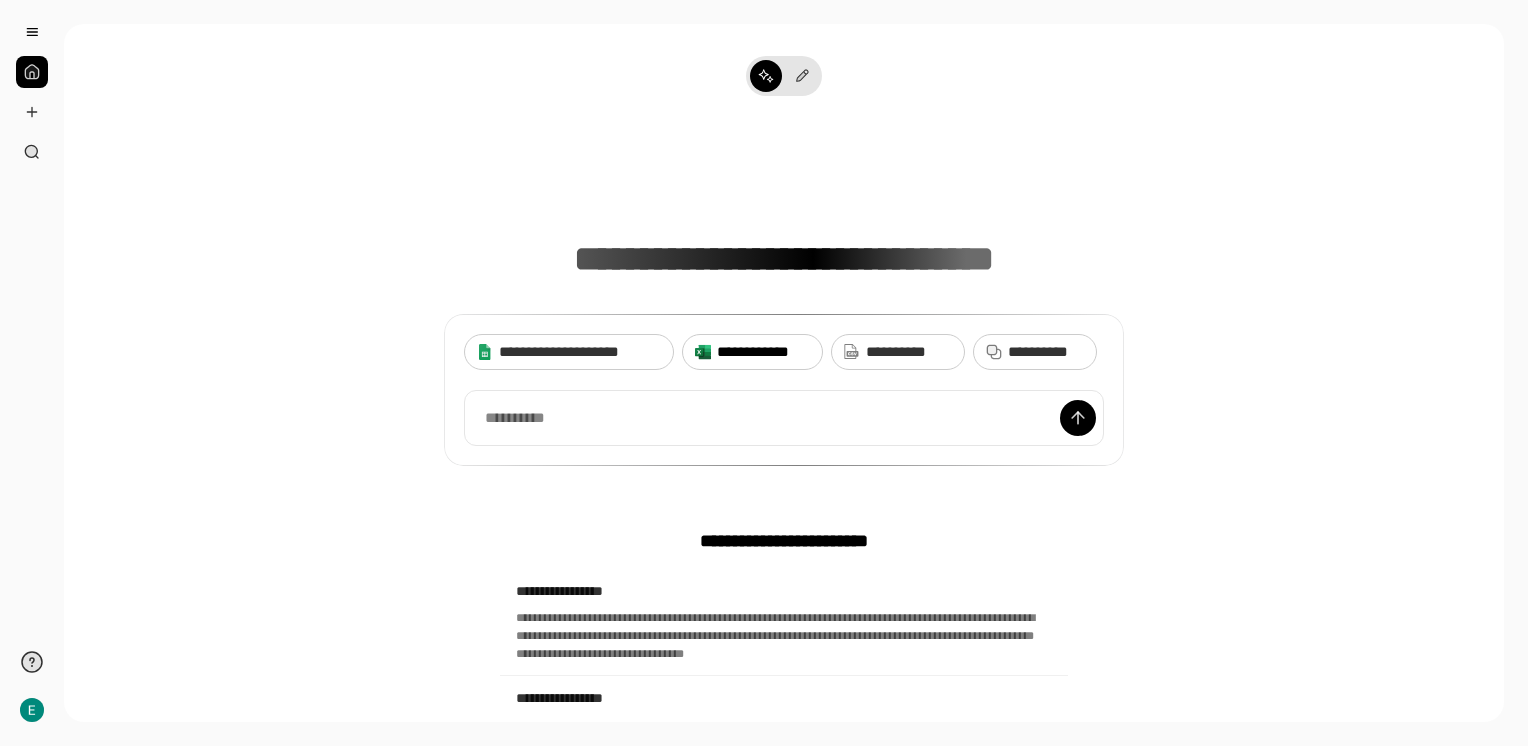 click on "**********" at bounding box center [763, 352] 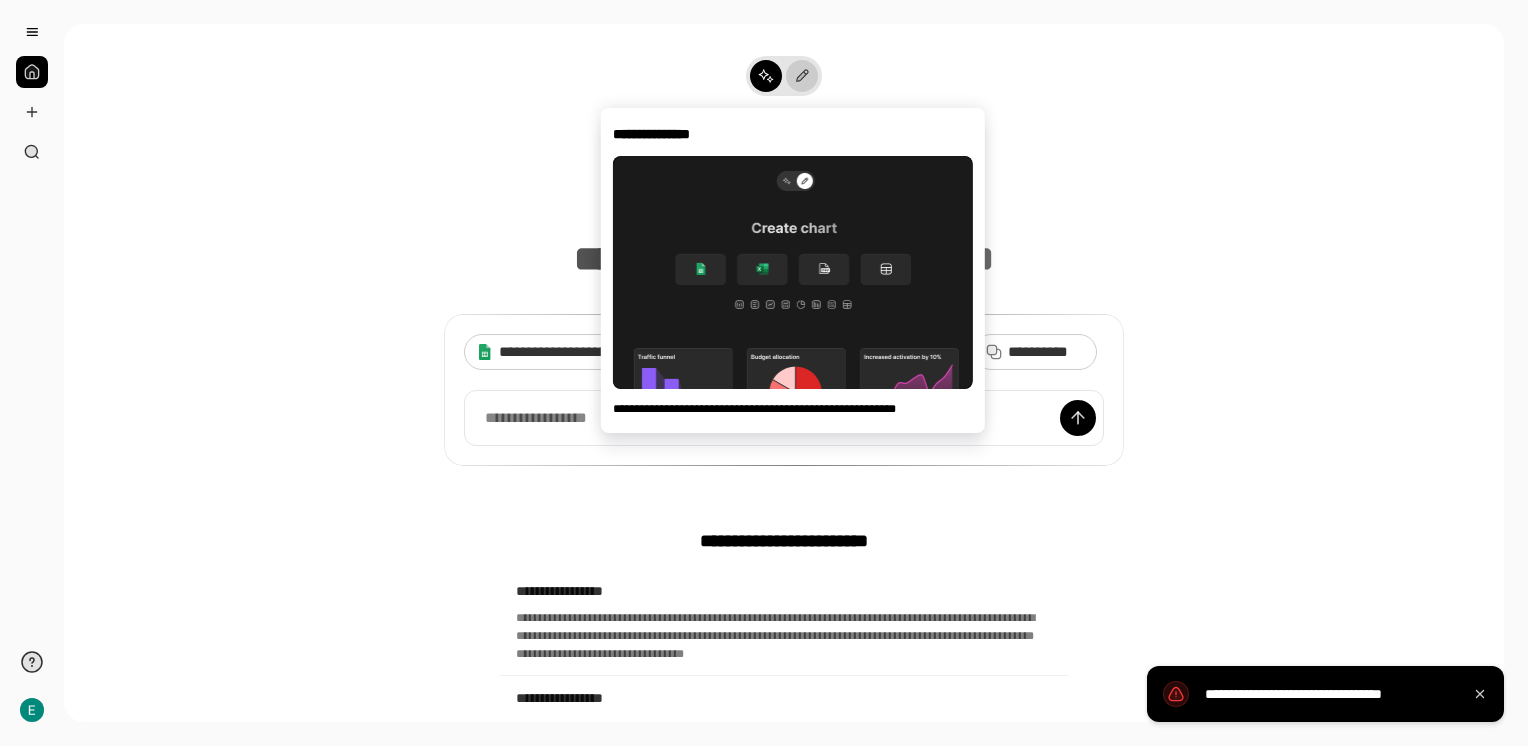 click at bounding box center (802, 76) 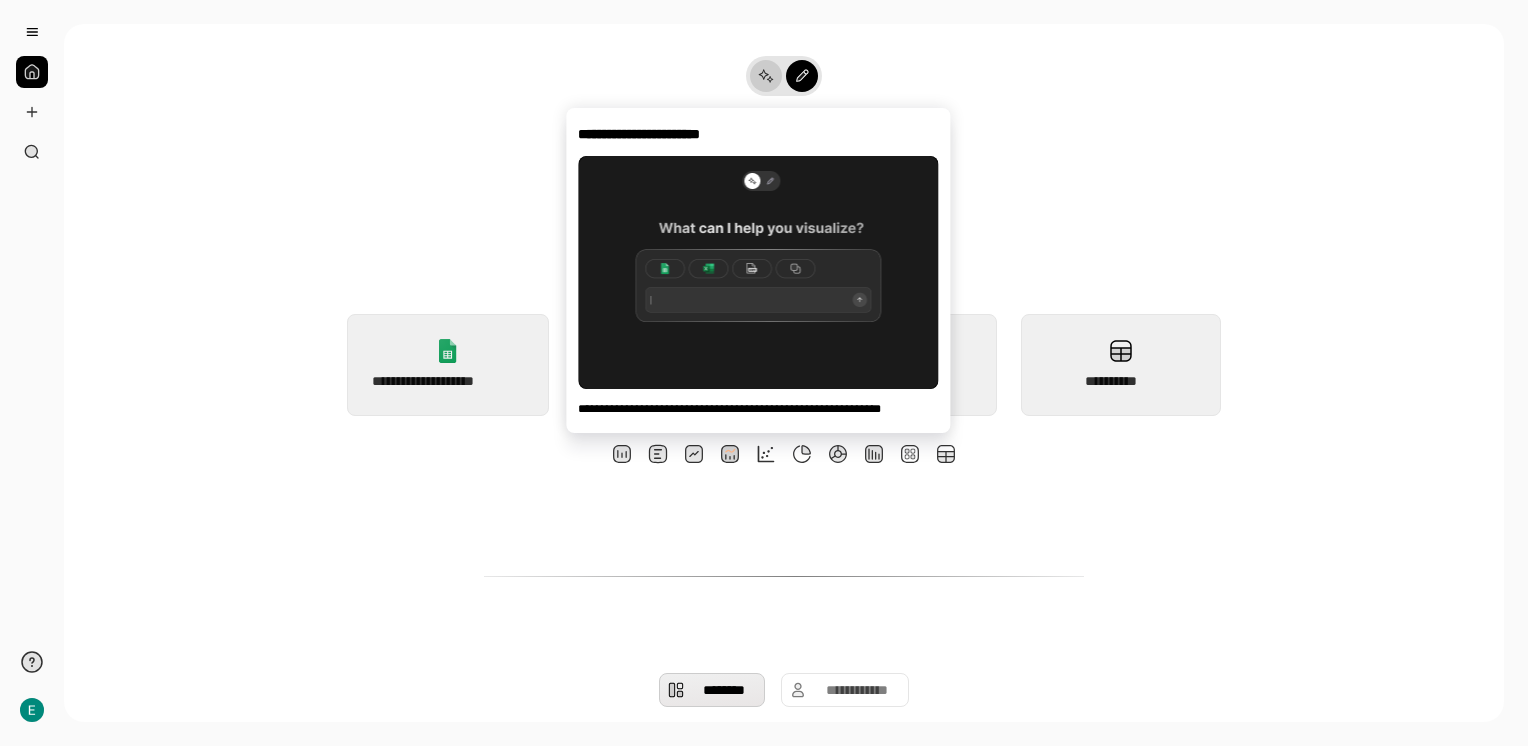 click 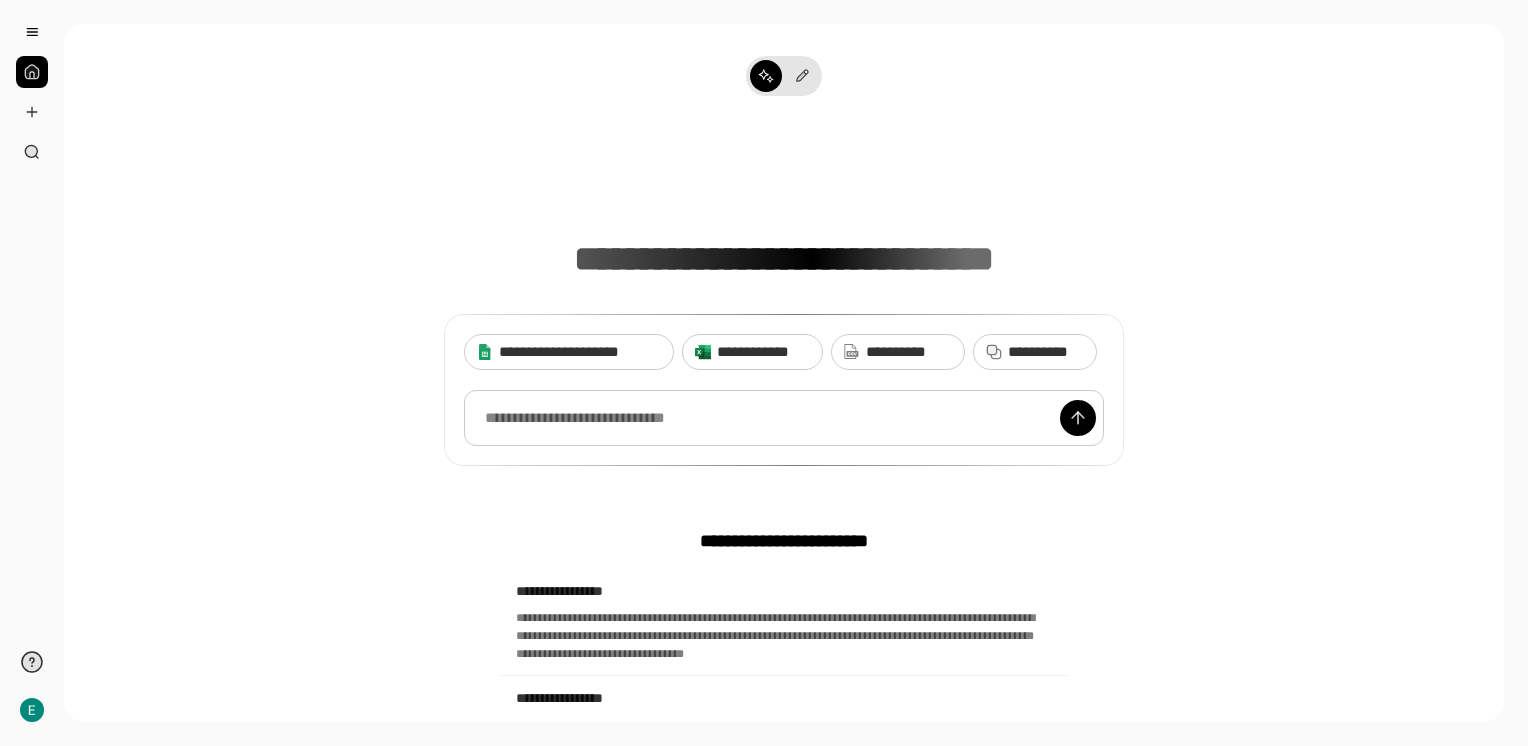 scroll, scrollTop: 0, scrollLeft: 0, axis: both 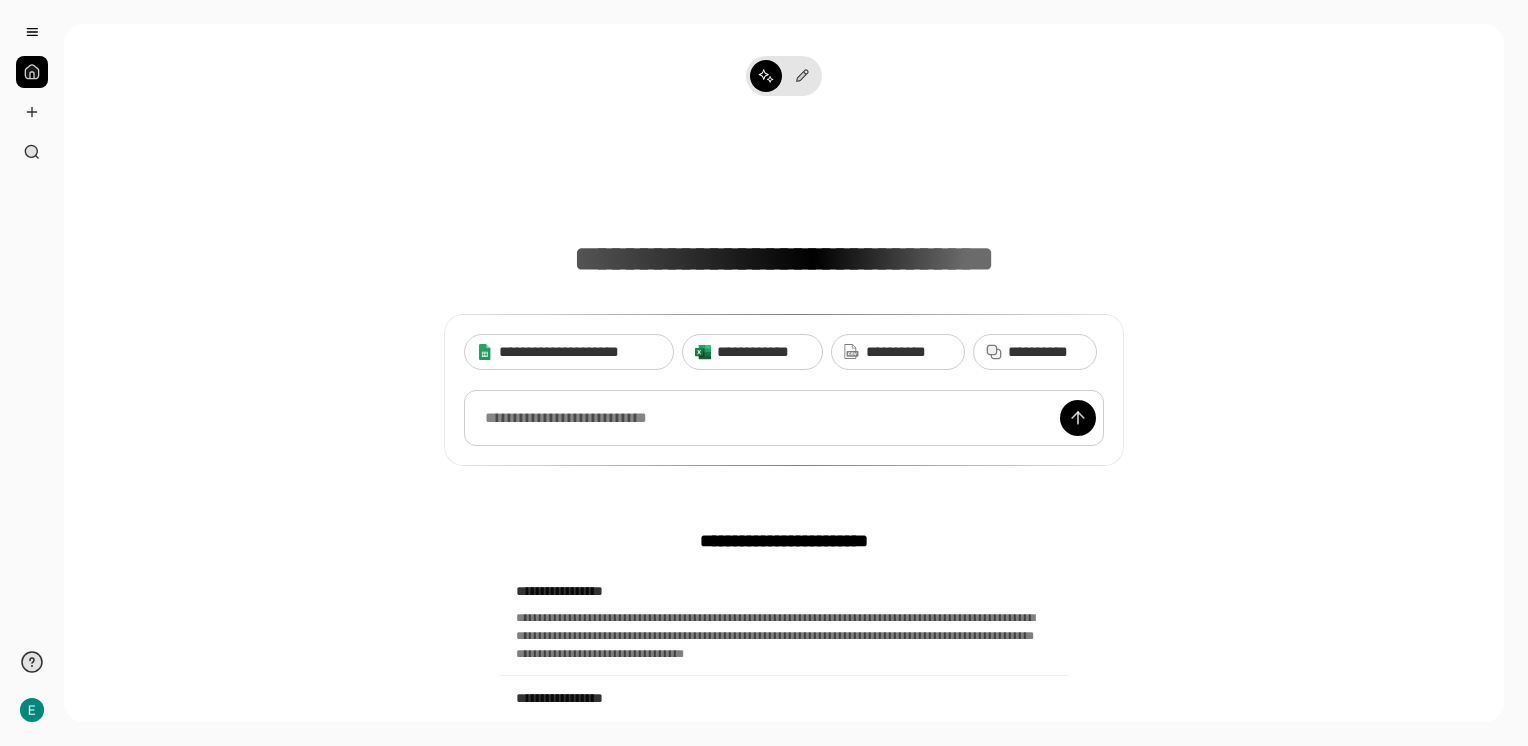 click at bounding box center (784, 418) 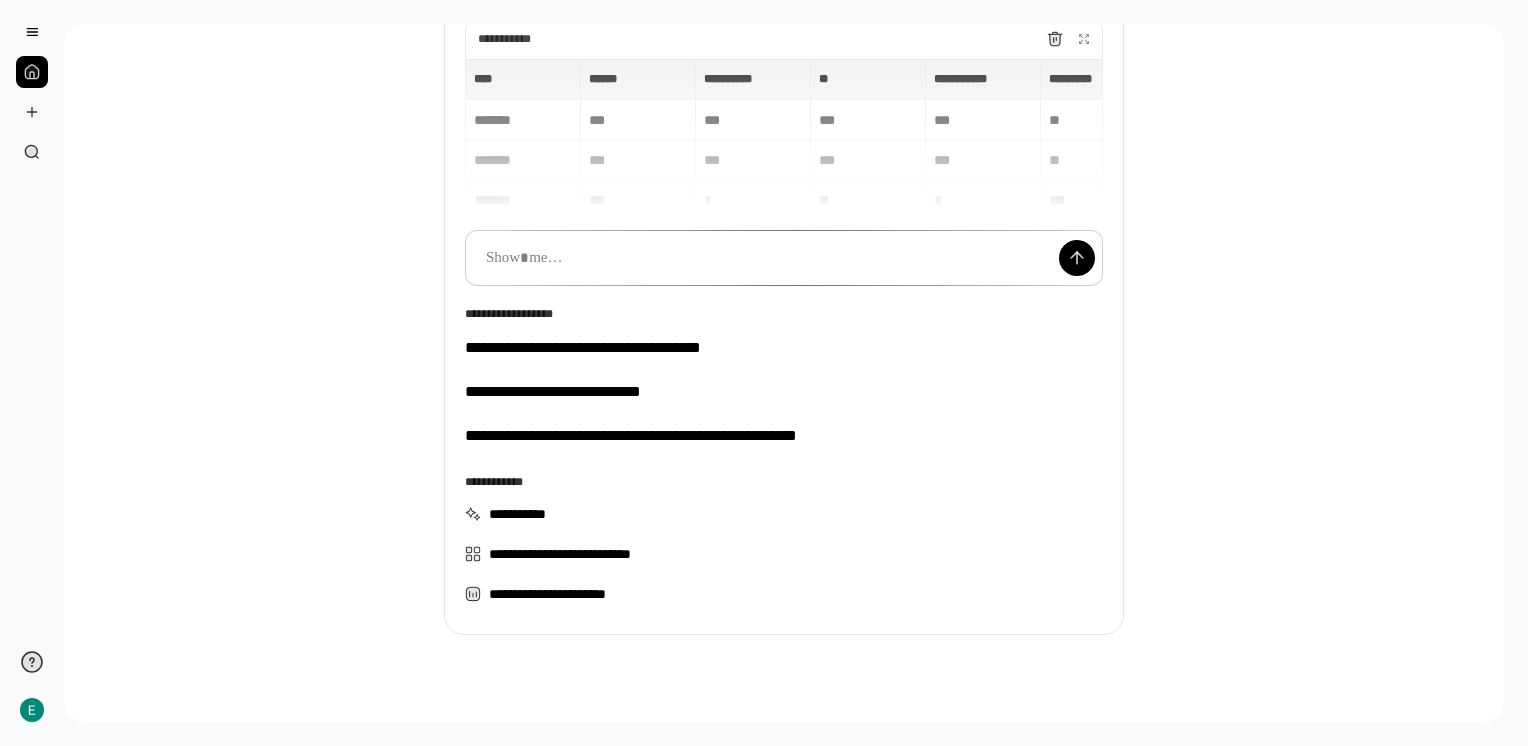 scroll, scrollTop: 200, scrollLeft: 0, axis: vertical 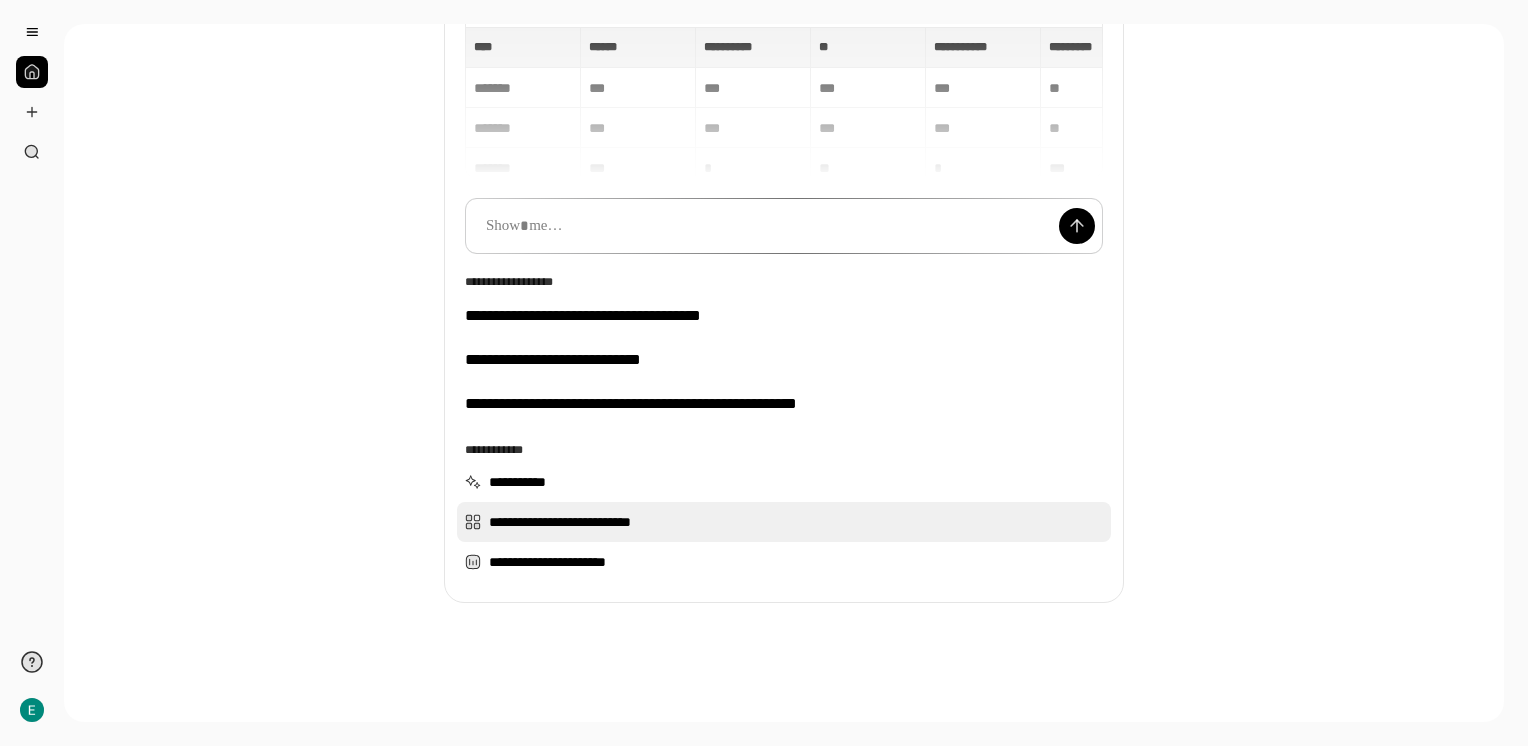 click on "**********" at bounding box center (784, 522) 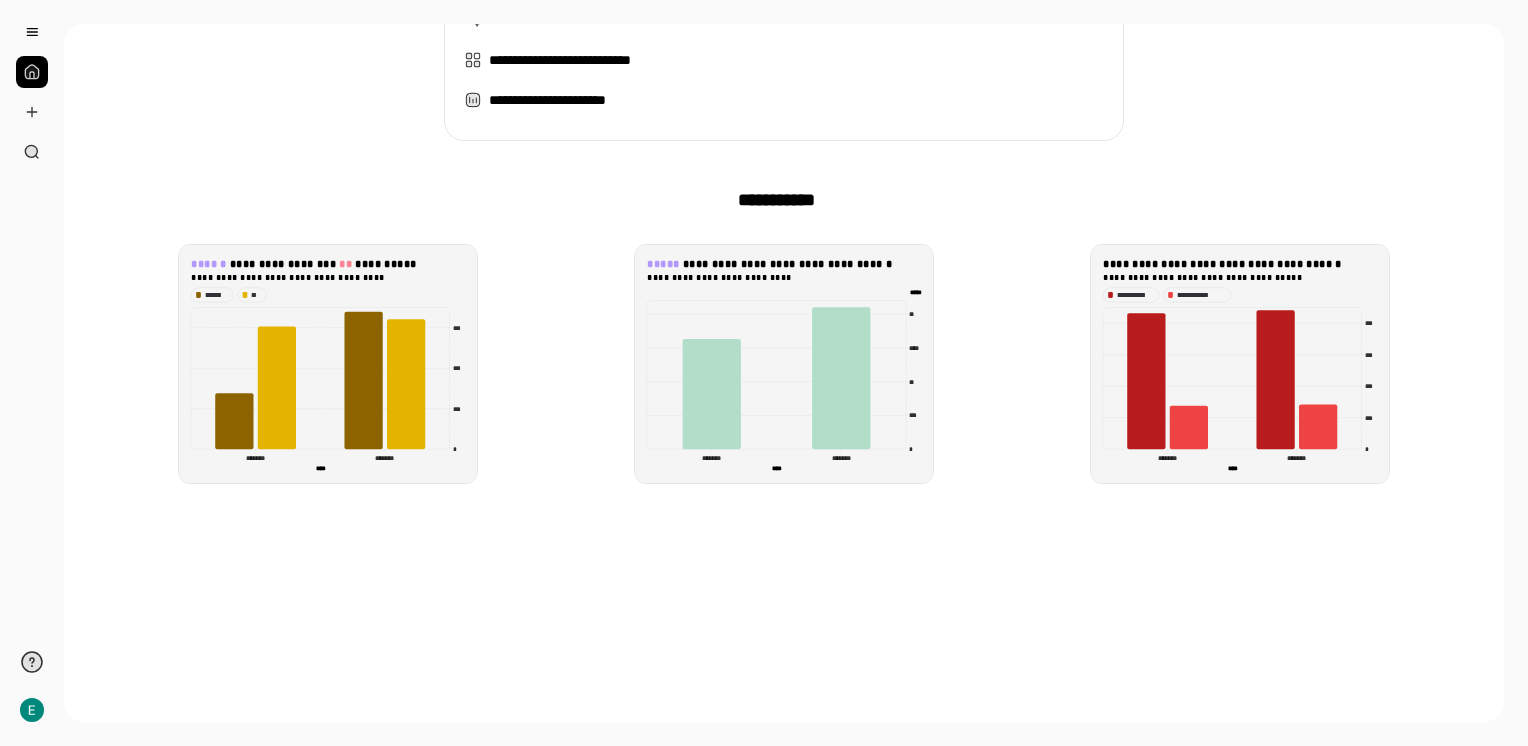 scroll, scrollTop: 0, scrollLeft: 0, axis: both 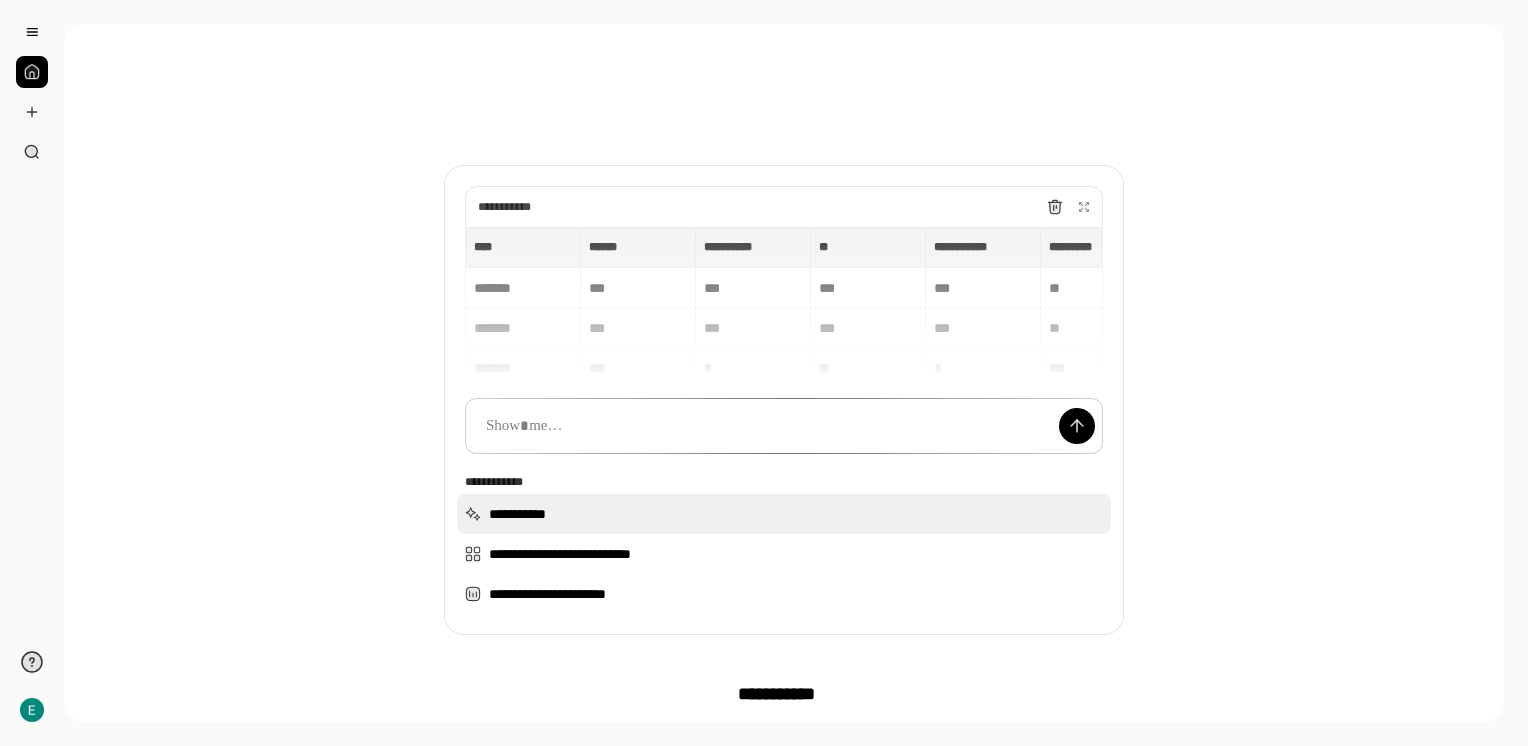 click on "**********" at bounding box center (784, 514) 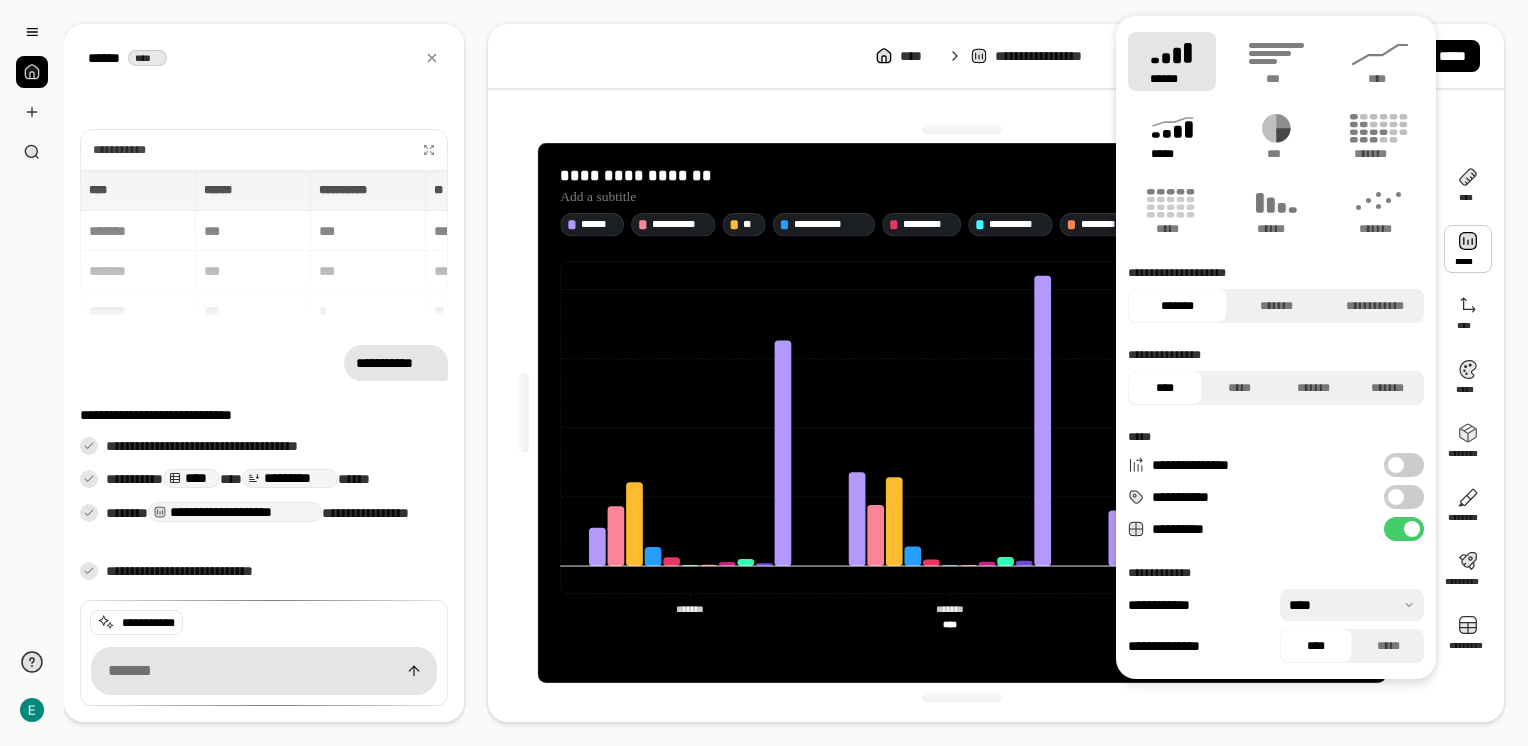click 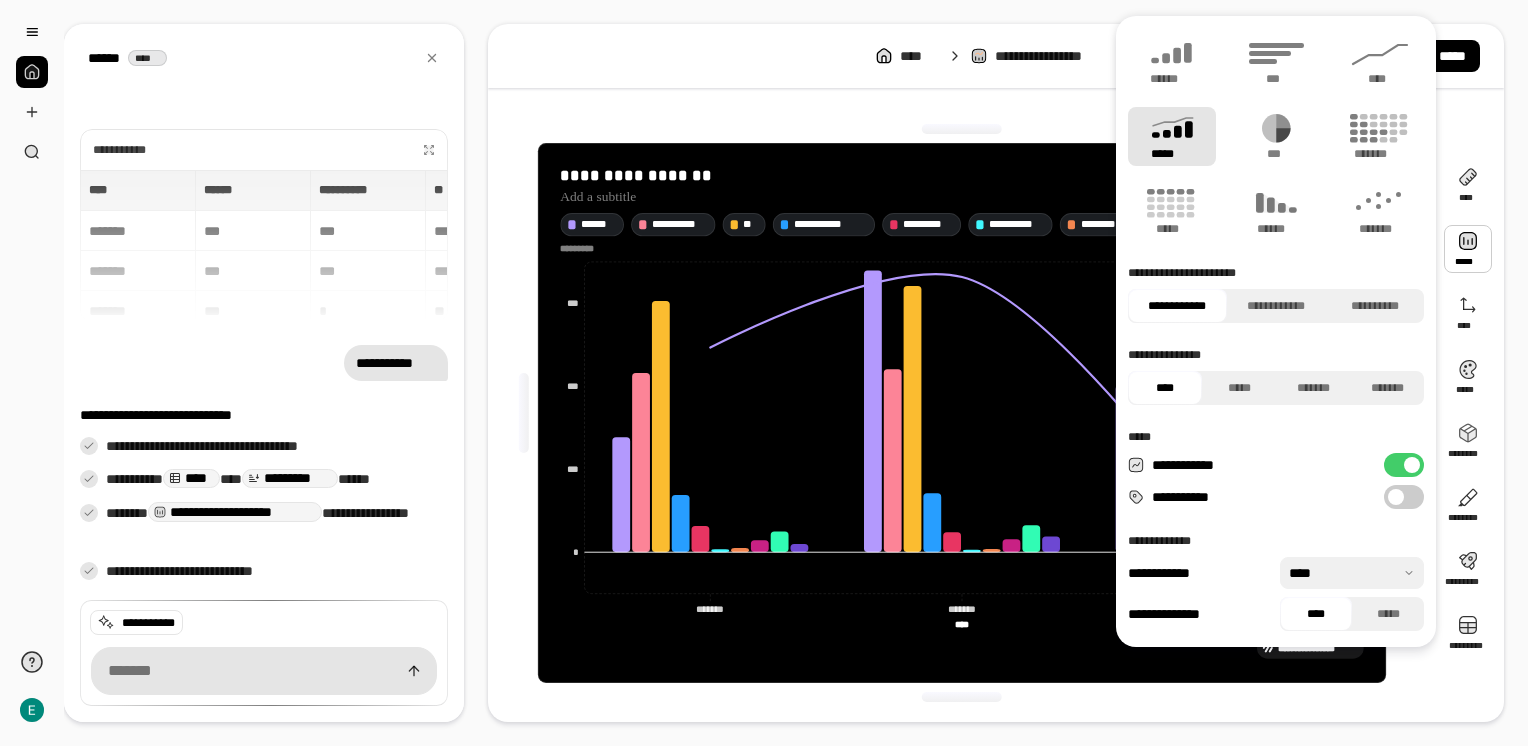 click on "**********" at bounding box center [962, 413] 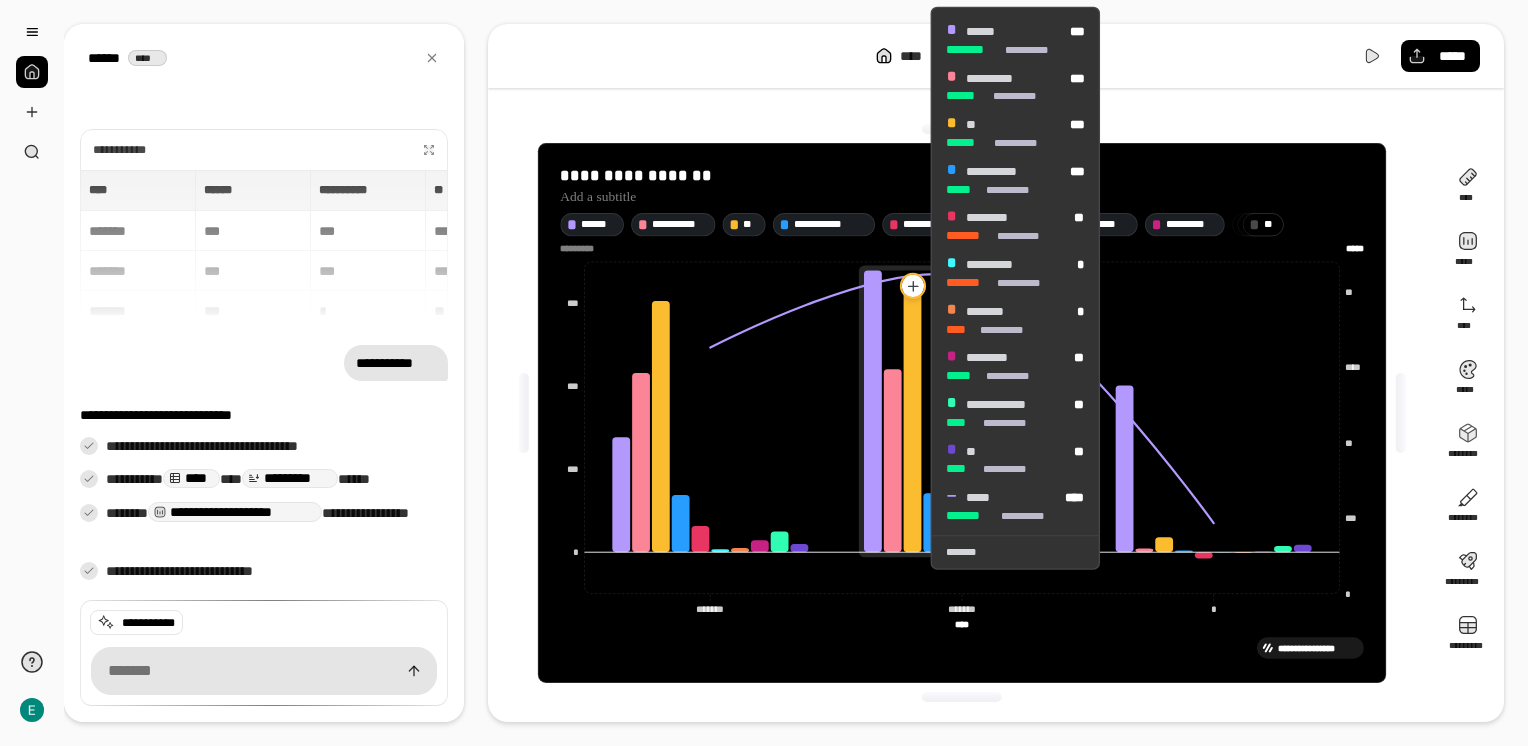 click 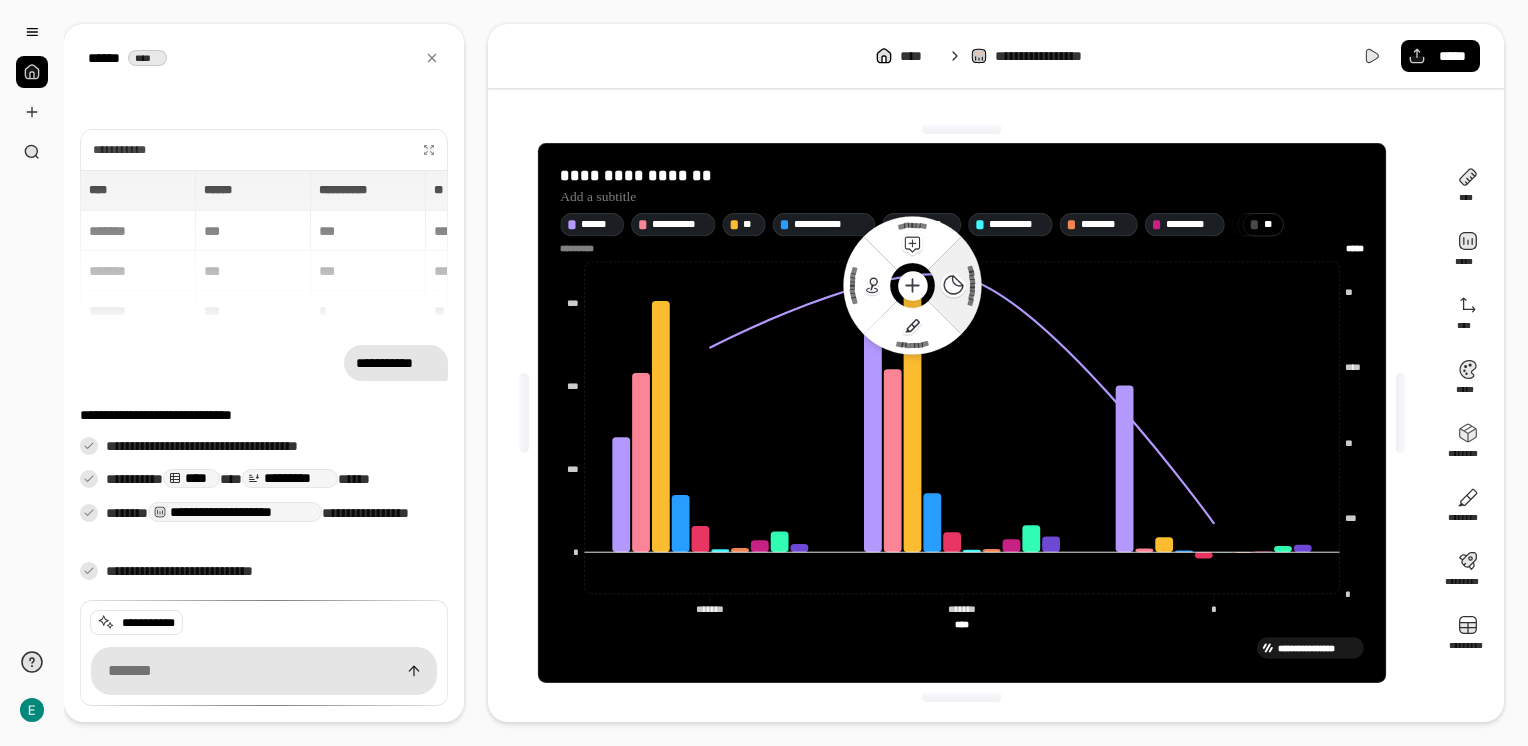 click 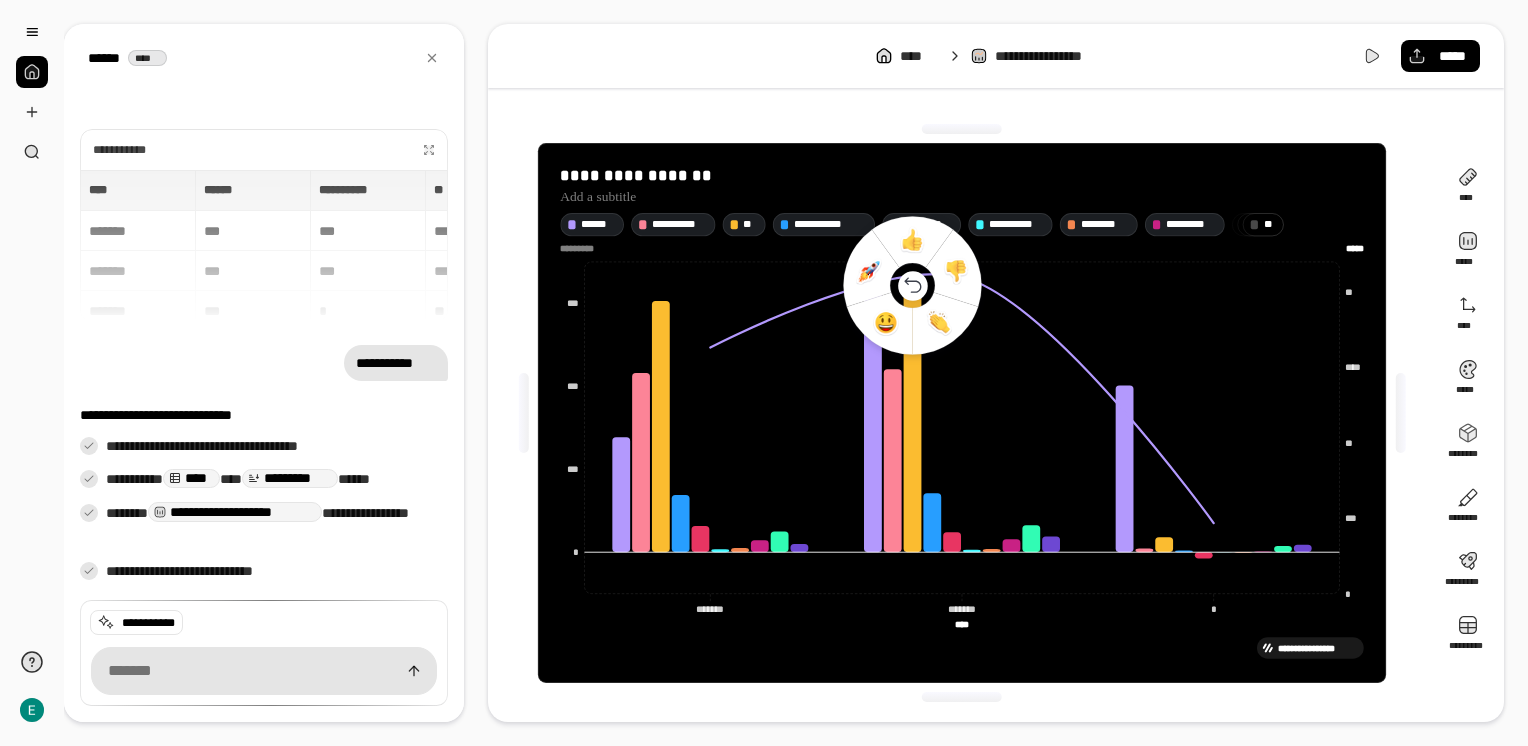click at bounding box center (962, 129) 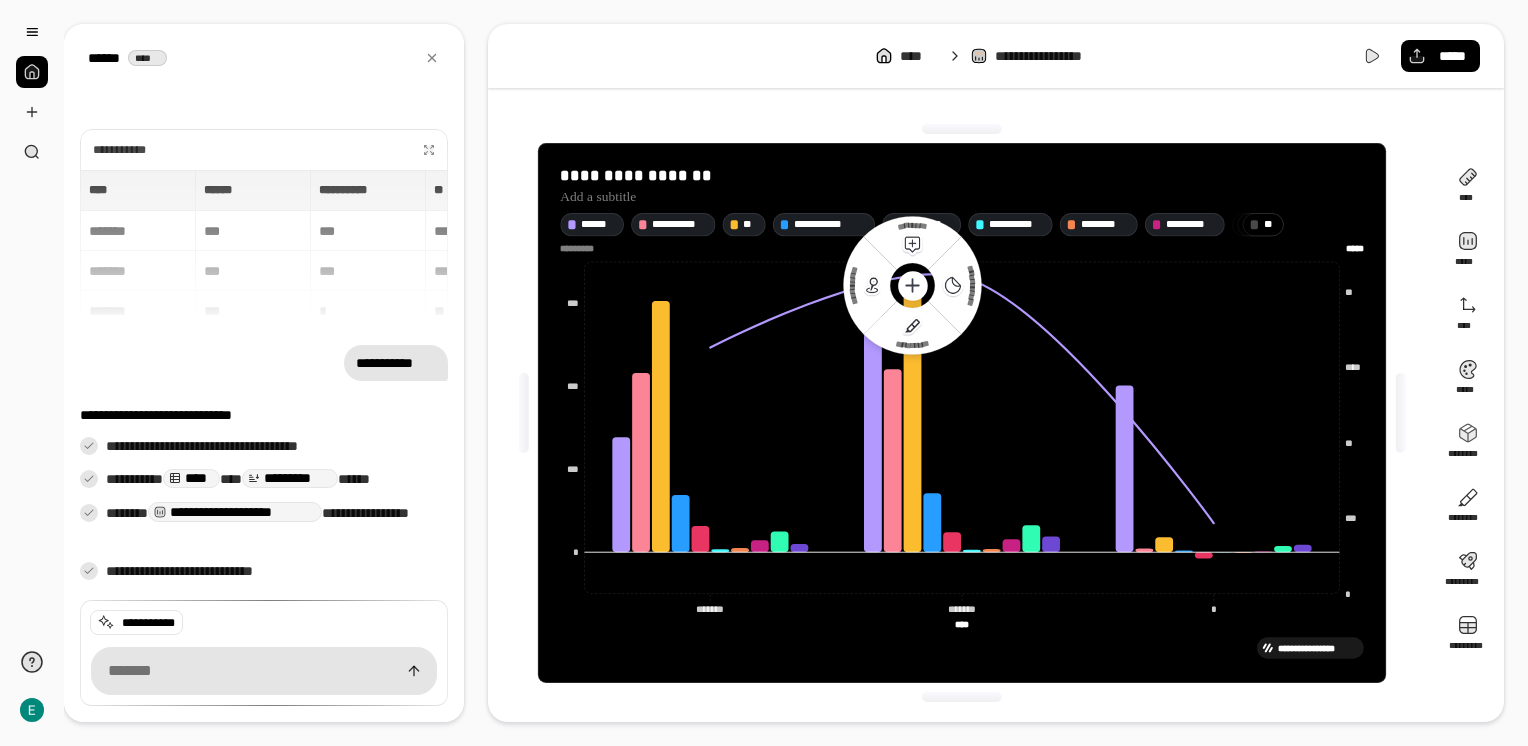 click 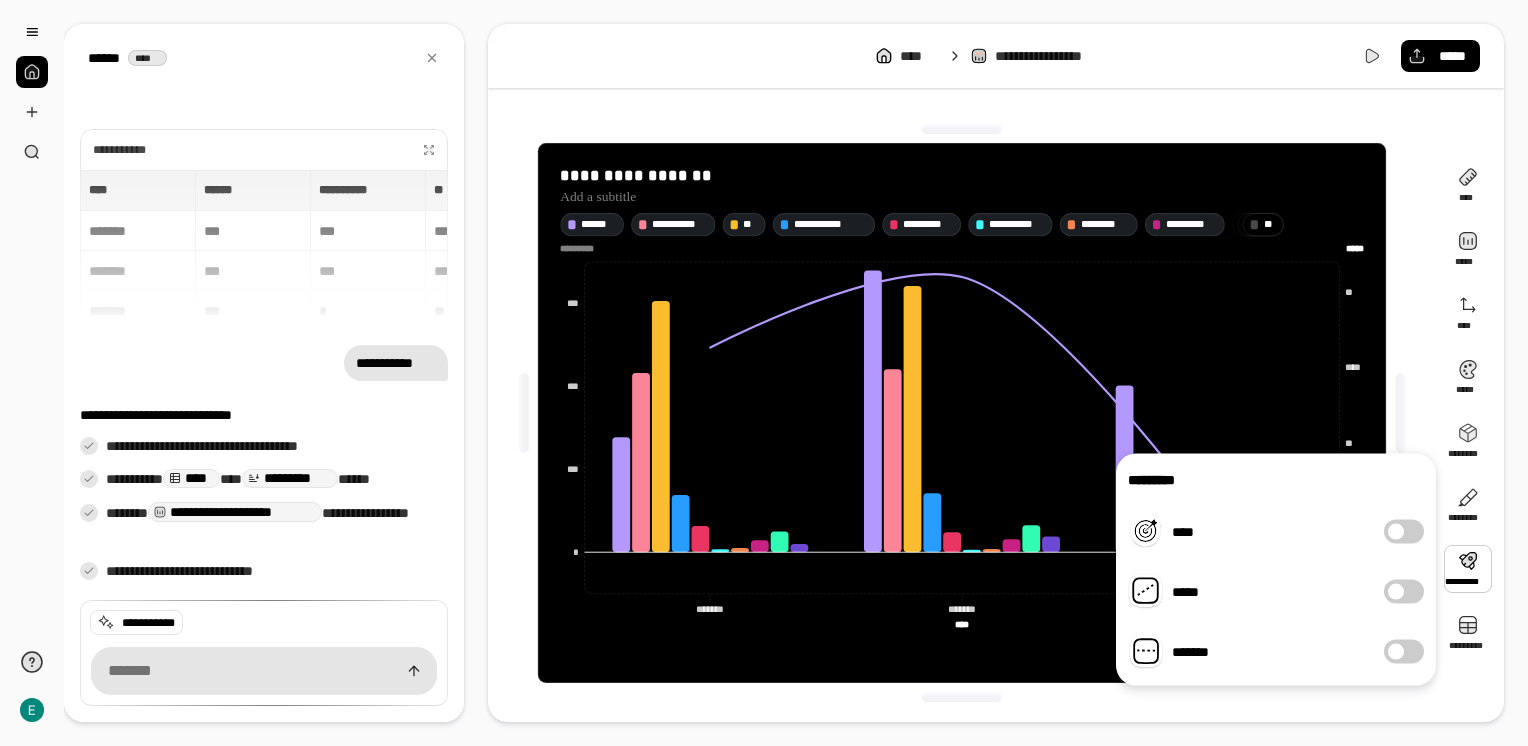 click at bounding box center (1468, 569) 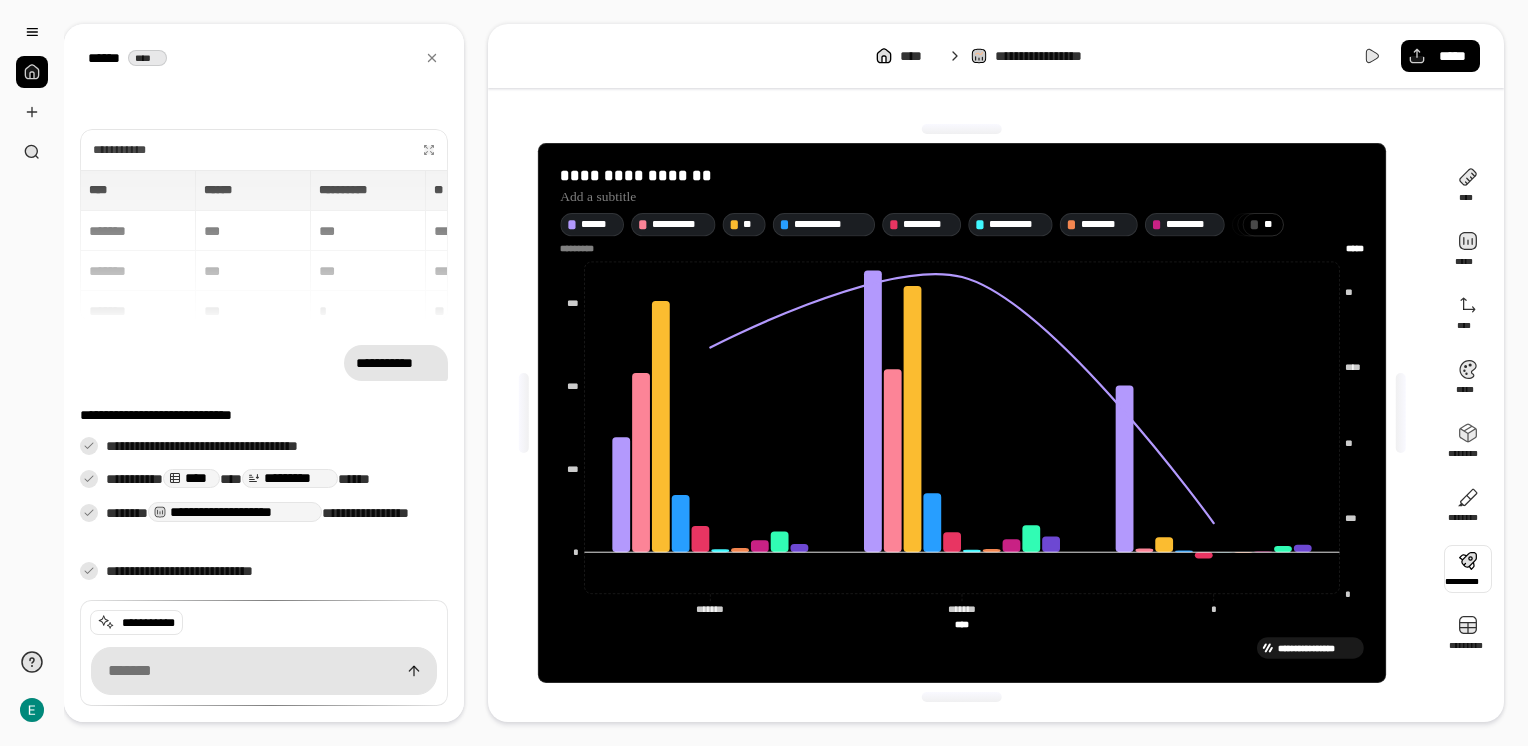 click at bounding box center [1468, 569] 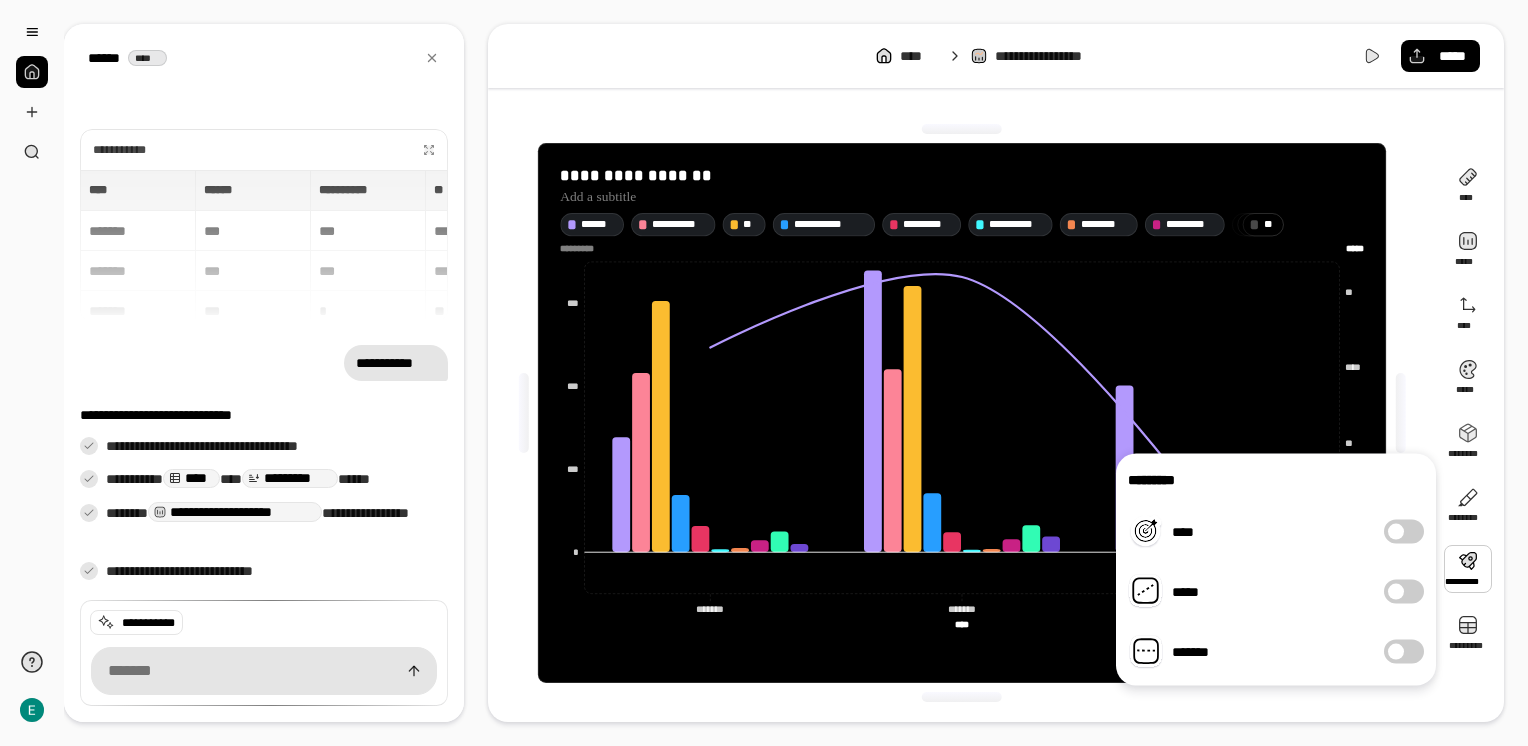 click on "****" at bounding box center [1404, 532] 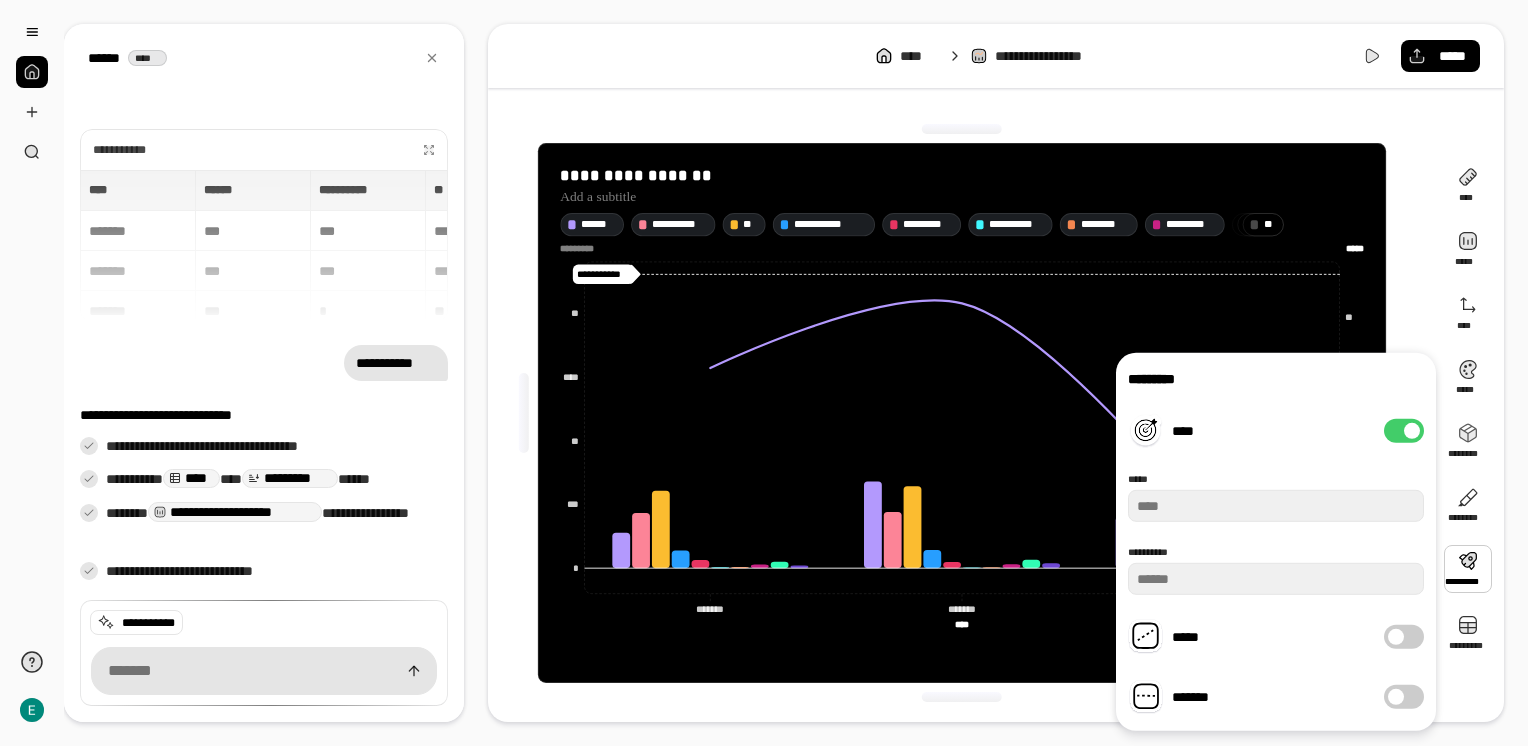 click on "****" at bounding box center (1404, 431) 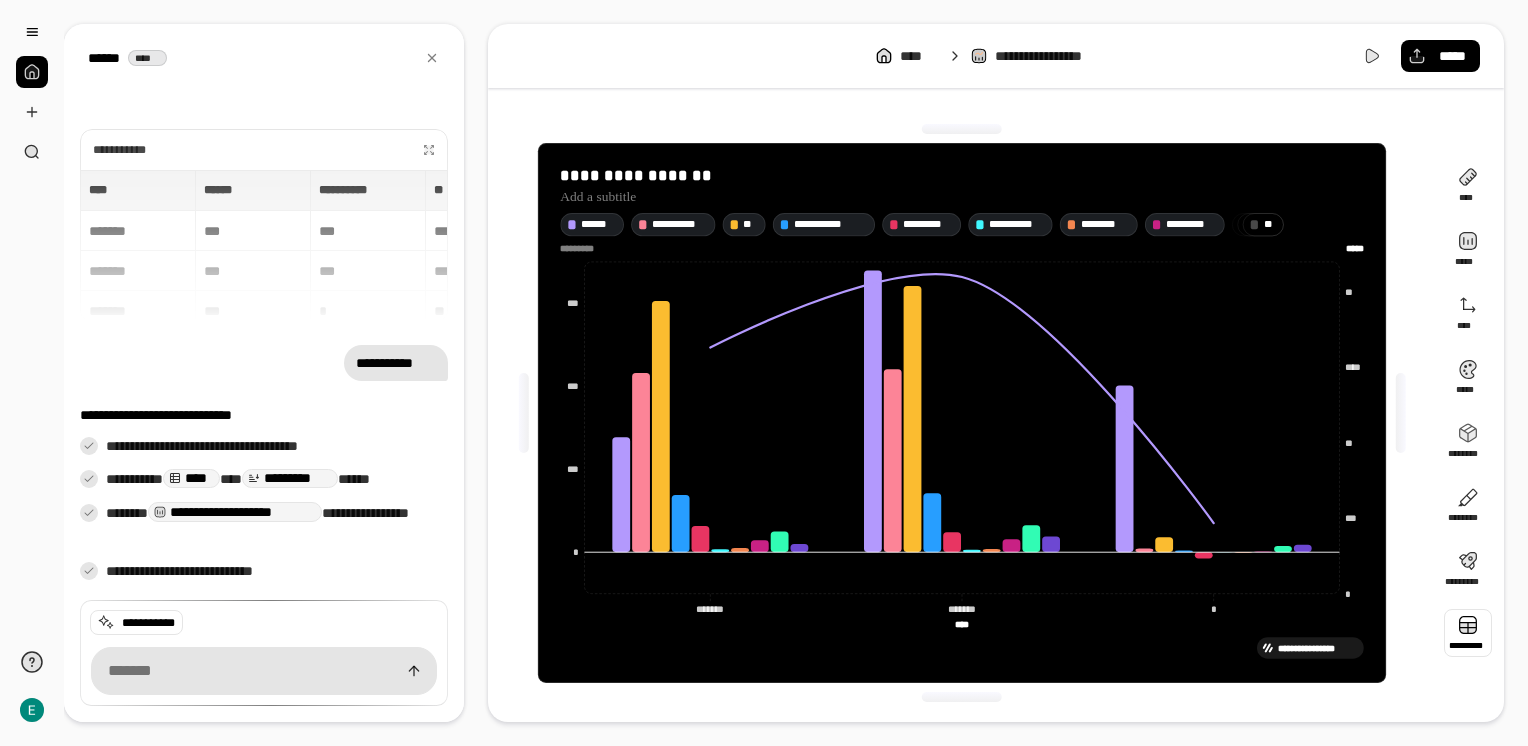 click at bounding box center (1468, 633) 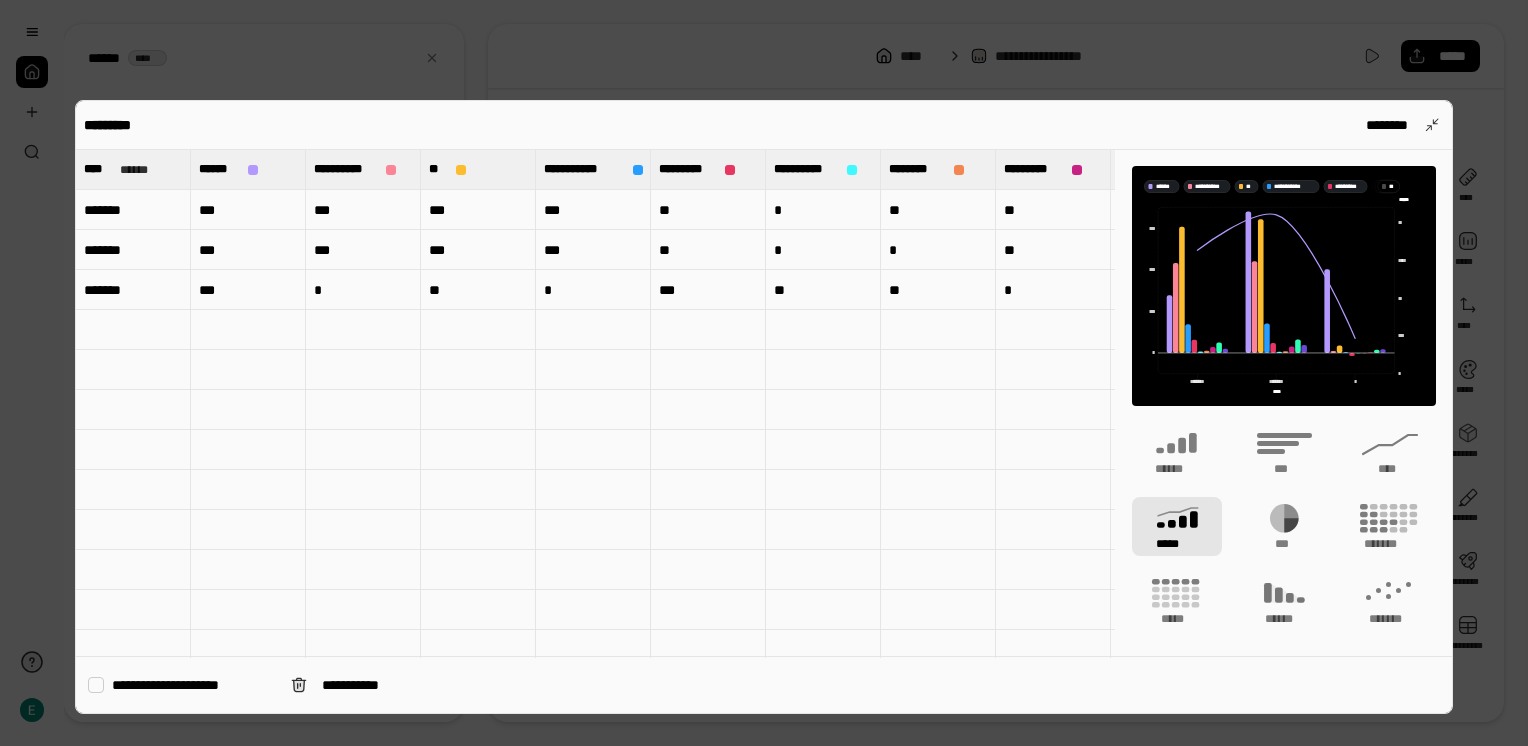 click at bounding box center [96, 685] 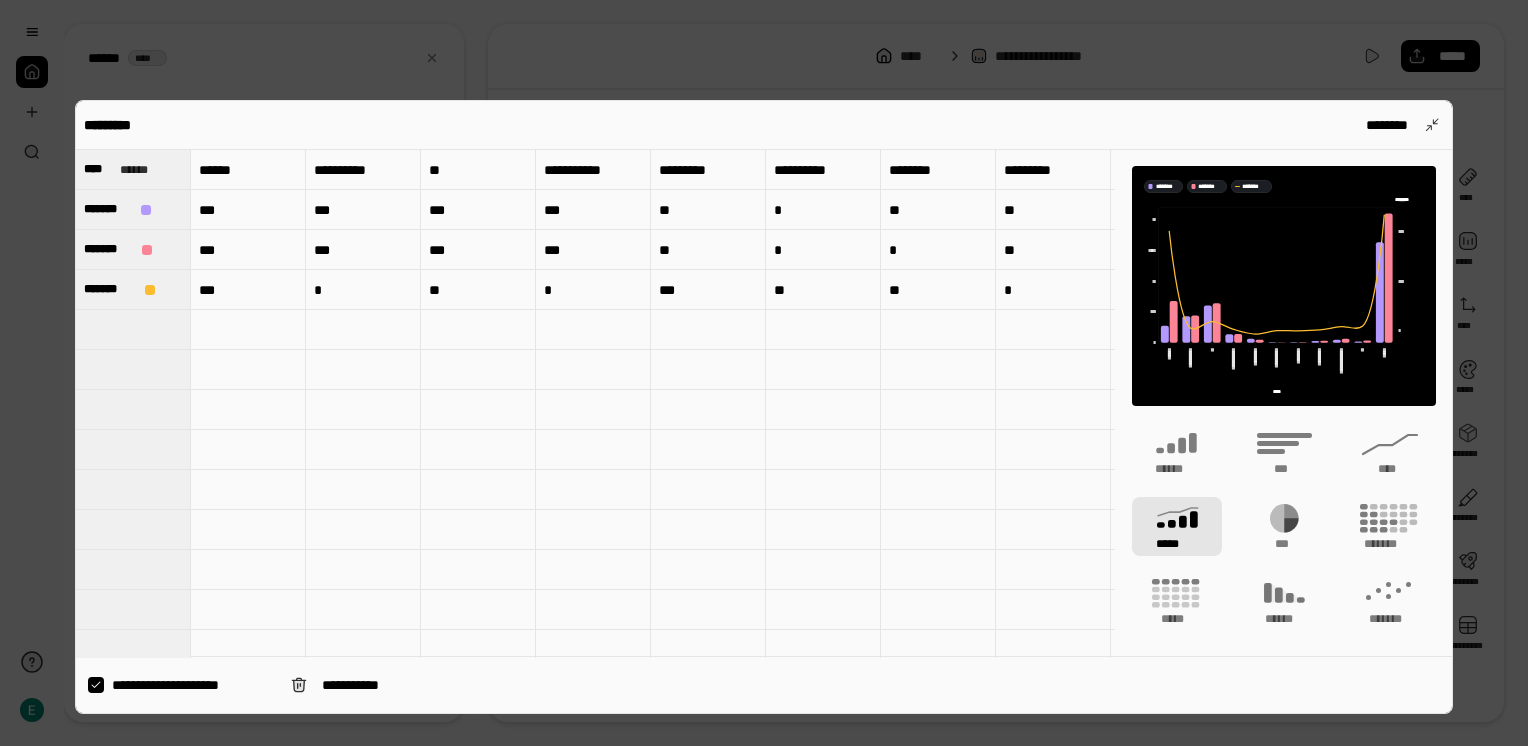 click 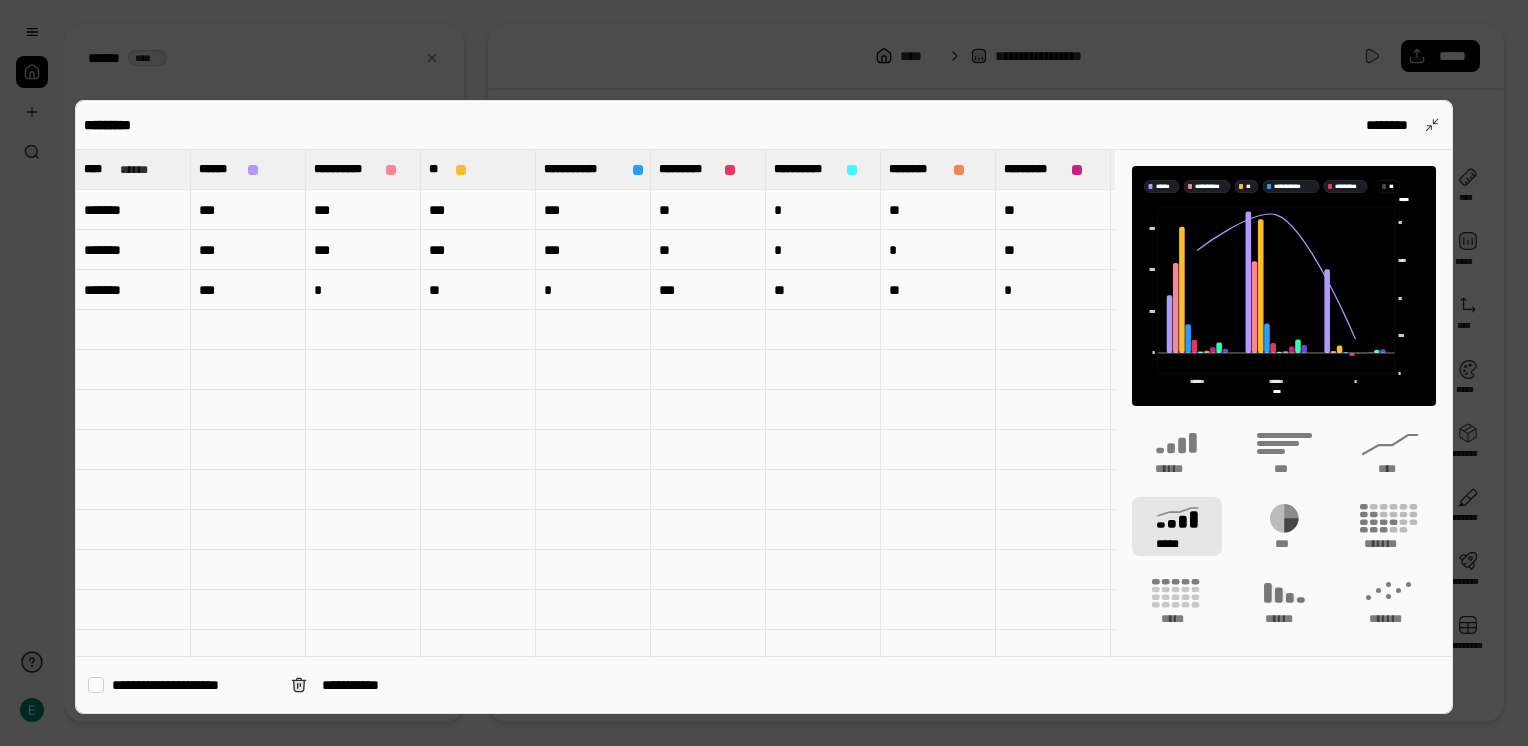 click at bounding box center [96, 685] 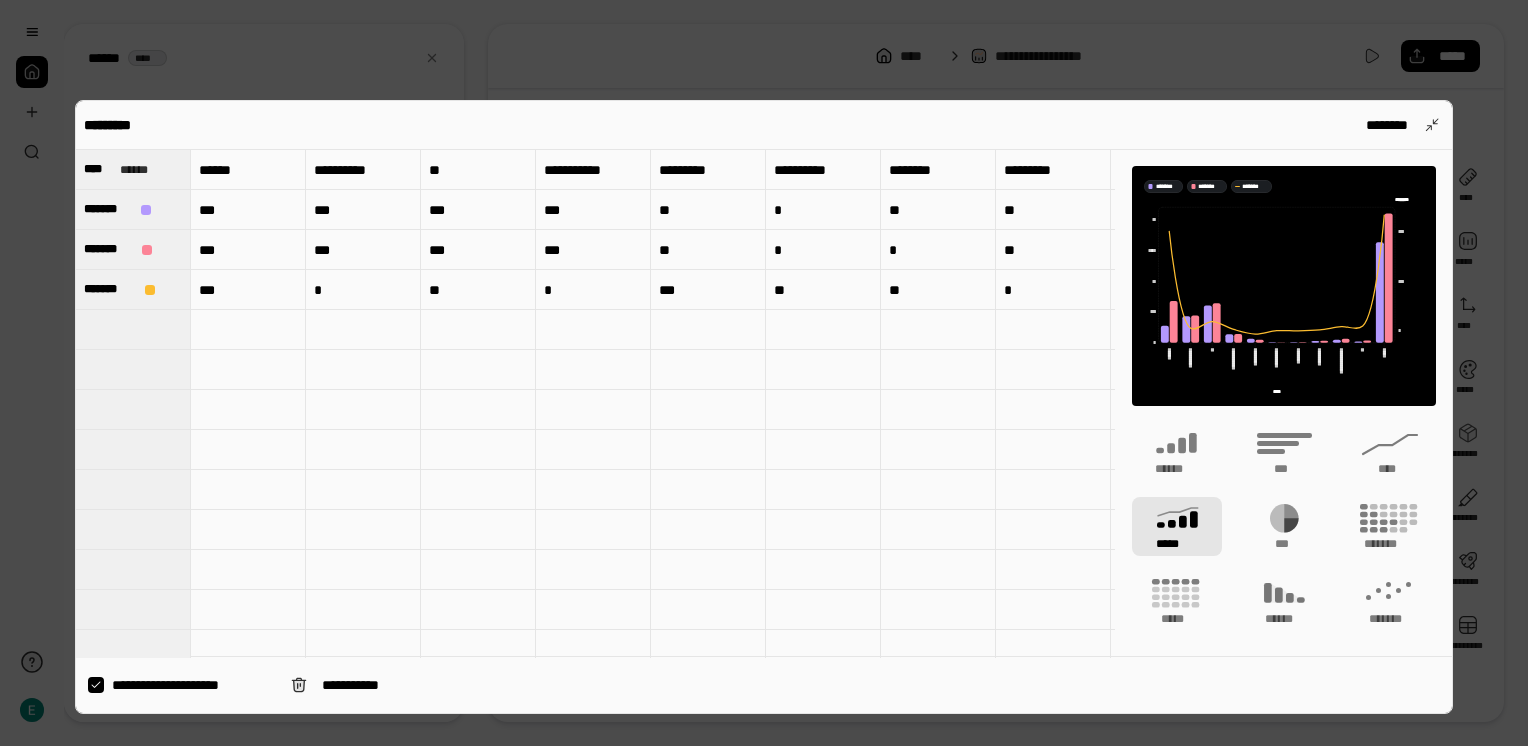 click 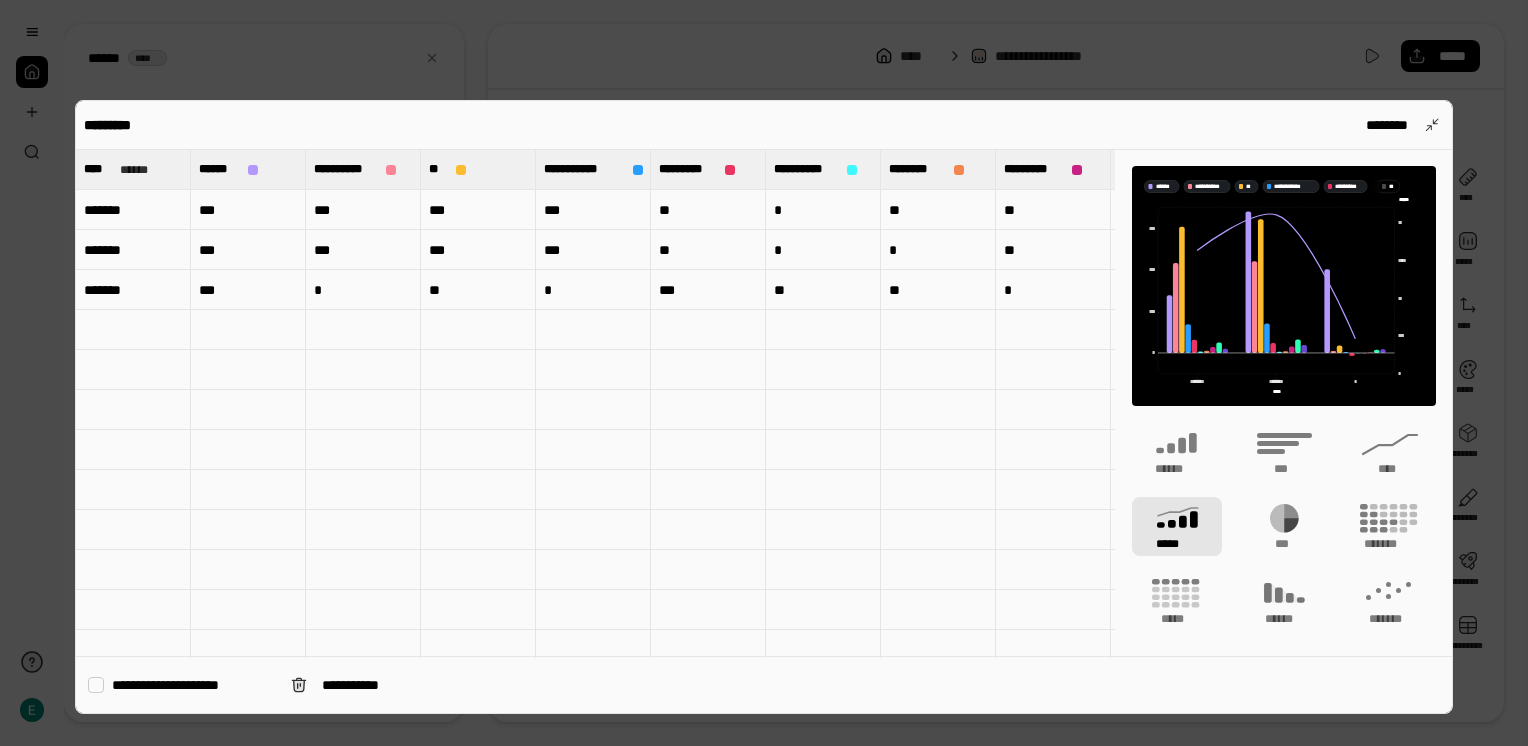 click at bounding box center [1053, 370] 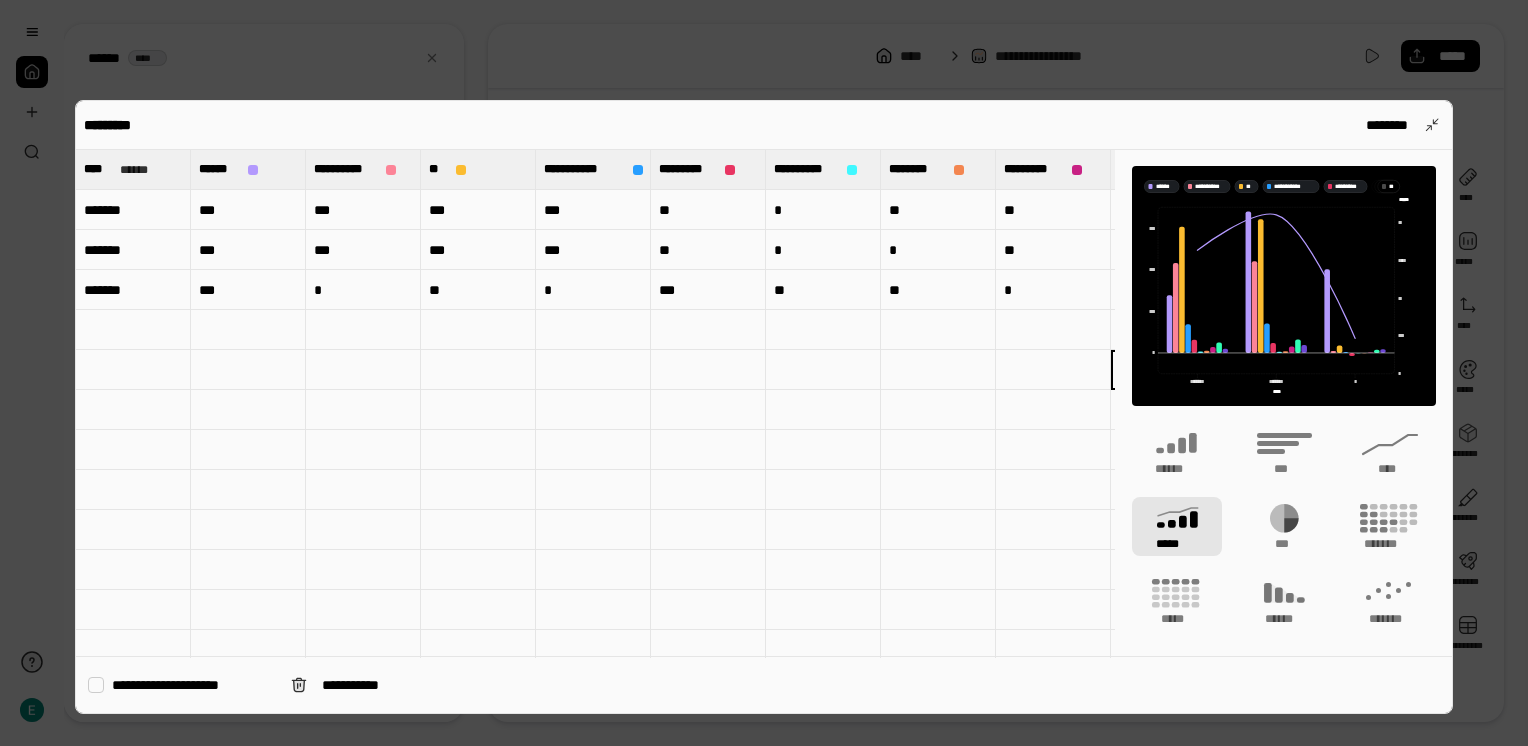 scroll, scrollTop: 0, scrollLeft: 126, axis: horizontal 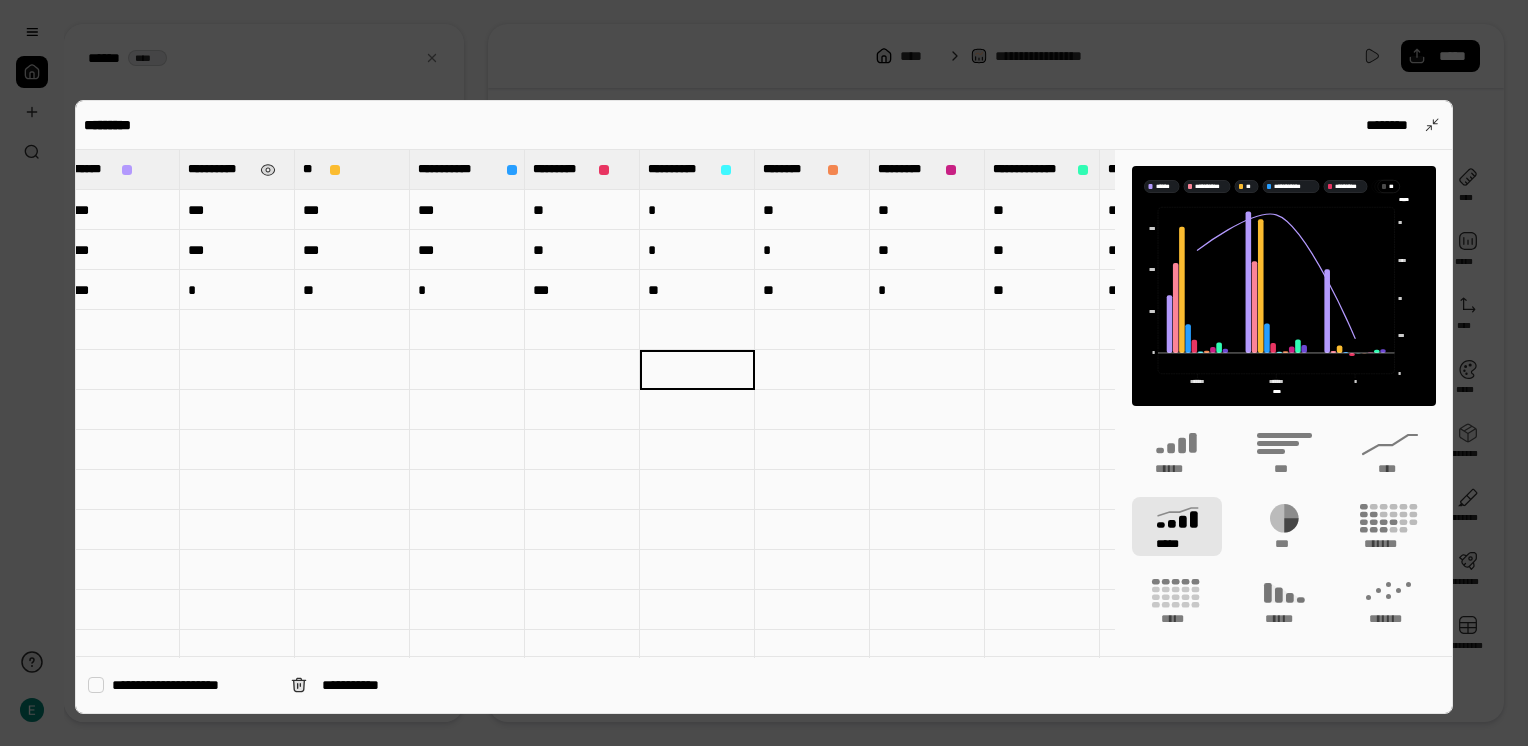 click on "**********" at bounding box center [237, 169] 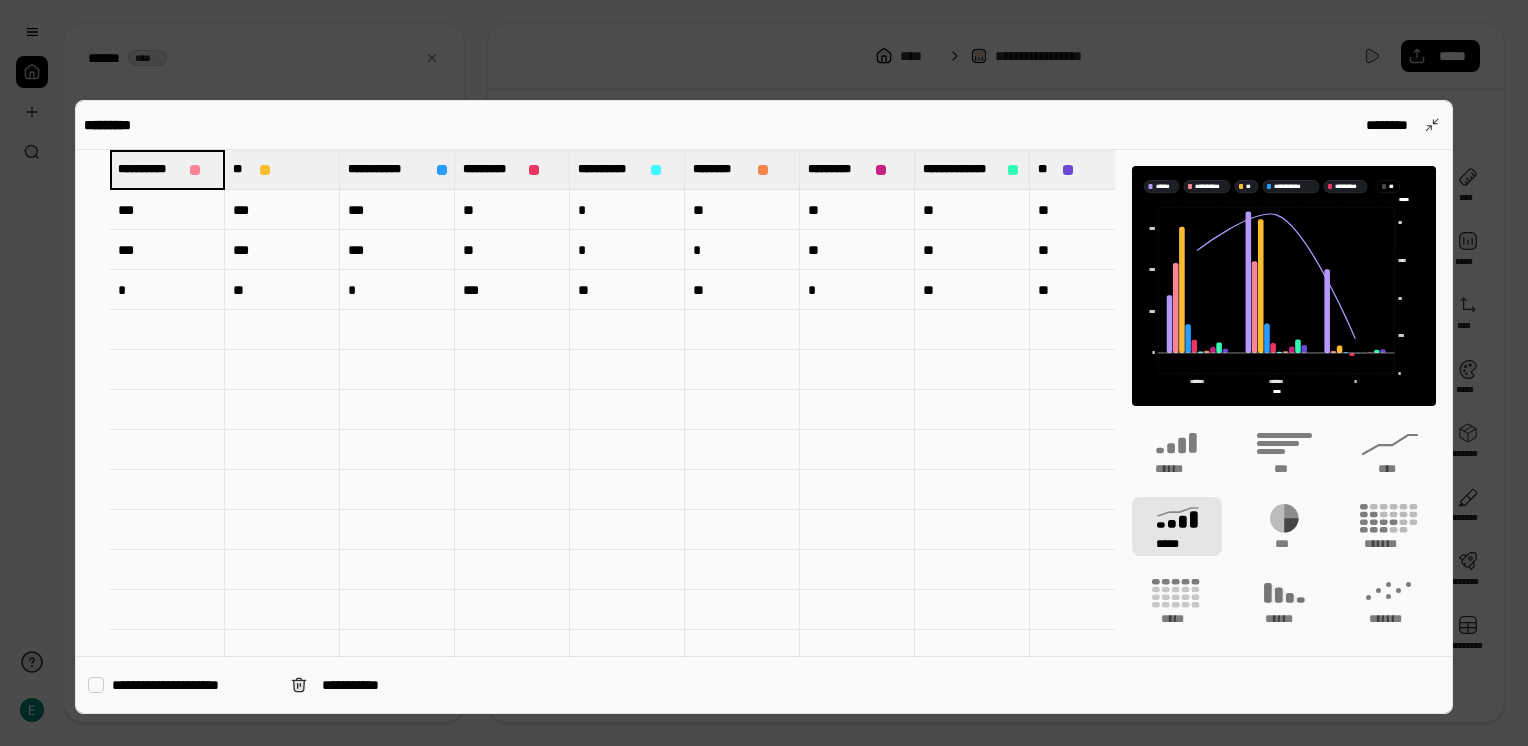scroll, scrollTop: 0, scrollLeft: 0, axis: both 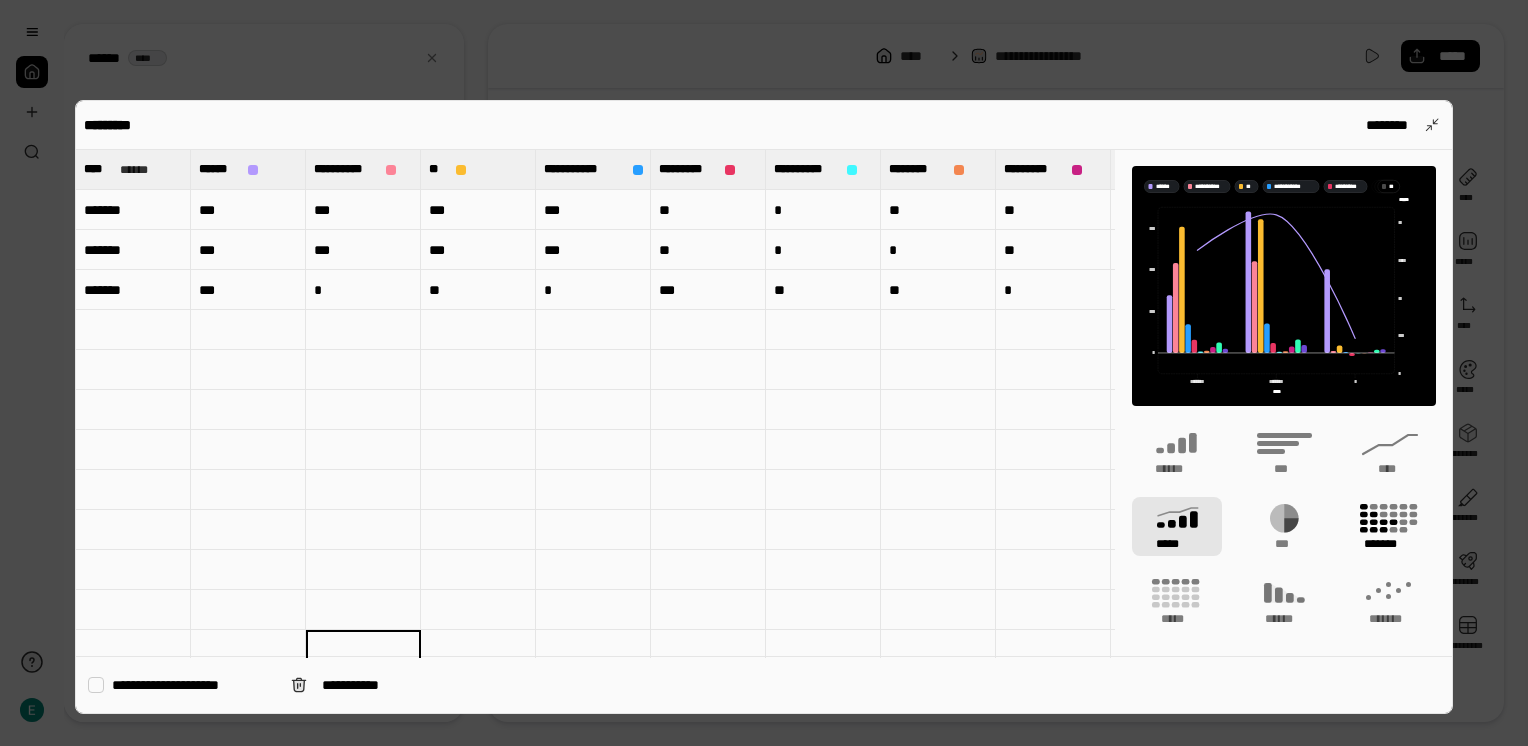click 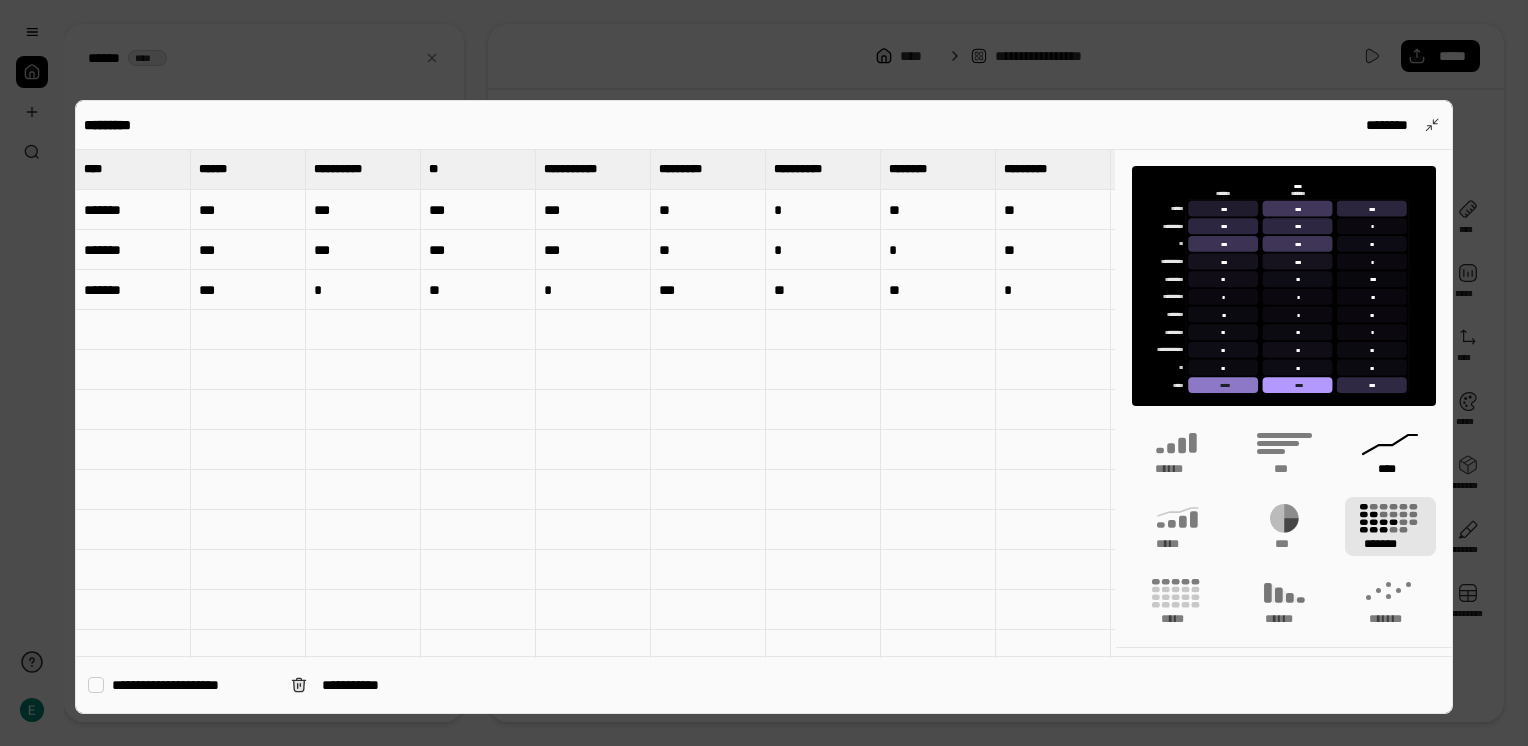 click 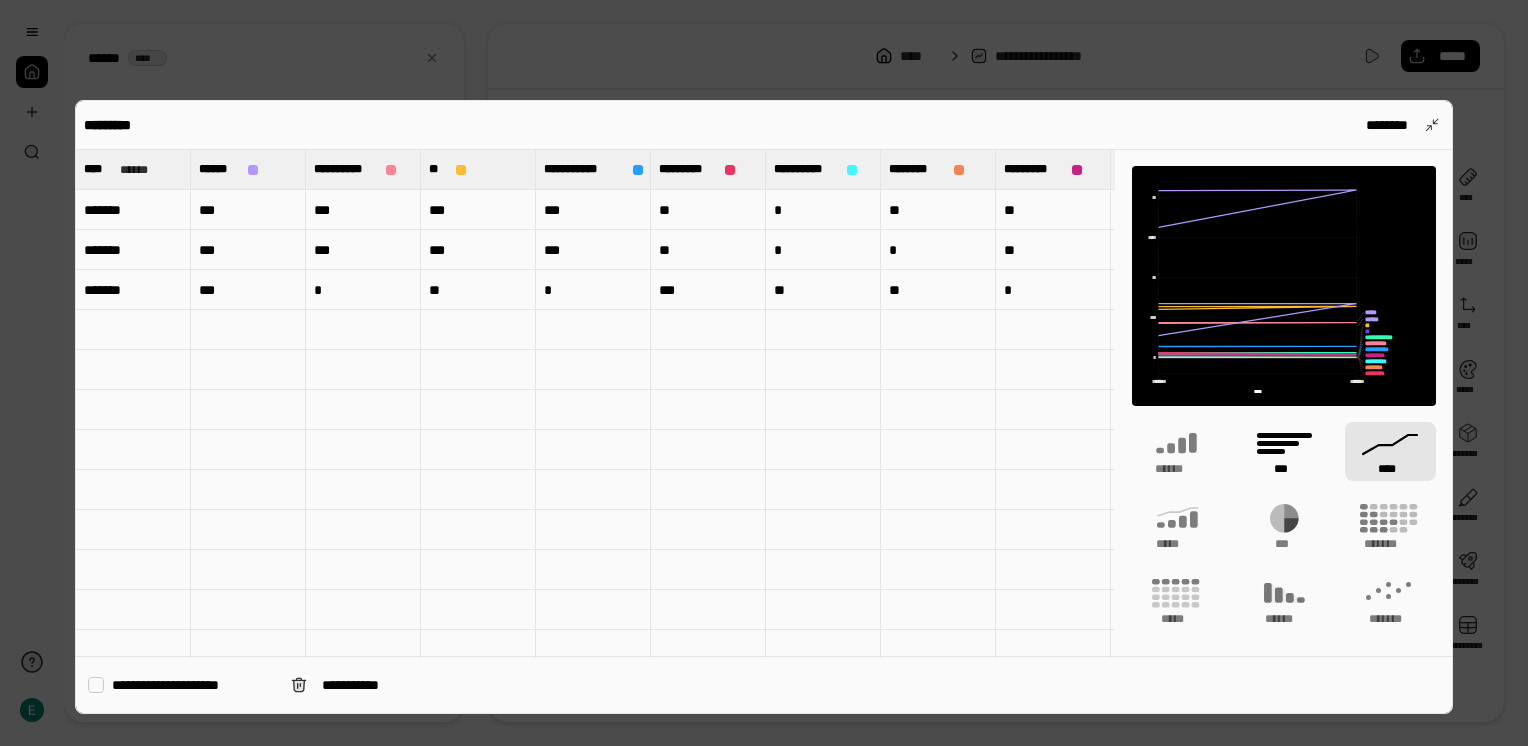 click on "***" at bounding box center (1283, 451) 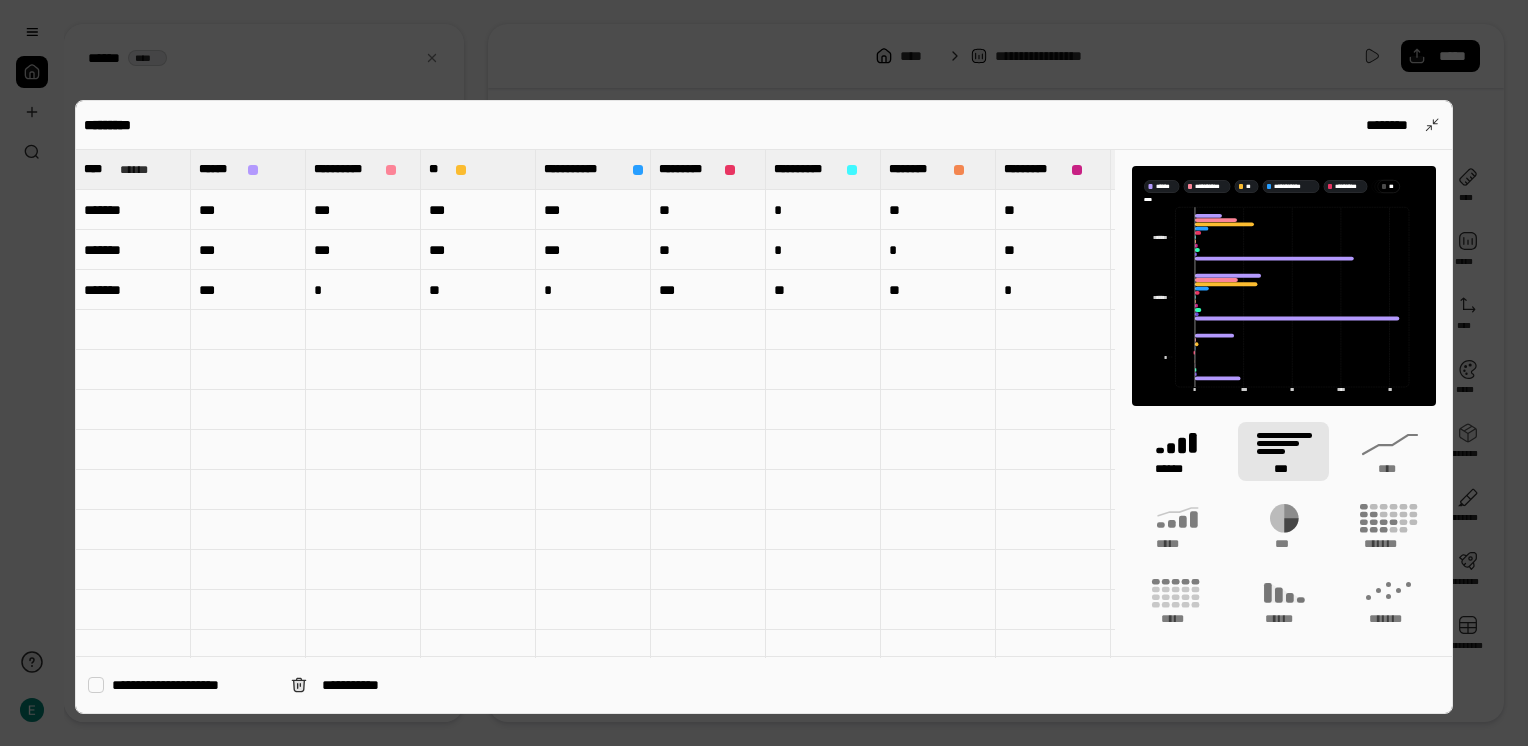 click on "******" at bounding box center [1177, 469] 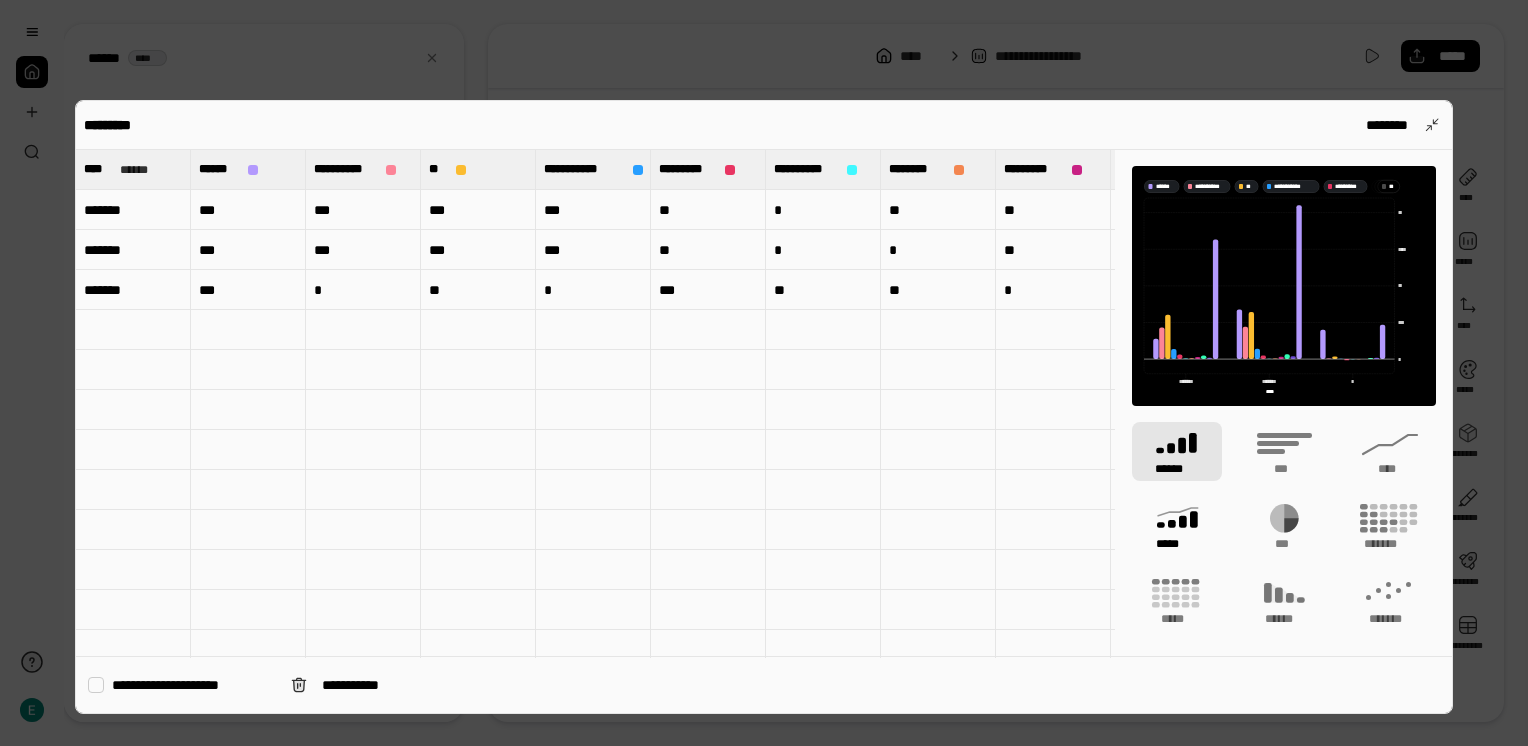 click on "*****" at bounding box center [1176, 544] 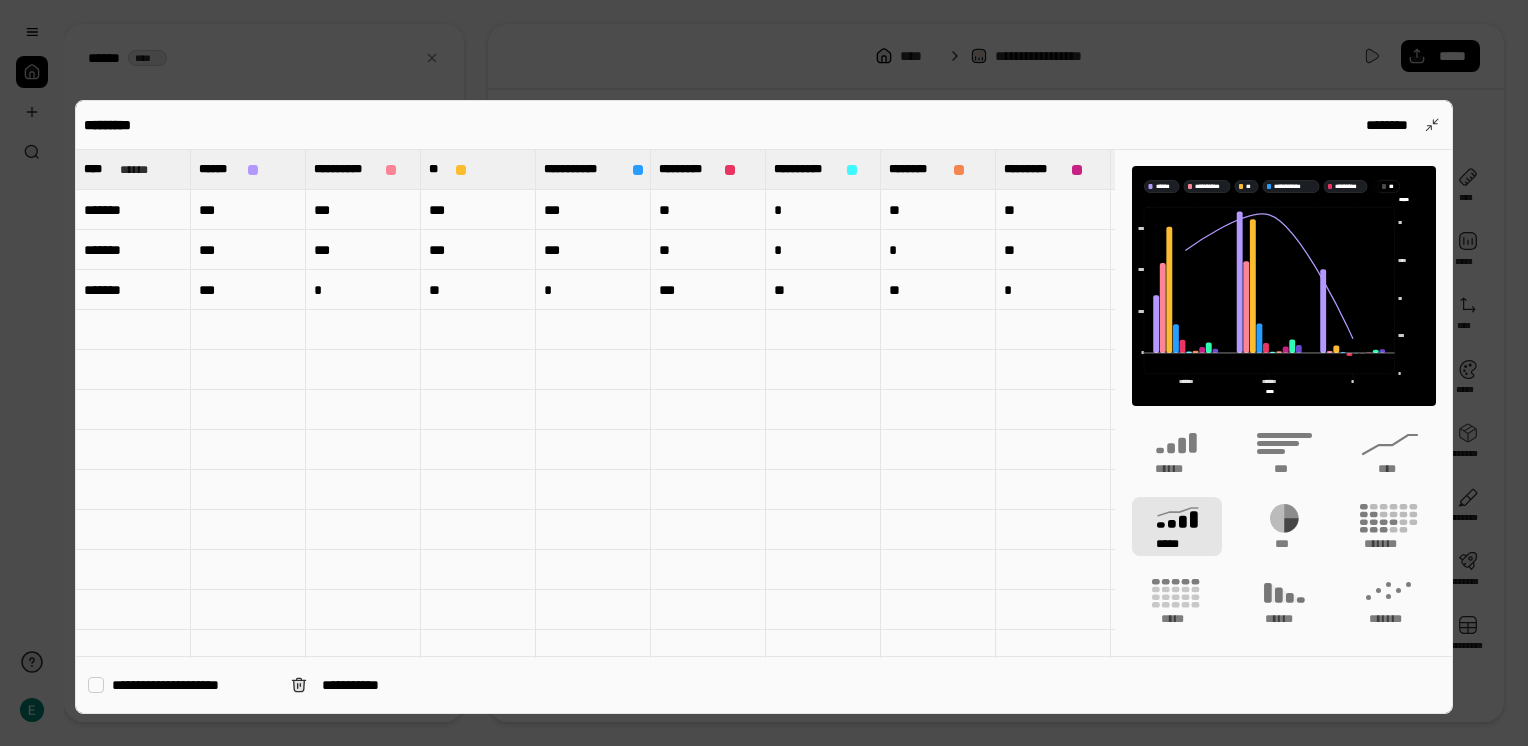 type on "*****" 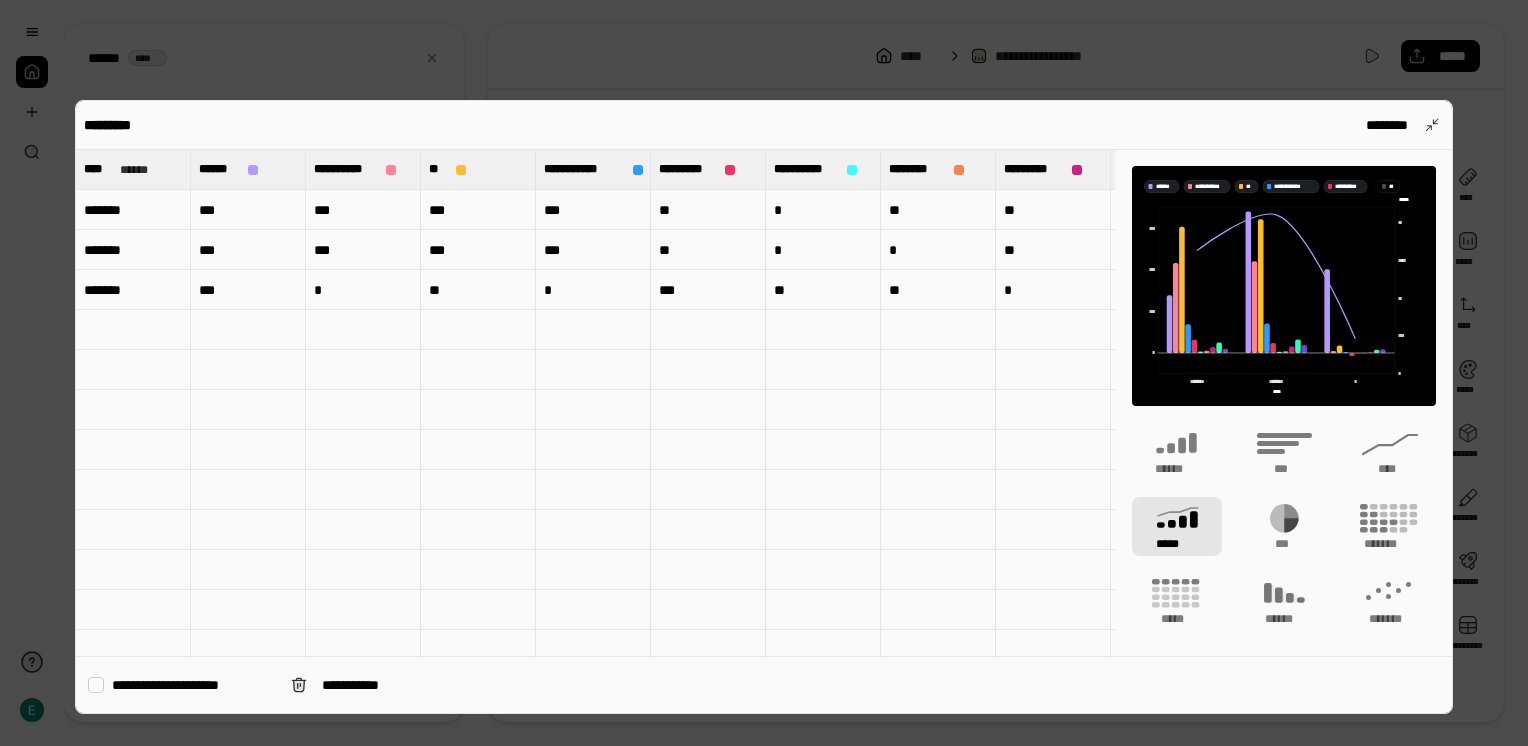 scroll, scrollTop: 100, scrollLeft: 0, axis: vertical 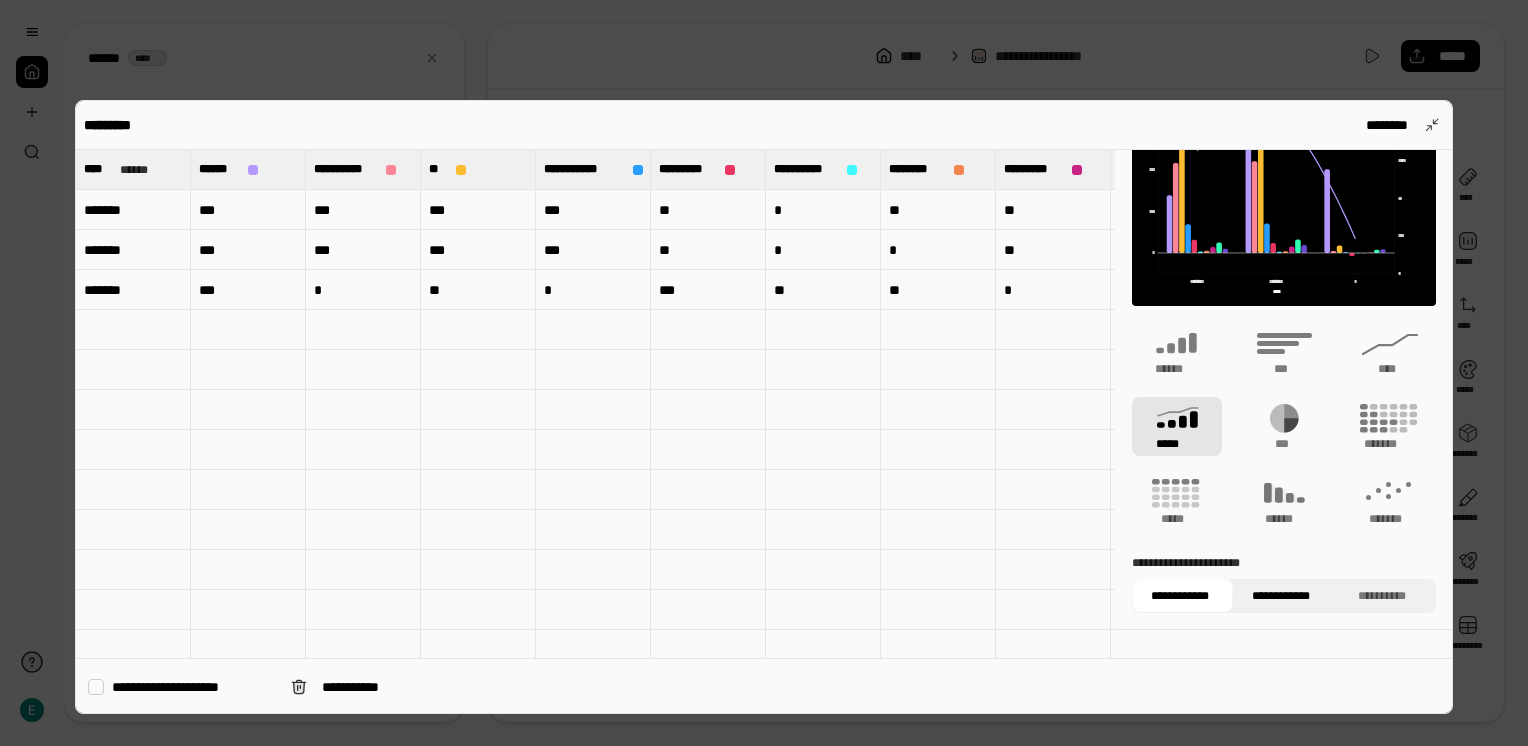 click on "**********" at bounding box center (1281, 596) 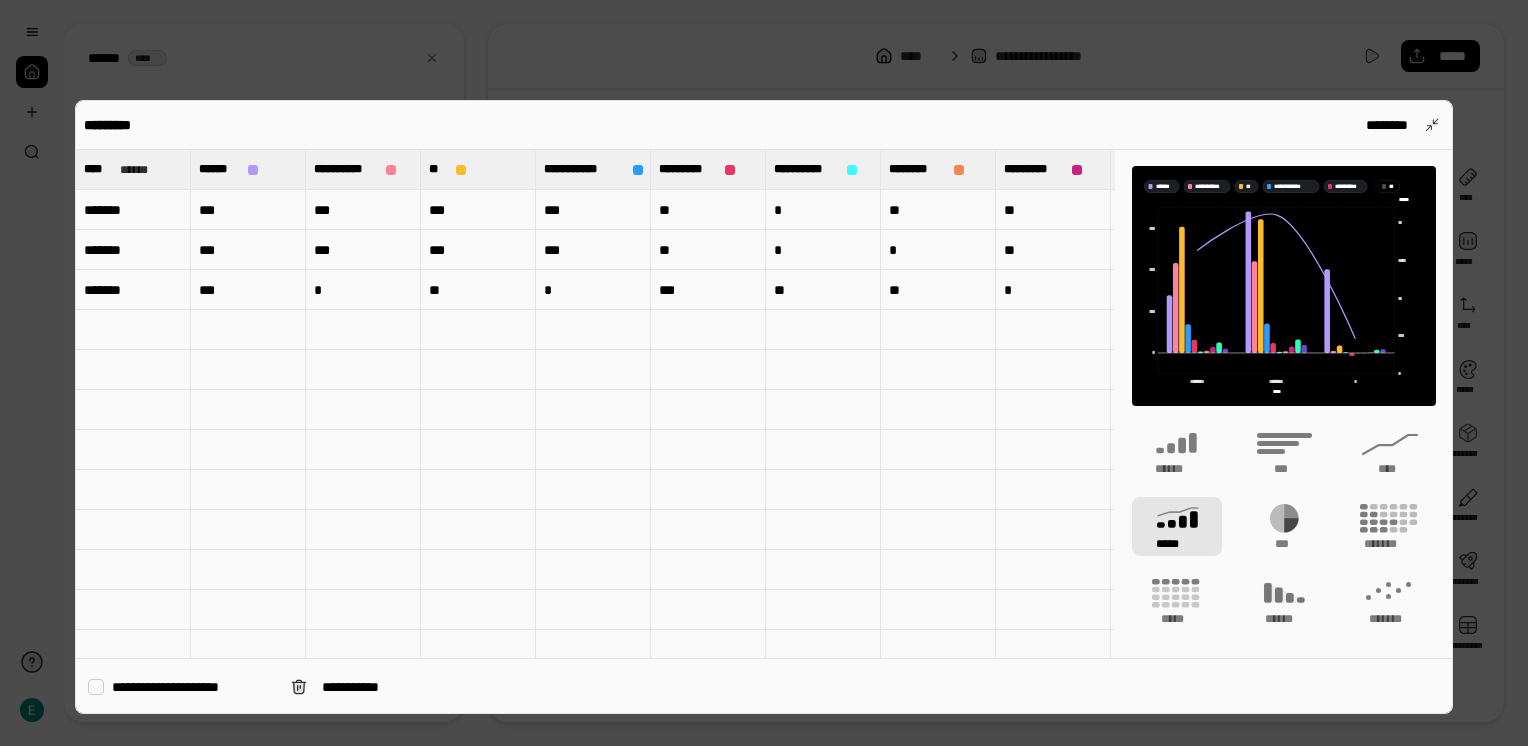click on "*****" at bounding box center (1177, 526) 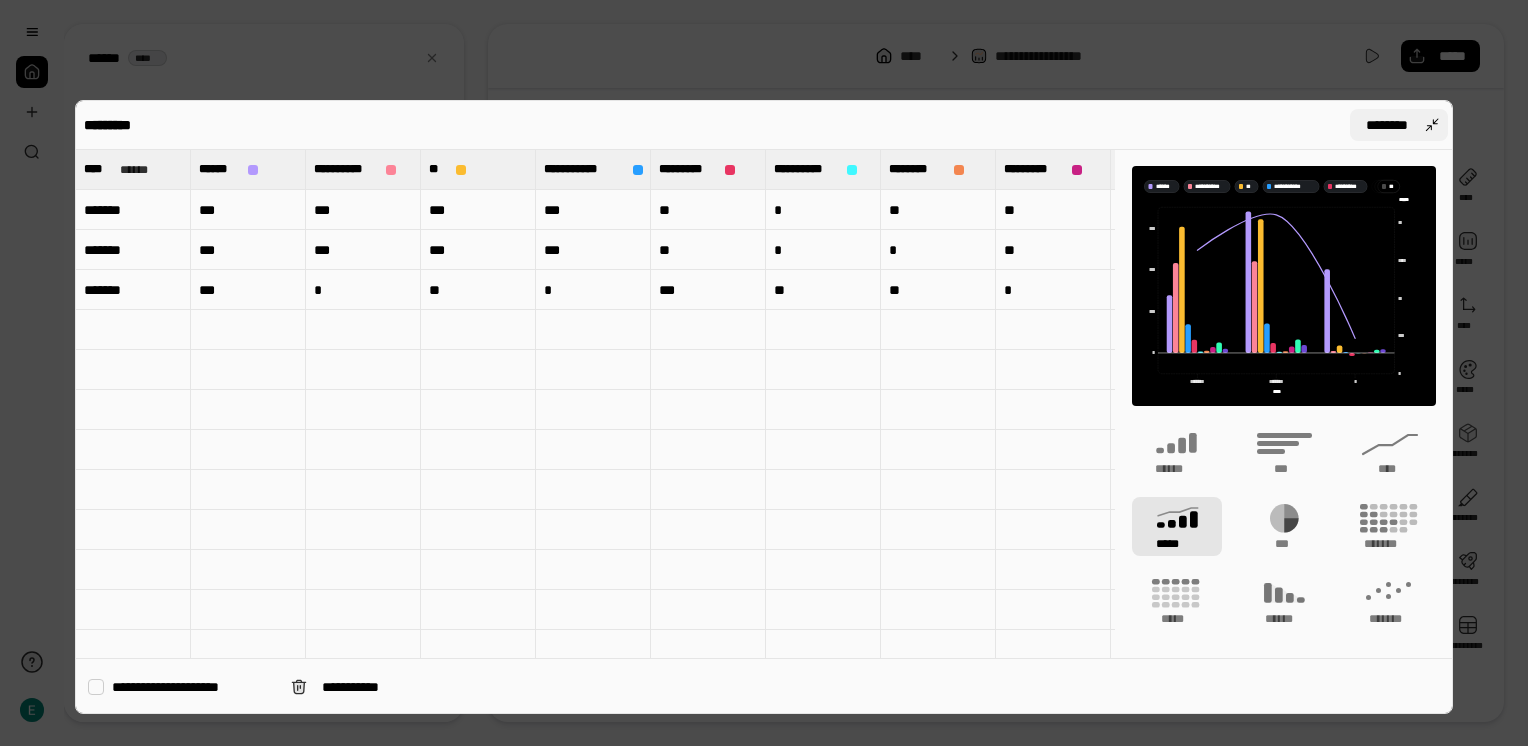 click on "********" at bounding box center [1399, 125] 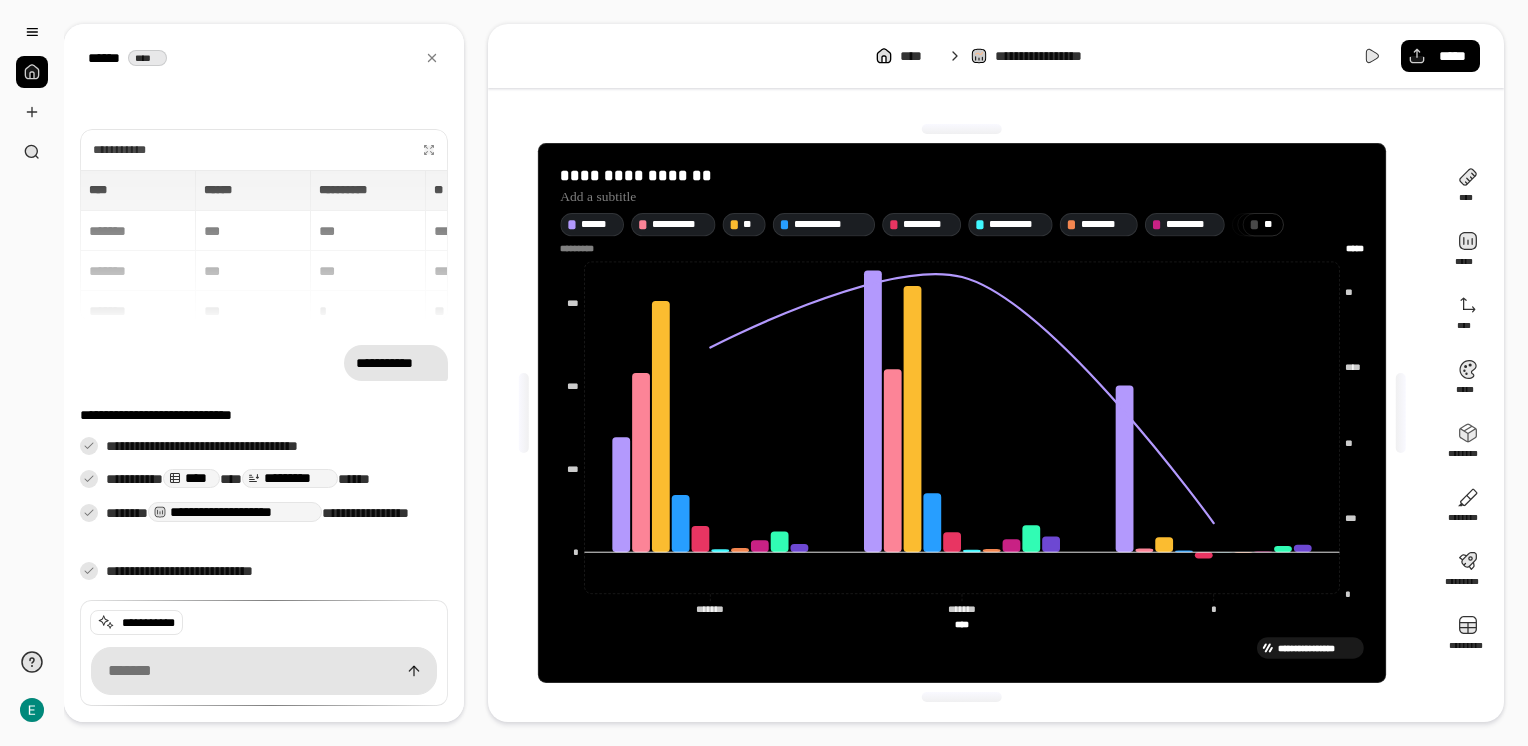 click on "* *" 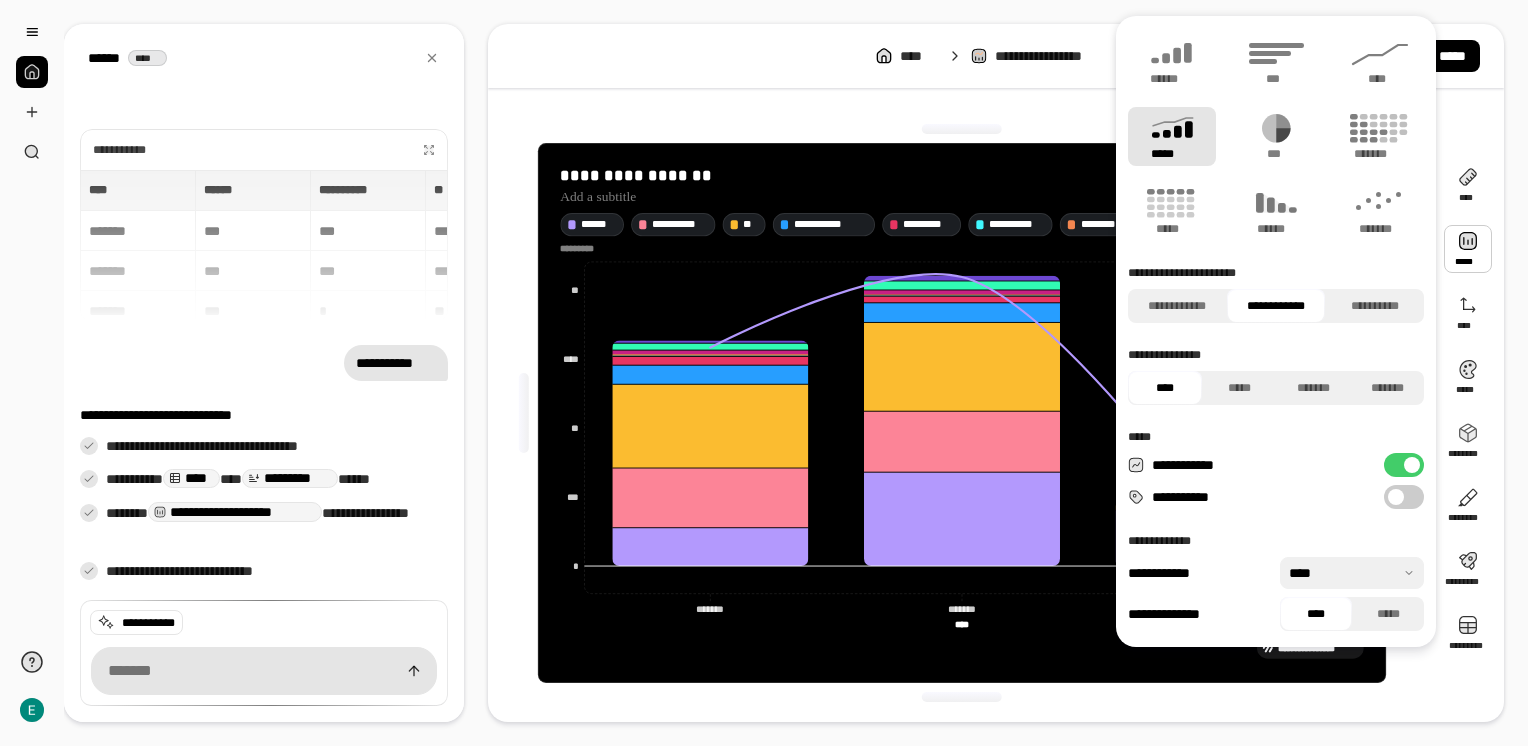 click on "*****" at bounding box center (1172, 136) 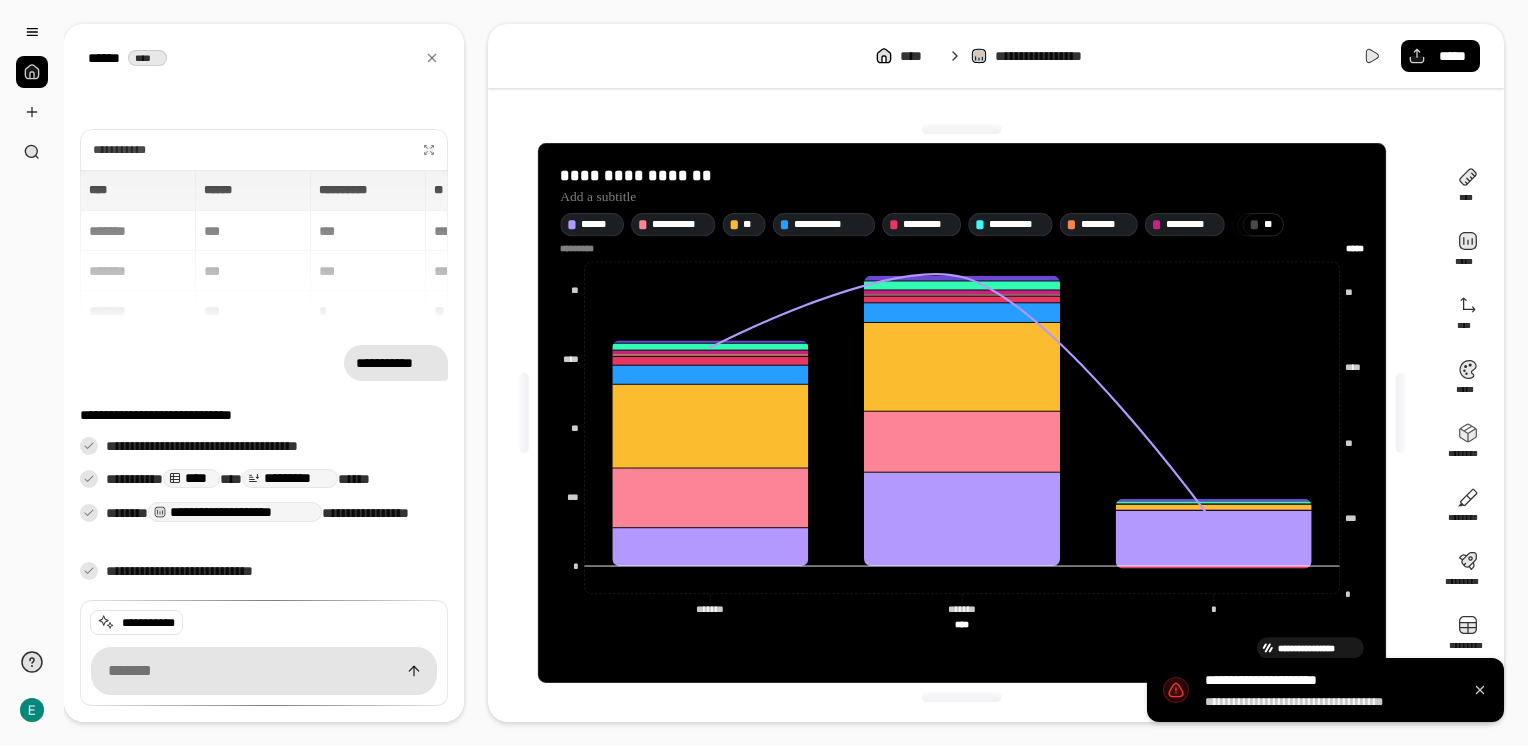 click on "**********" at bounding box center (962, 413) 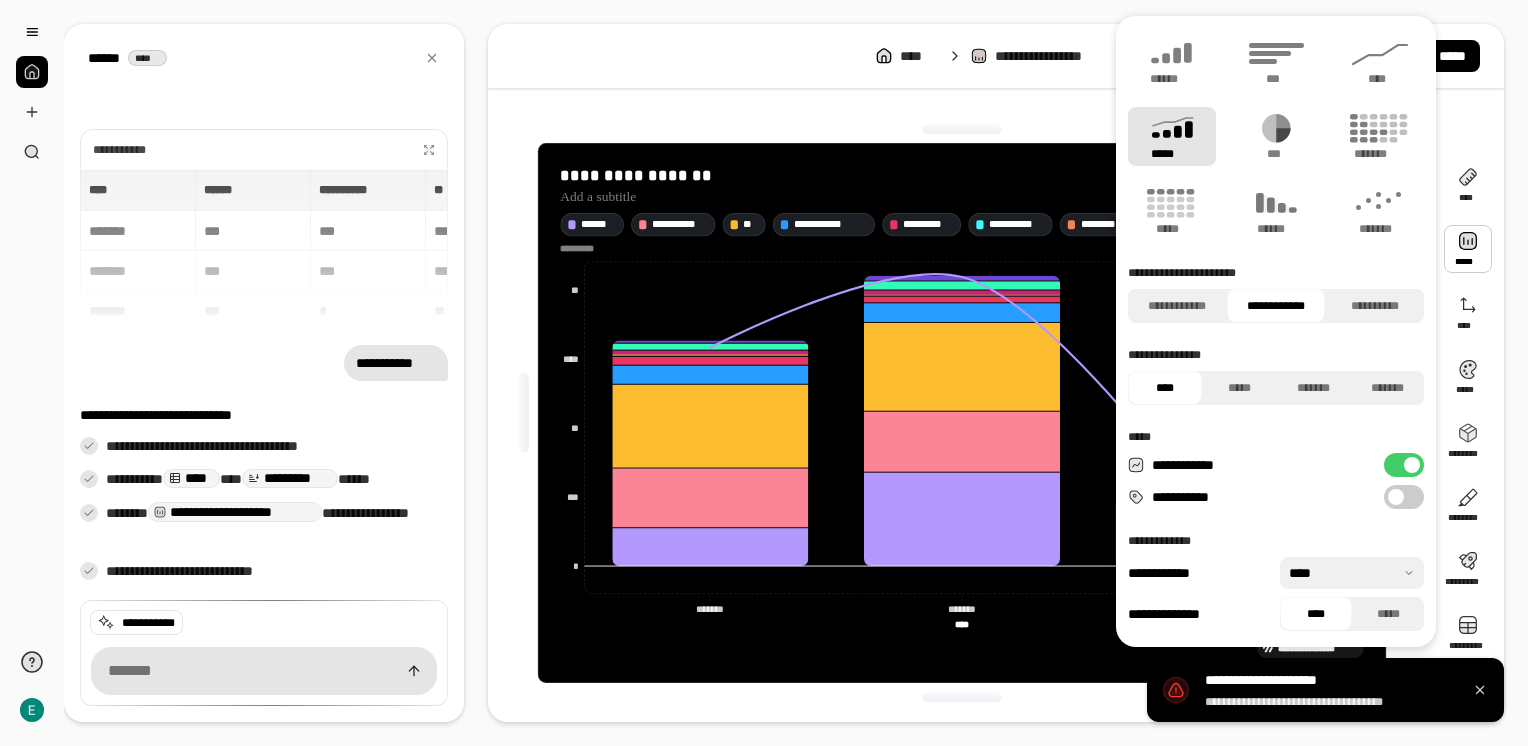 click on "**********" at bounding box center [1404, 465] 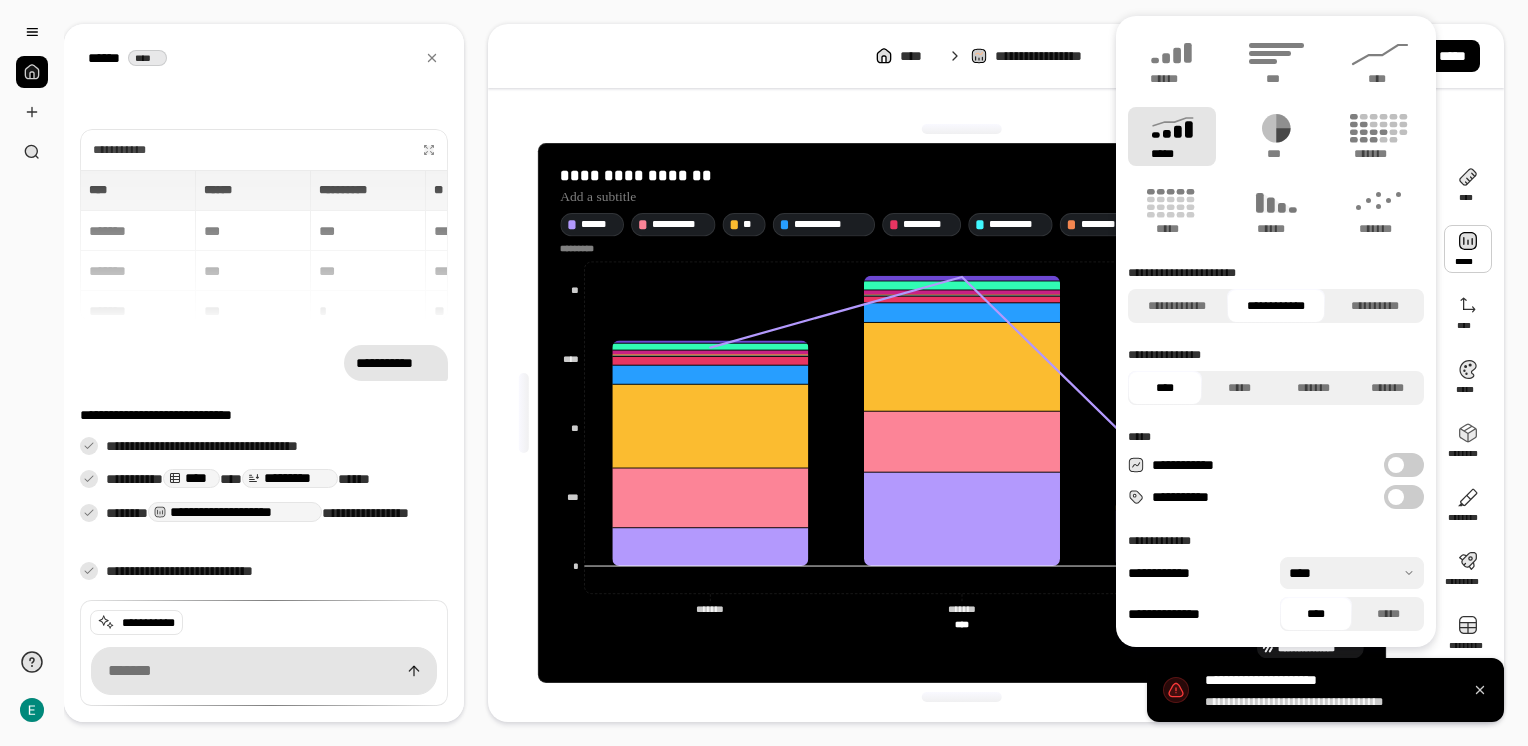 click on "**********" at bounding box center [1404, 465] 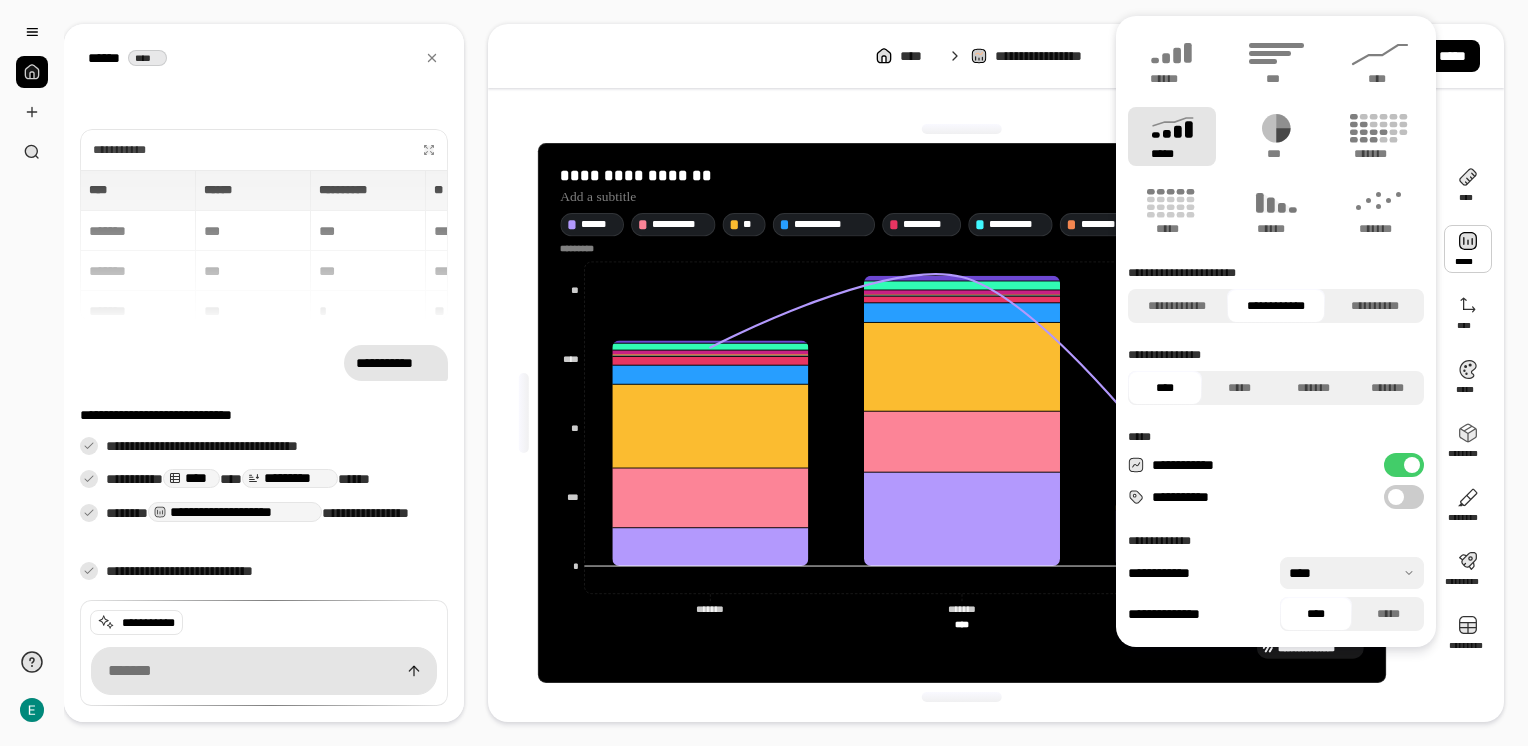 click on "**********" at bounding box center (1404, 465) 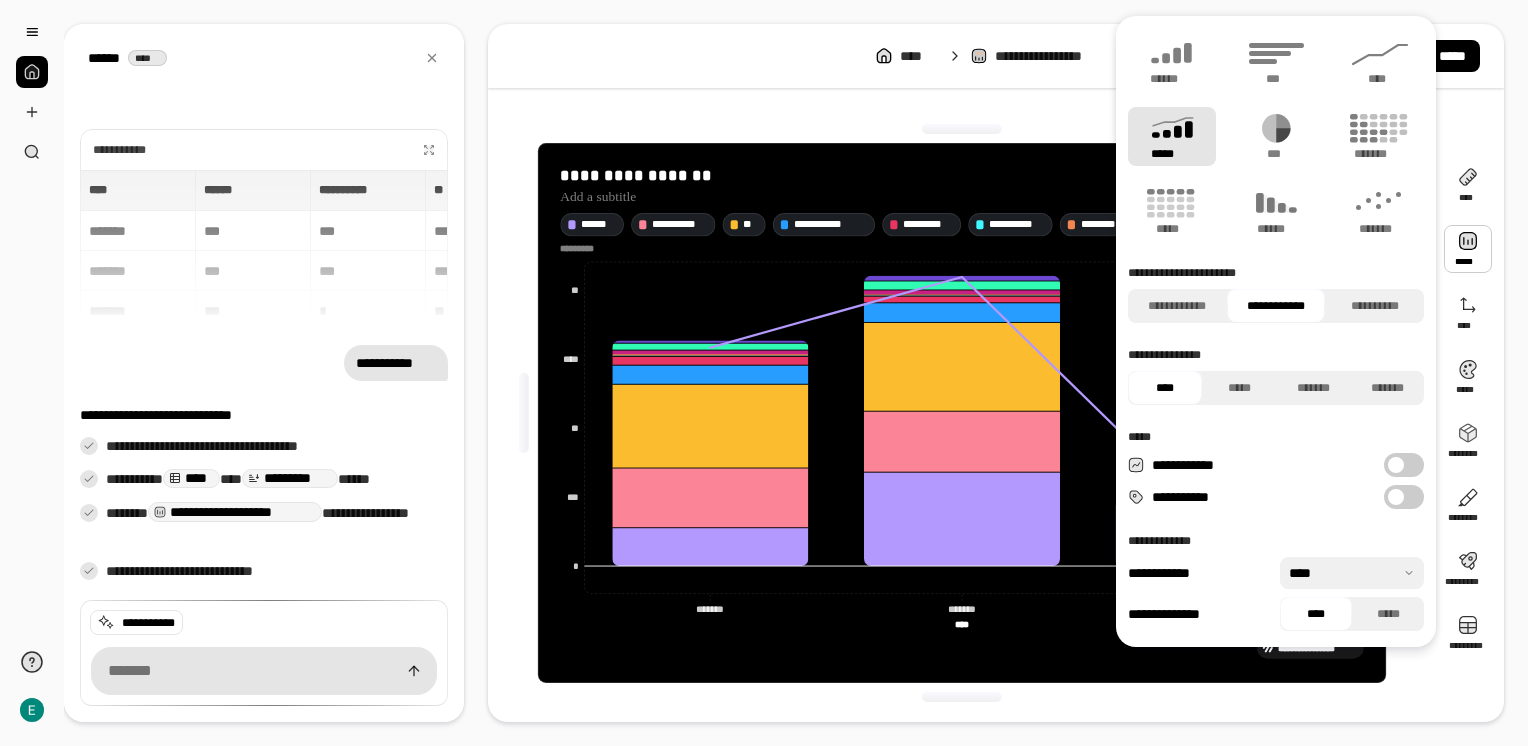 click on "**********" at bounding box center (1404, 465) 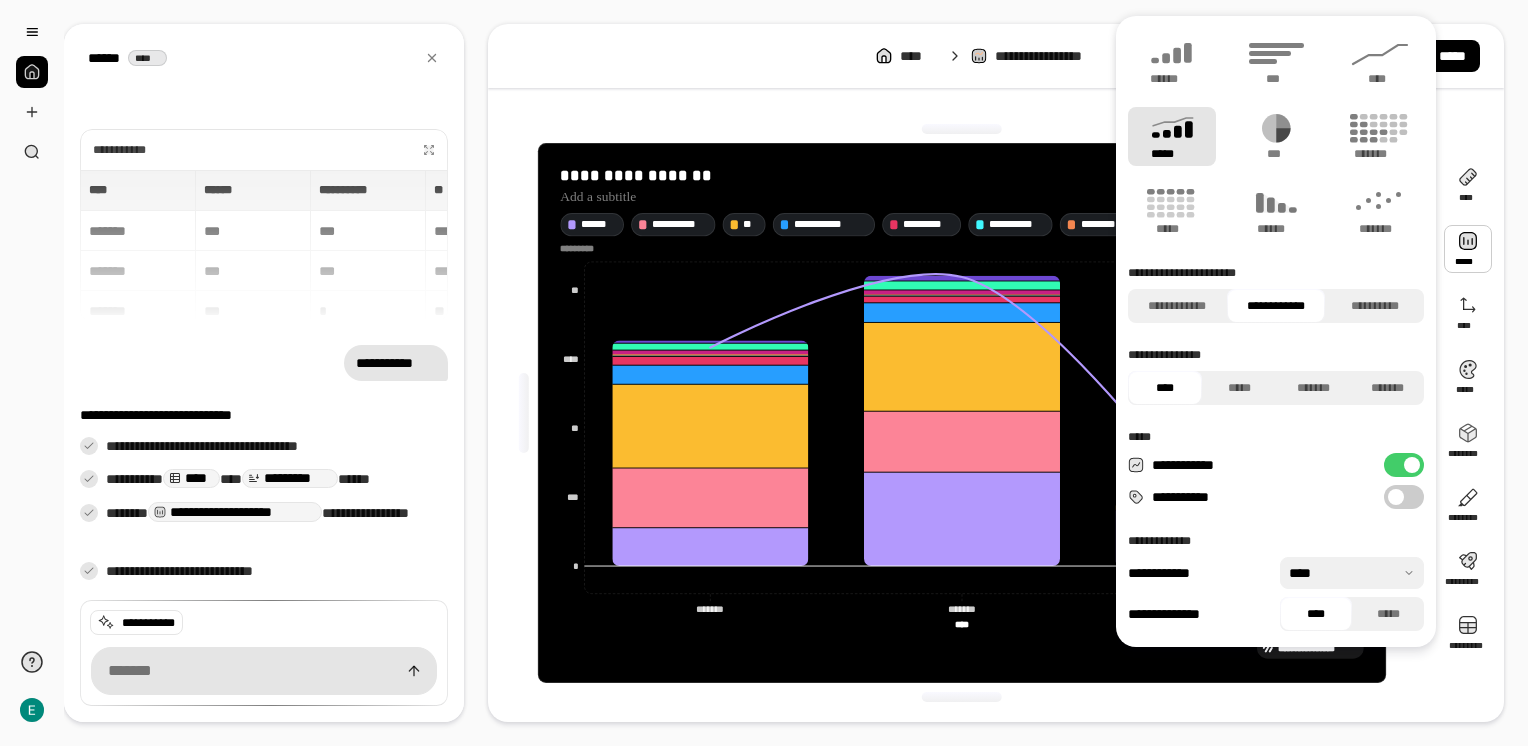 click on "*****" at bounding box center (1172, 136) 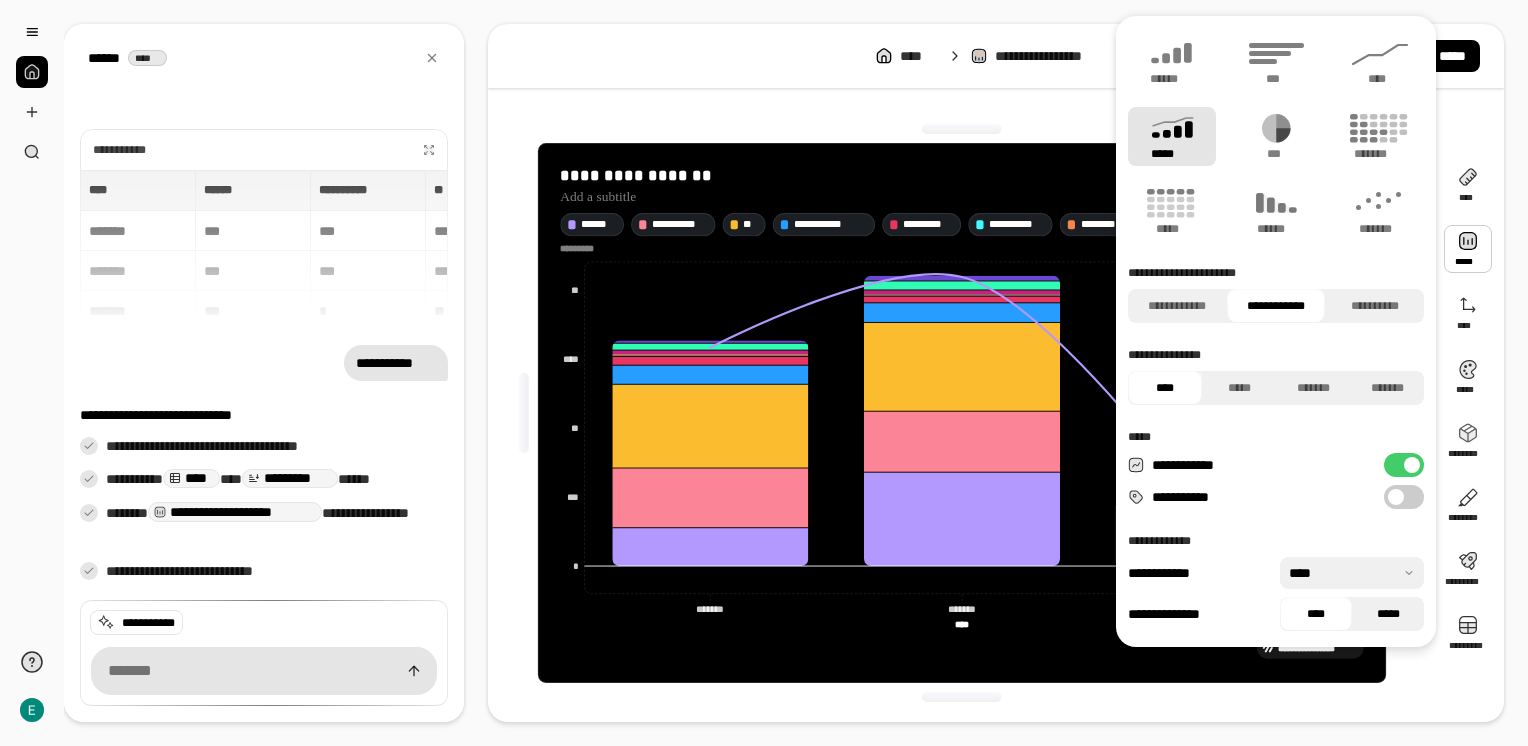 click on "*****" at bounding box center [1388, 614] 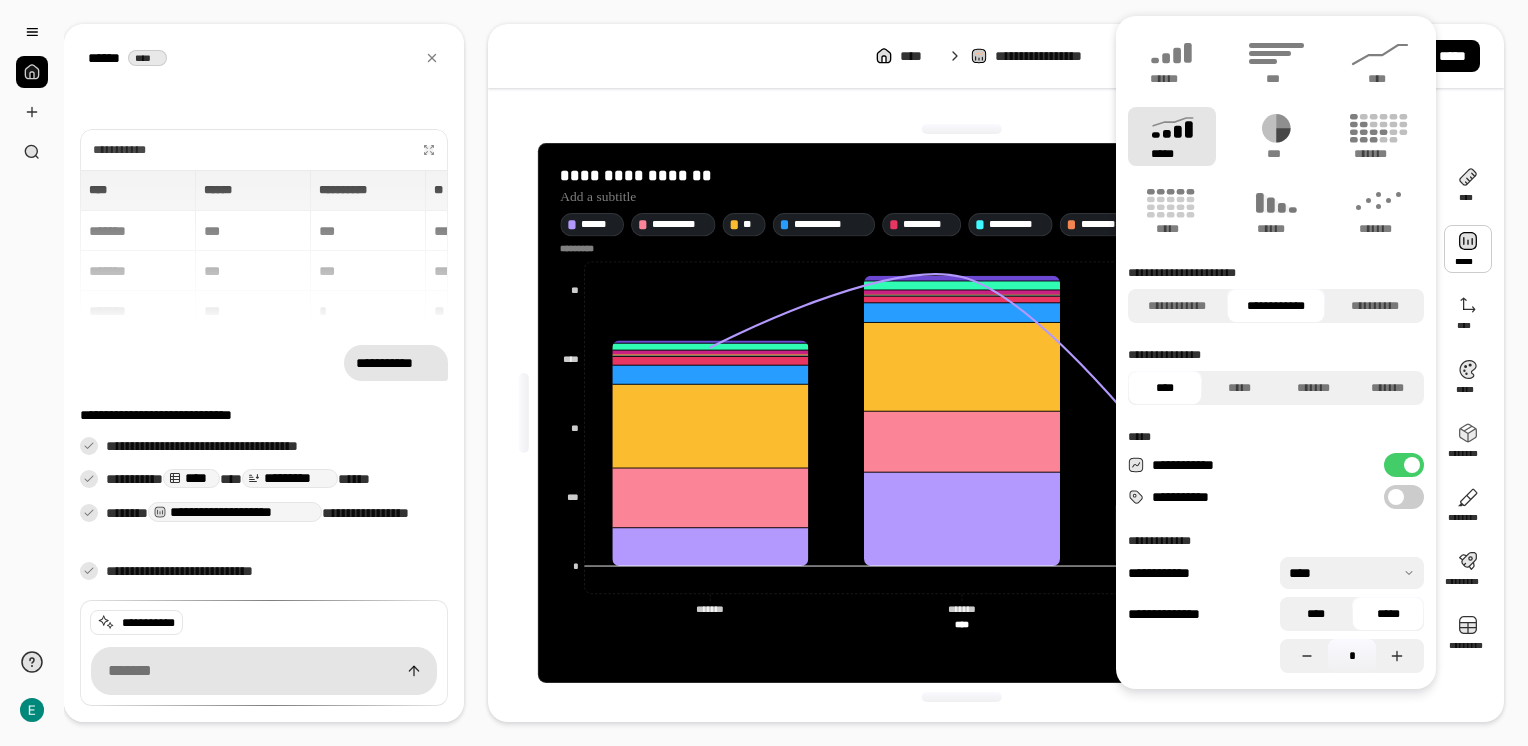 click on "****" at bounding box center (1316, 614) 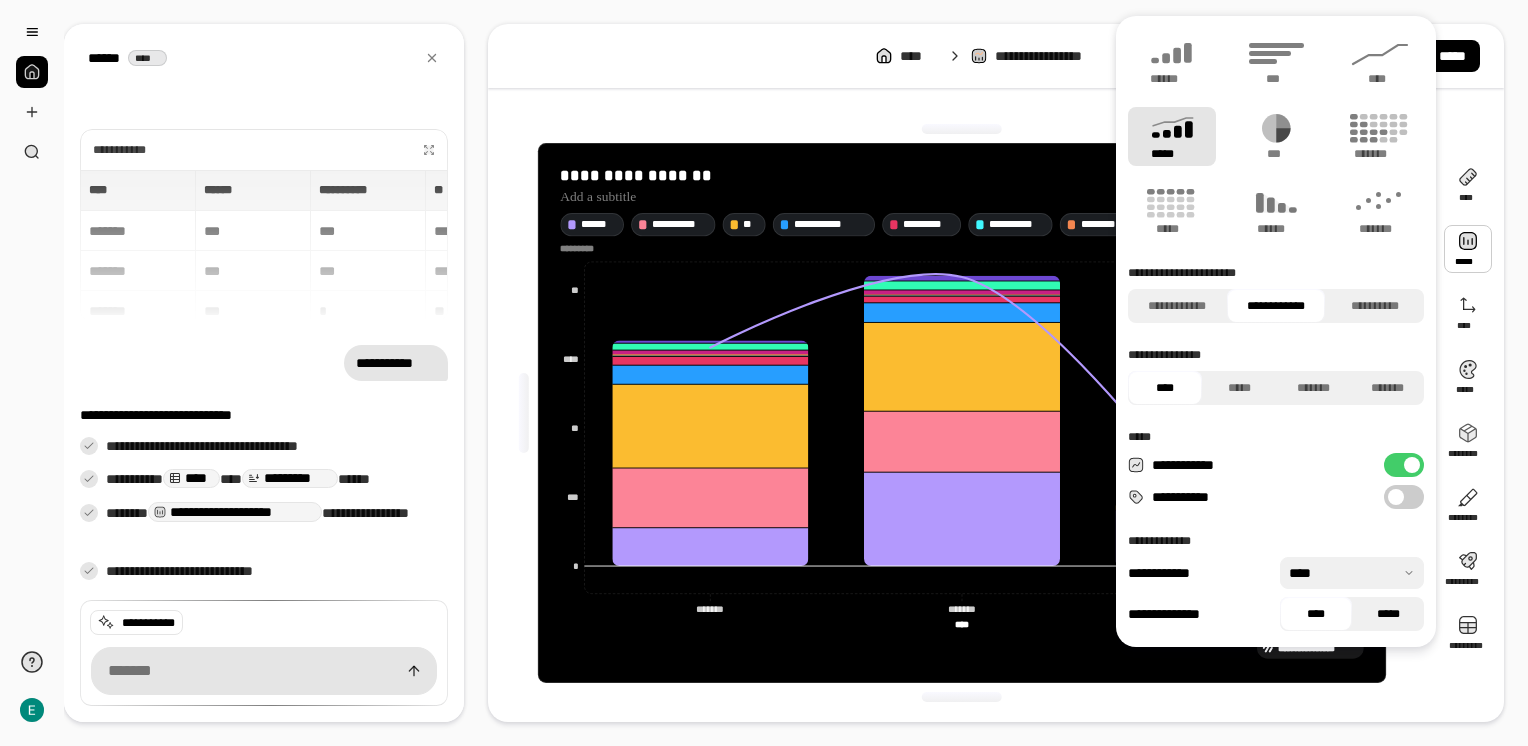 click on "*****" at bounding box center (1388, 614) 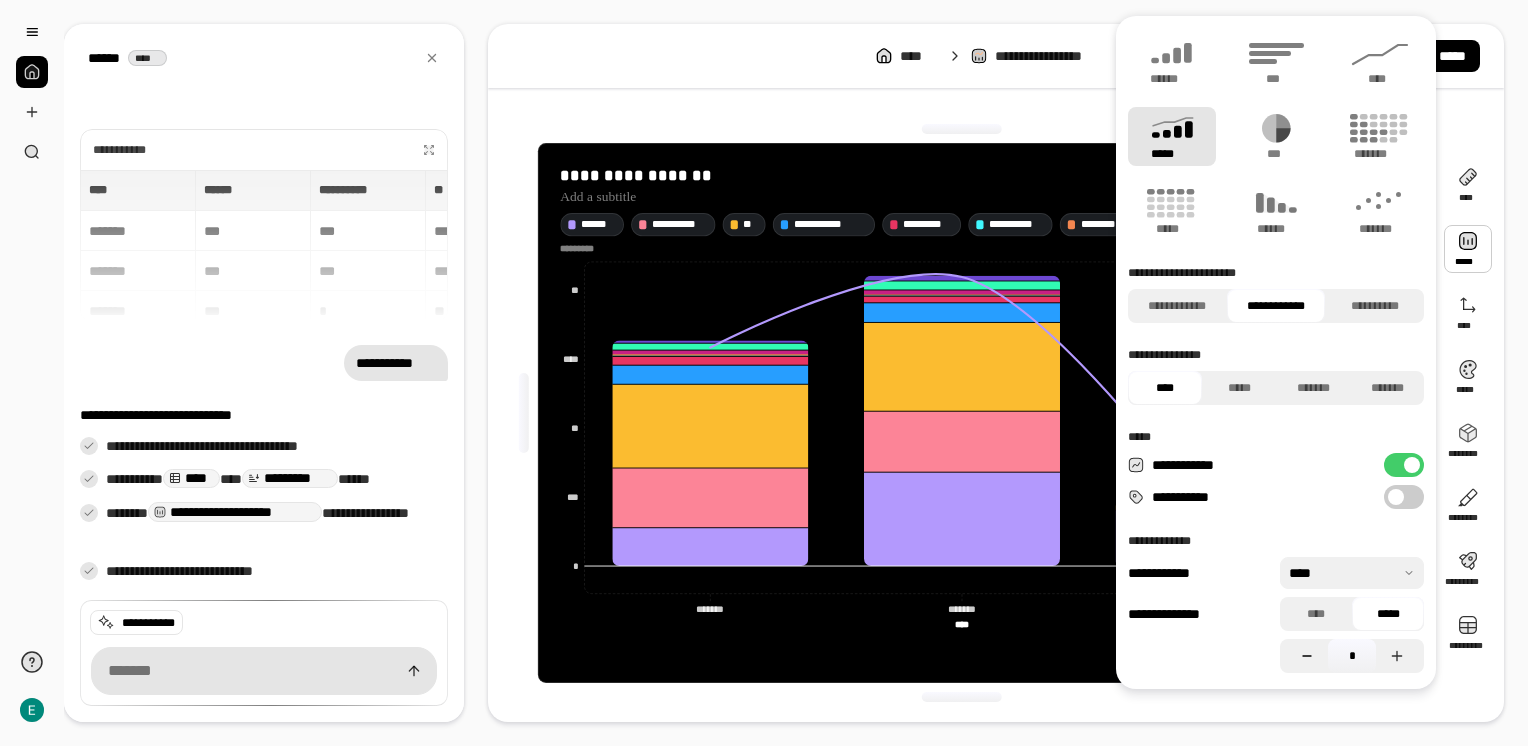 click 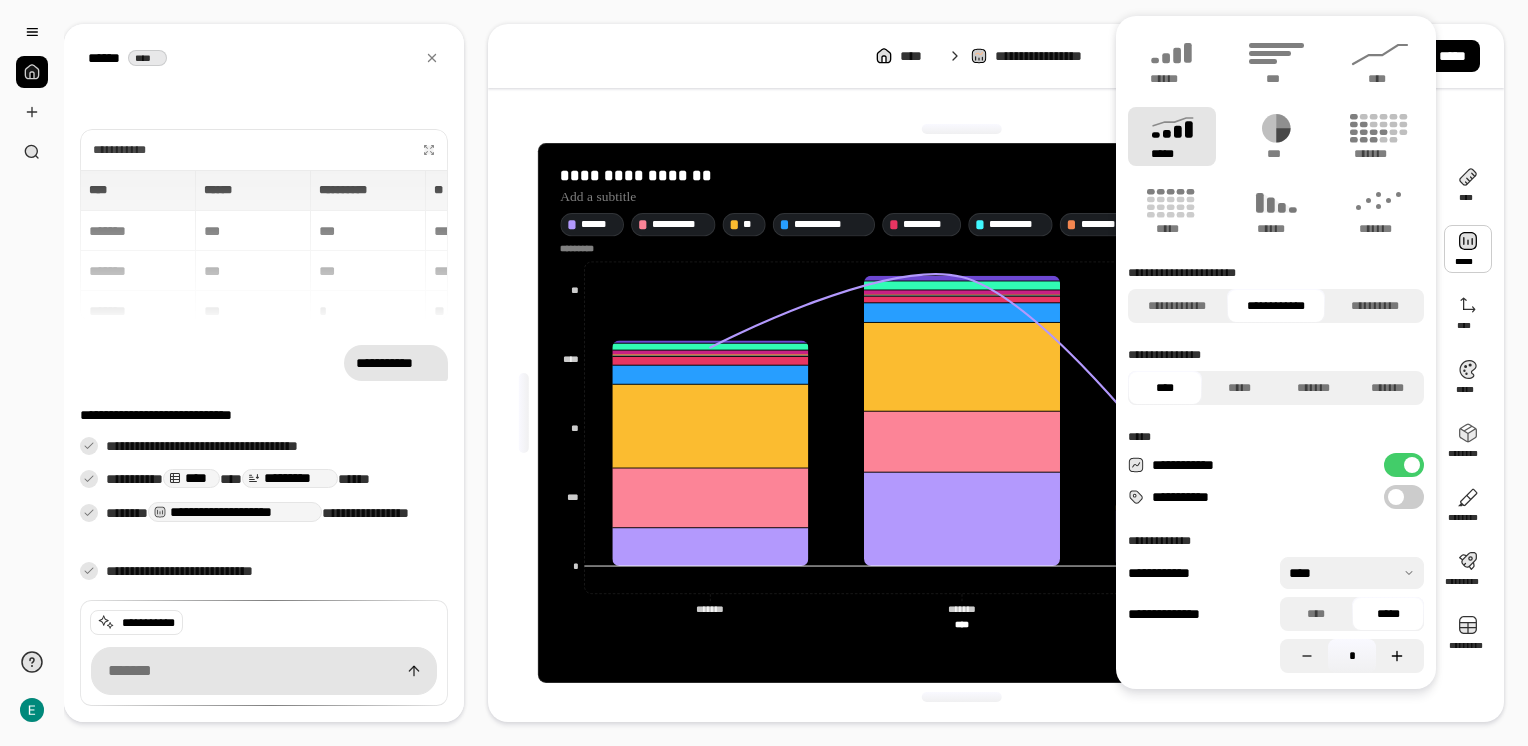 click 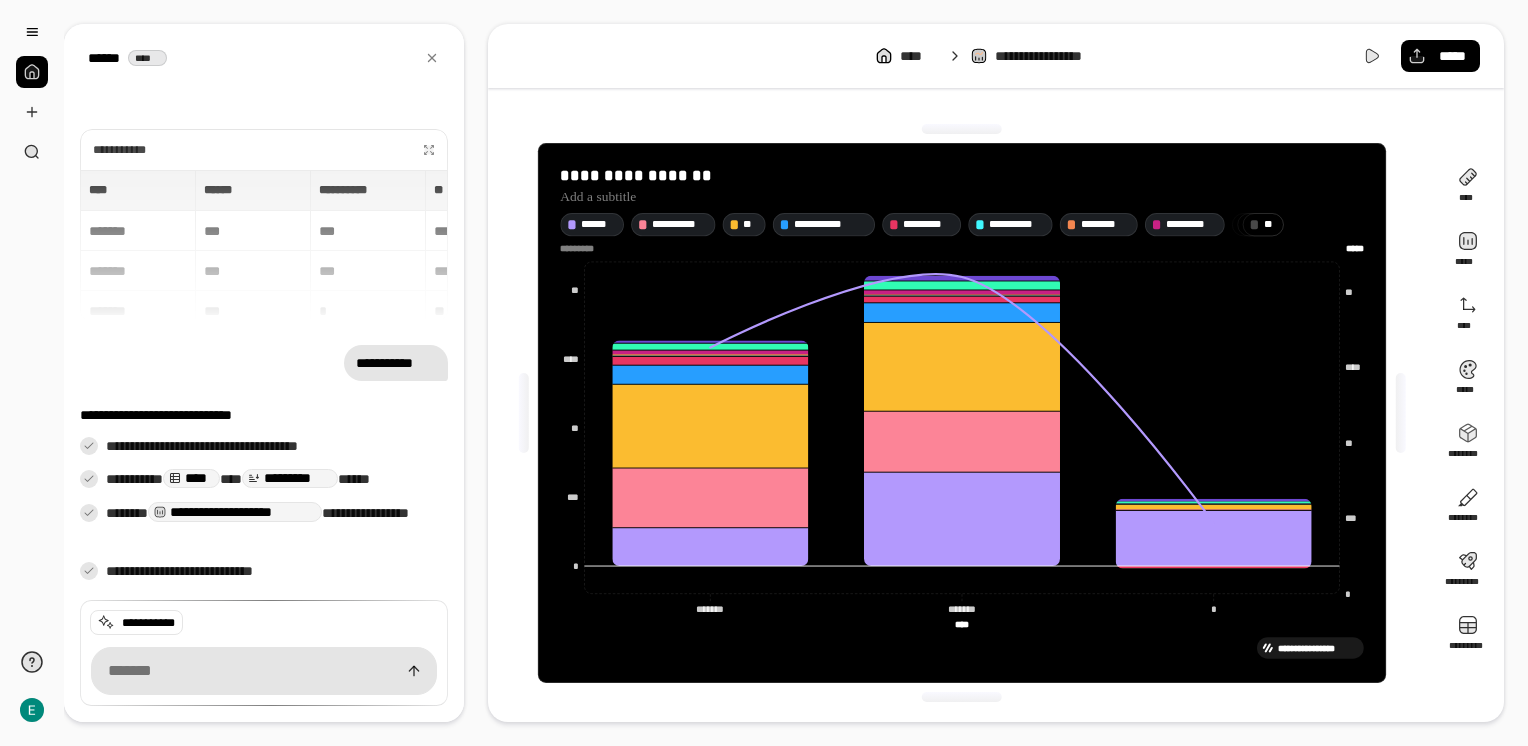 click on "**********" at bounding box center [962, 413] 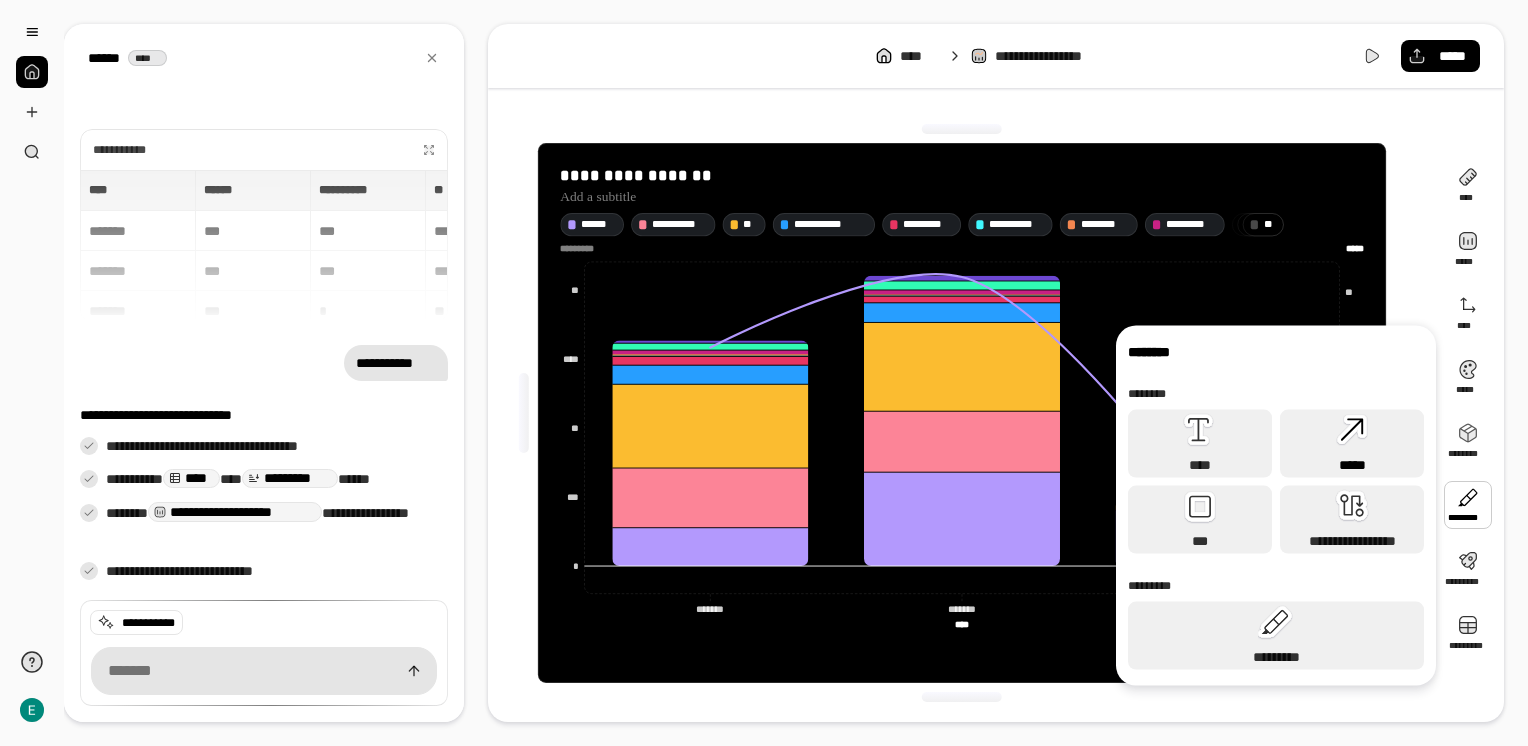 click on "*****" at bounding box center (1352, 444) 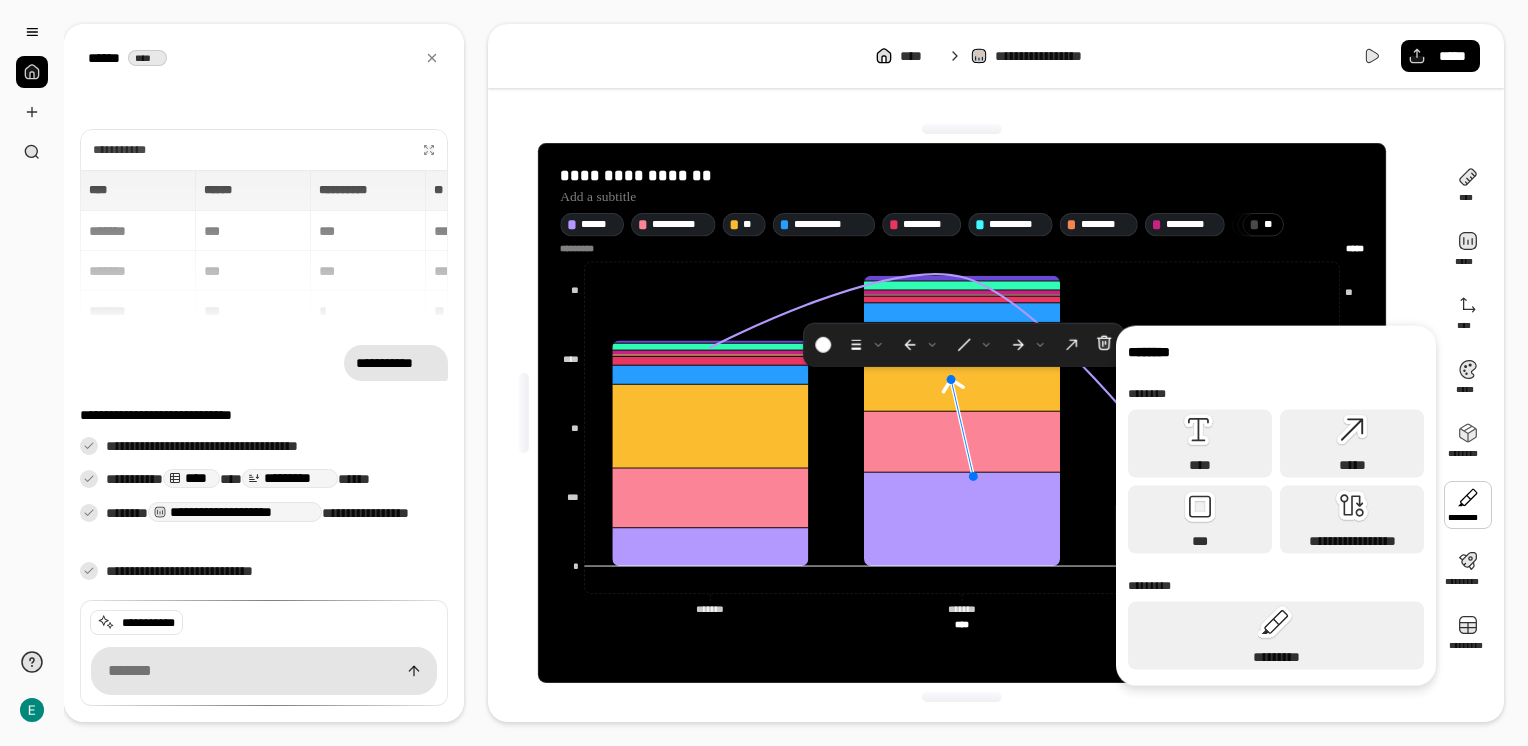 click at bounding box center [1468, 505] 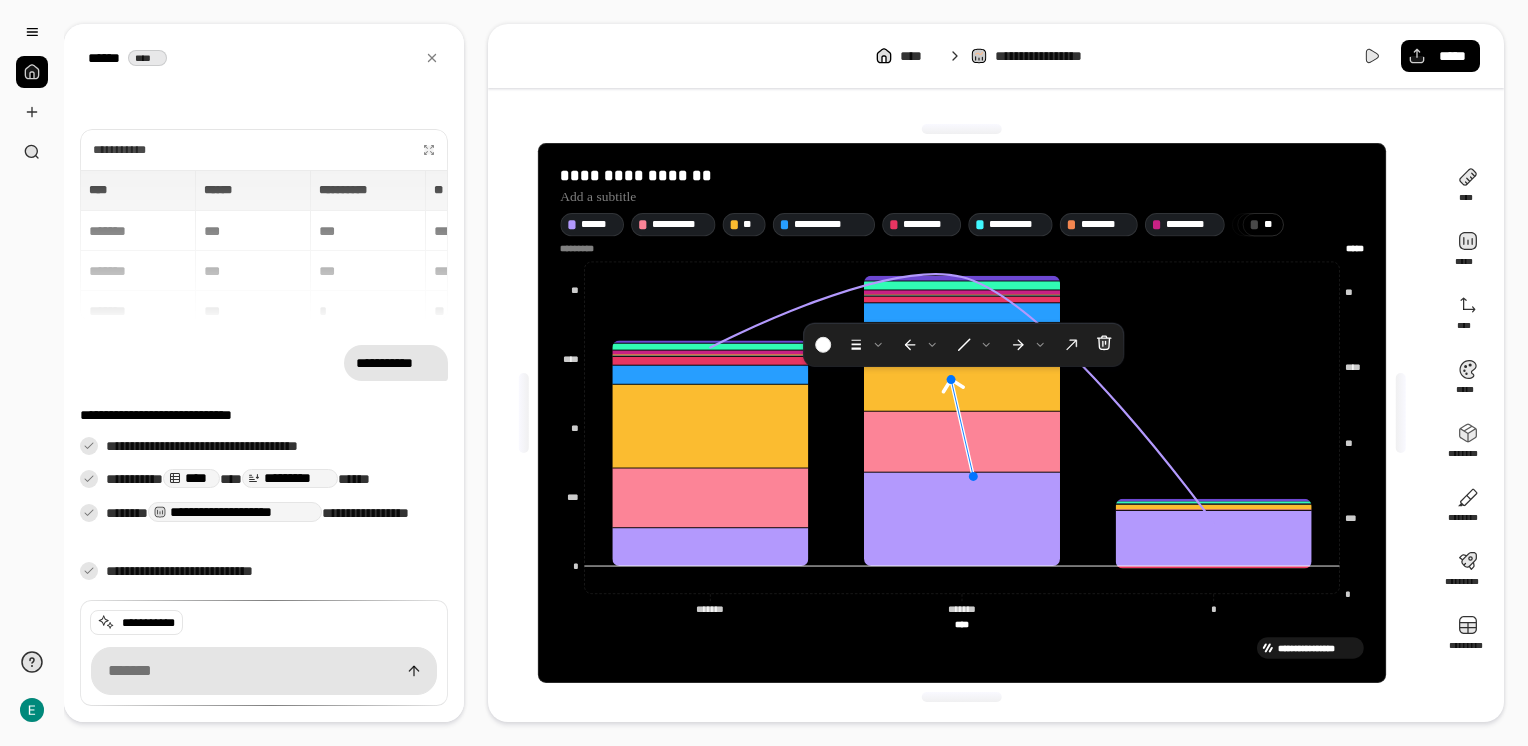 drag, startPoint x: 957, startPoint y: 406, endPoint x: 181, endPoint y: 285, distance: 785.37695 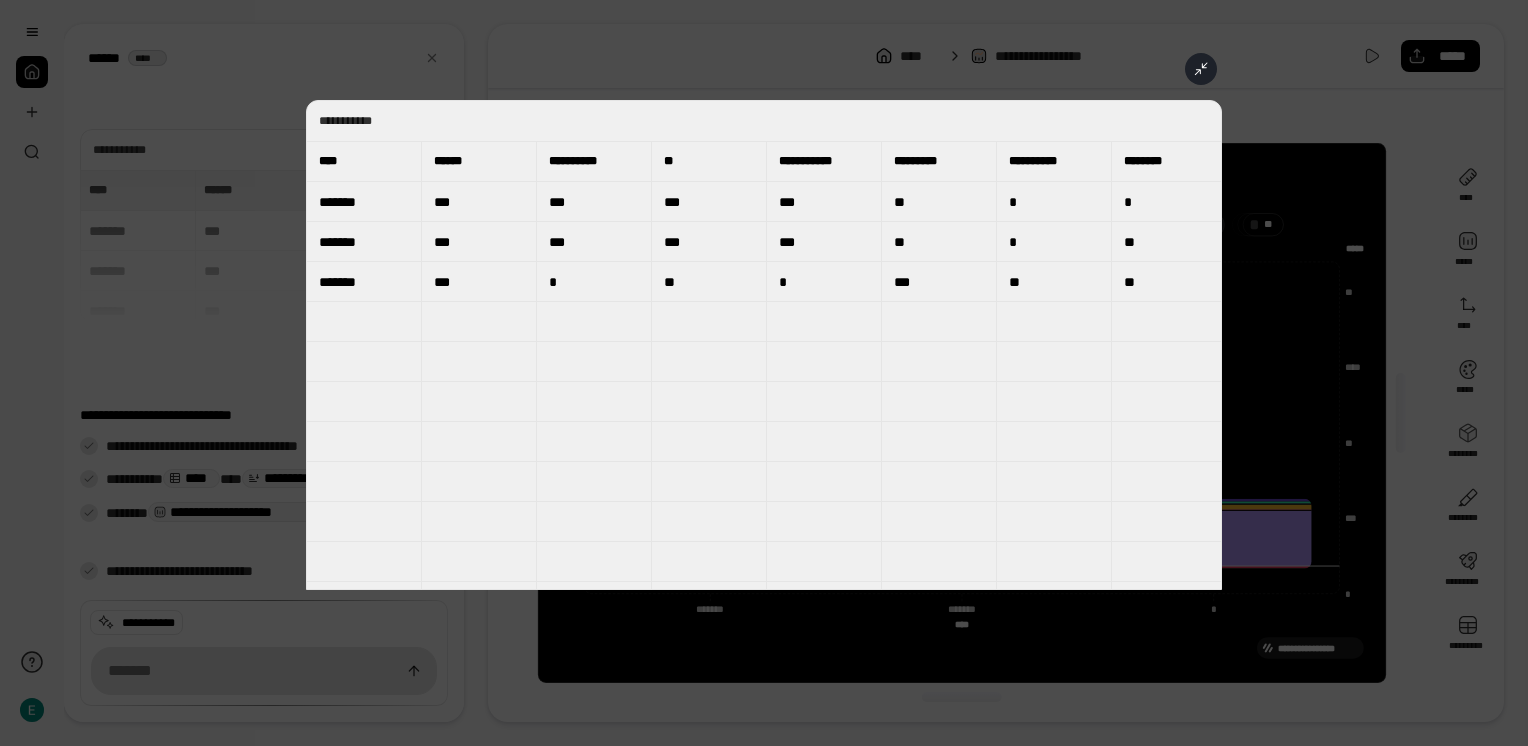 click 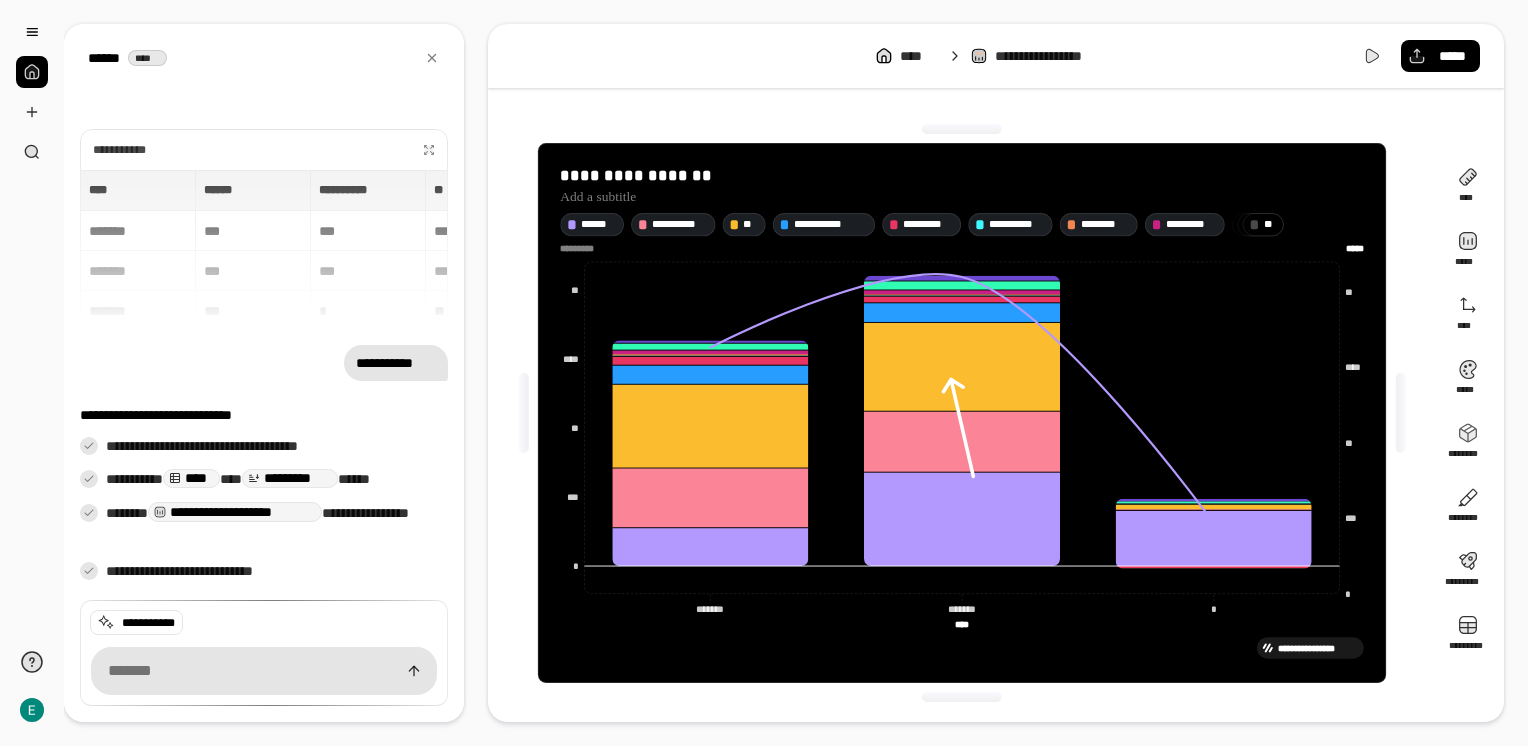 click at bounding box center (32, 72) 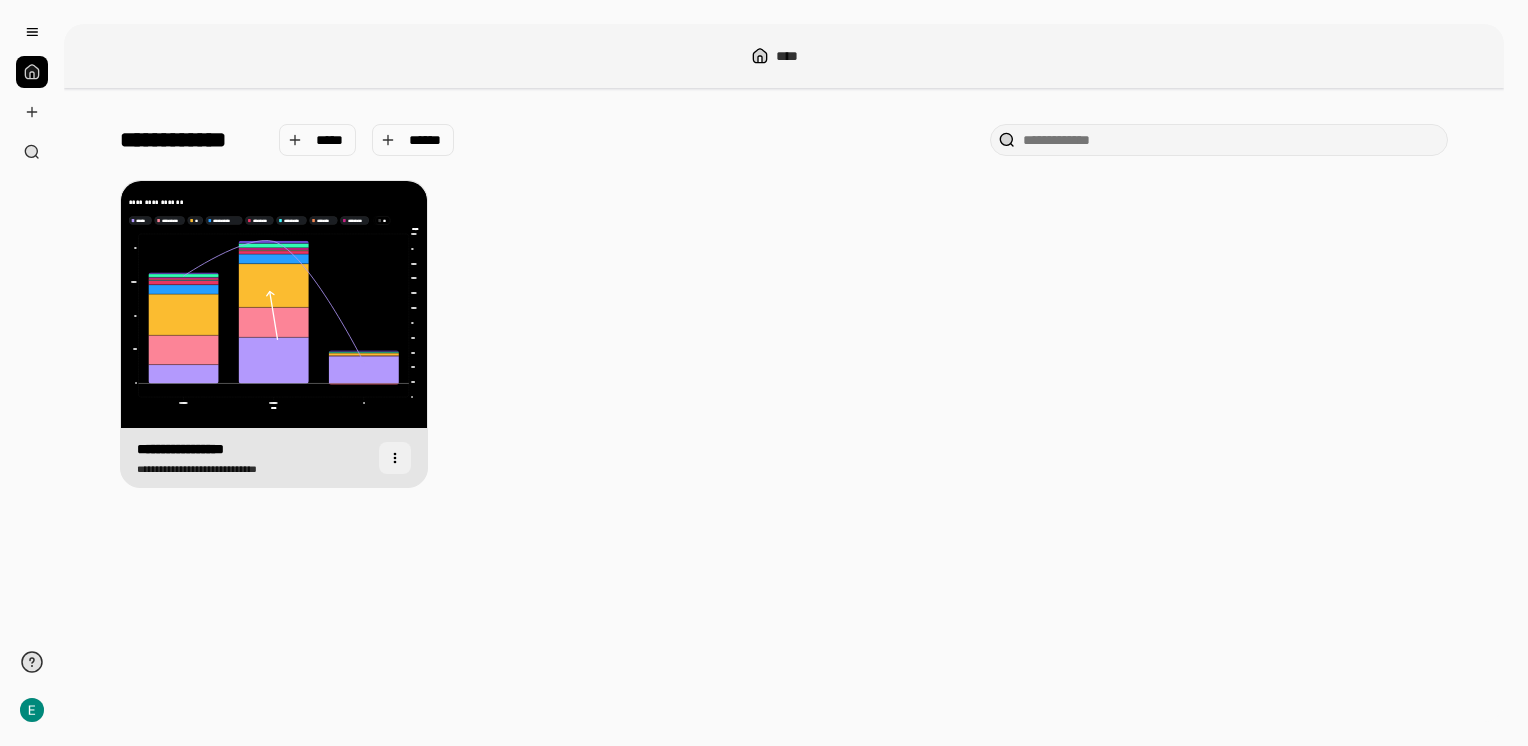 click at bounding box center [395, 458] 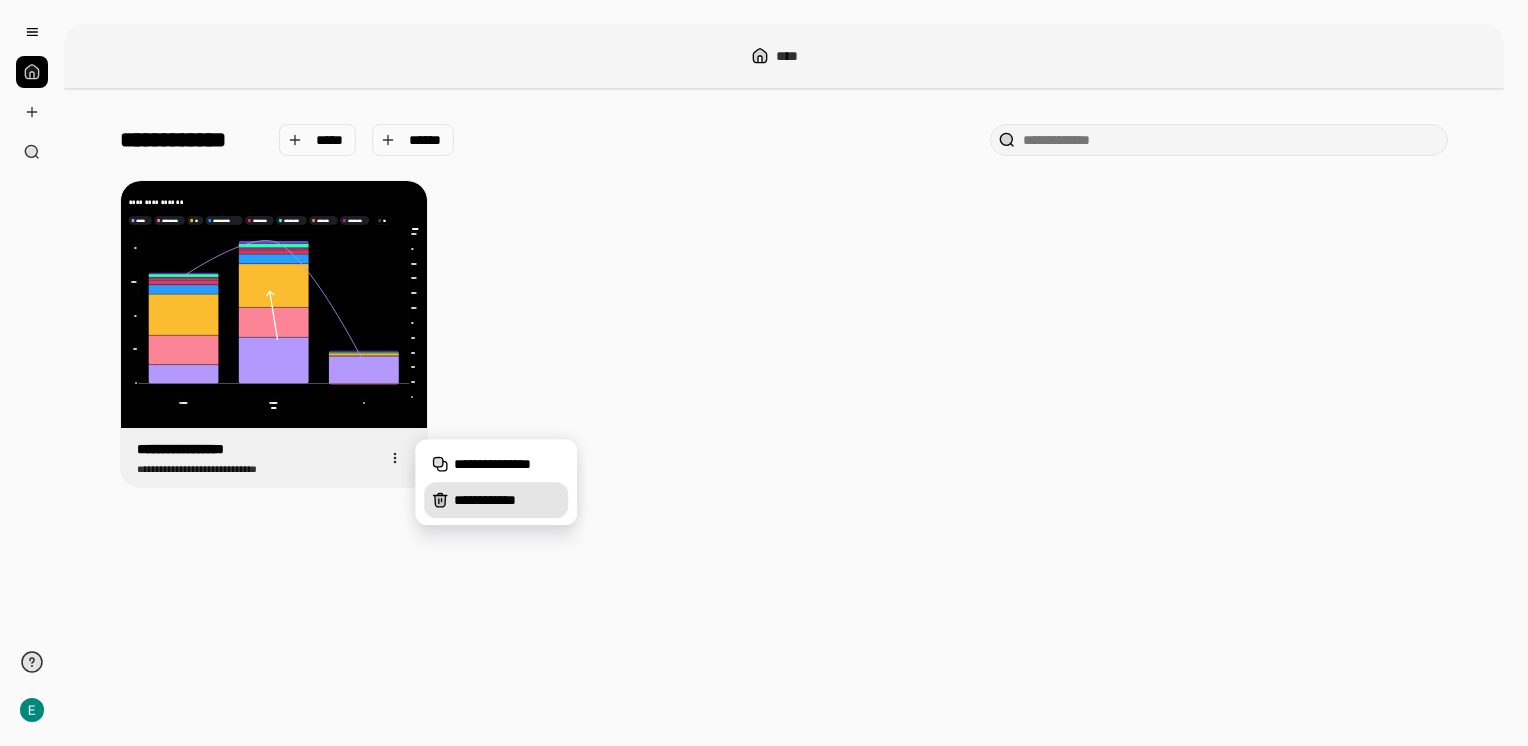 click on "**********" at bounding box center [496, 500] 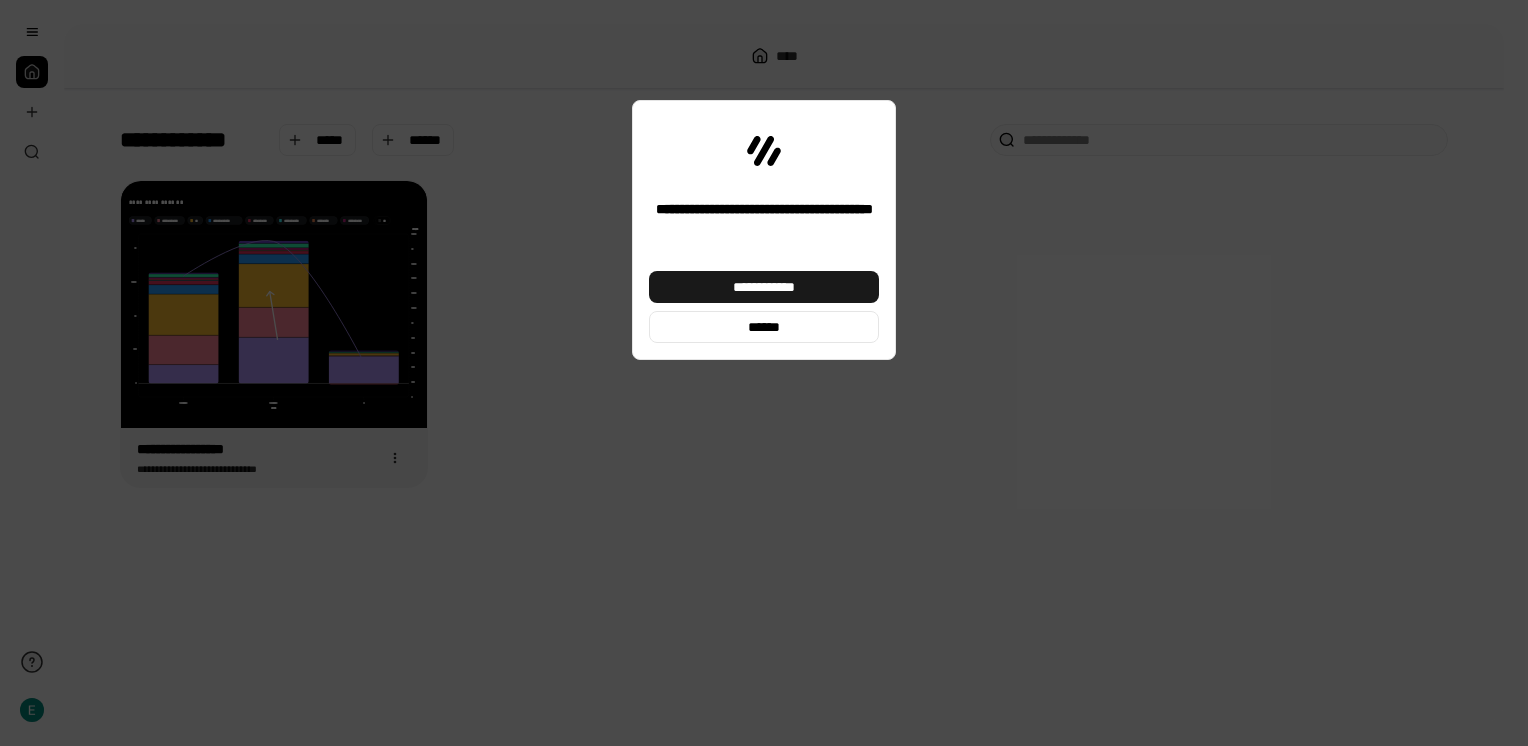click on "**********" at bounding box center (764, 287) 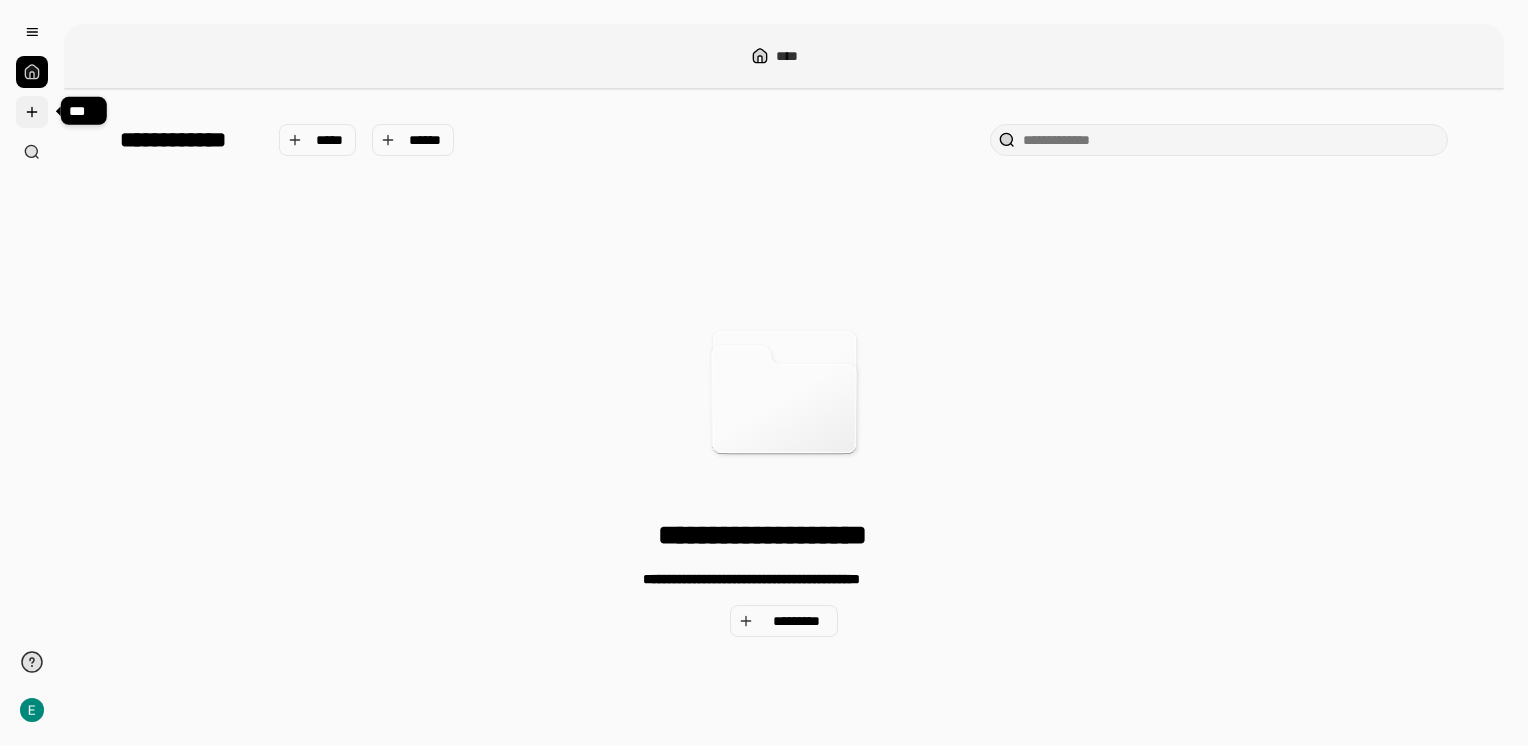 click at bounding box center (32, 112) 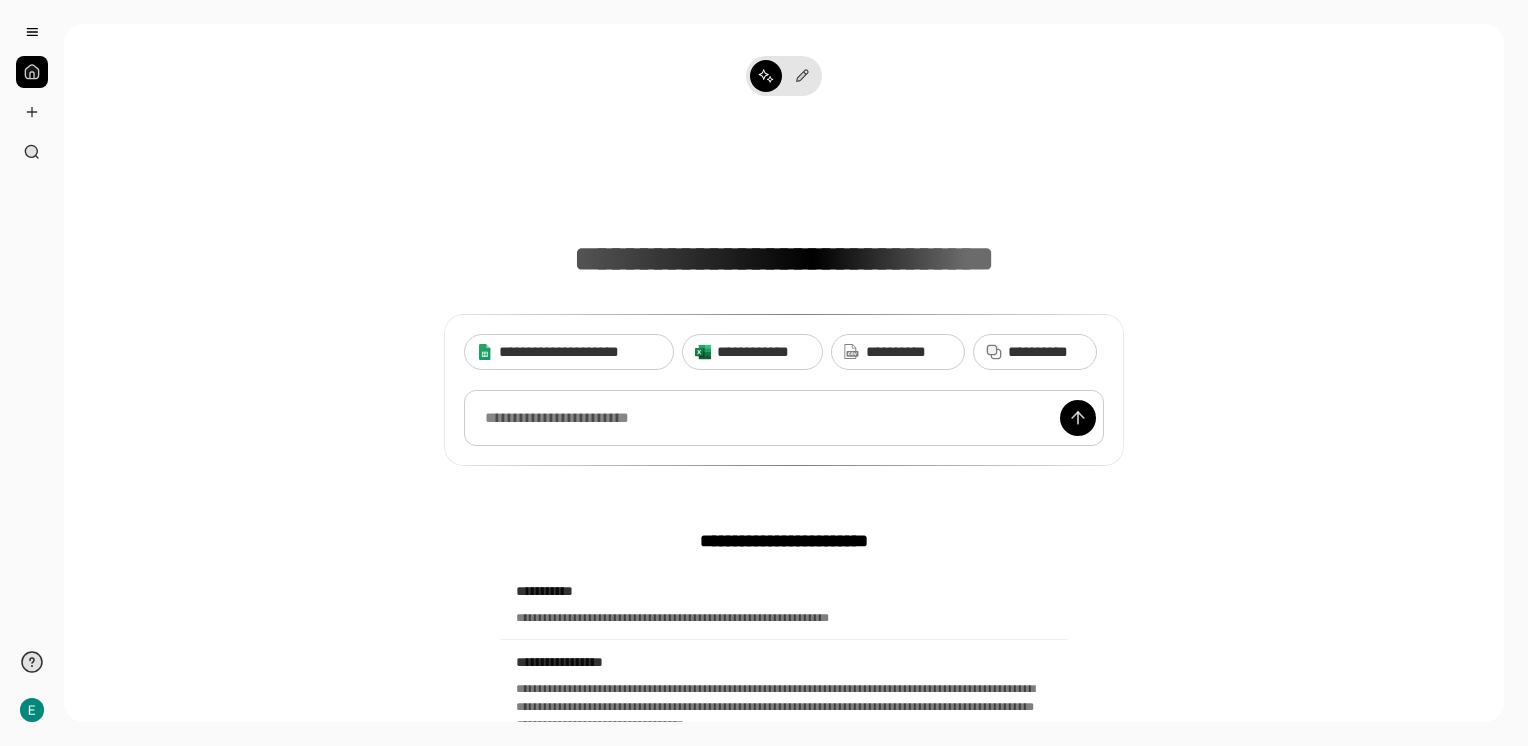 click at bounding box center (784, 418) 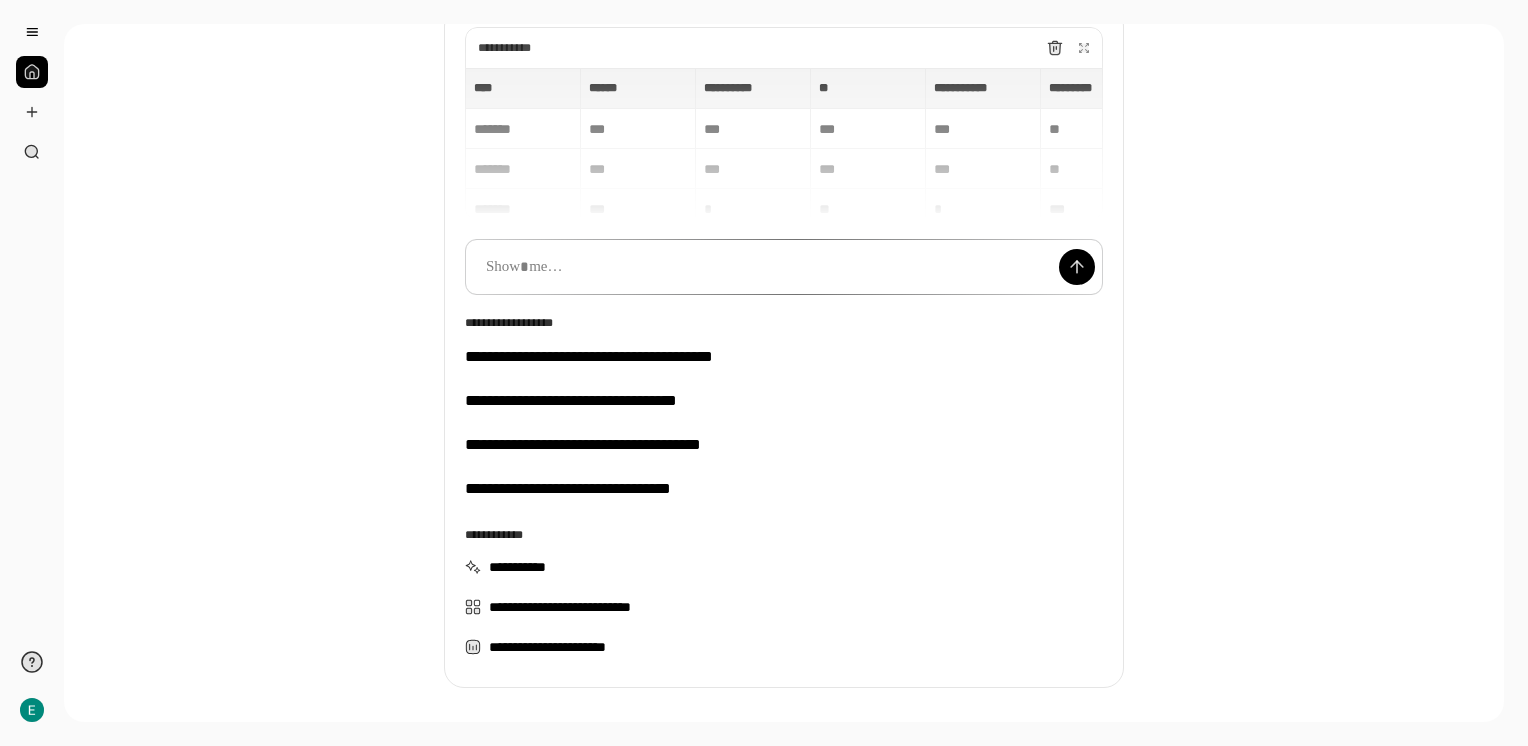 scroll, scrollTop: 244, scrollLeft: 0, axis: vertical 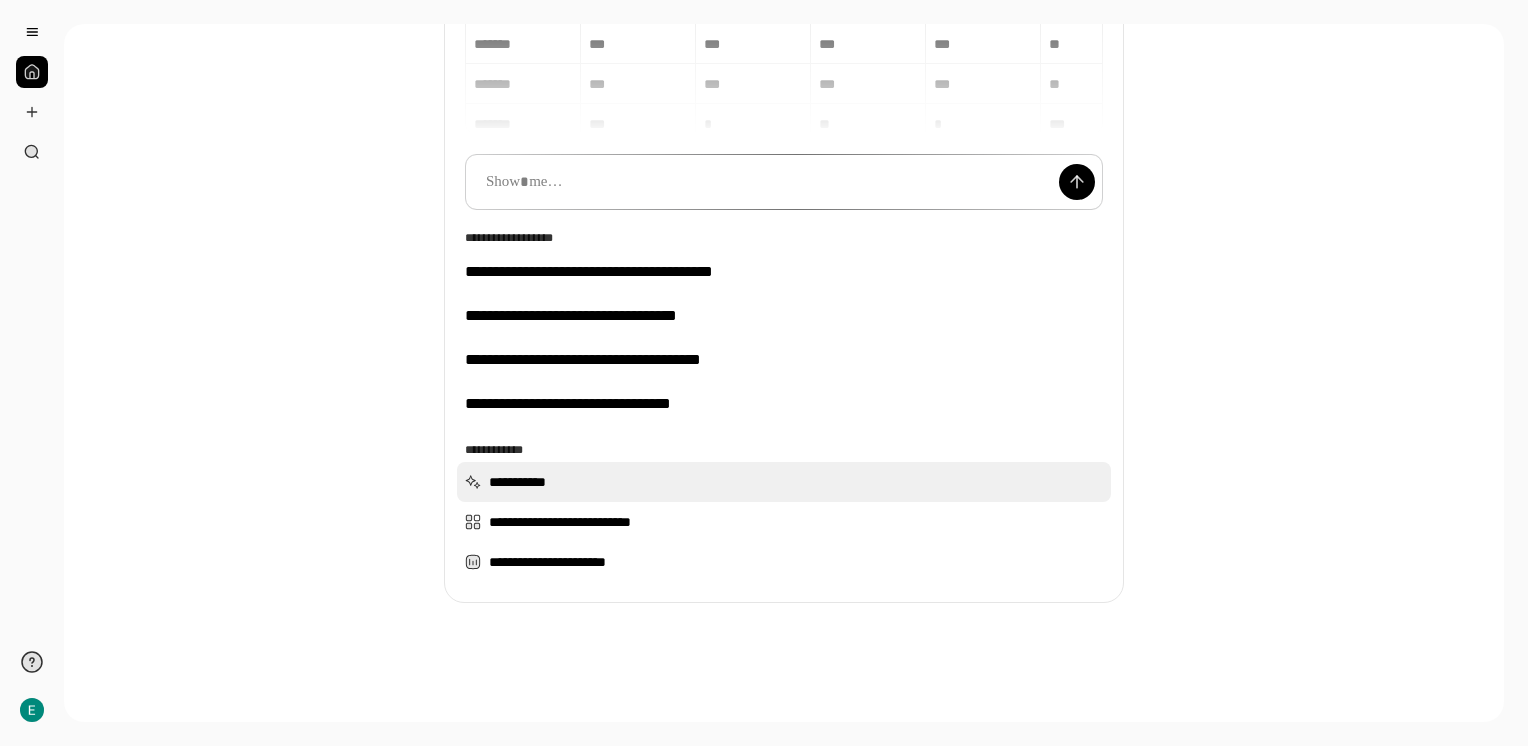 click on "**********" at bounding box center [784, 482] 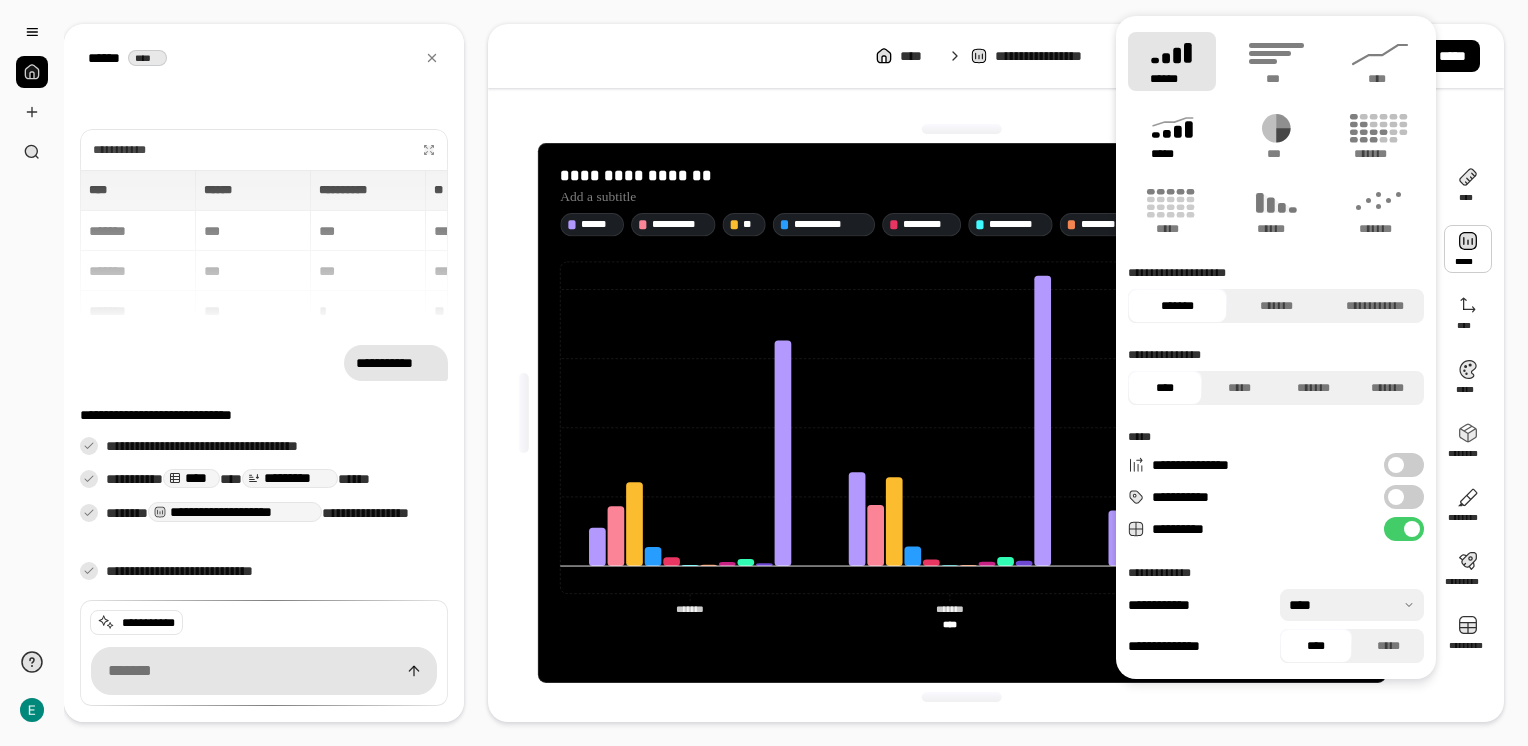 click 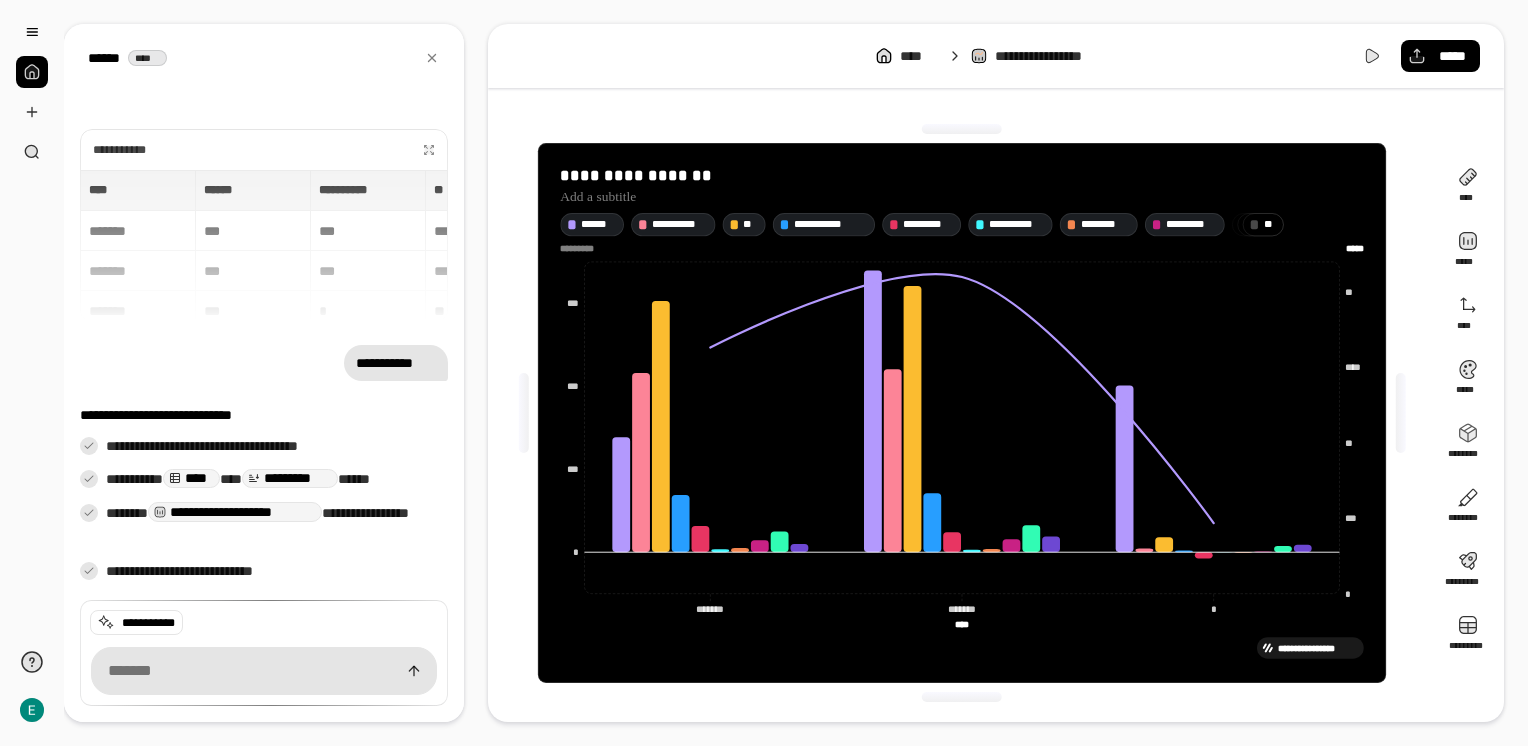 click on "**********" at bounding box center [996, 56] 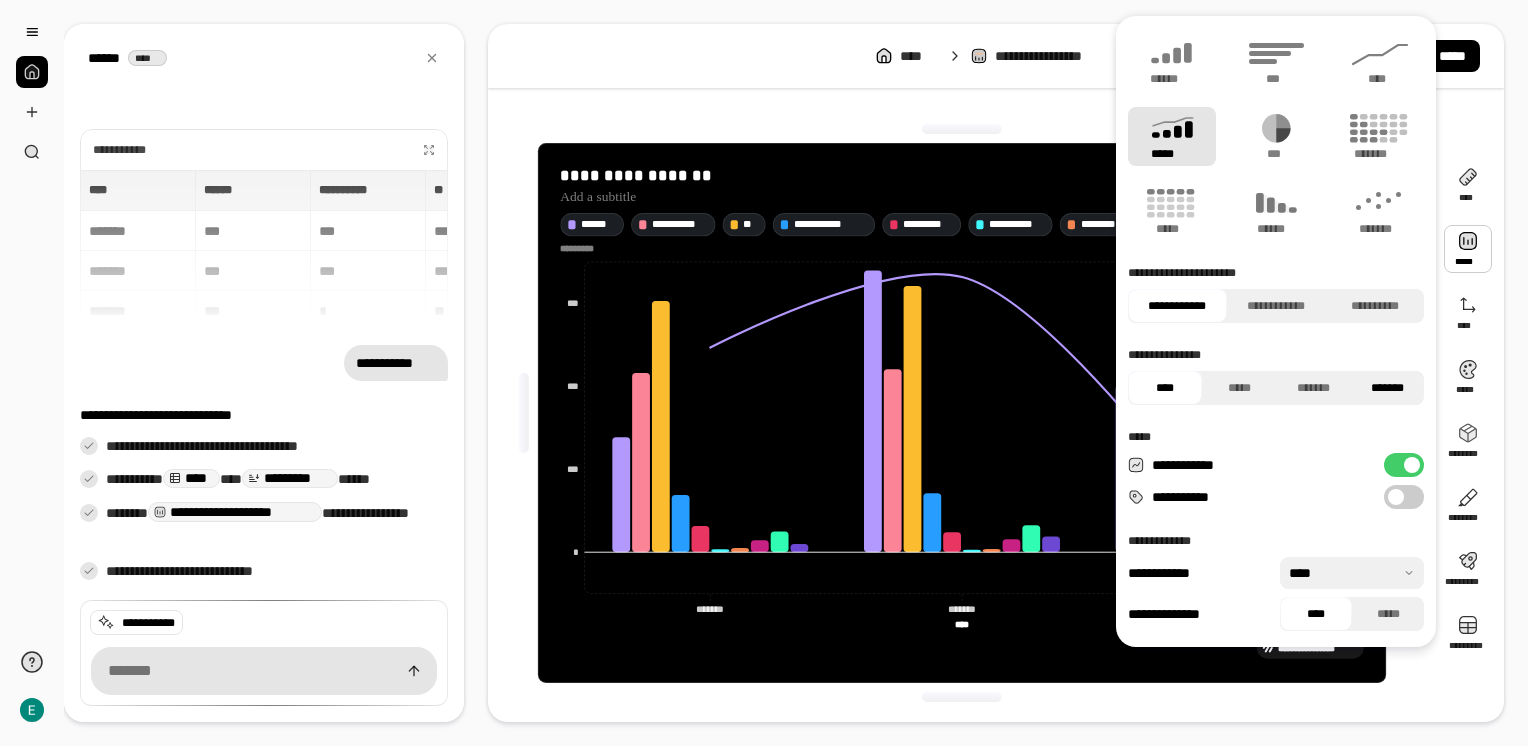 click on "*******" at bounding box center [1387, 388] 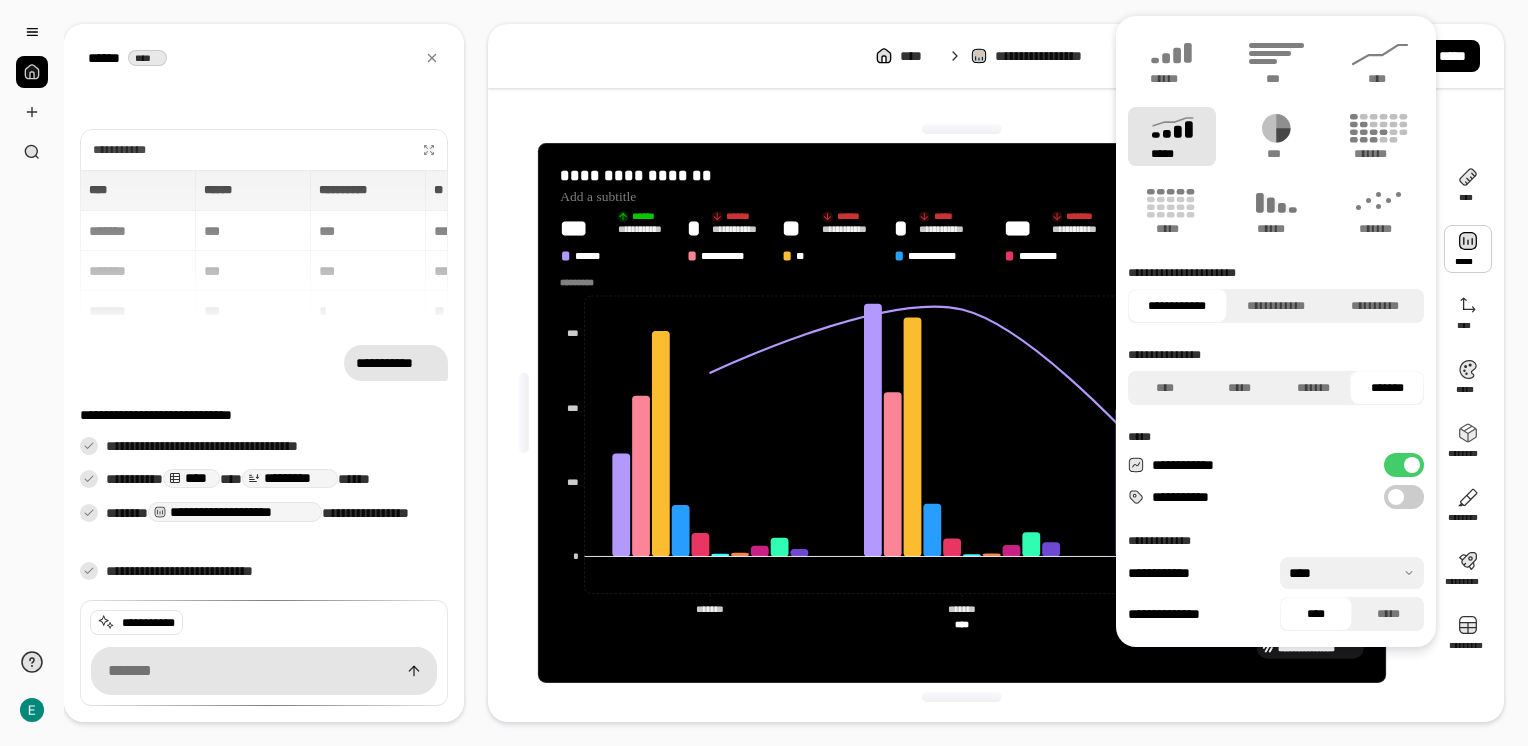 click on "**********" at bounding box center [1404, 497] 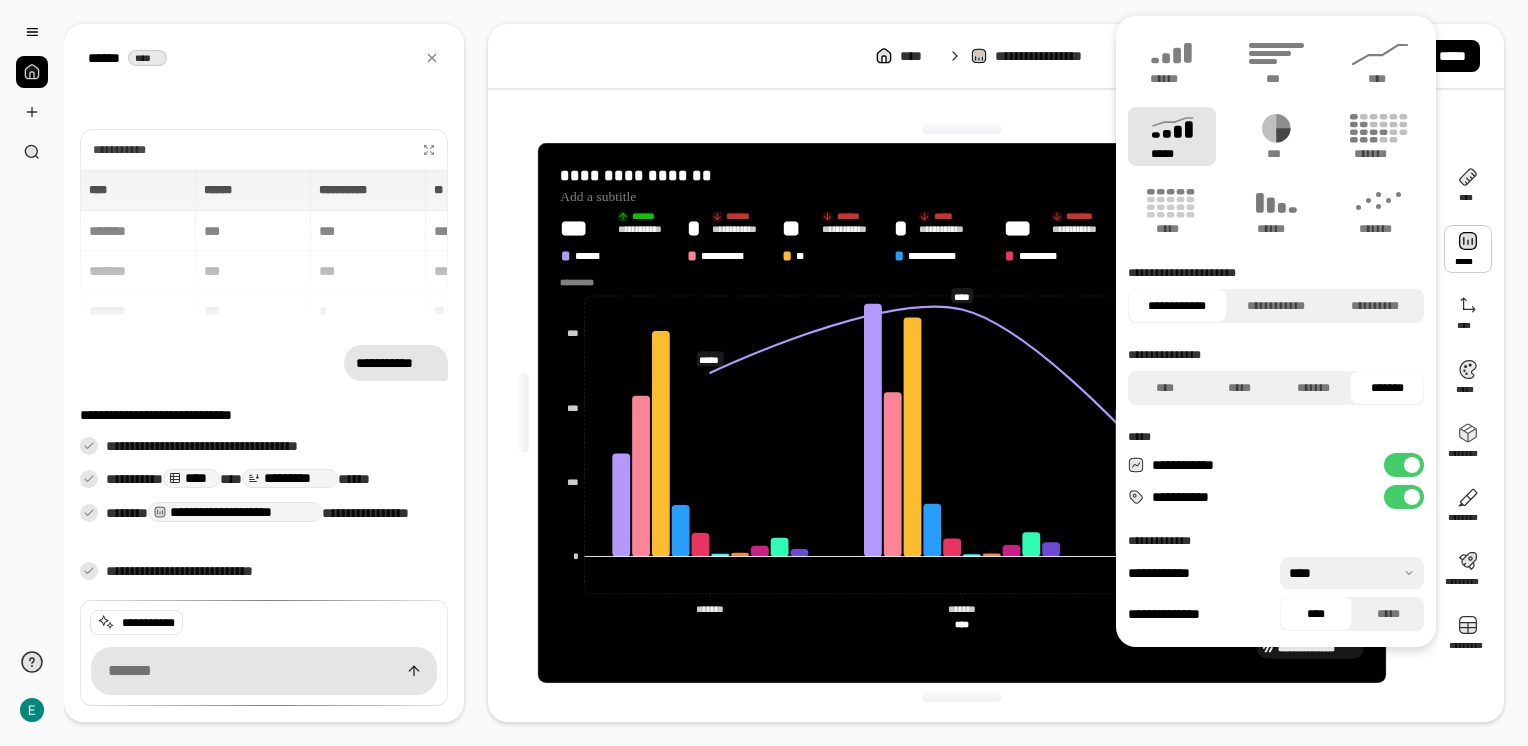 click on "**********" at bounding box center (1404, 497) 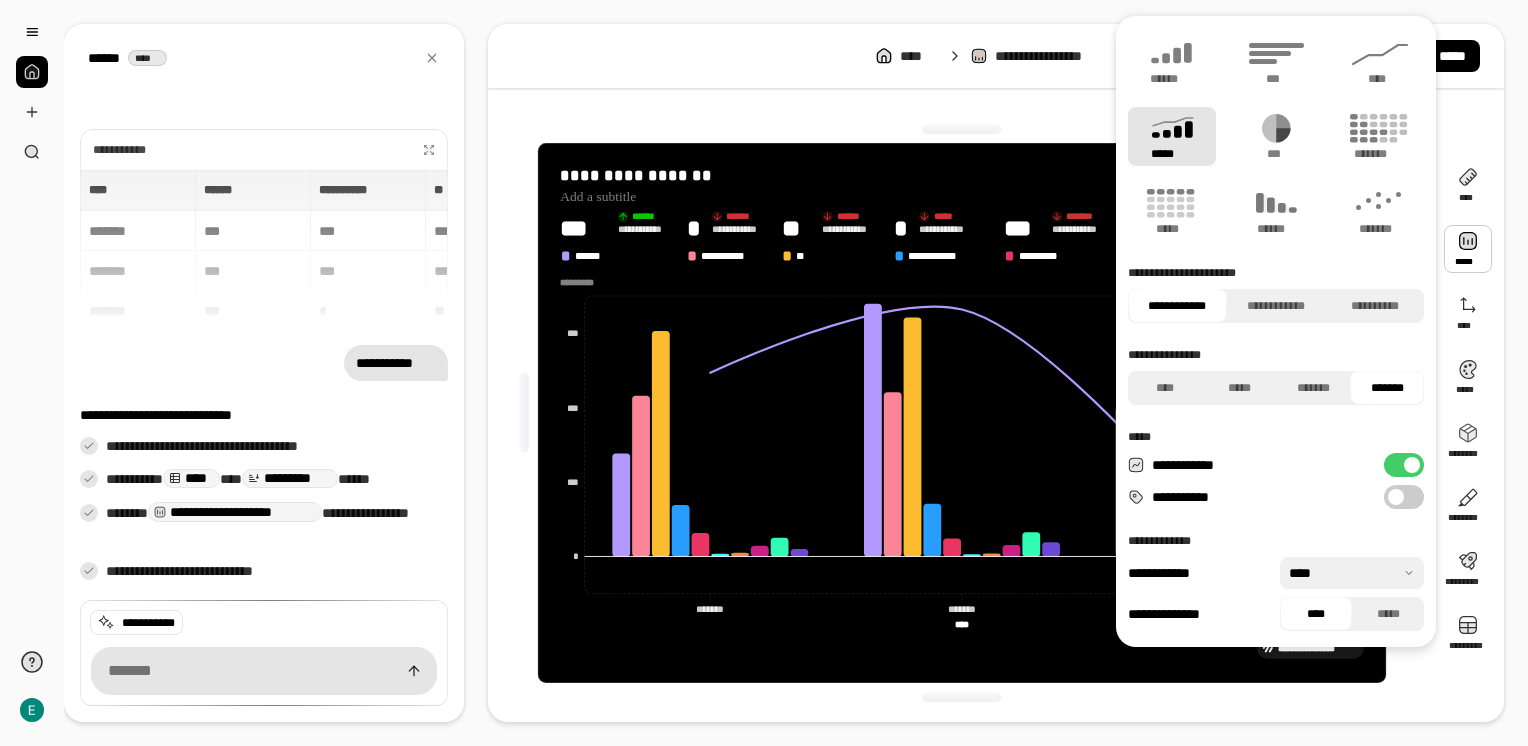 click on "**********" at bounding box center [1404, 497] 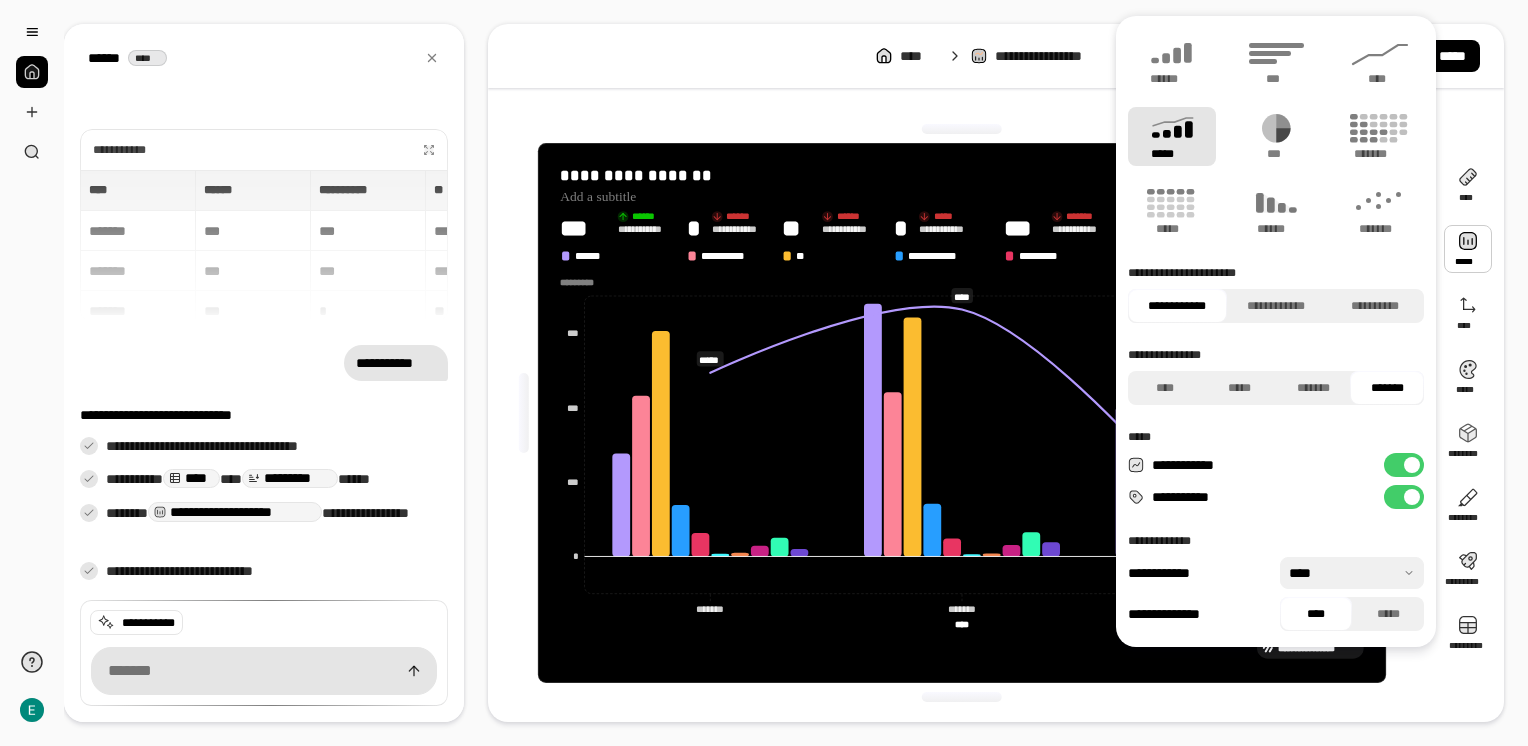 click at bounding box center (1352, 573) 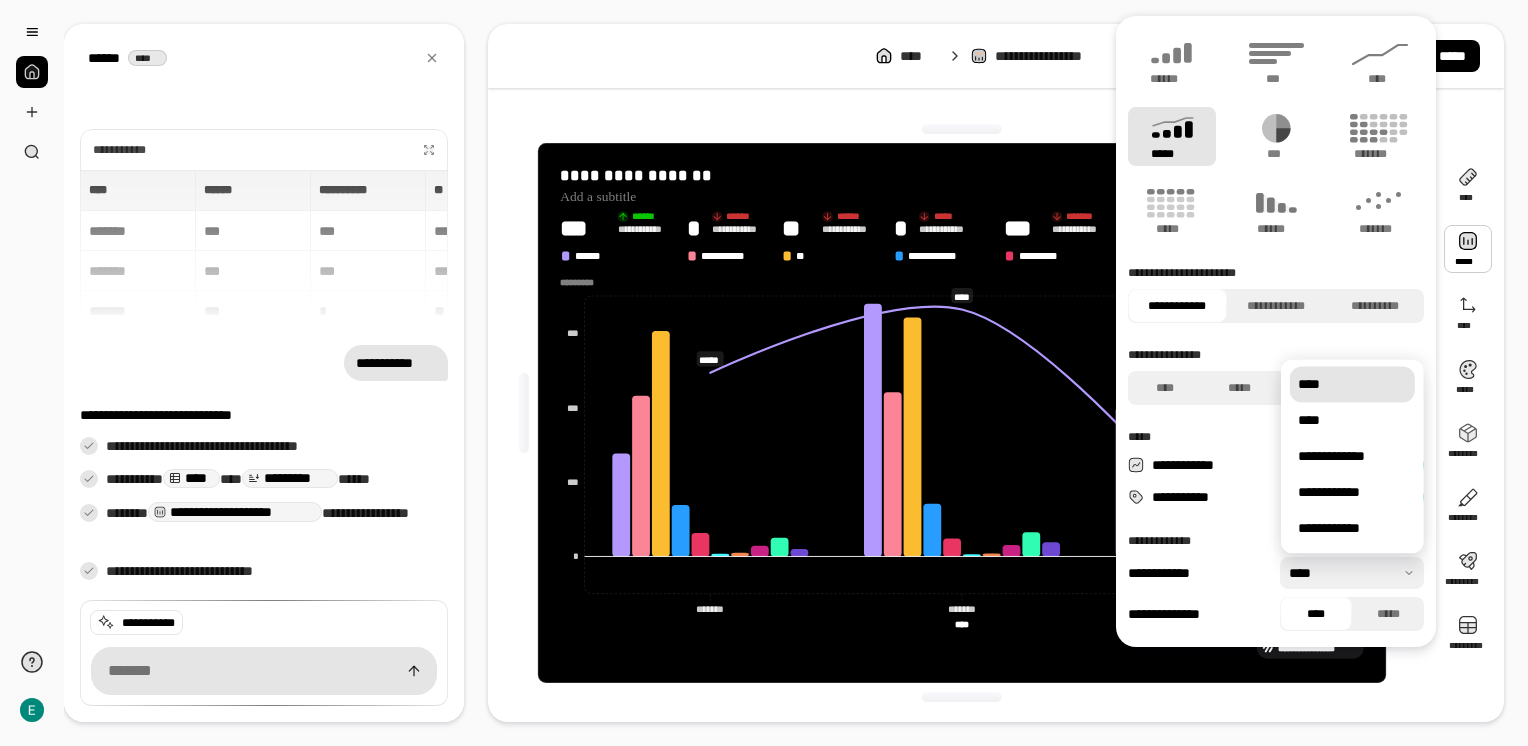 click at bounding box center (1352, 573) 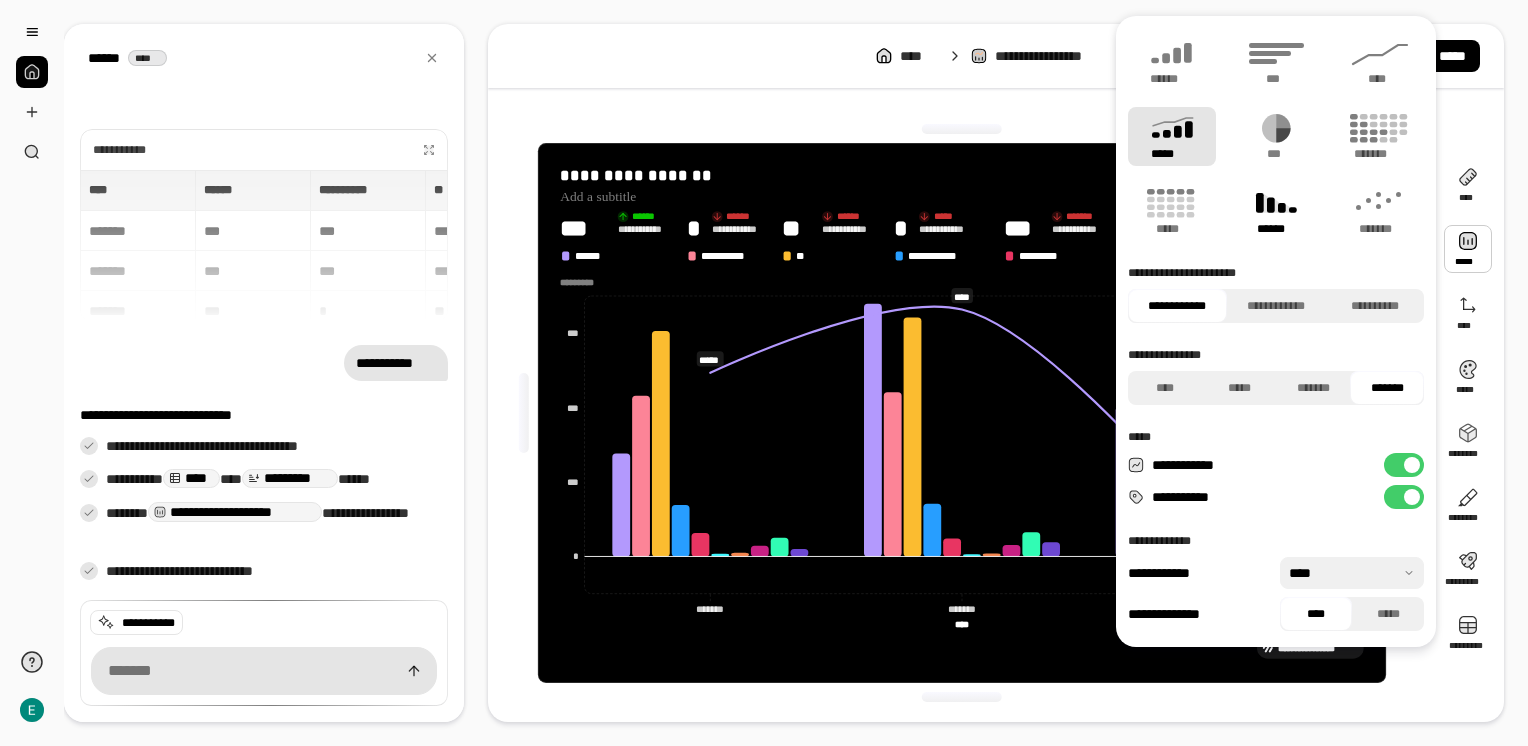 click 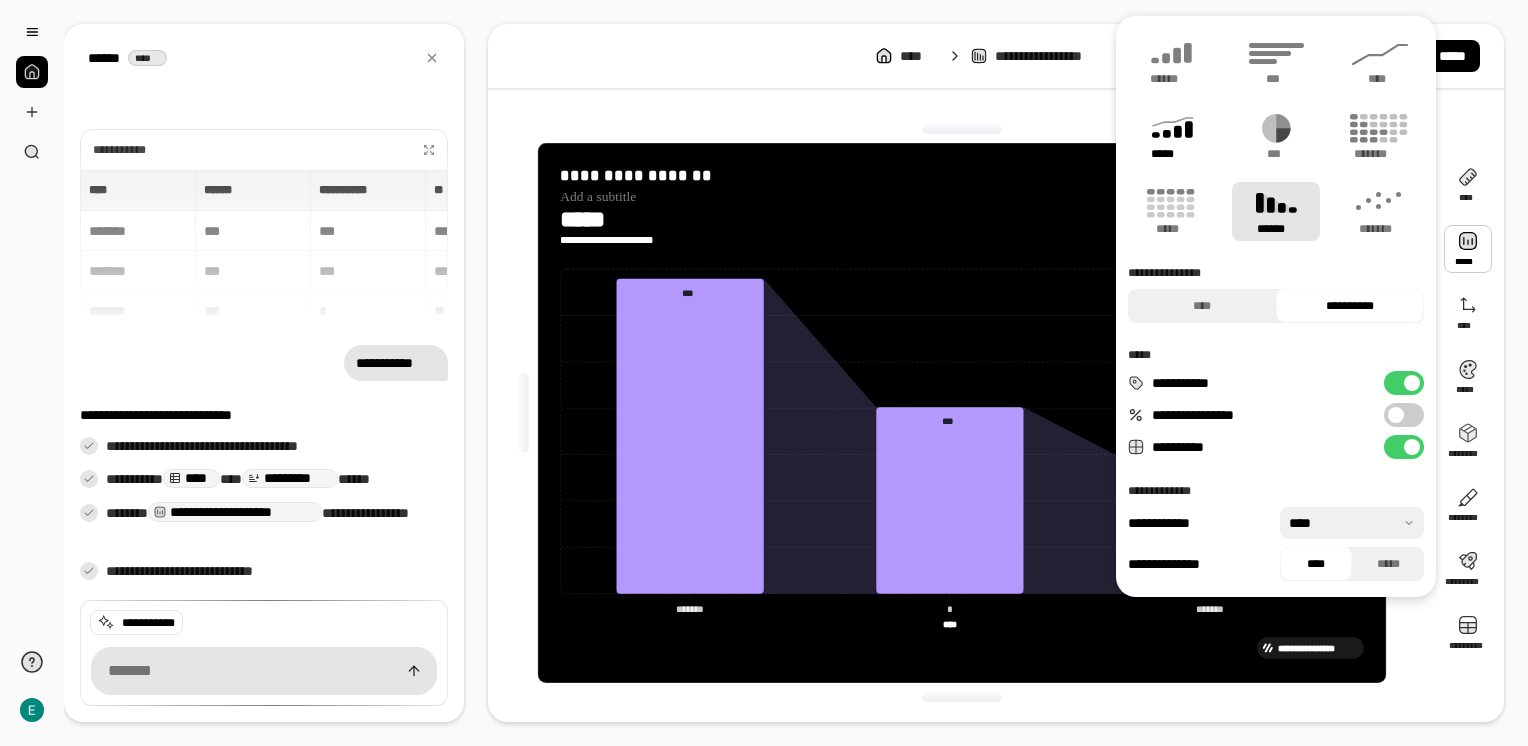 click on "*****" at bounding box center (1171, 154) 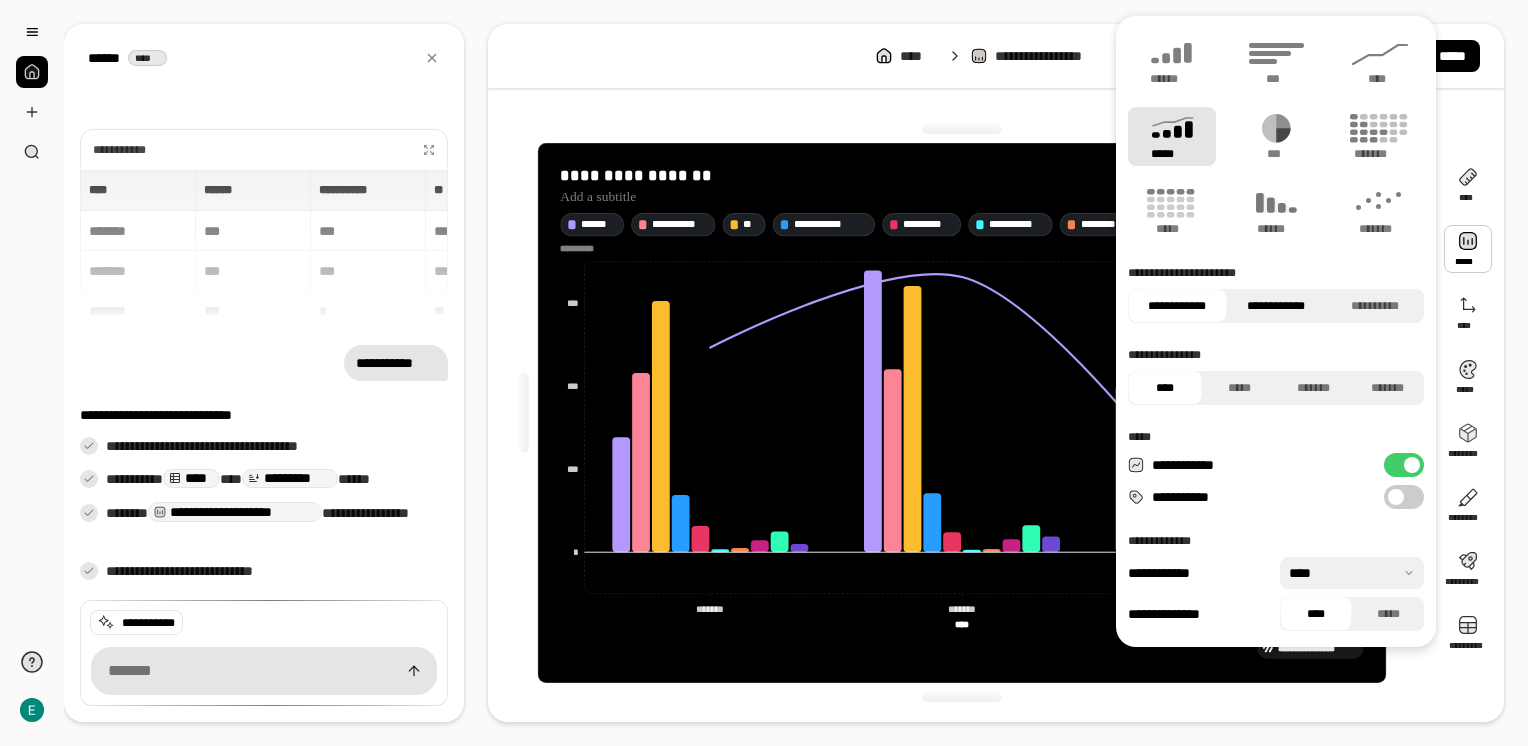 click on "**********" at bounding box center [1276, 306] 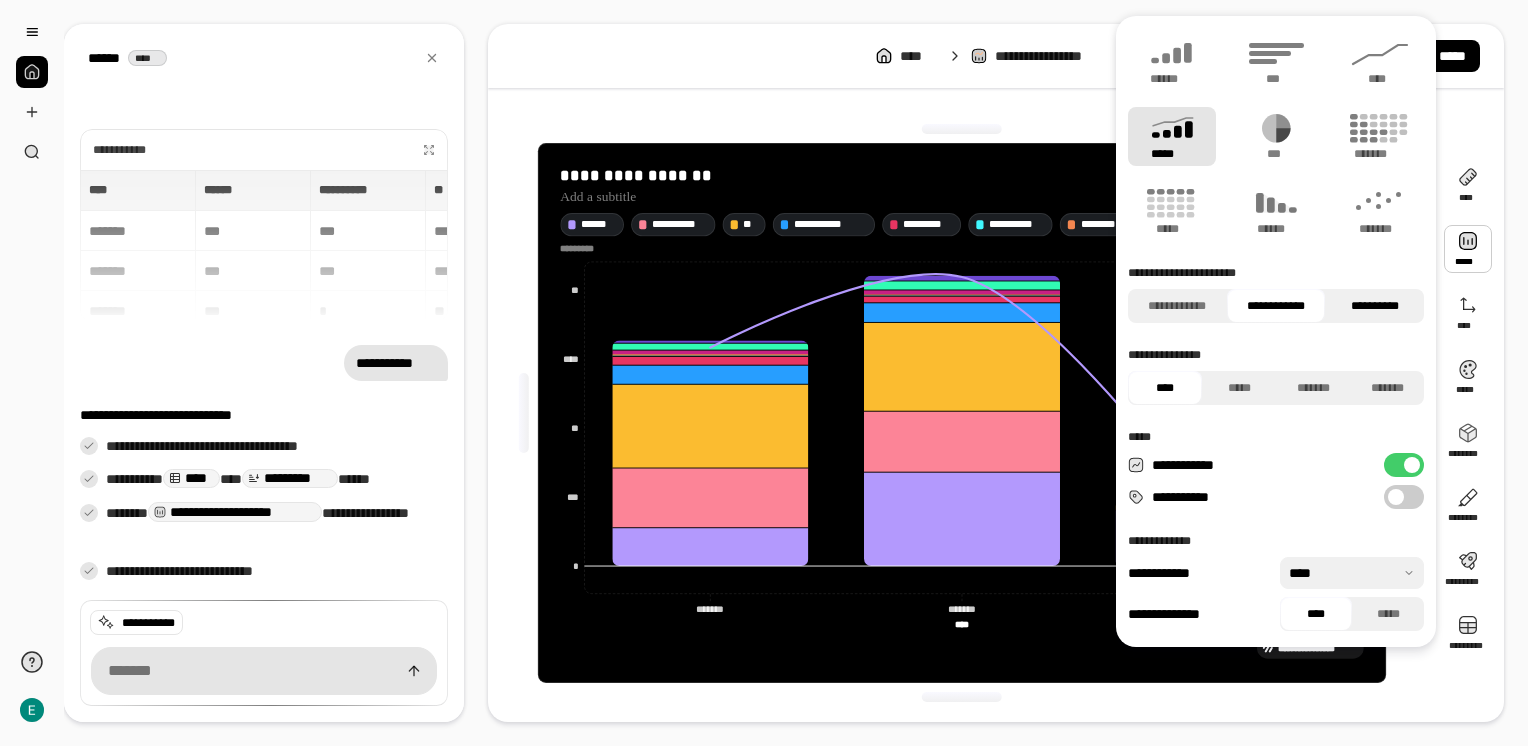click on "**********" at bounding box center [1374, 306] 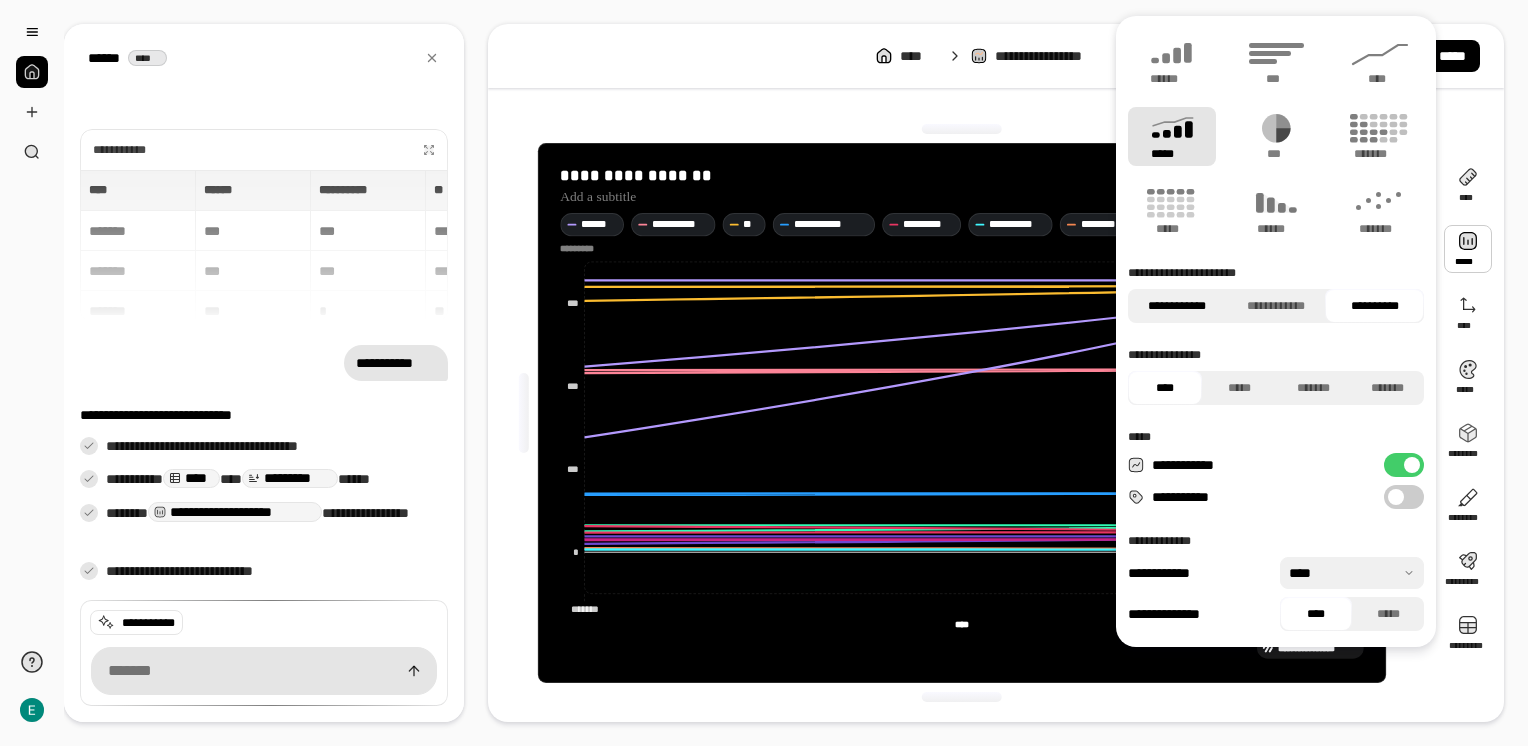 click on "**********" at bounding box center (1177, 306) 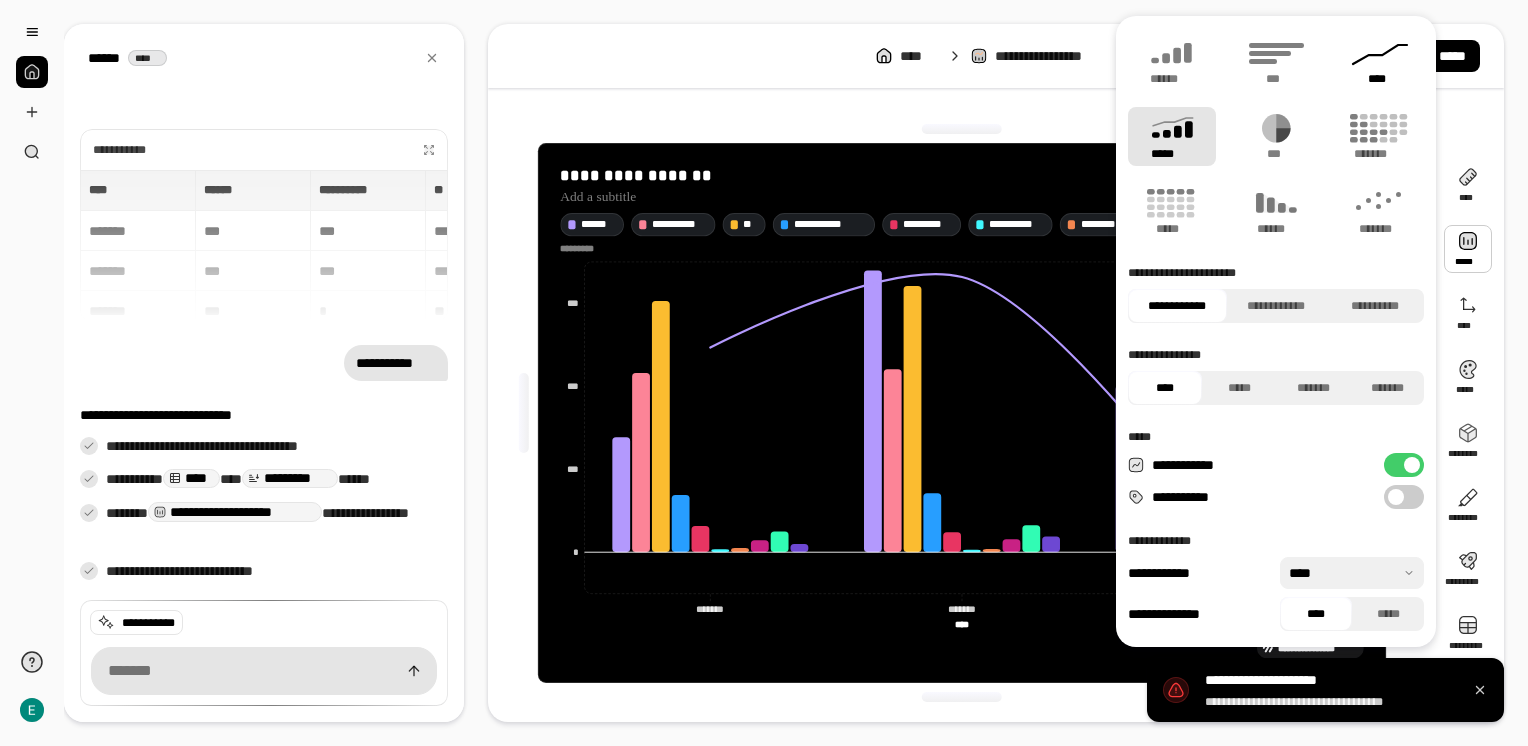 click on "****" at bounding box center [1380, 79] 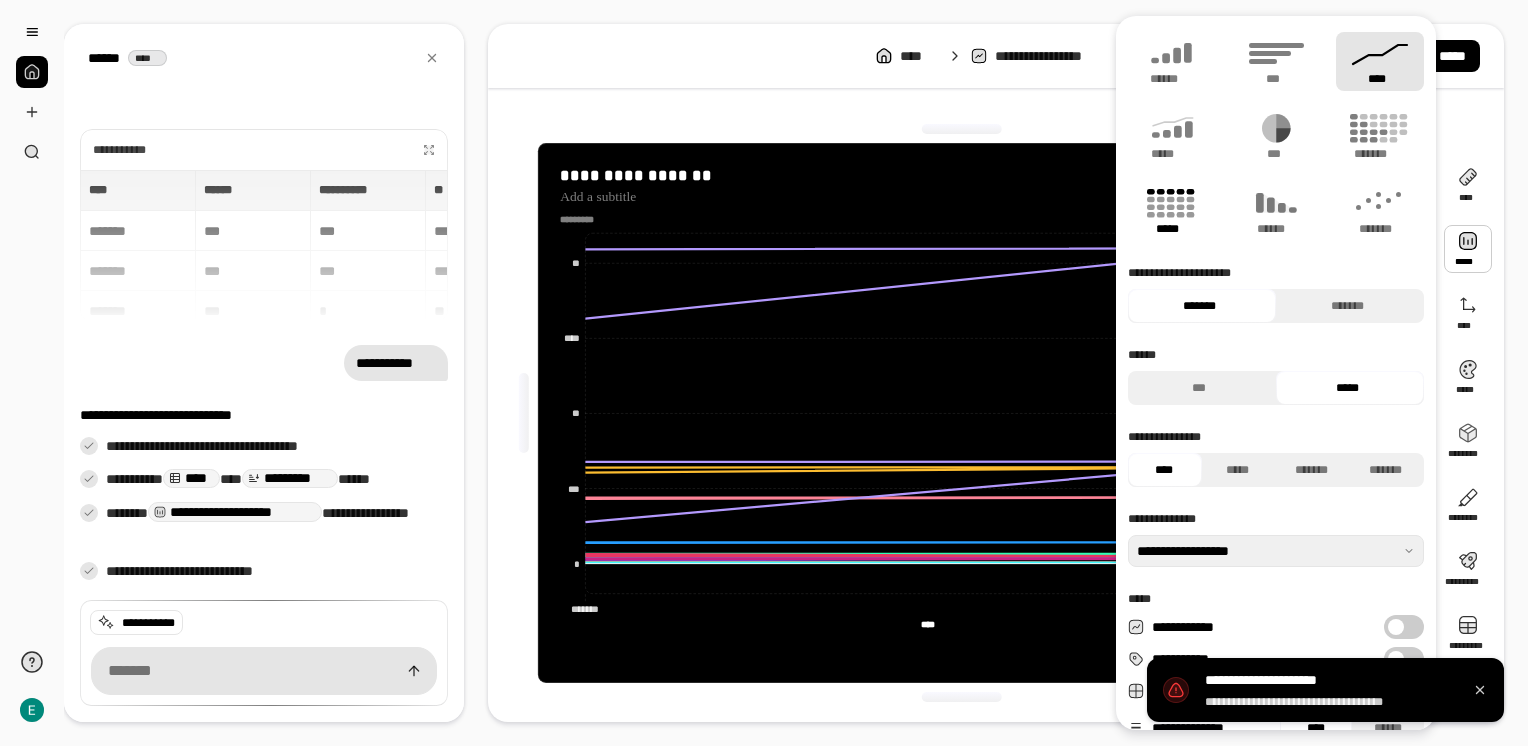 click 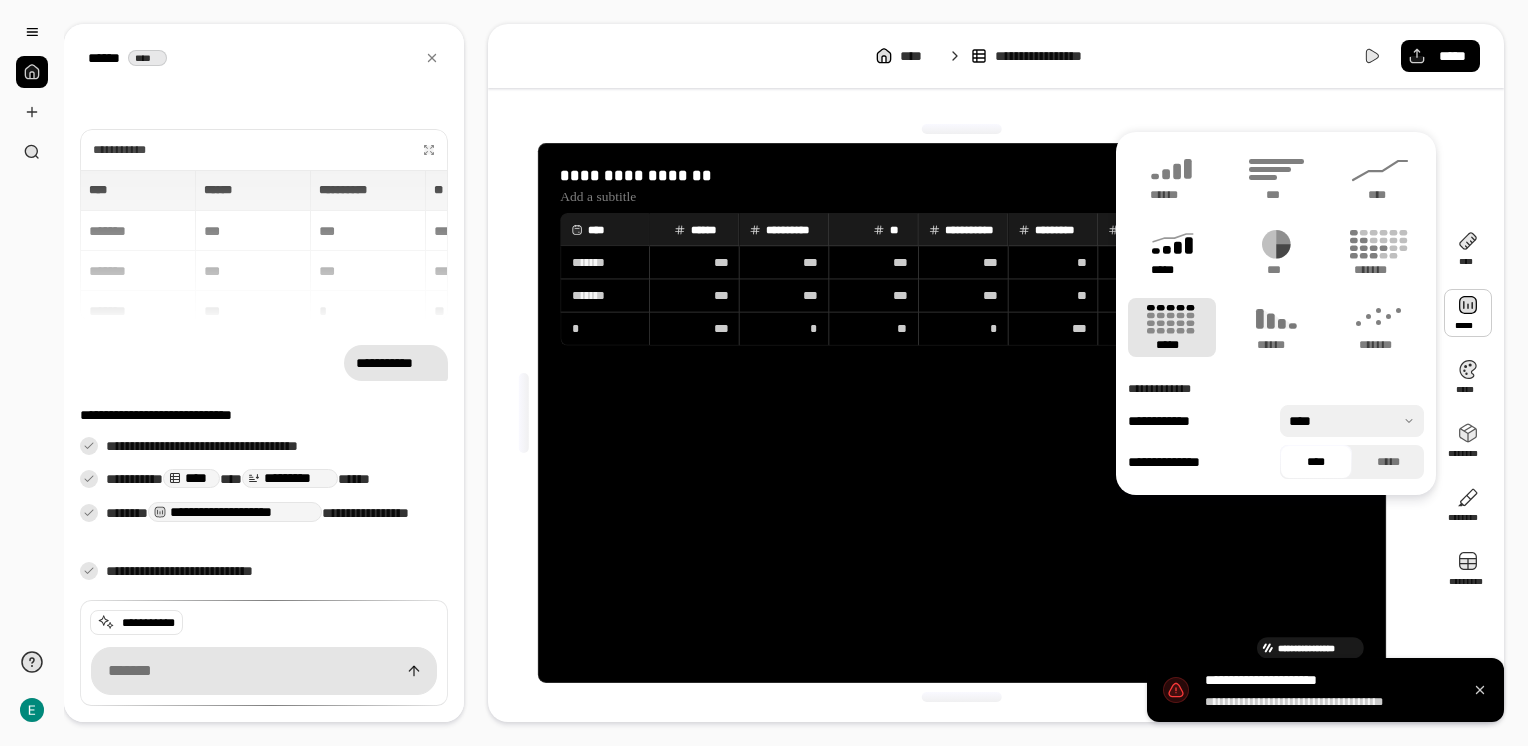click 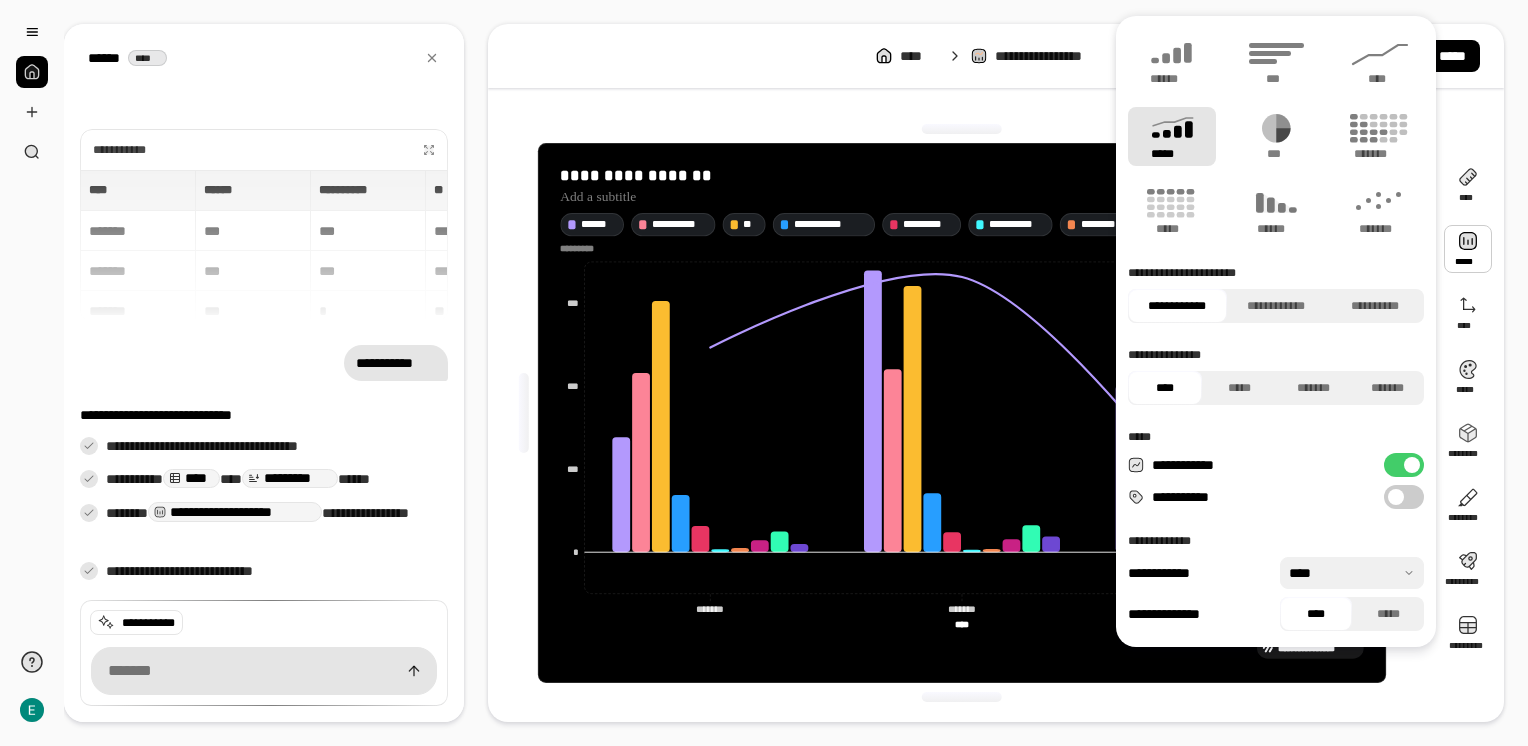 click on "**********" at bounding box center (1404, 497) 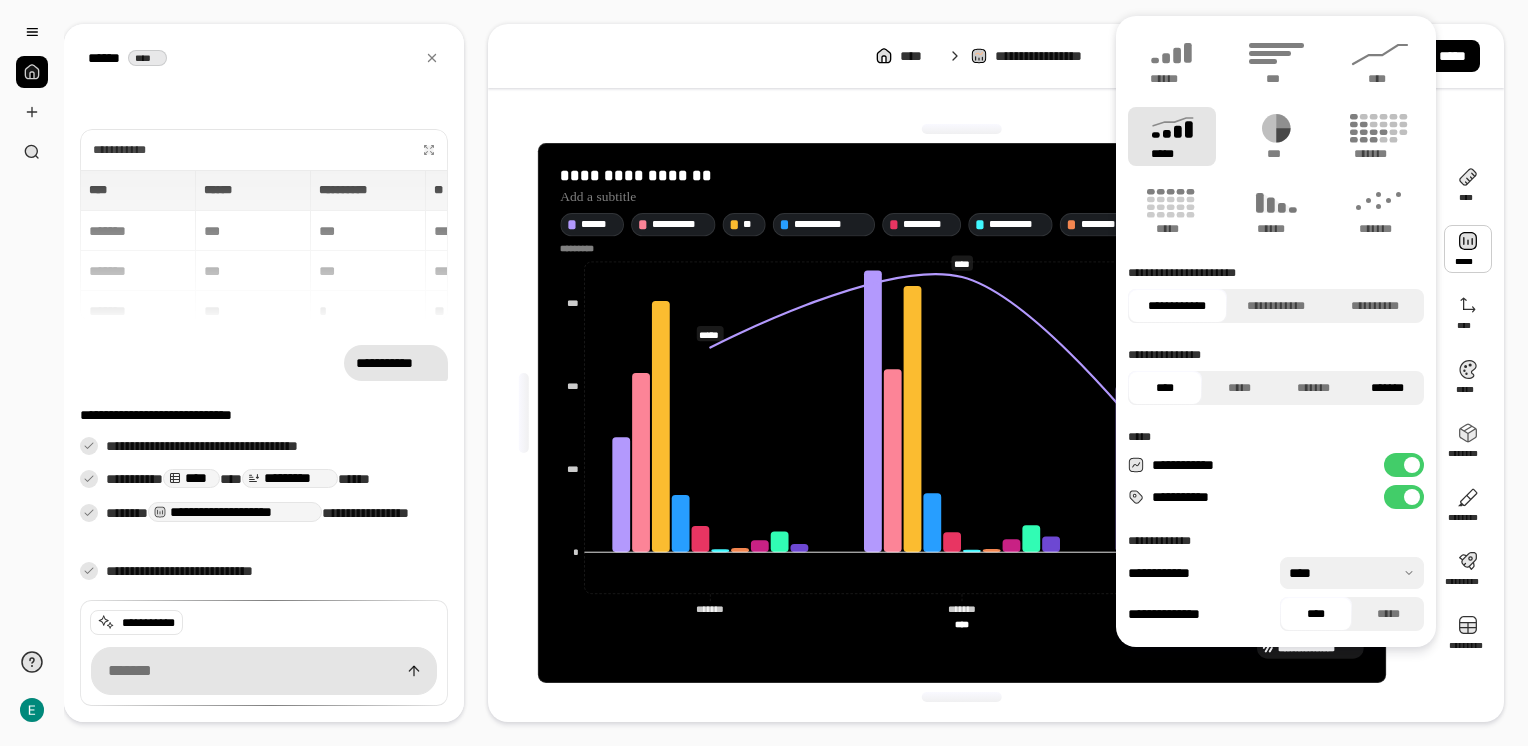 click on "*******" at bounding box center (1387, 388) 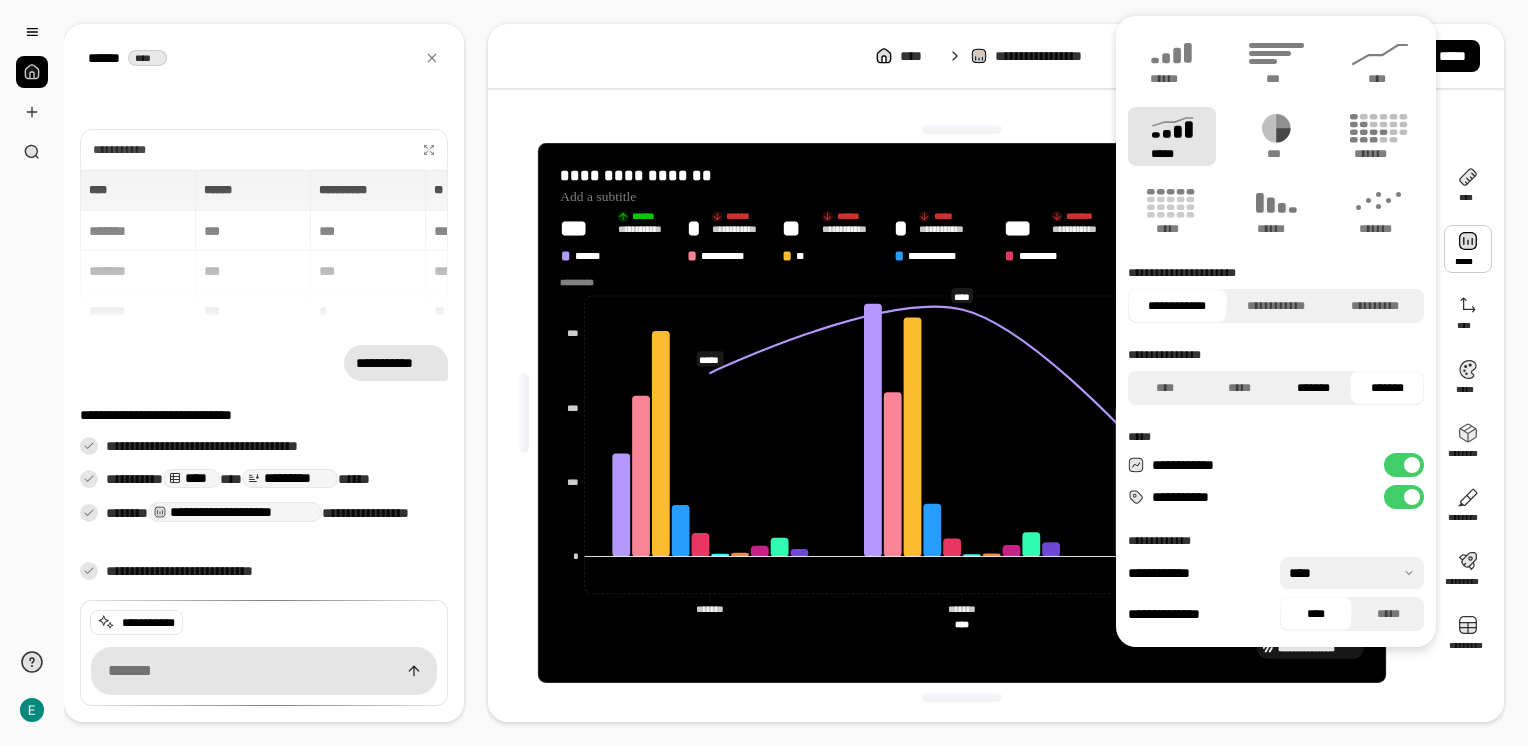 click on "*******" at bounding box center [1313, 388] 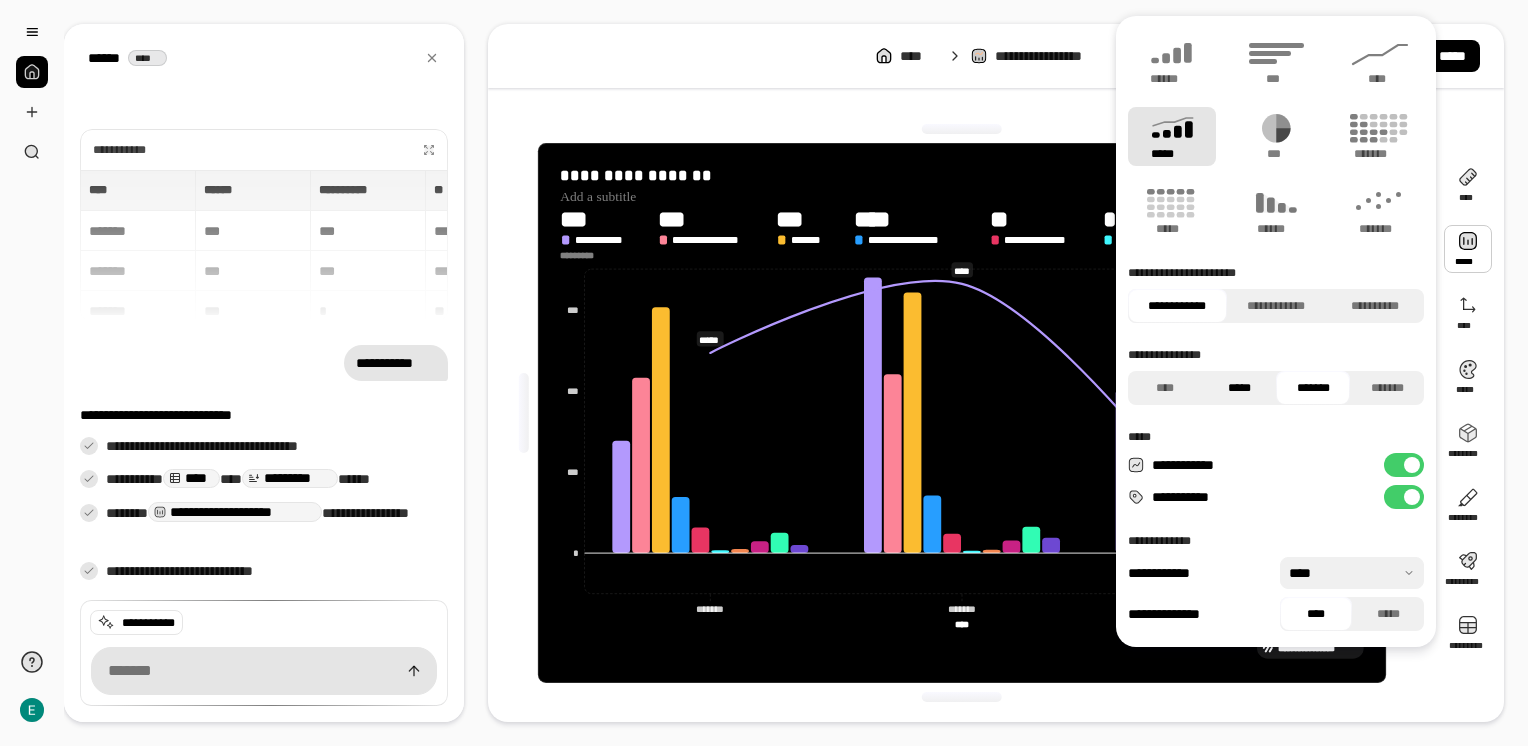 click on "*****" at bounding box center (1239, 388) 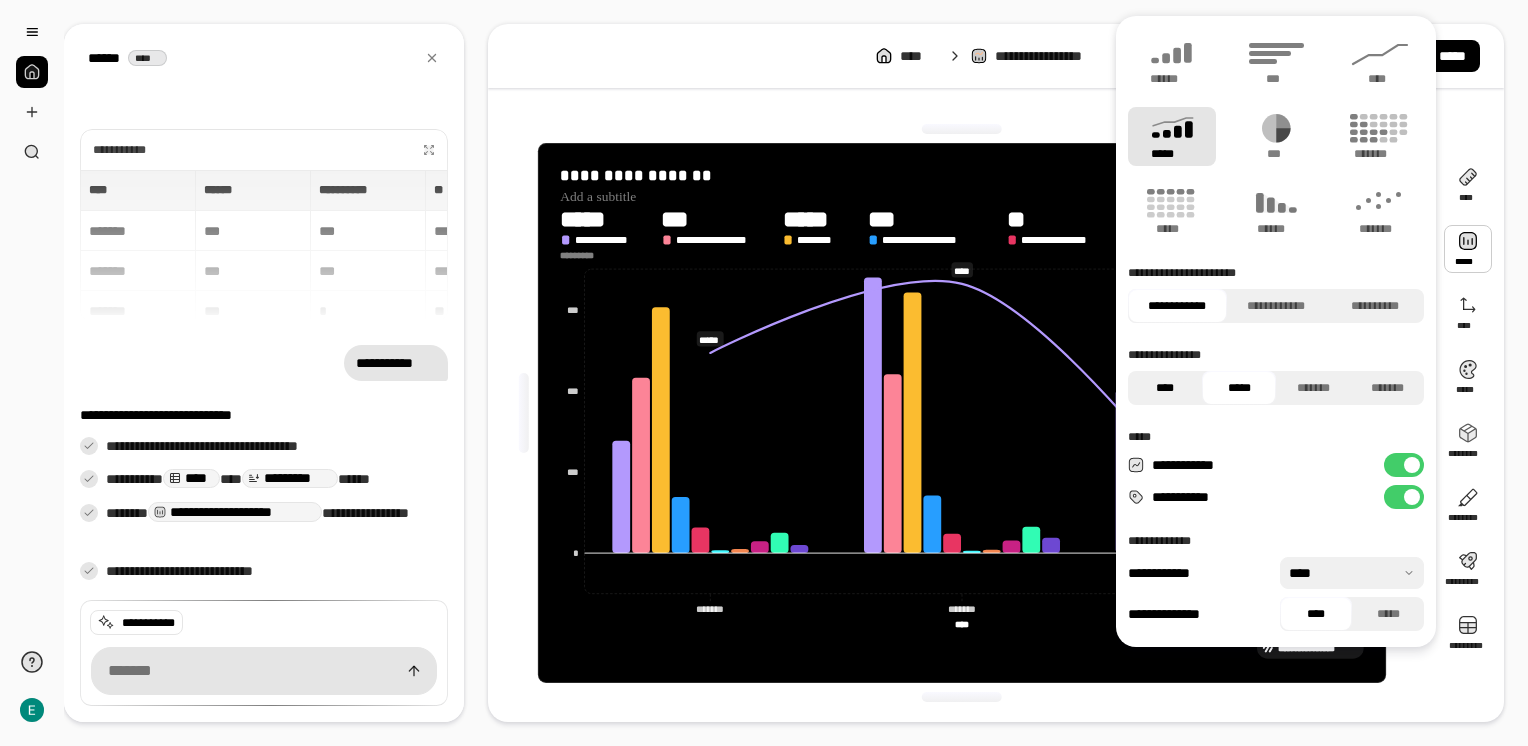 click on "****" at bounding box center [1165, 388] 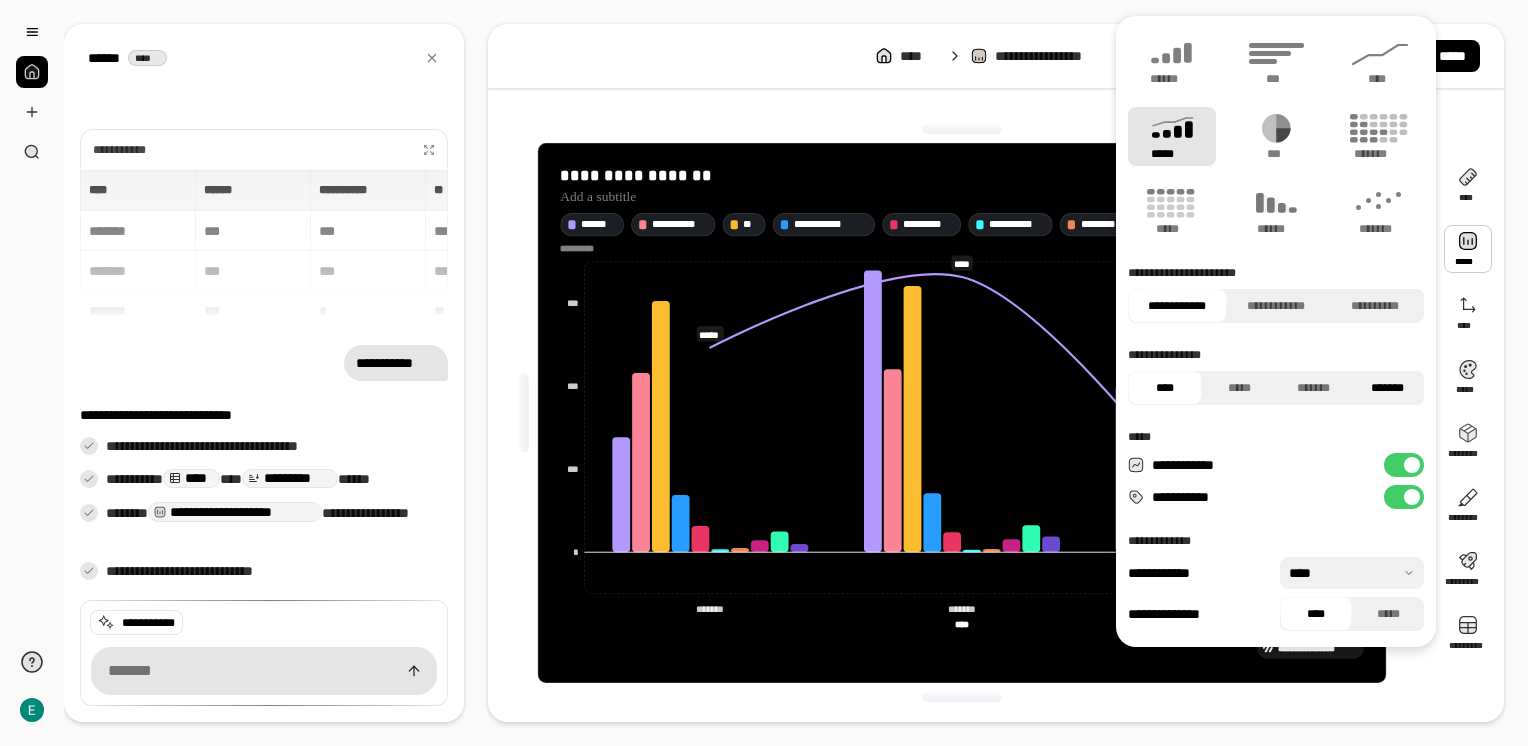 click on "*******" at bounding box center (1387, 388) 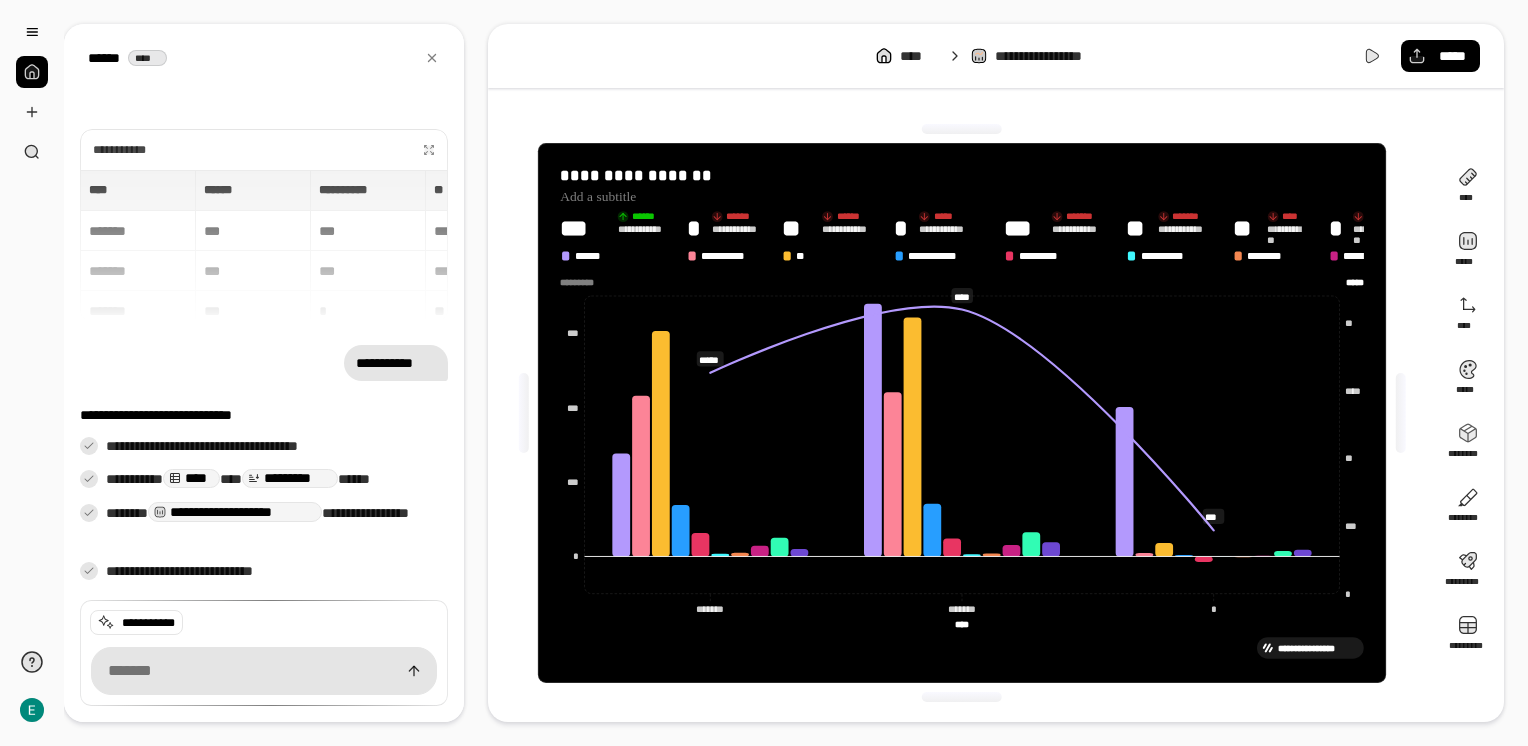 click on "**********" at bounding box center (961, 647) 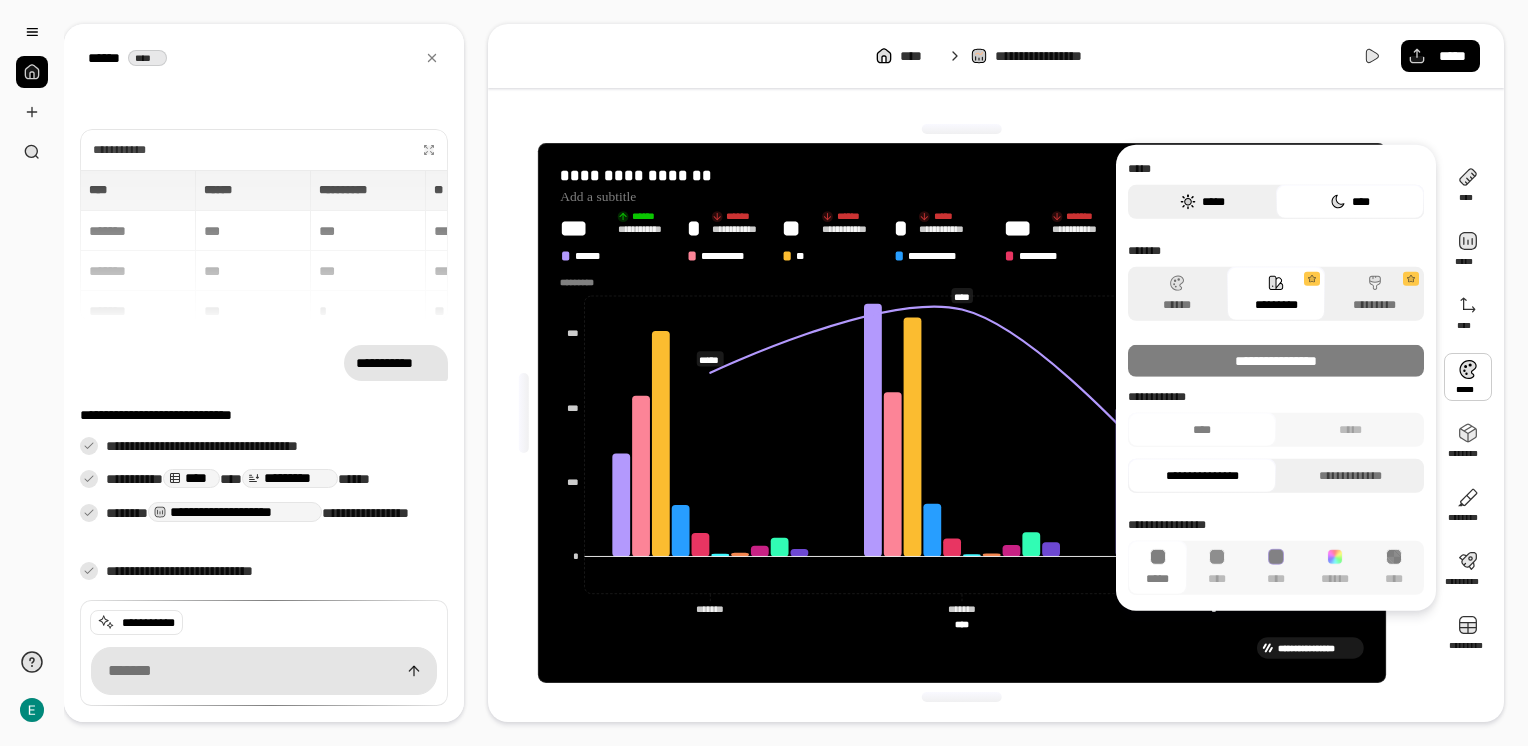click on "*****" at bounding box center [1202, 202] 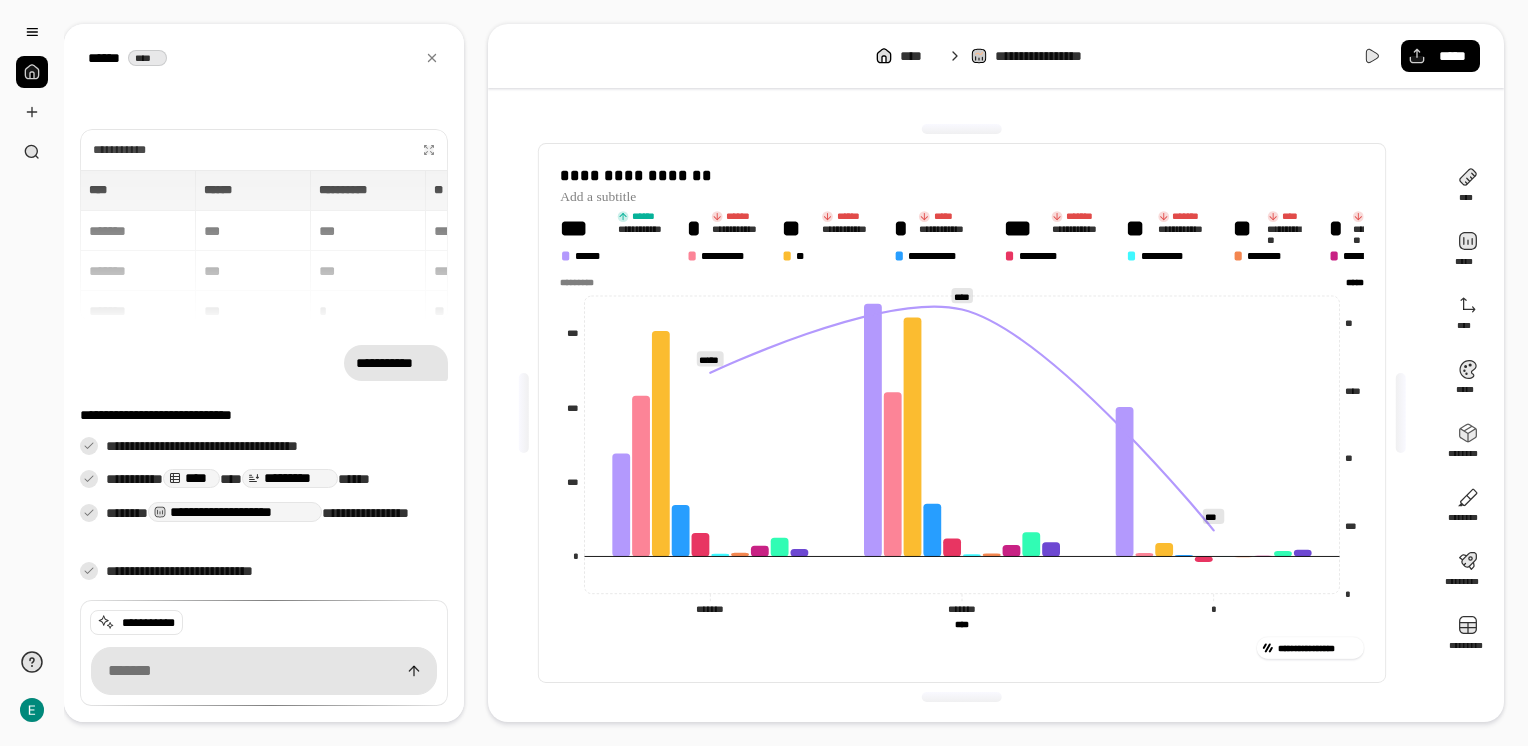 click on "**********" at bounding box center (961, 647) 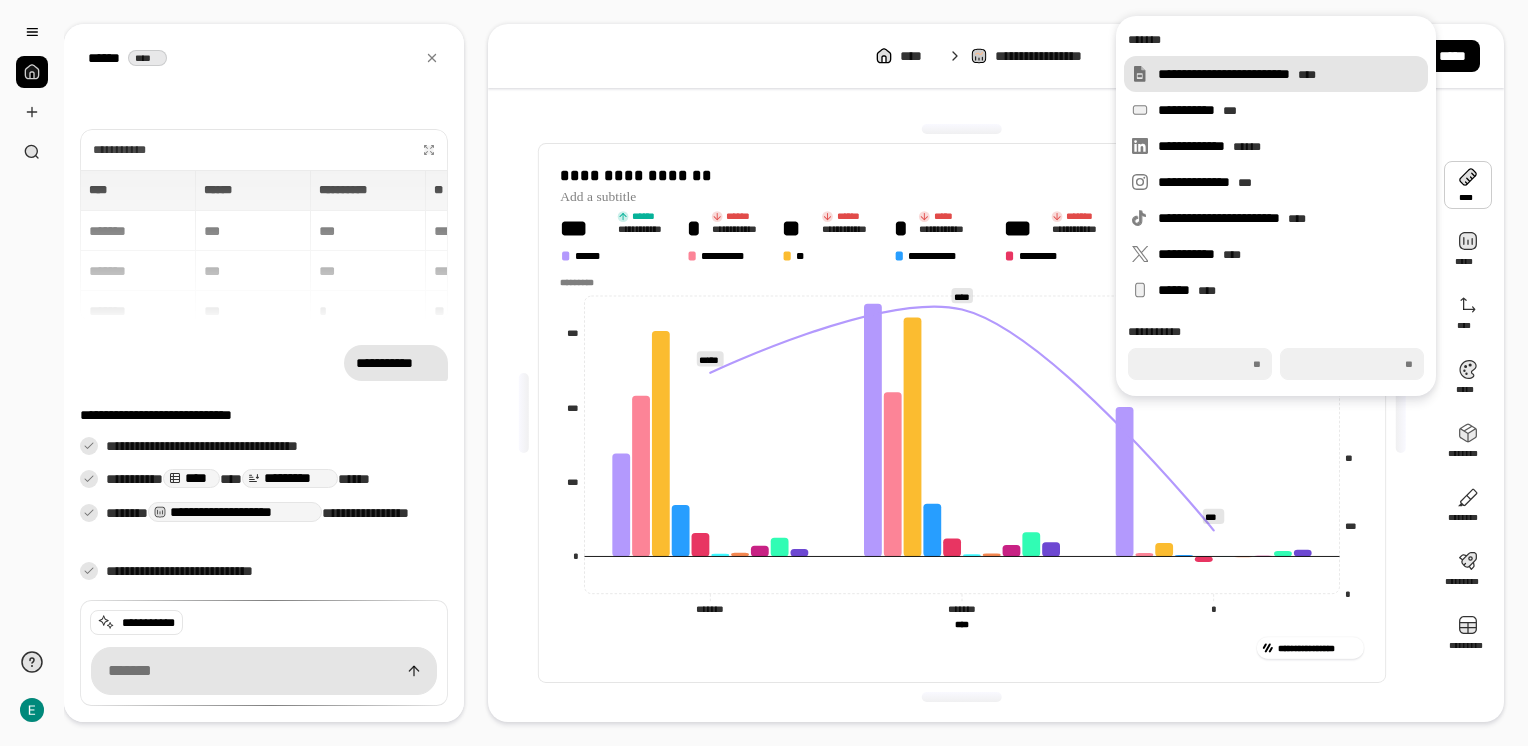 click on "**********" at bounding box center (1289, 74) 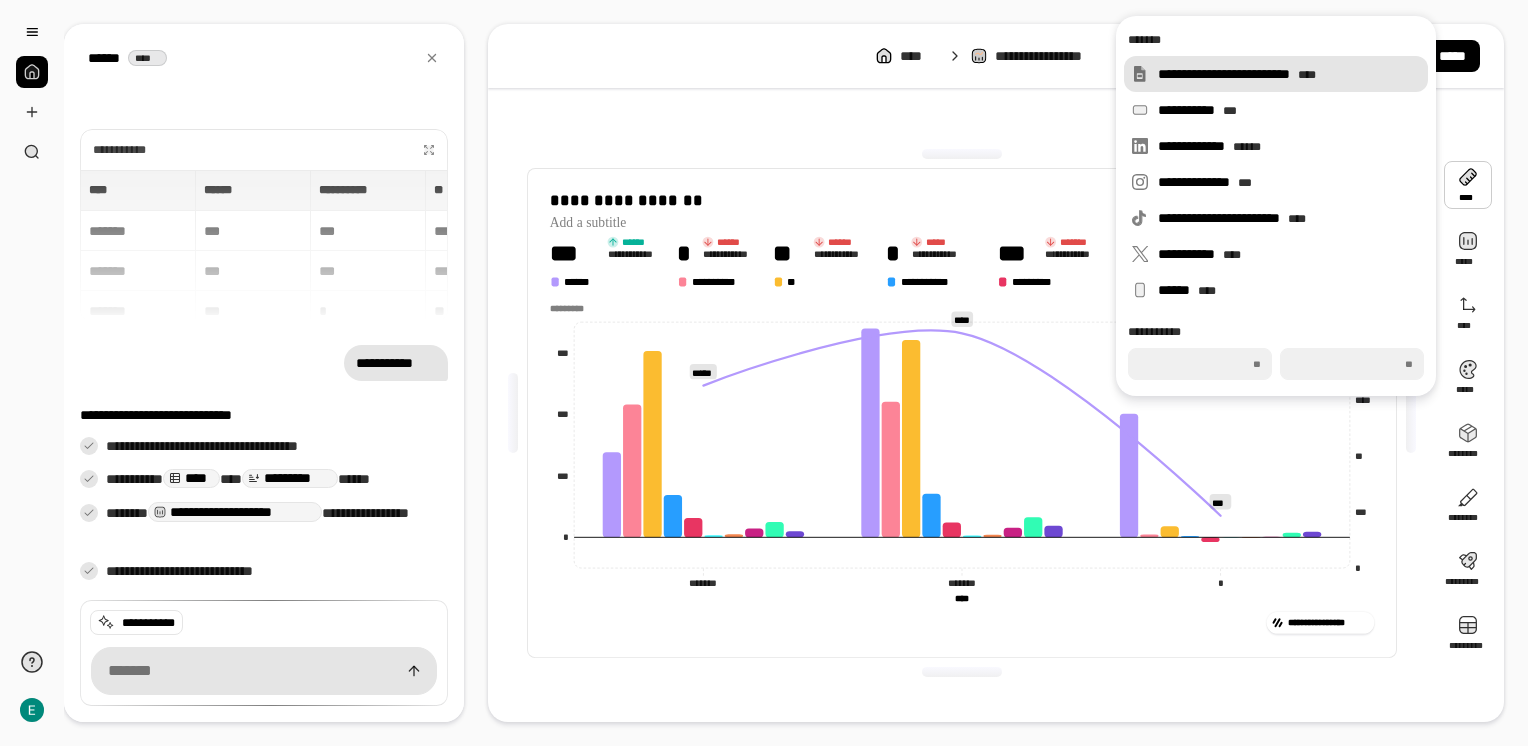 click on "**********" at bounding box center [1289, 74] 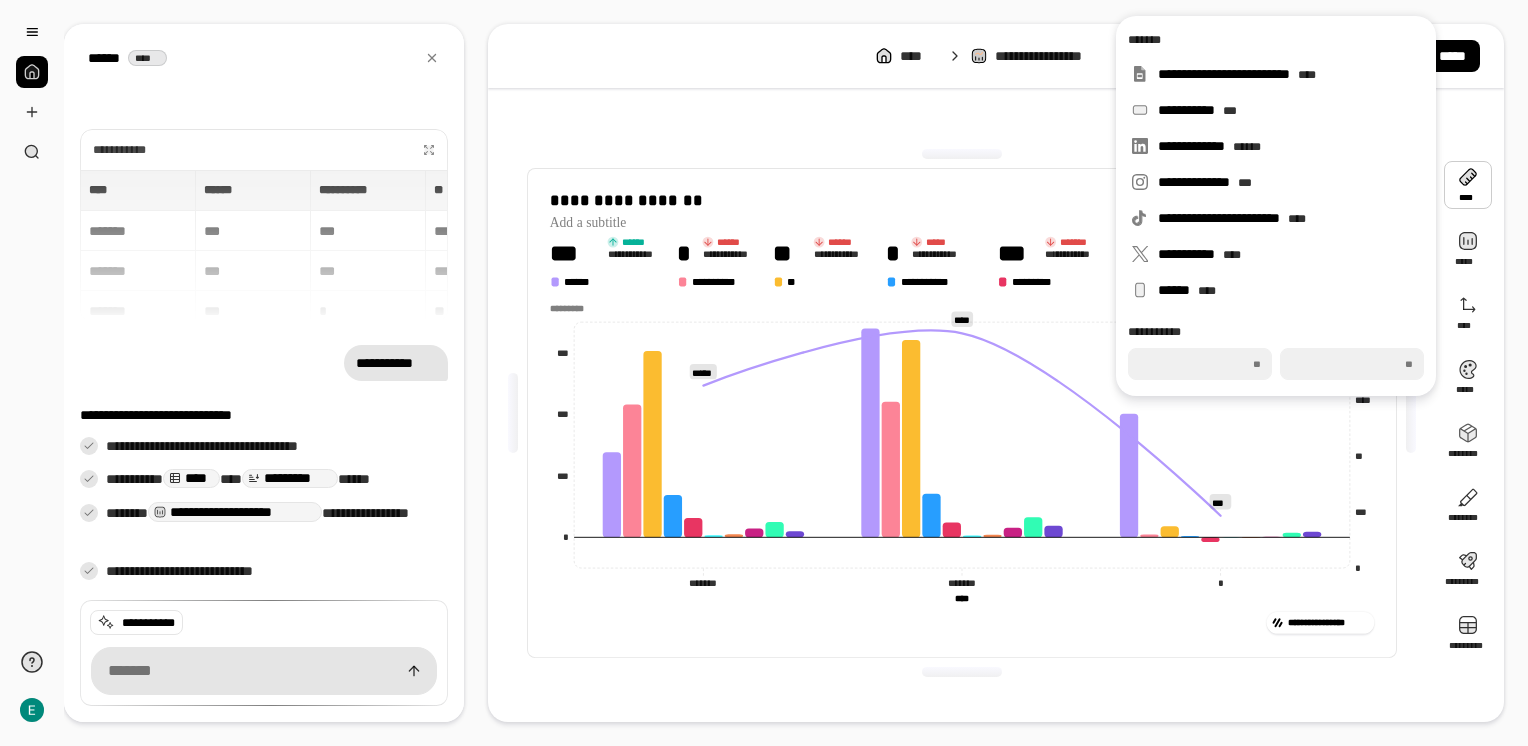 click on "**********" at bounding box center [962, 413] 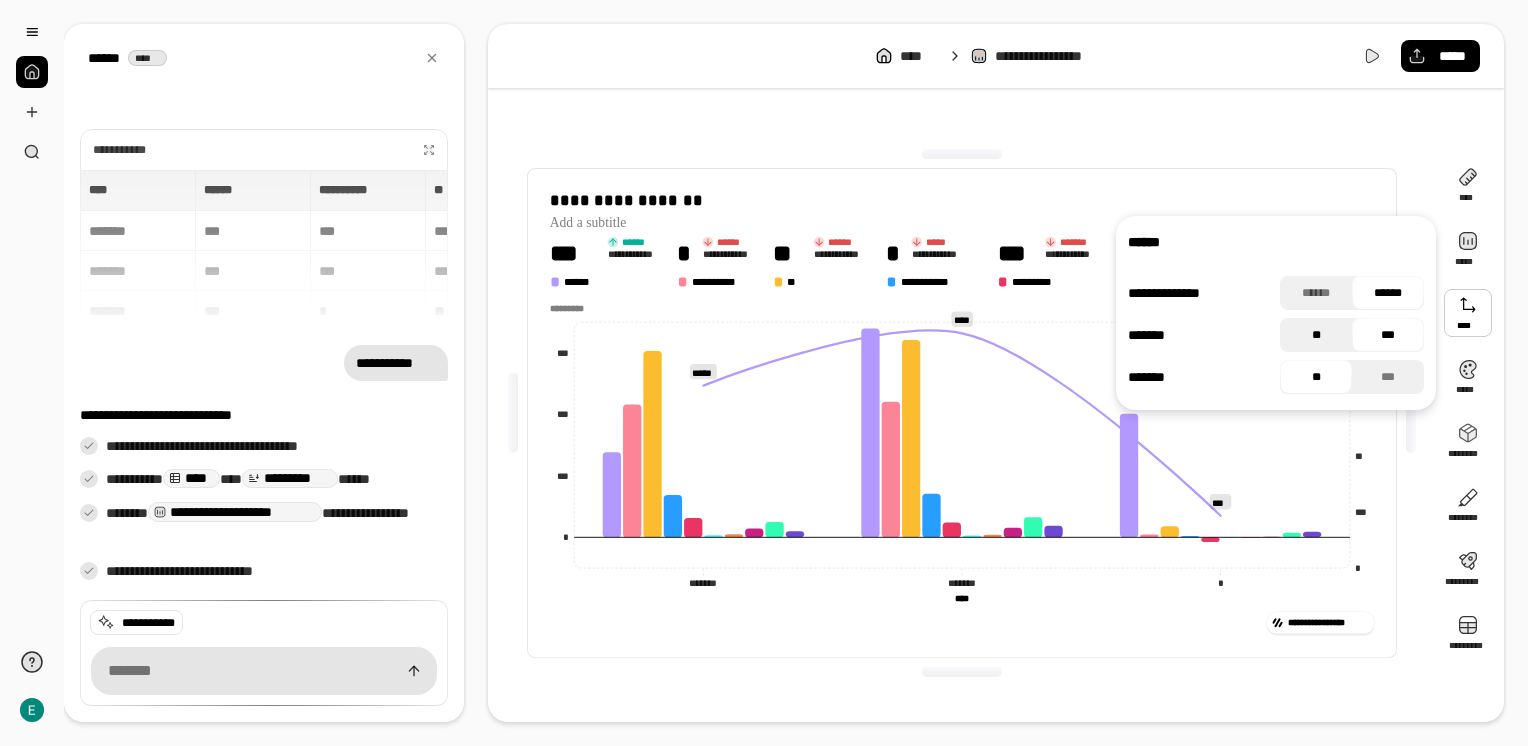 click on "**" at bounding box center [1316, 335] 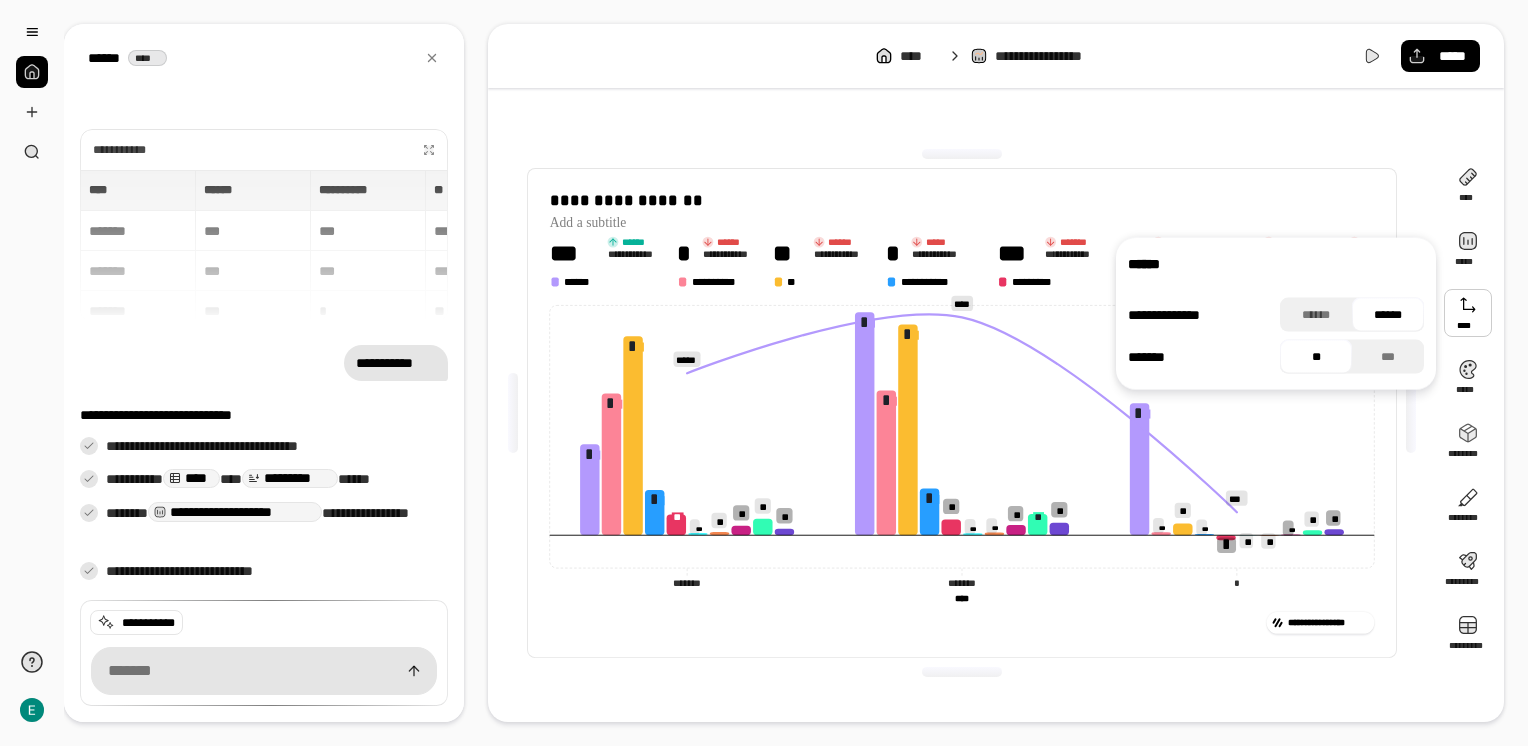 click on "******" at bounding box center (1388, 315) 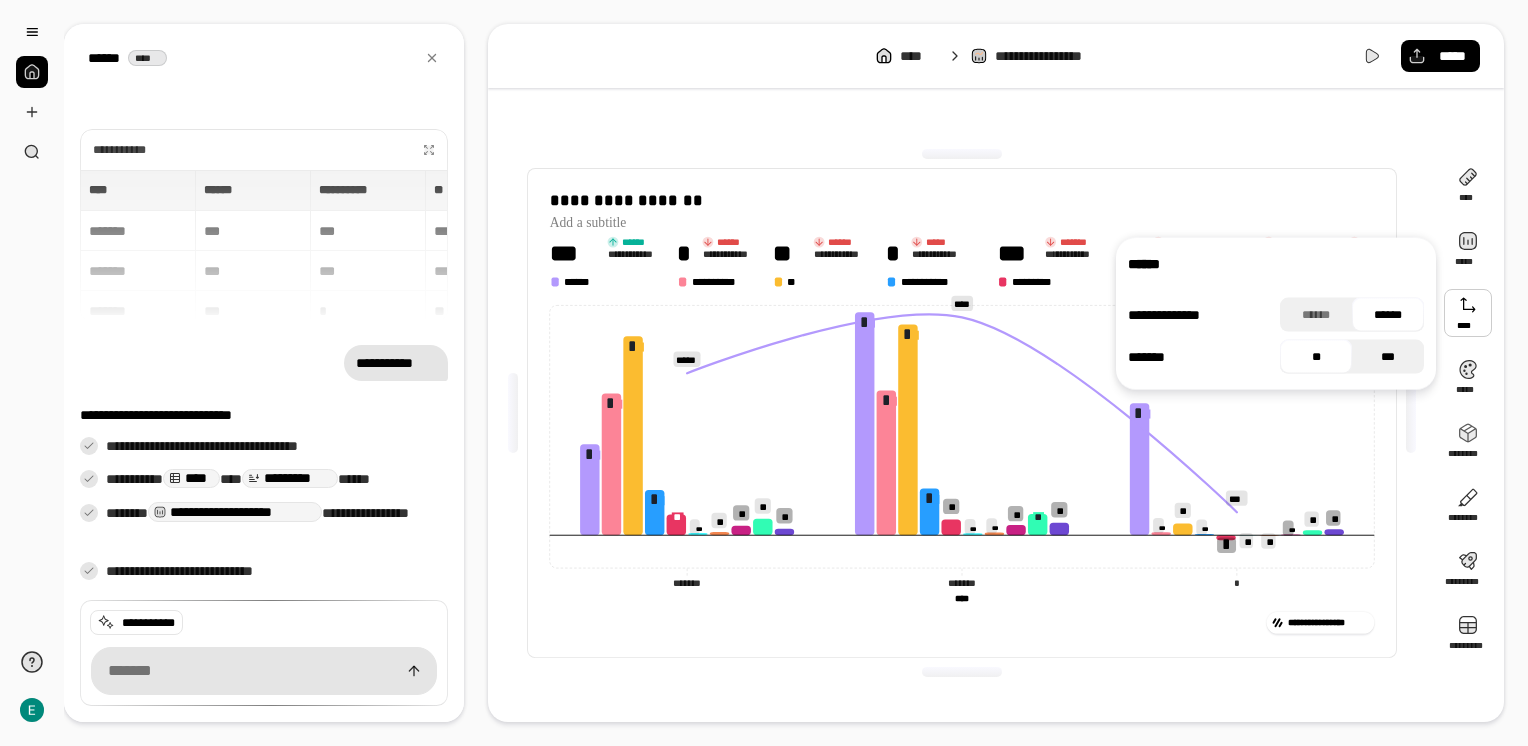 click on "***" at bounding box center (1388, 357) 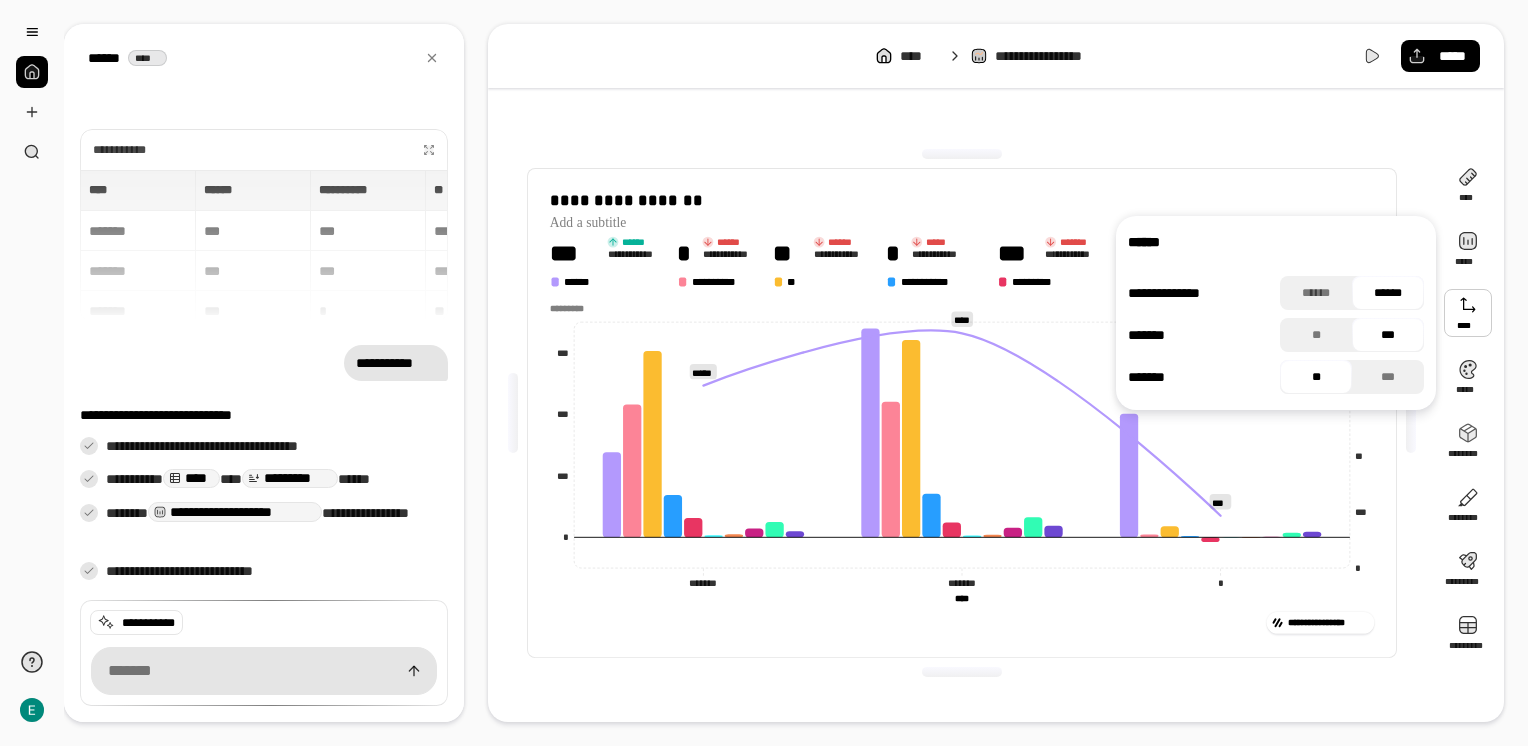 click on "**" at bounding box center (1316, 377) 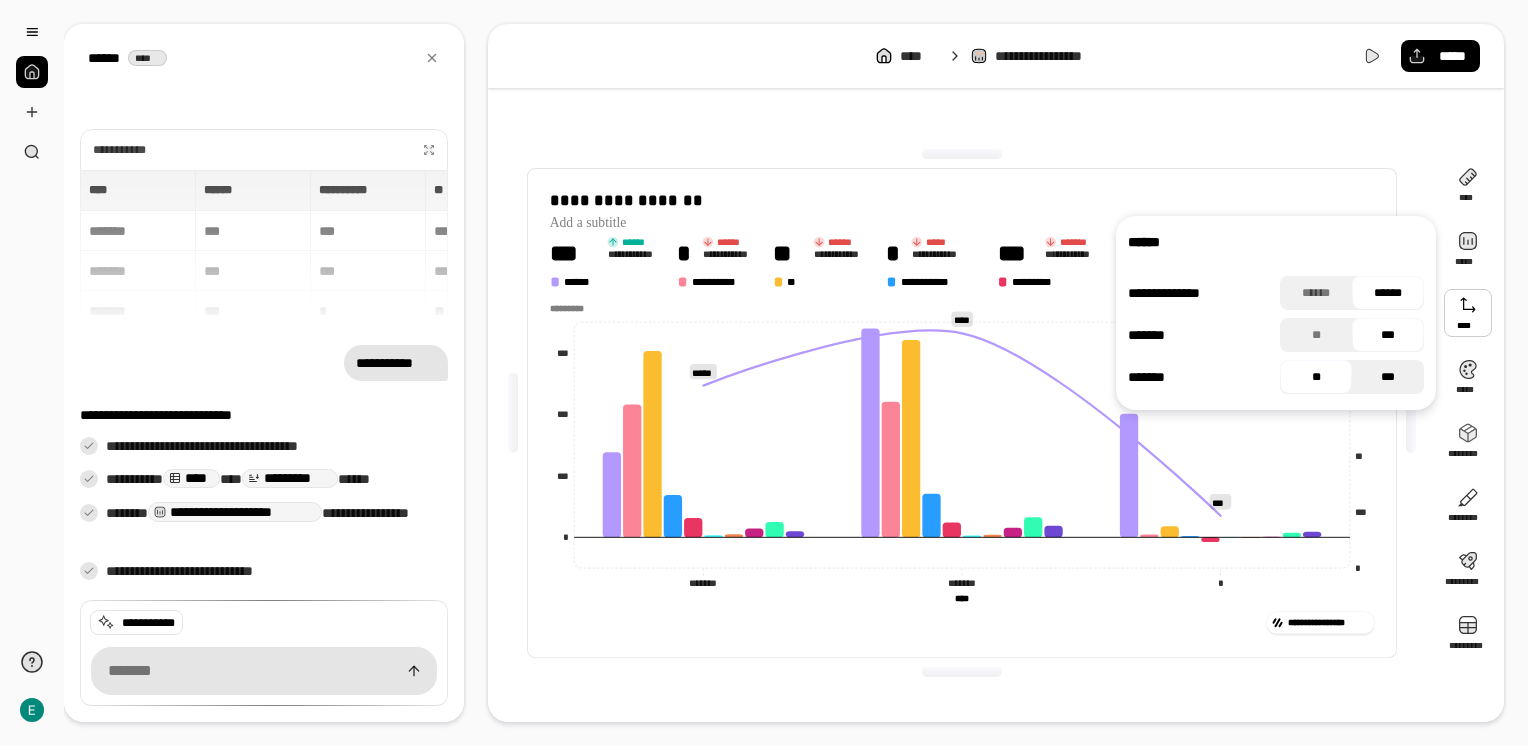 click on "***" at bounding box center [1388, 377] 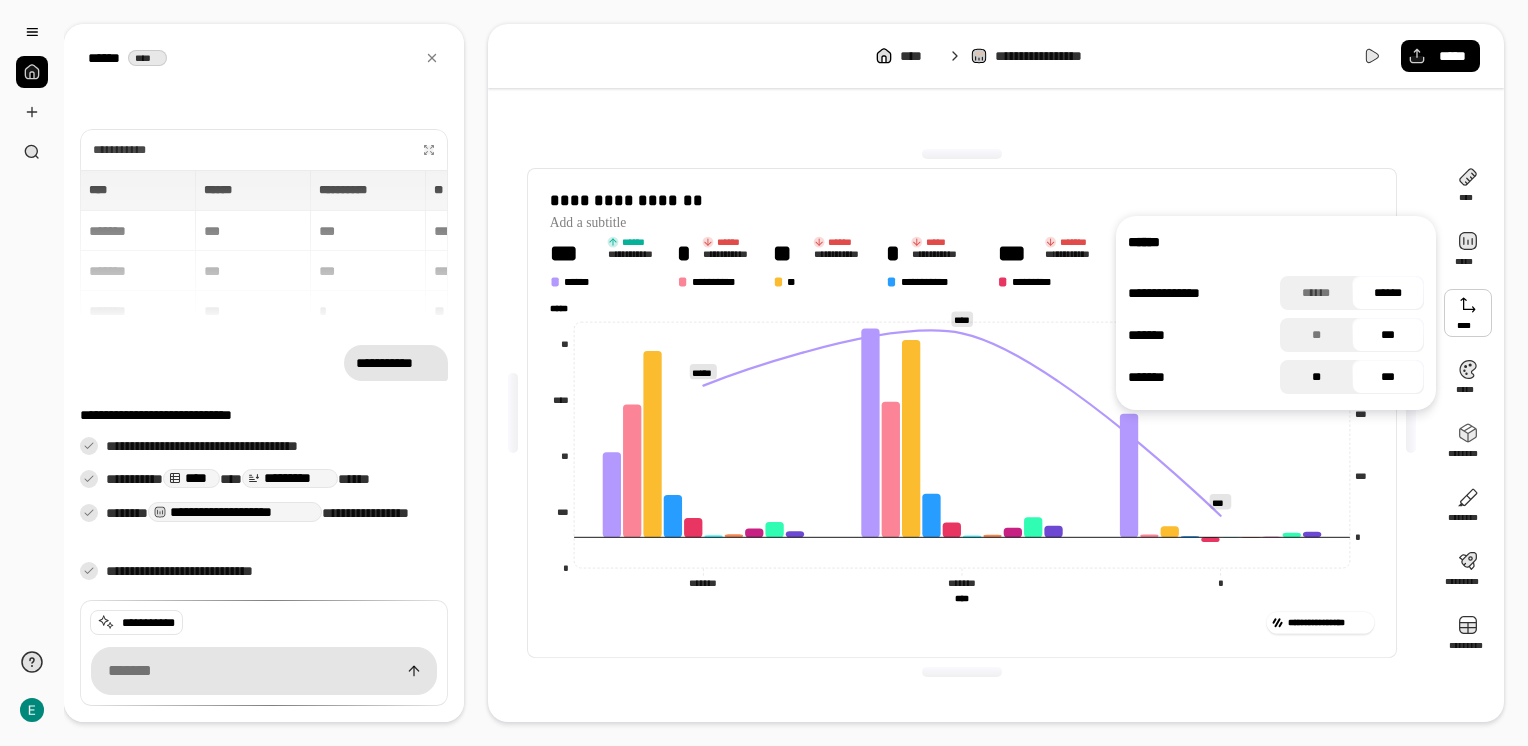 click on "**" at bounding box center (1316, 377) 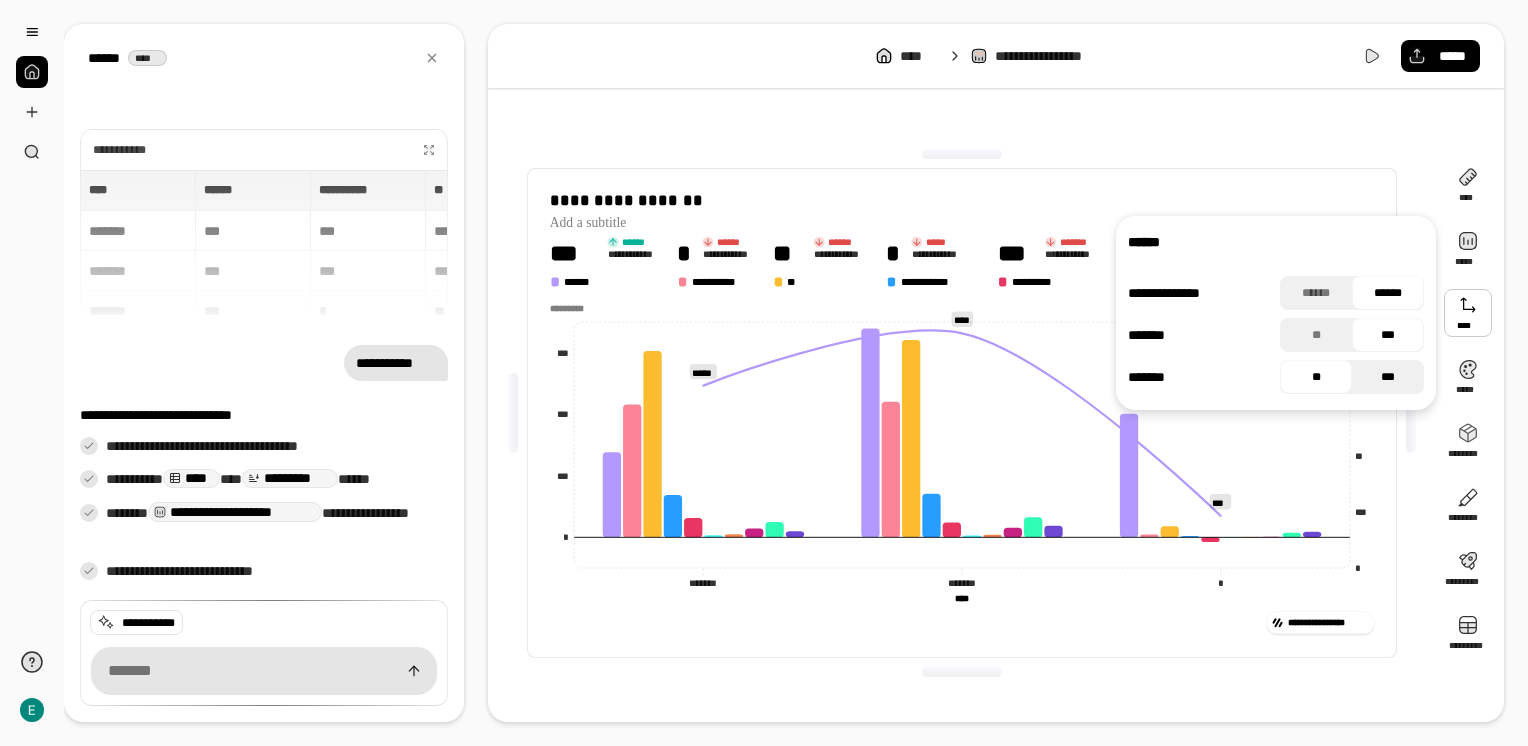 click on "***" at bounding box center (1388, 377) 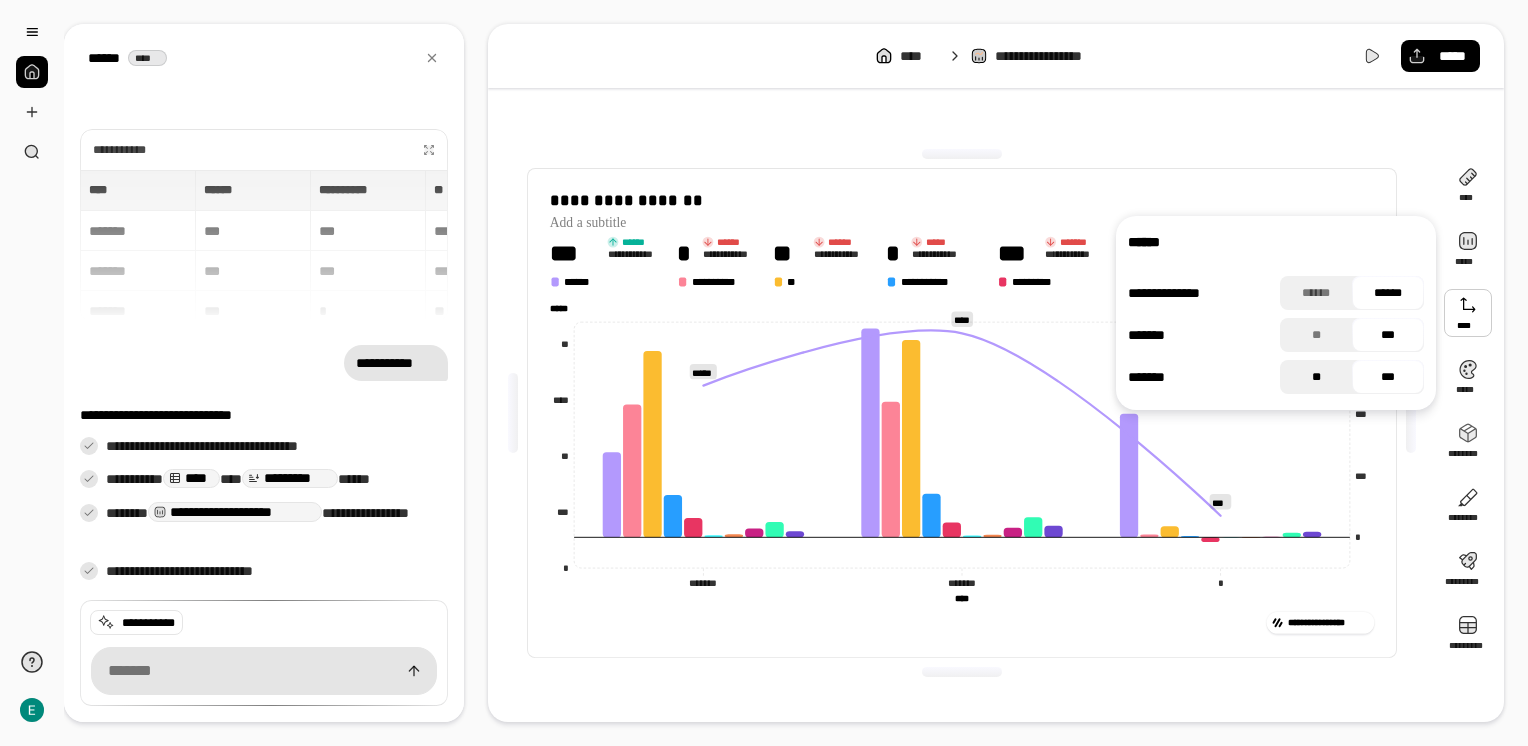 click on "**" at bounding box center [1316, 377] 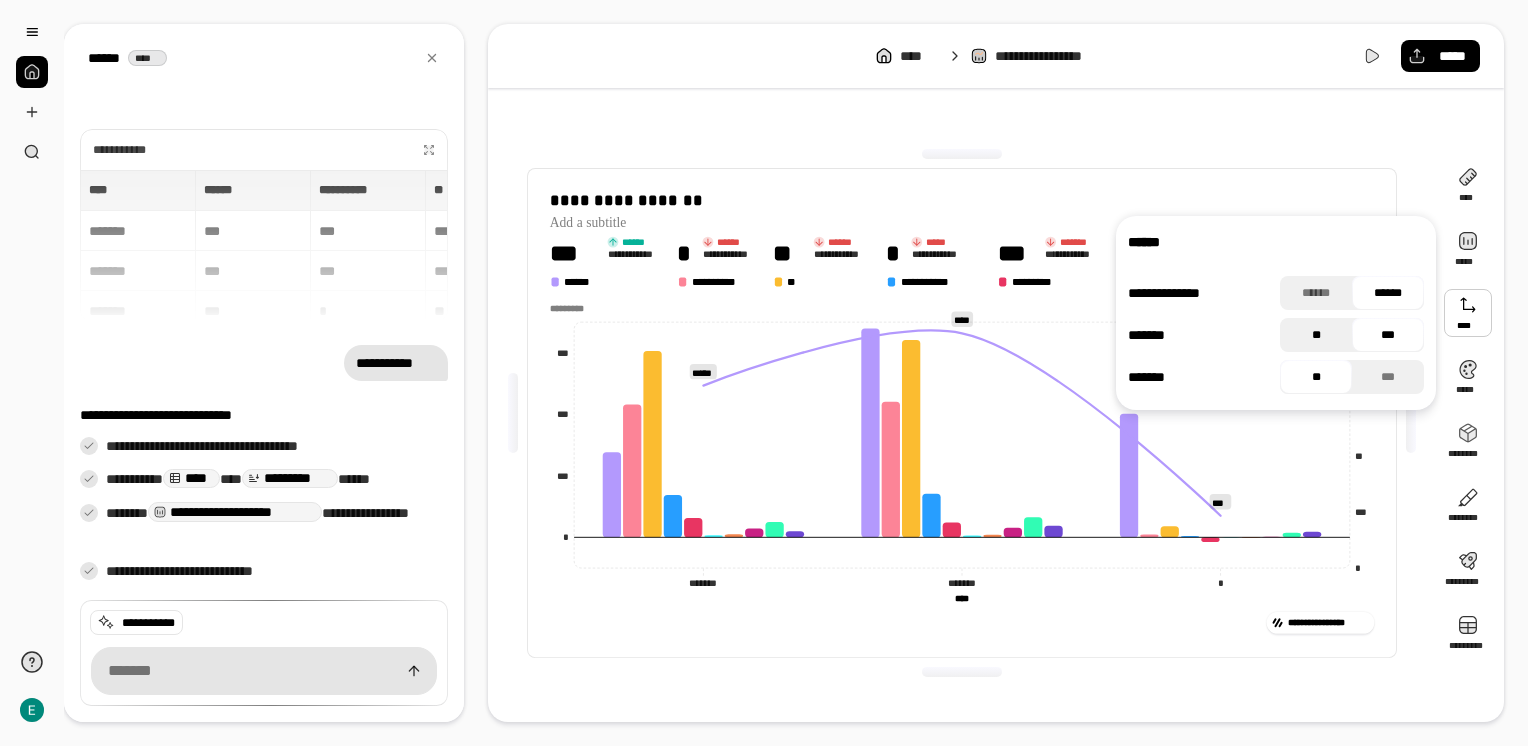 click on "**" at bounding box center [1316, 335] 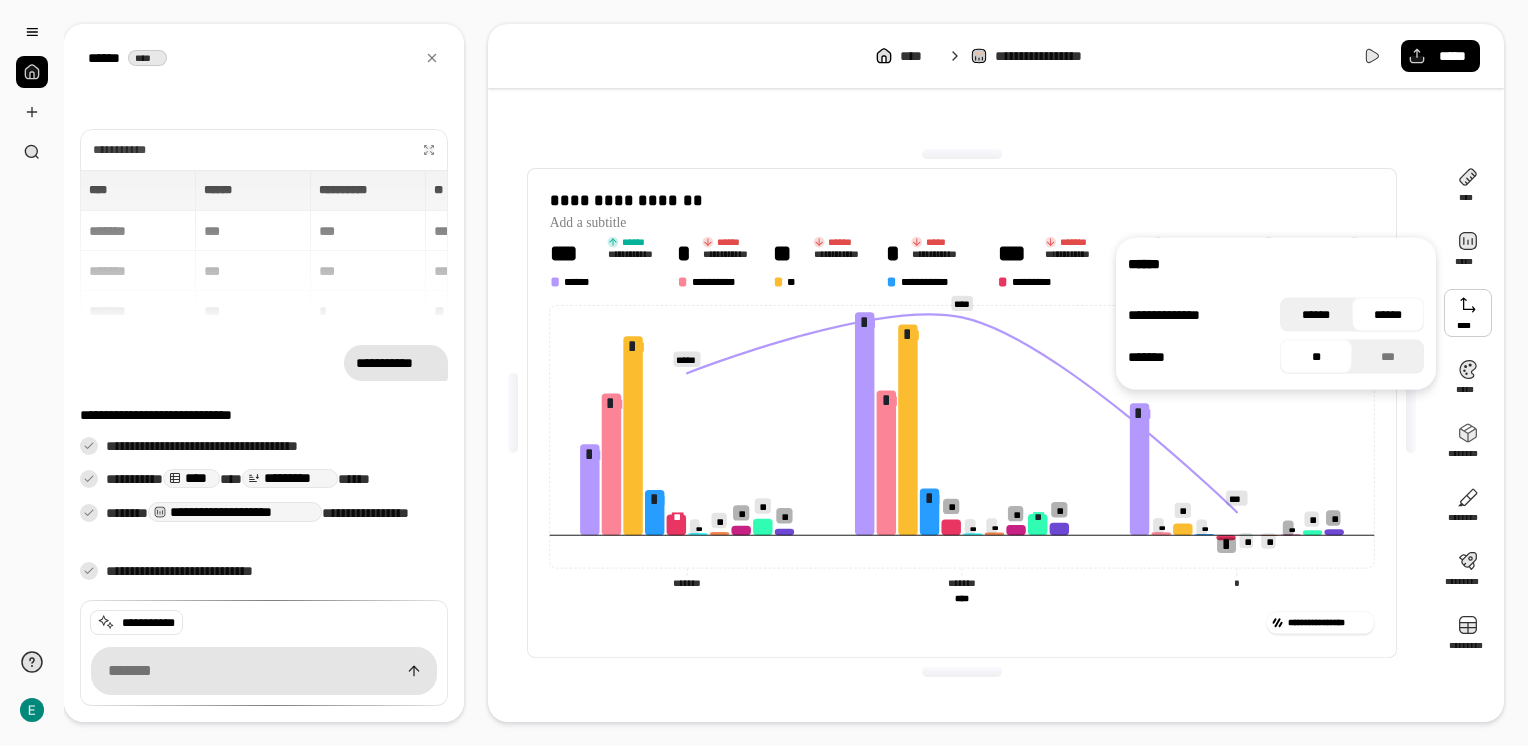 click on "******" at bounding box center [1316, 315] 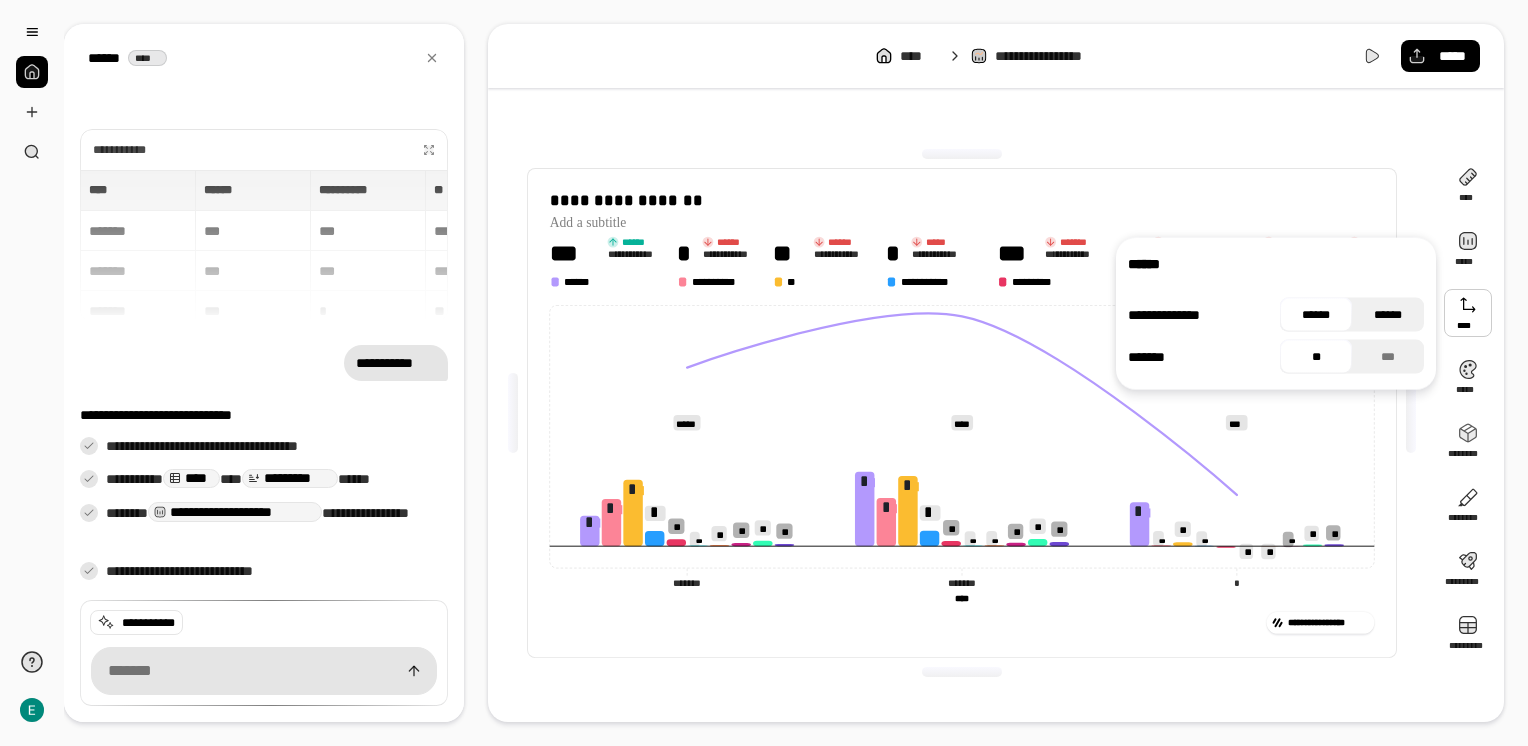 click on "******" at bounding box center (1388, 315) 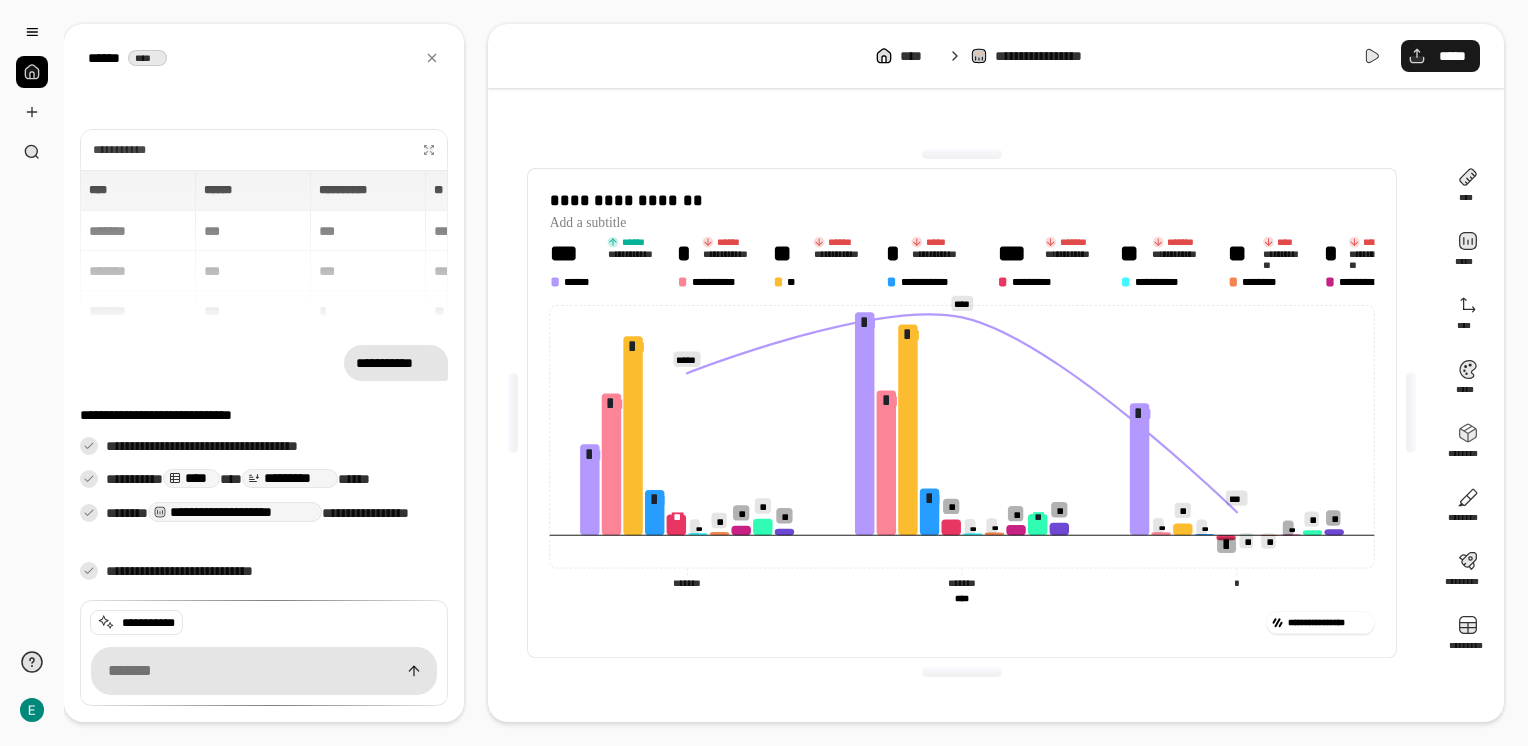 click on "*****" at bounding box center (1452, 56) 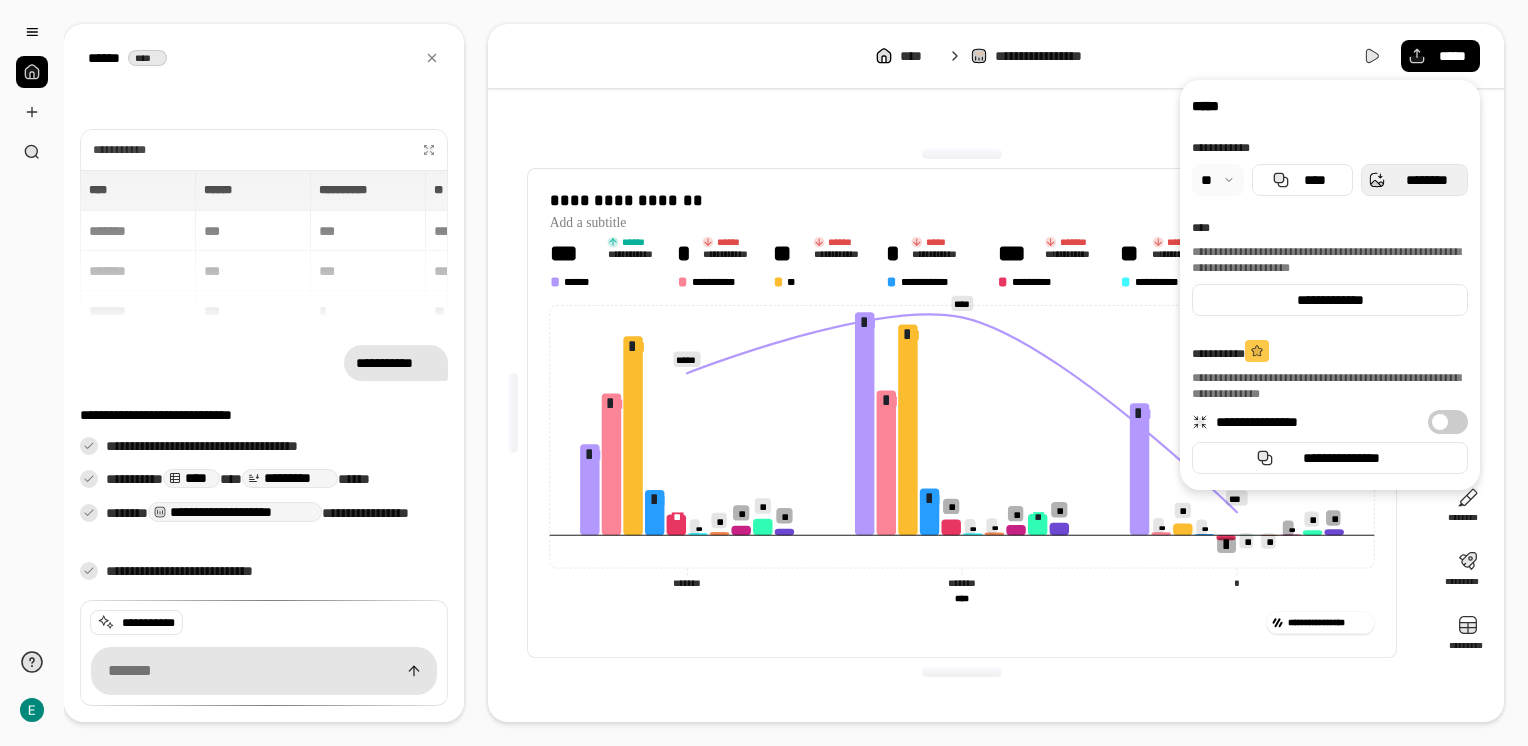 click on "********" at bounding box center [1426, 180] 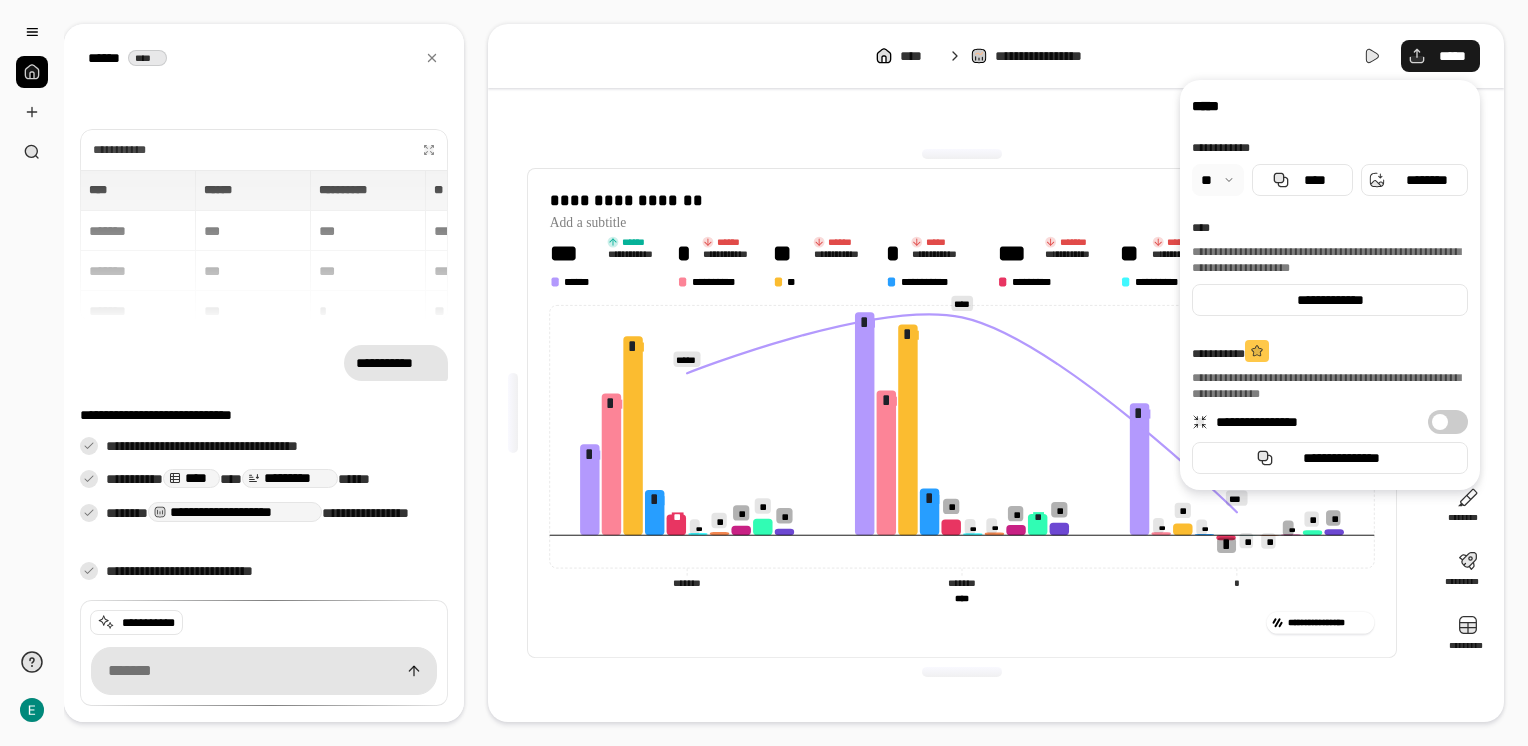 click on "*****" at bounding box center (1452, 56) 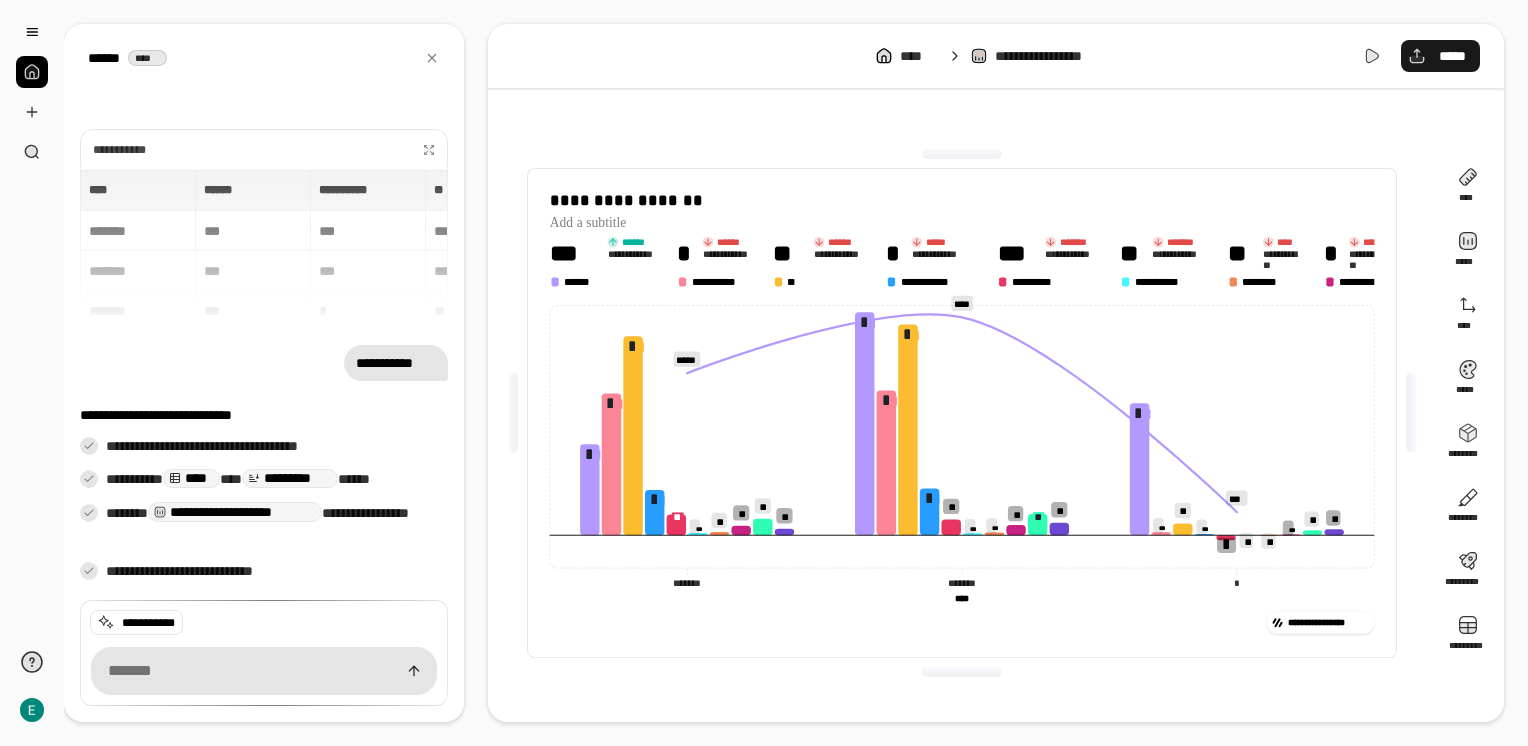click on "*****" at bounding box center [1452, 56] 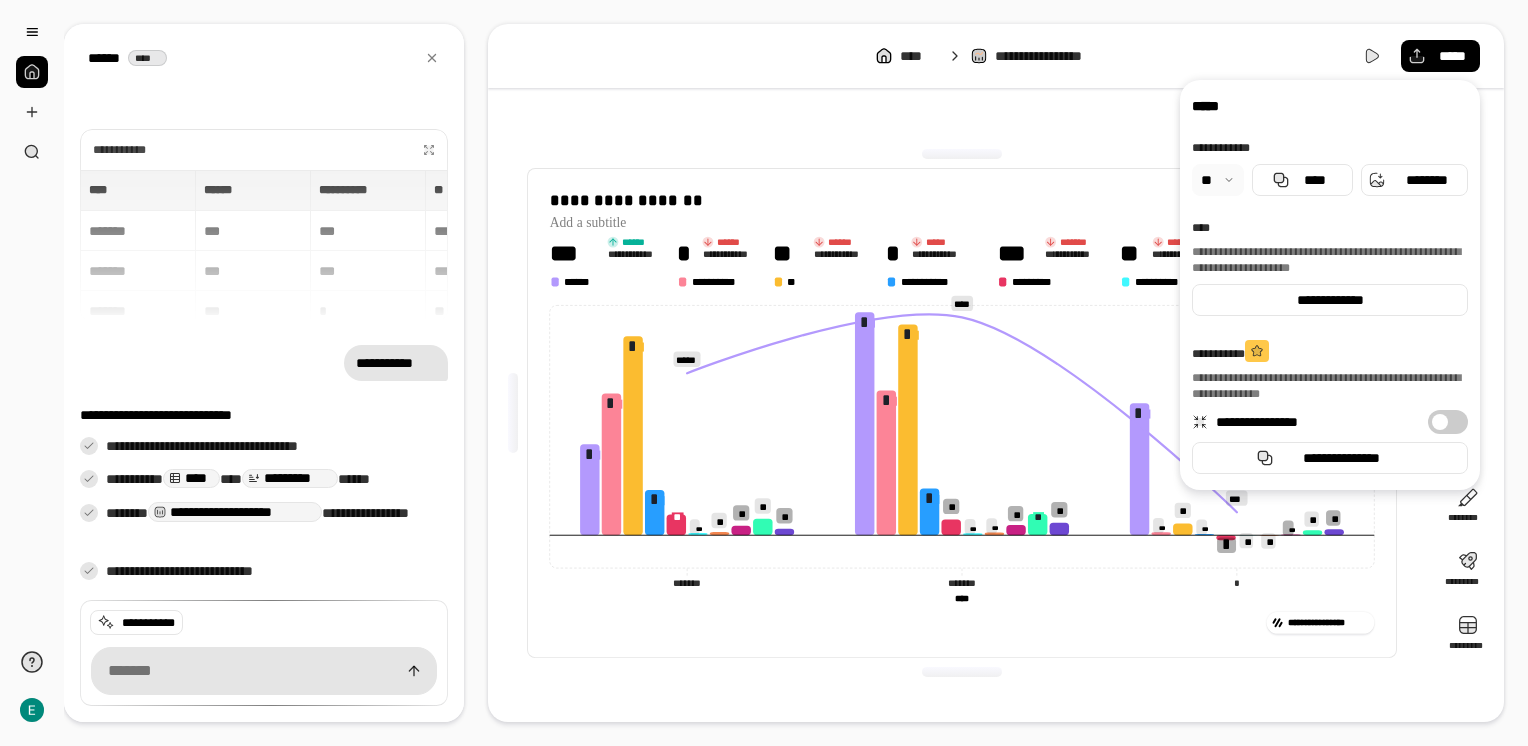 click at bounding box center (1218, 180) 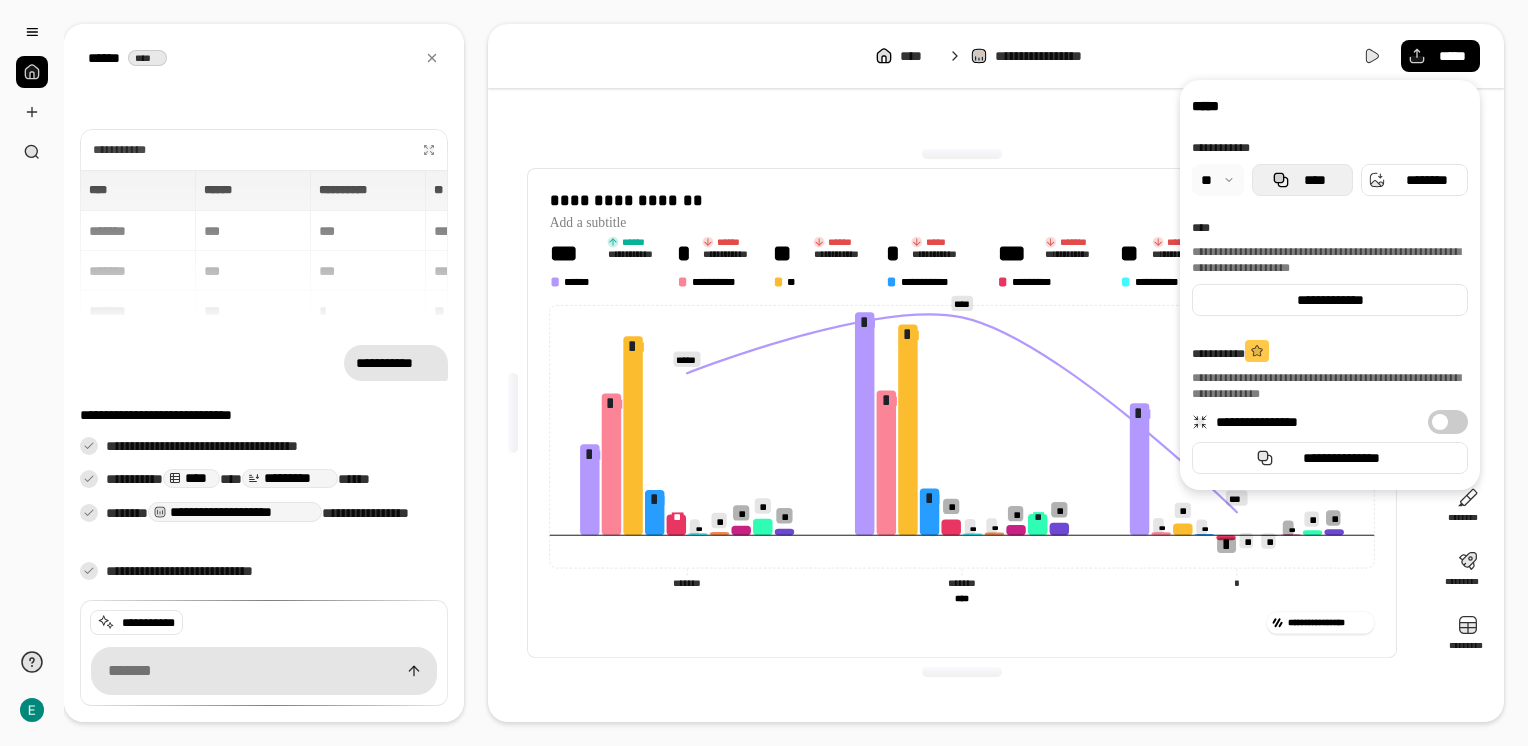 click on "****" at bounding box center (1314, 180) 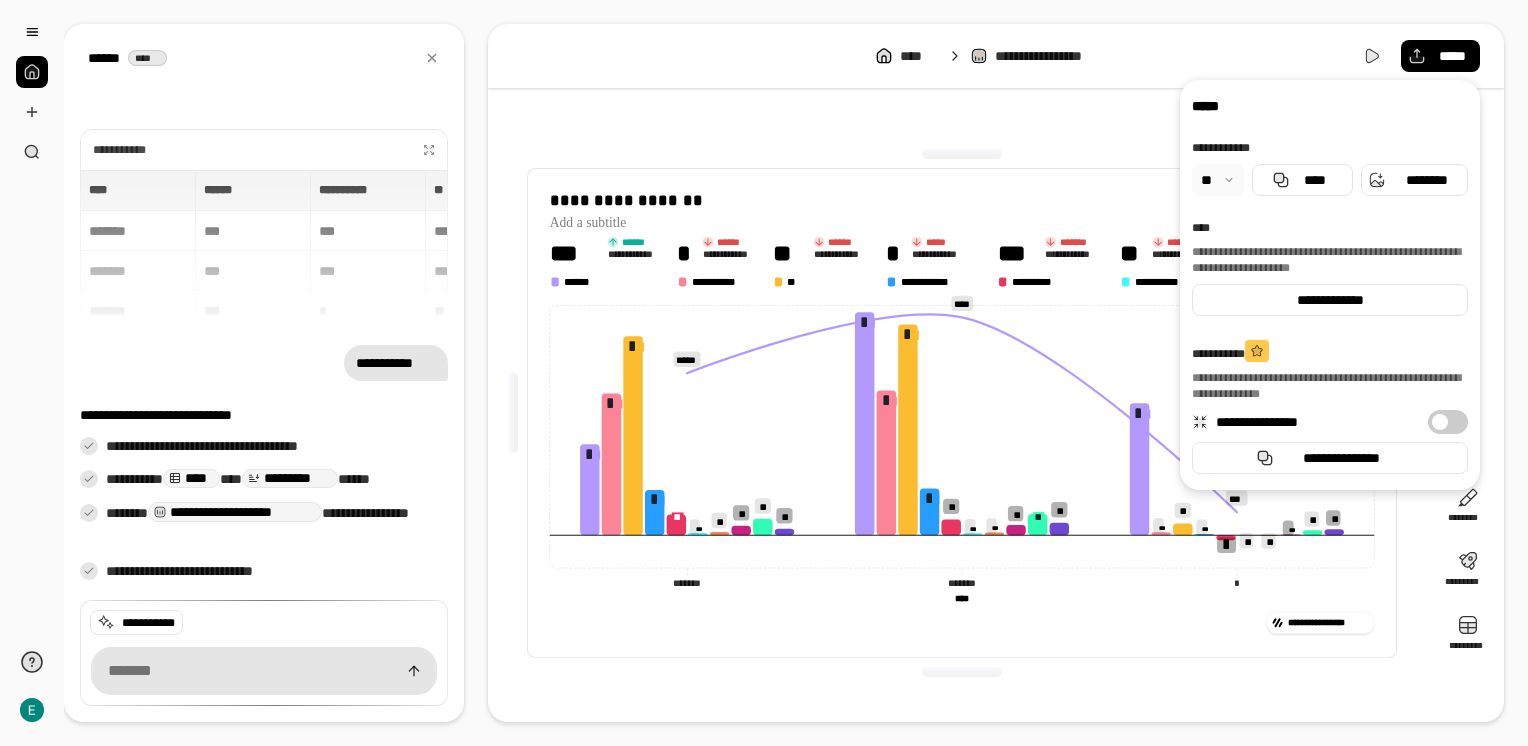 click on "**********" at bounding box center [1056, 56] 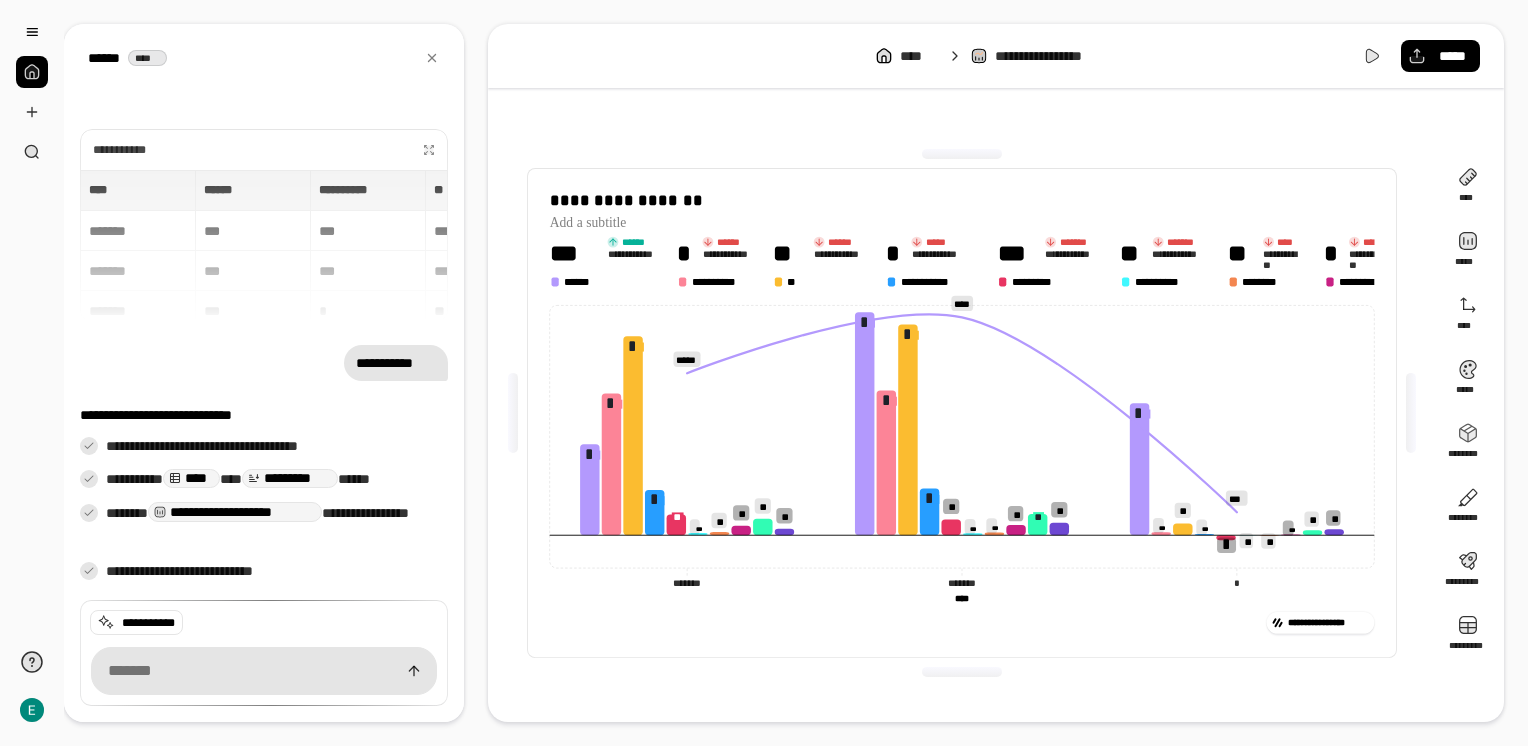 click 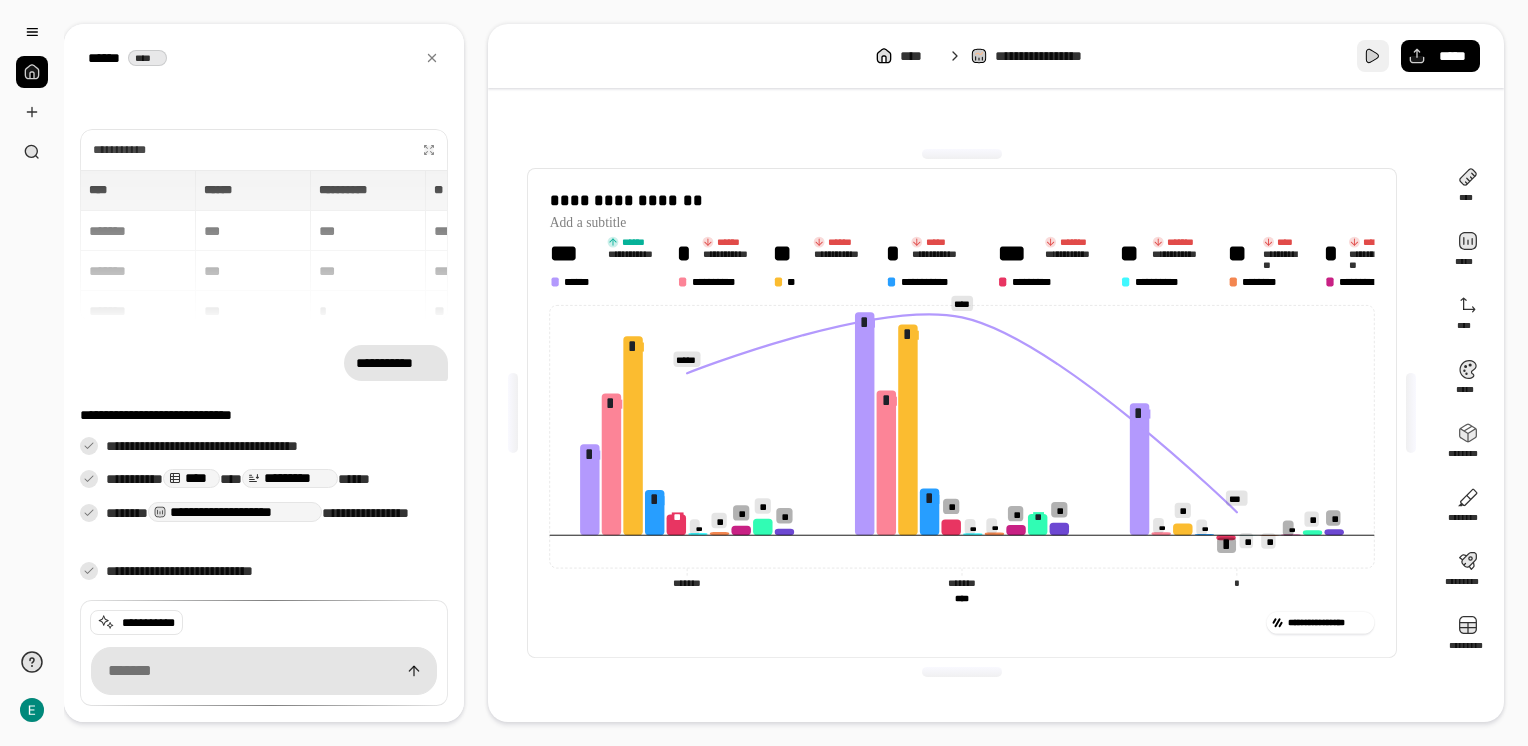 click at bounding box center (1373, 56) 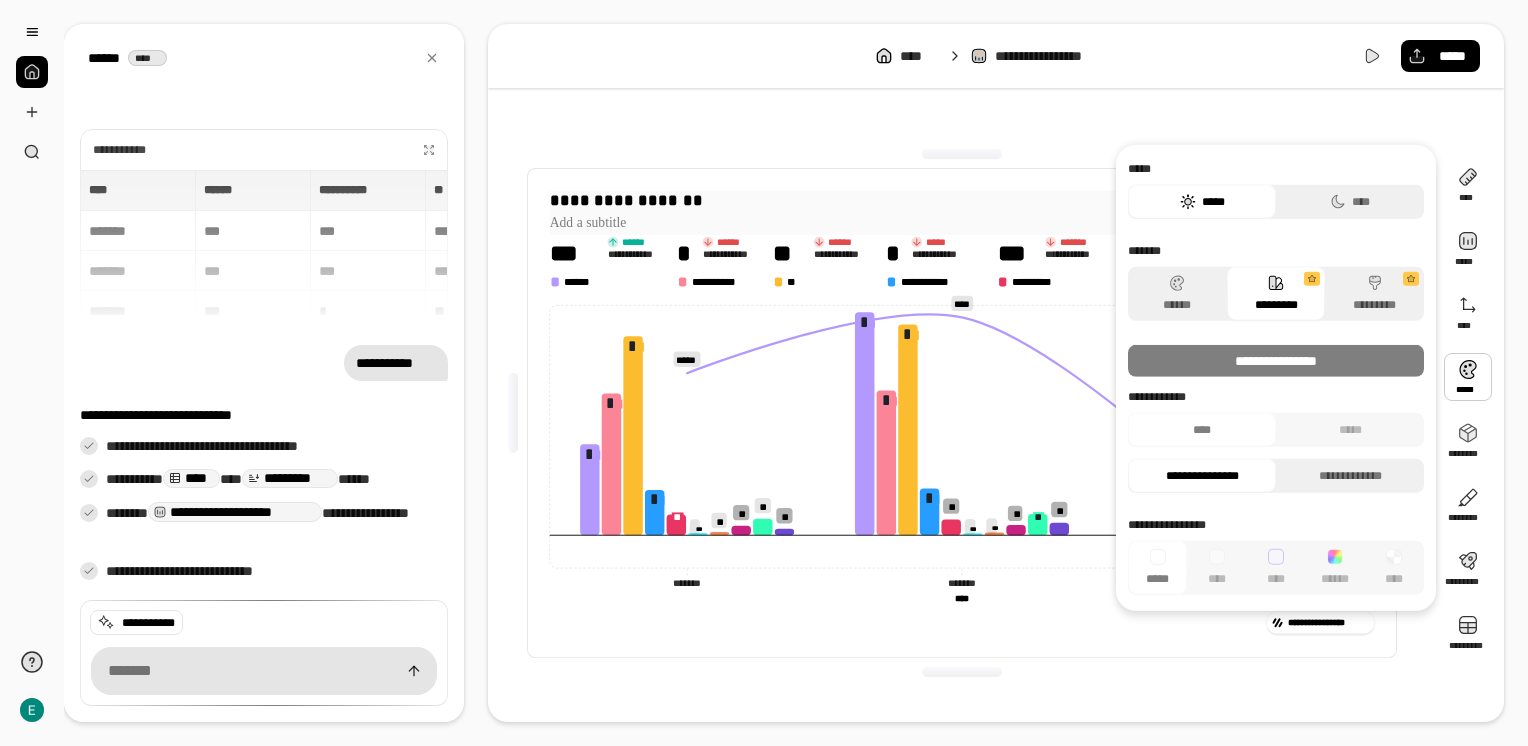 click on "**********" at bounding box center [962, 201] 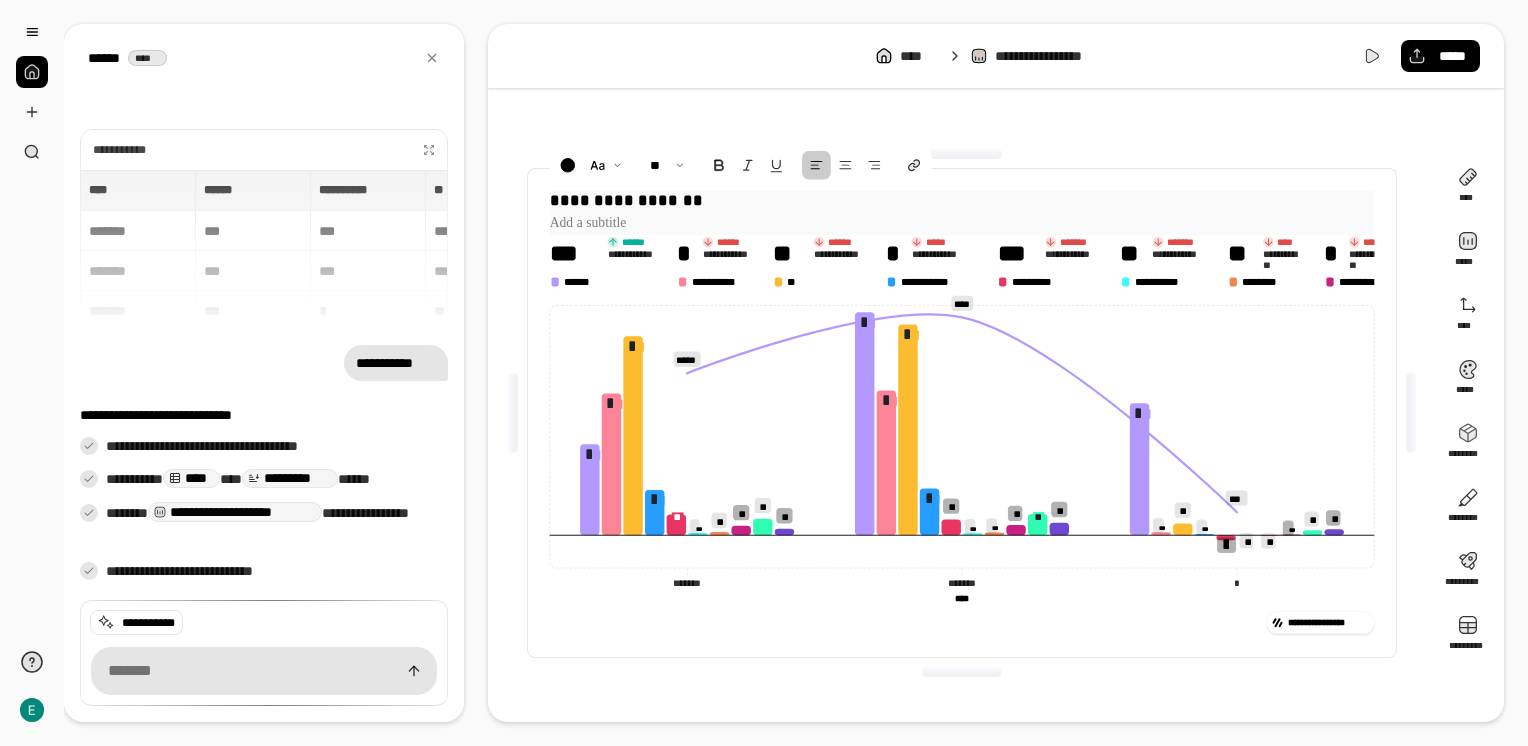 click on "**********" at bounding box center (962, 201) 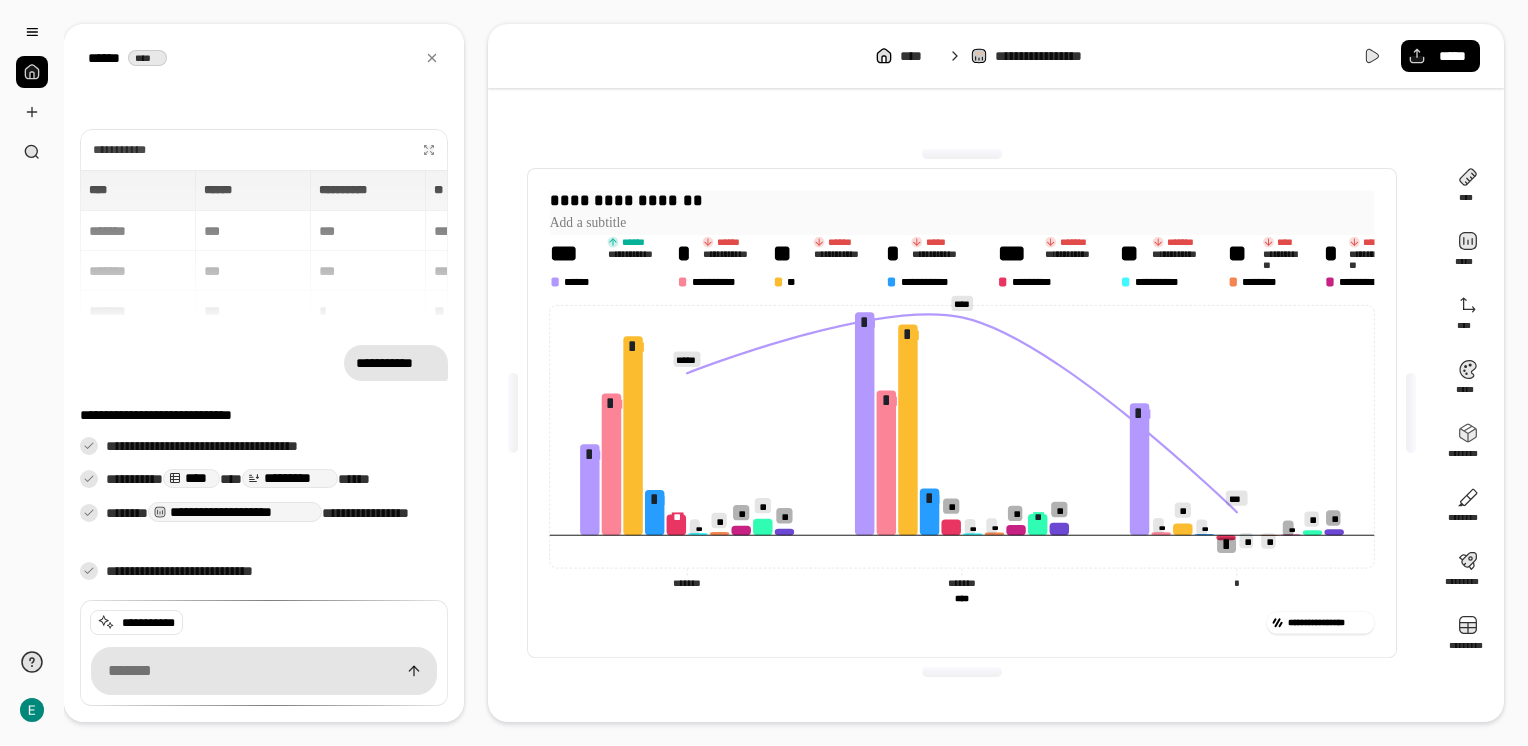 drag, startPoint x: 587, startPoint y: 204, endPoint x: 603, endPoint y: 203, distance: 16.03122 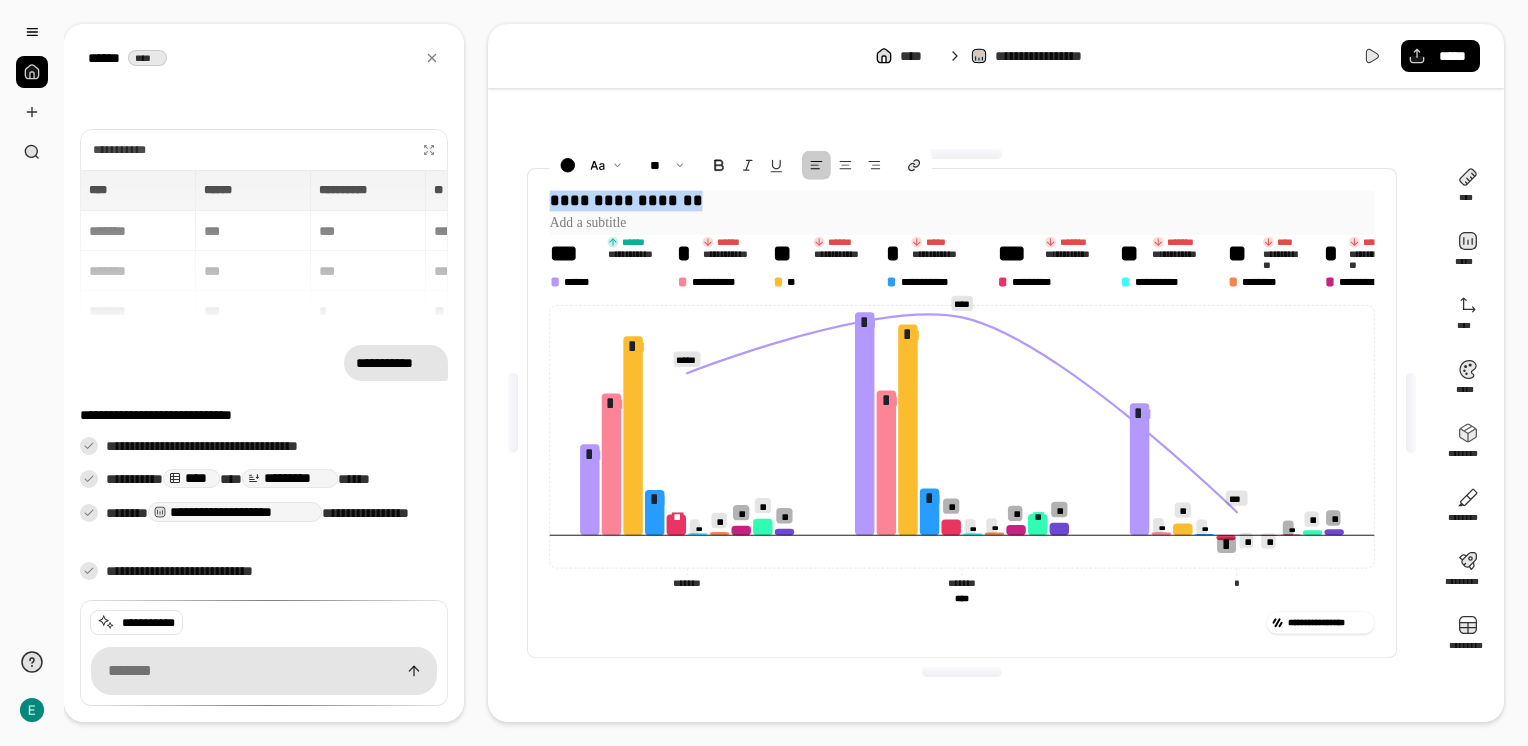drag, startPoint x: 699, startPoint y: 202, endPoint x: 544, endPoint y: 200, distance: 155.01291 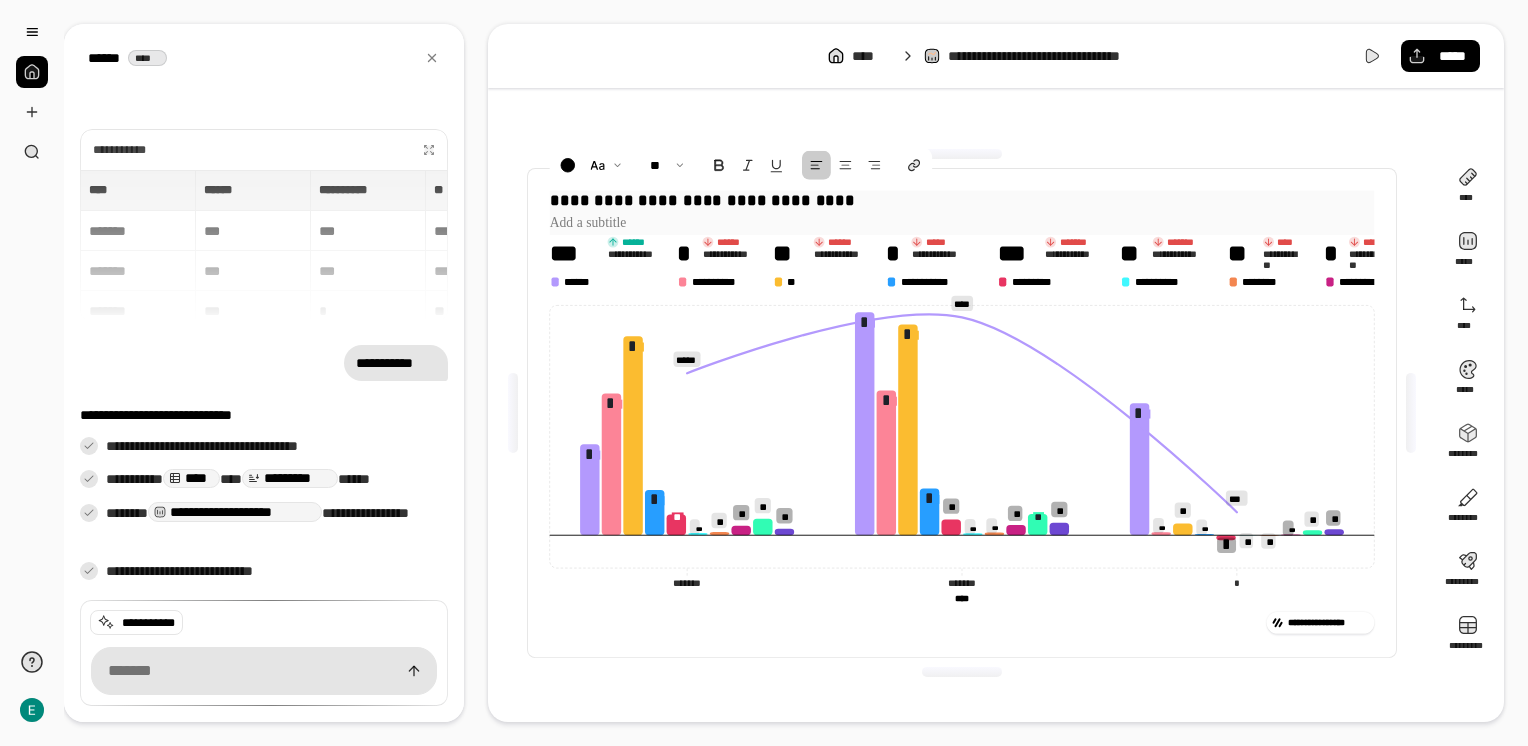 click at bounding box center (962, 223) 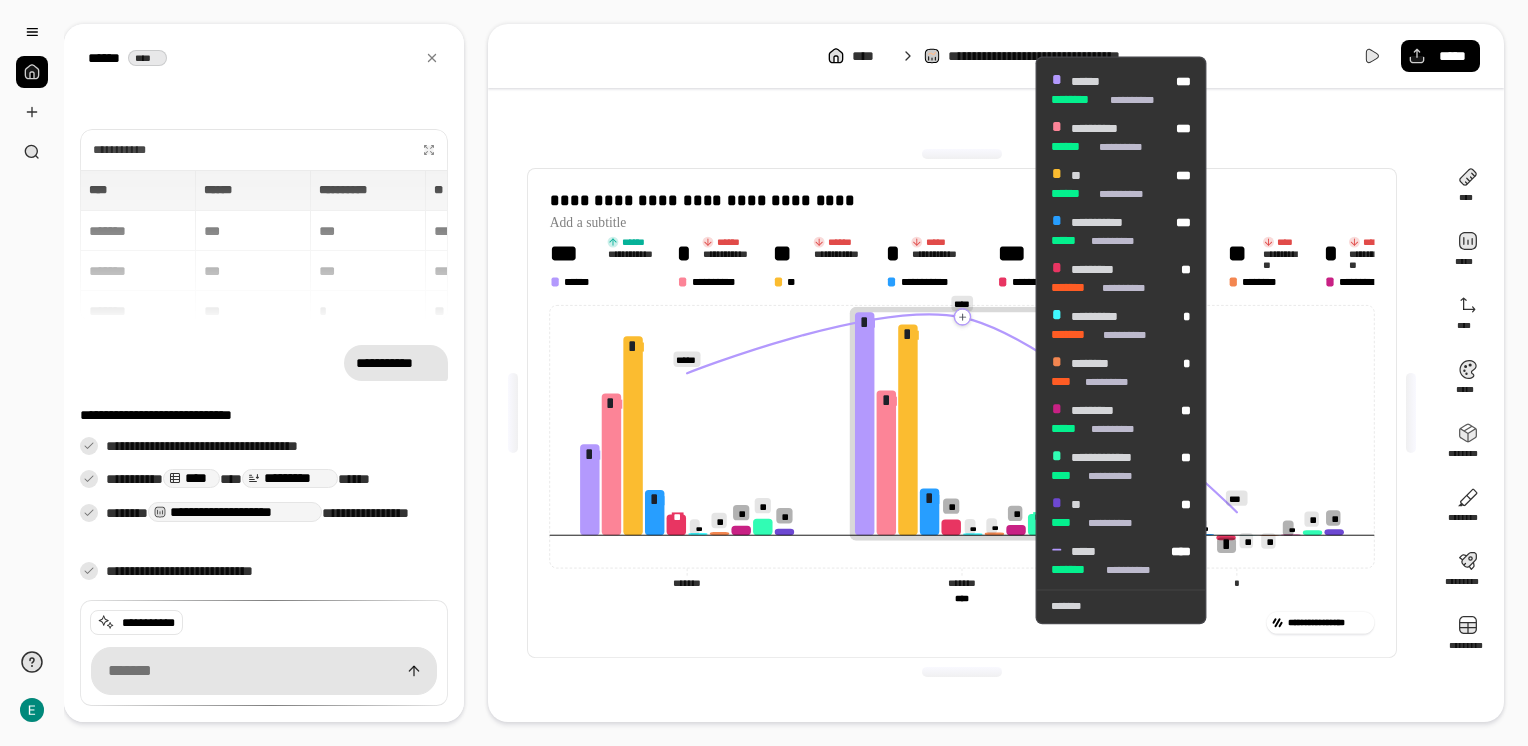 click at bounding box center (962, 672) 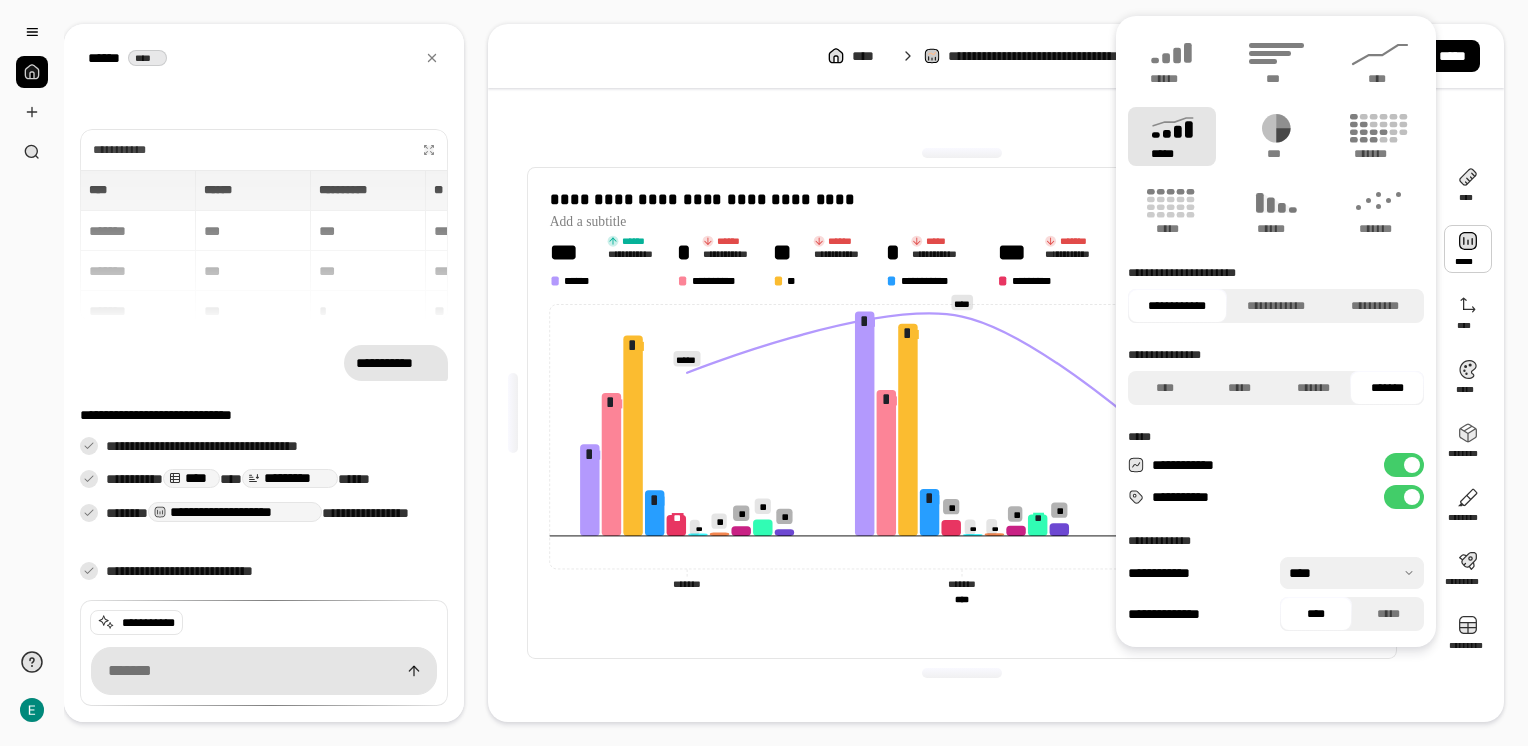 click on "**********" at bounding box center (962, 413) 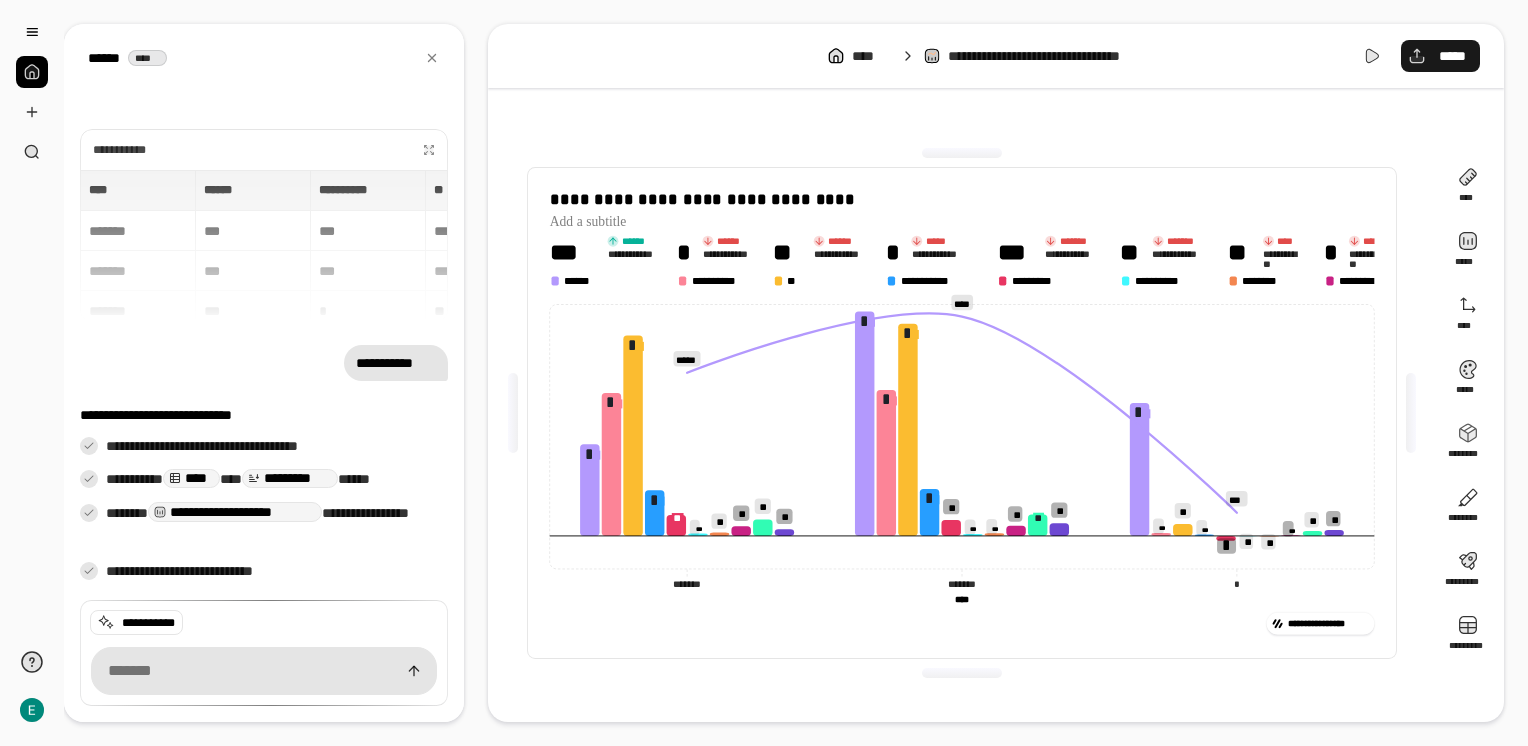 click on "*****" at bounding box center [1452, 56] 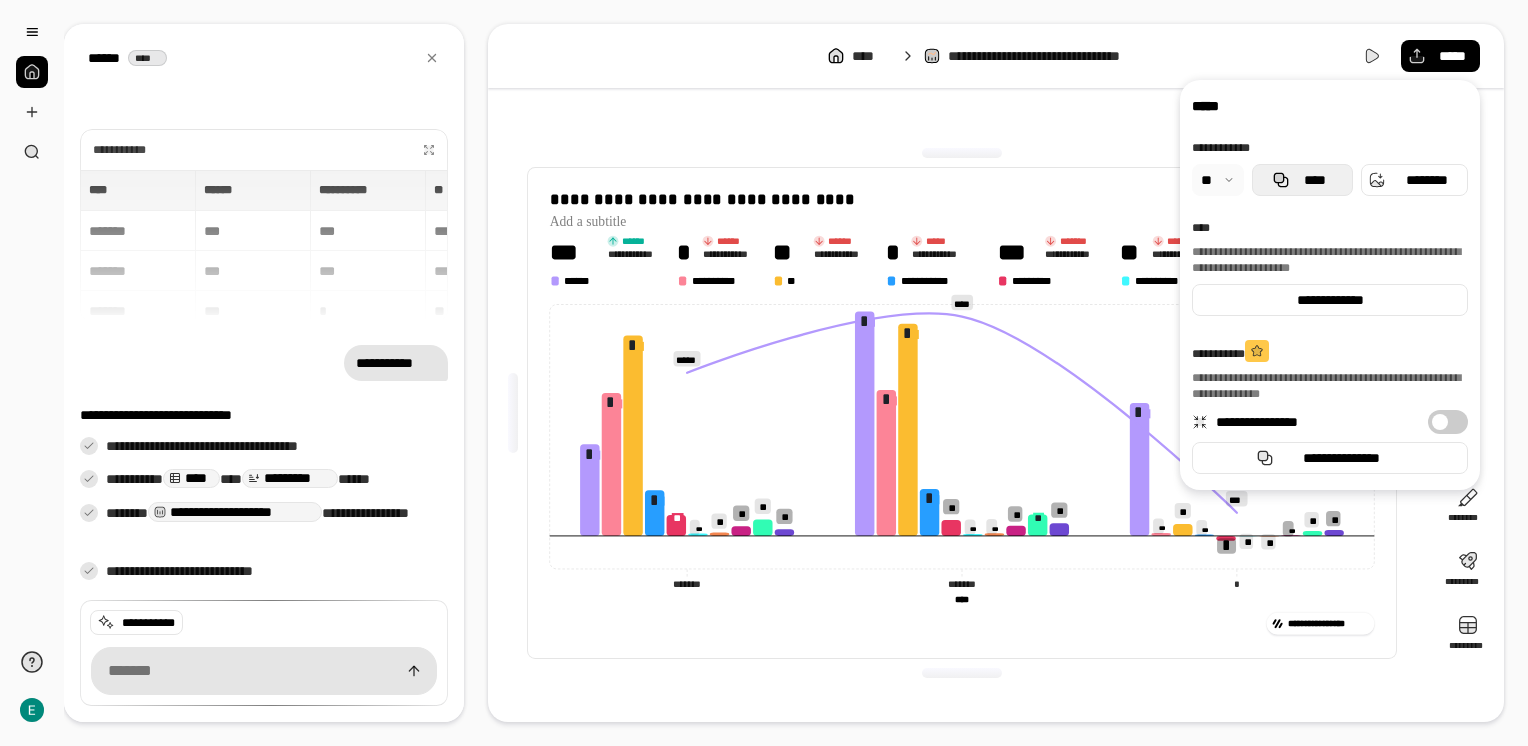 click on "****" at bounding box center (1302, 180) 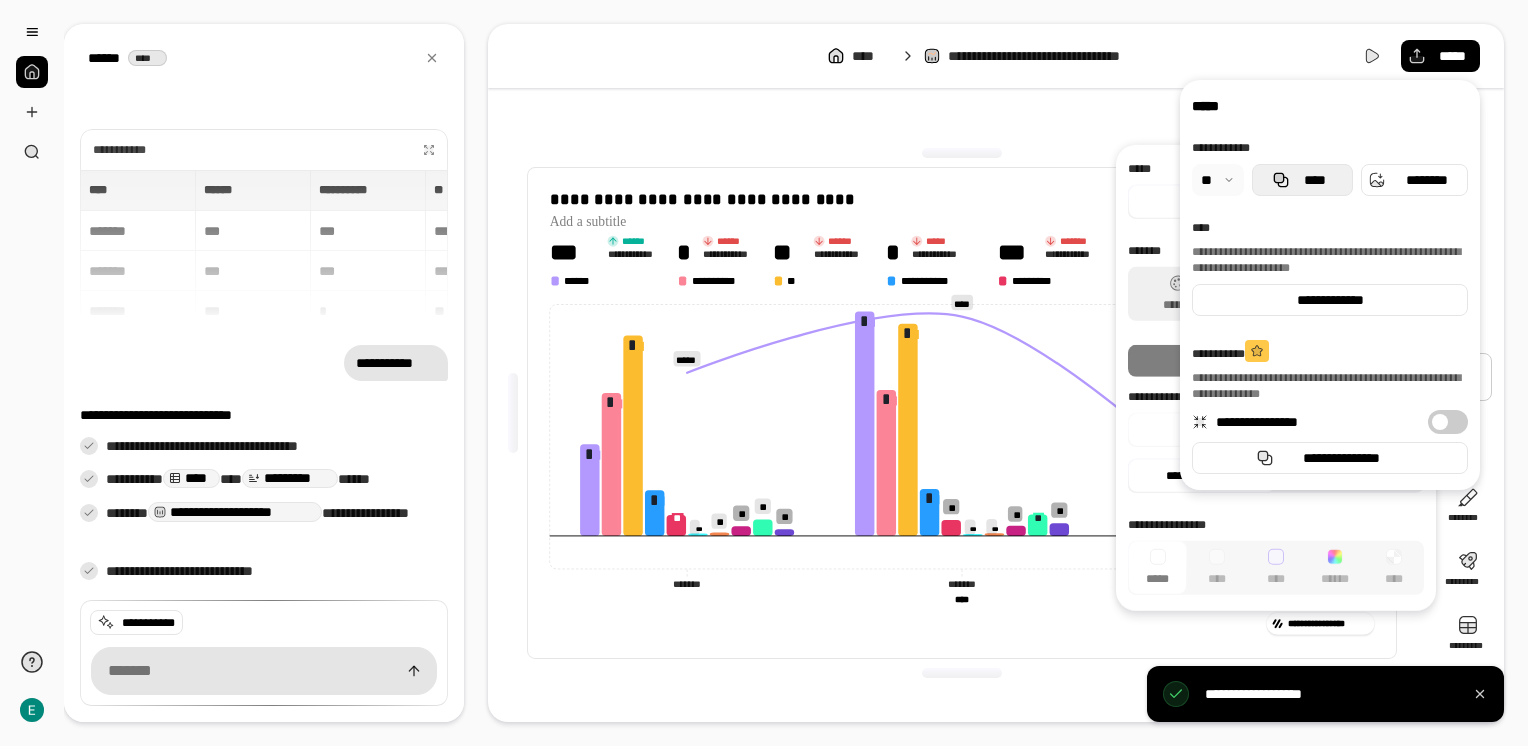 click on "****" at bounding box center (1314, 180) 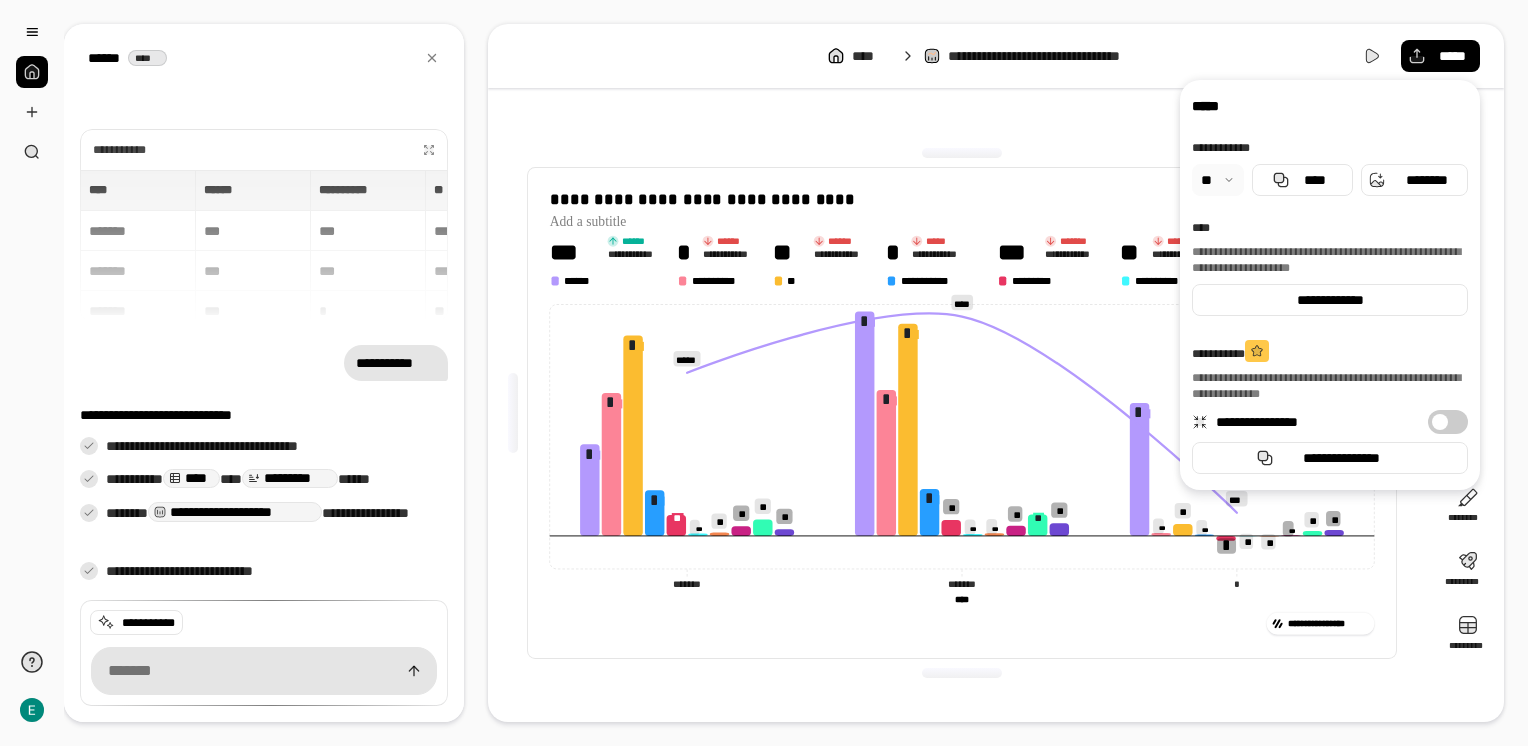 click on "**********" at bounding box center (962, 623) 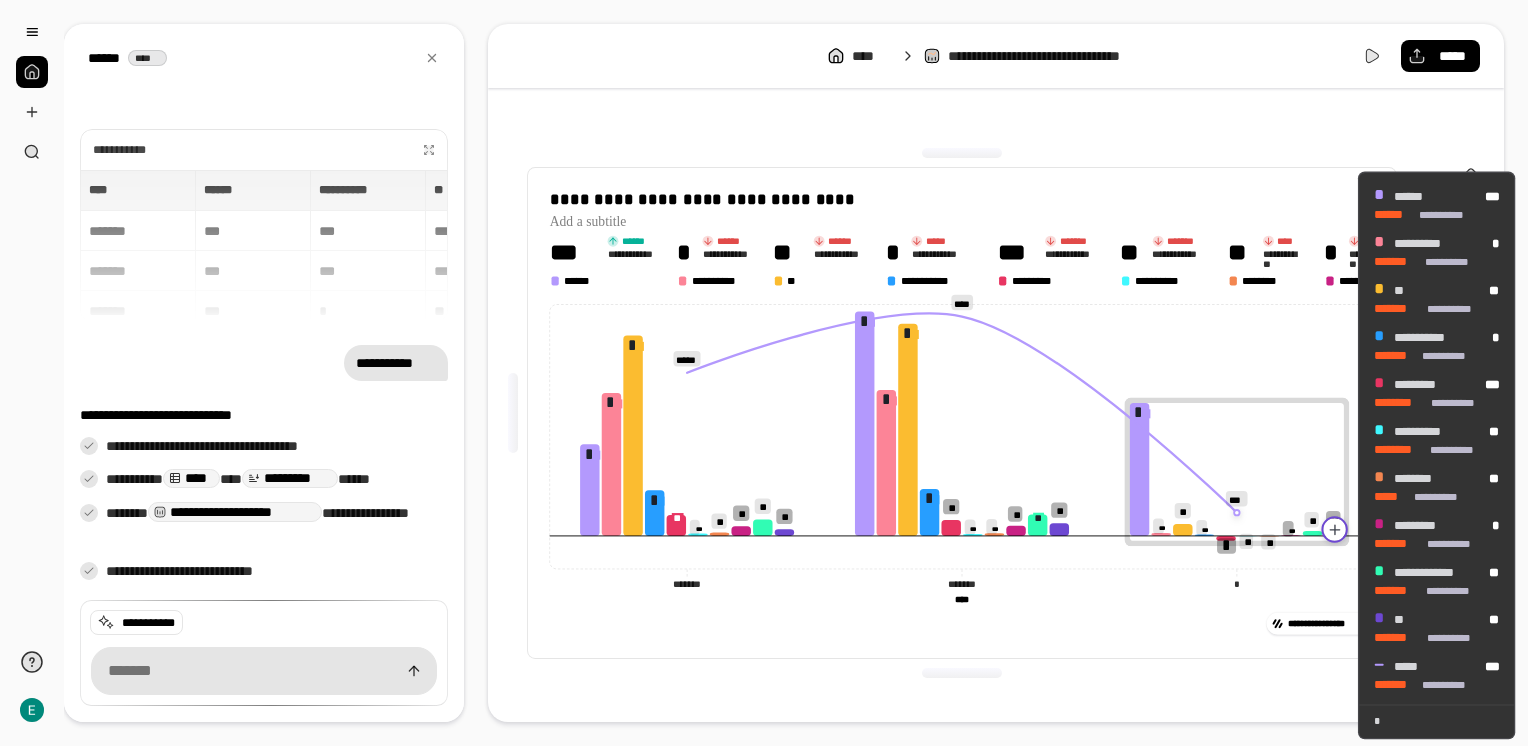click 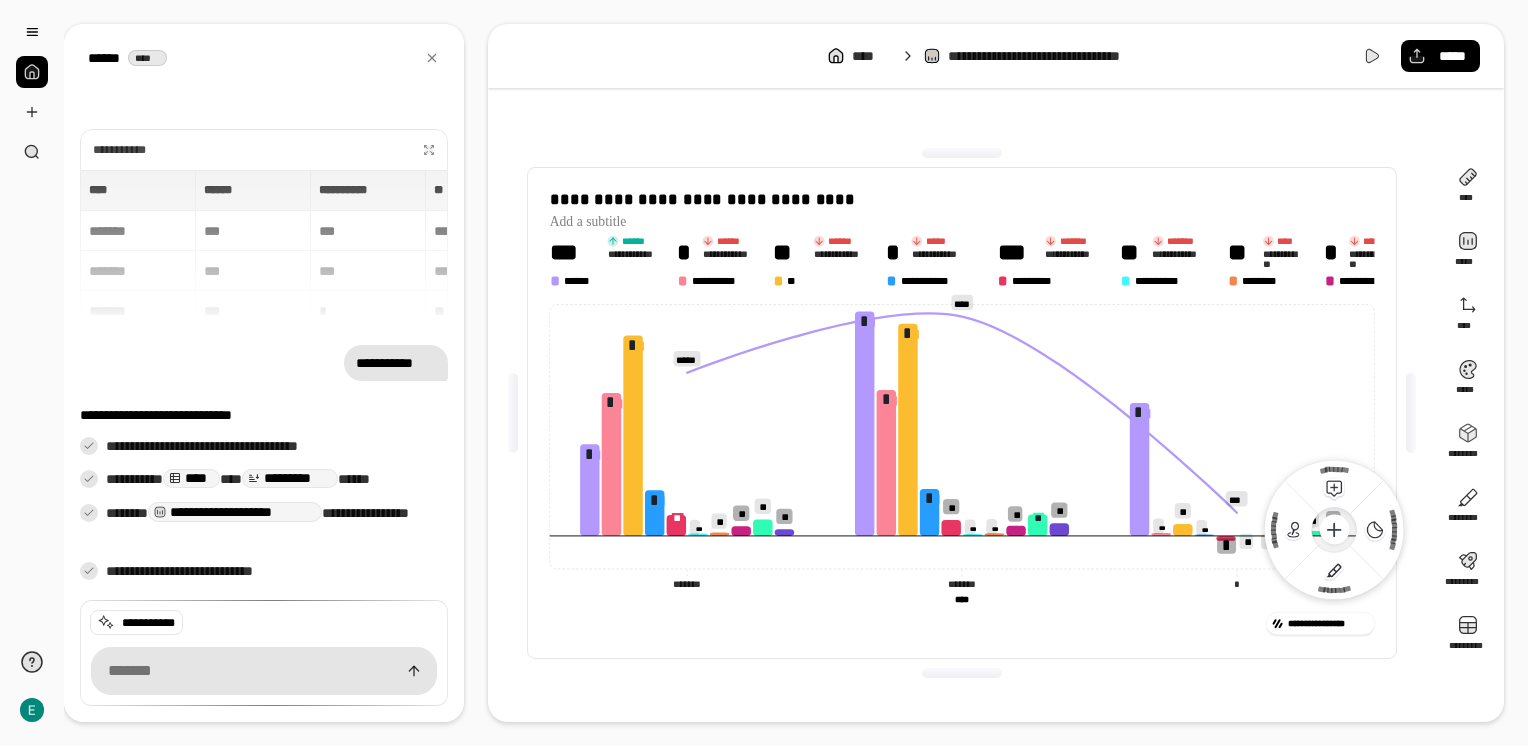 click 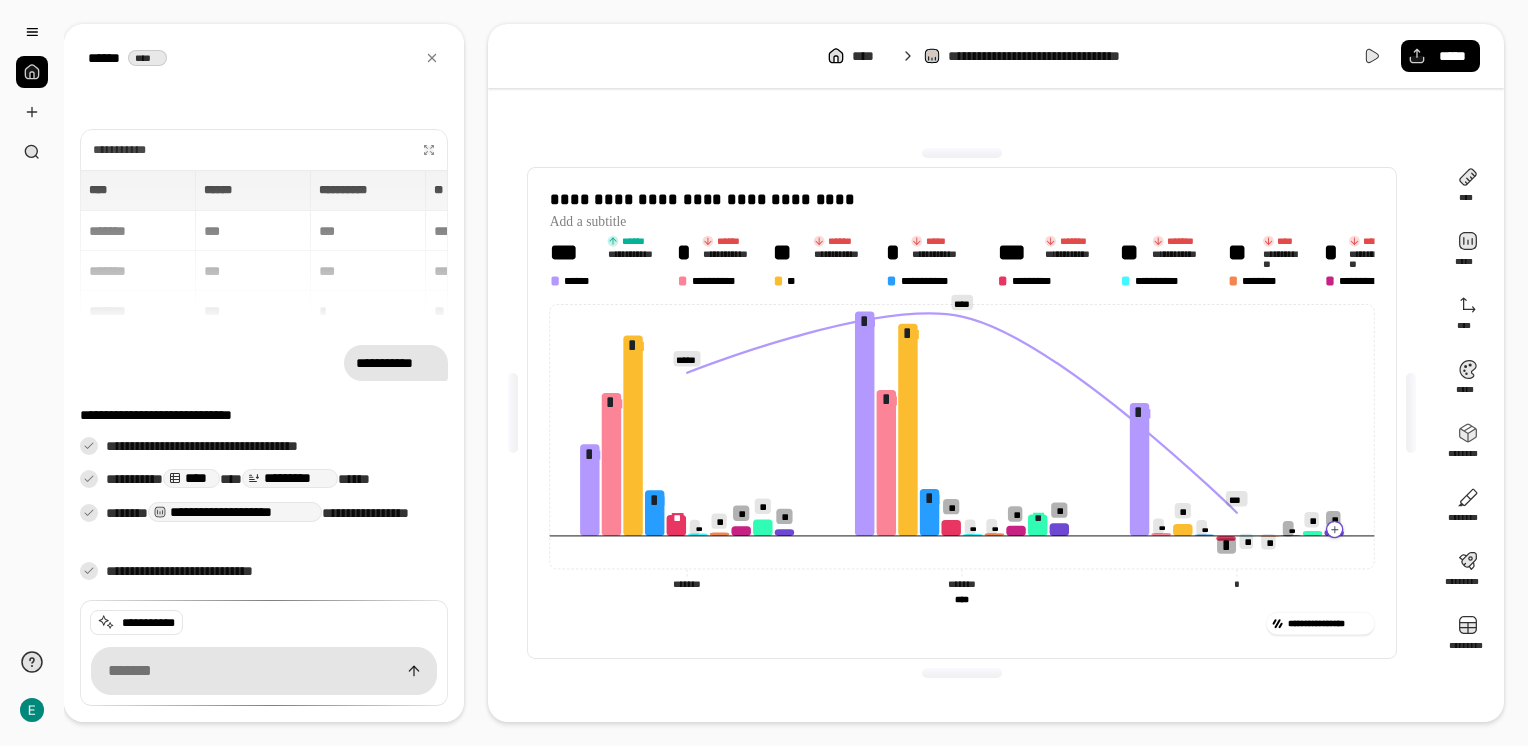 click 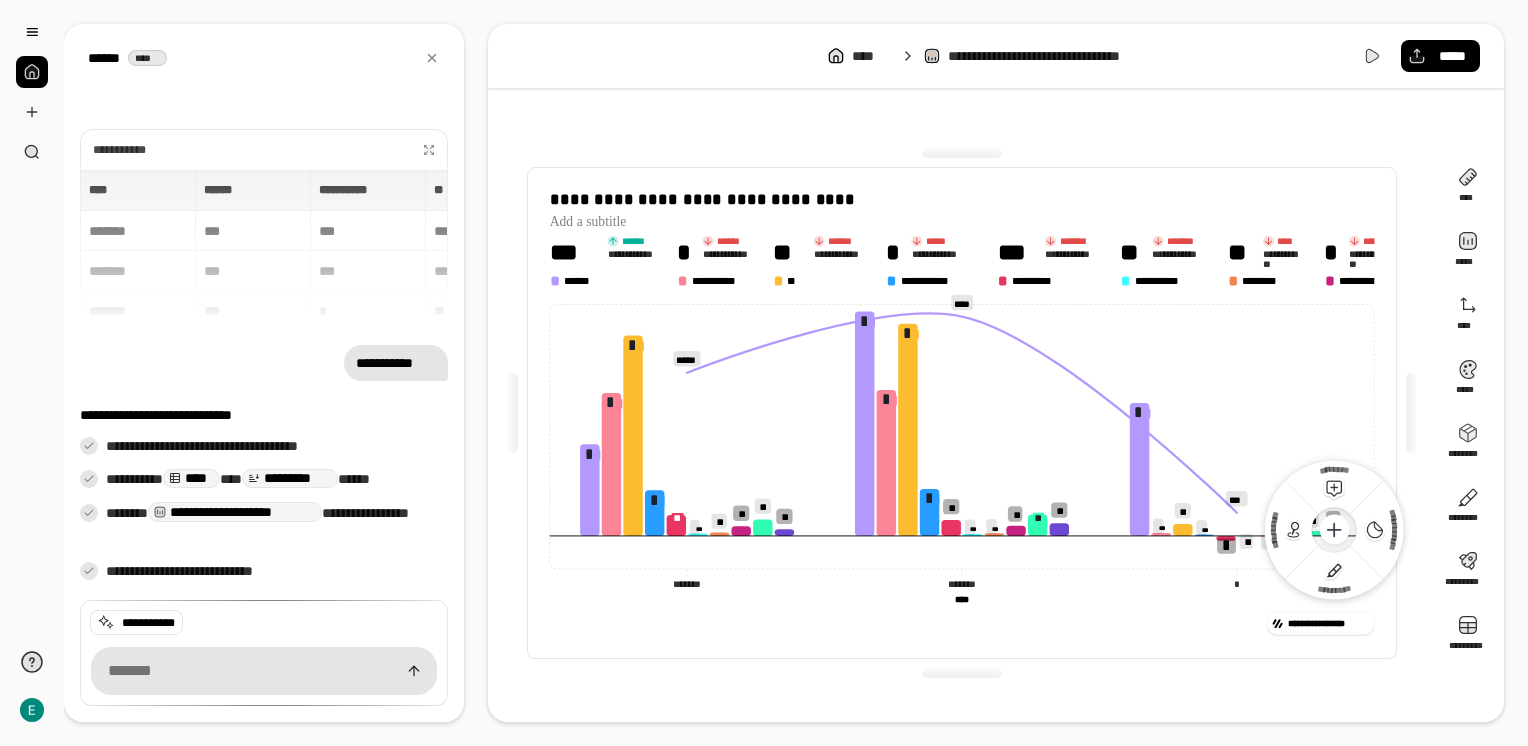 click at bounding box center (1334, 530) 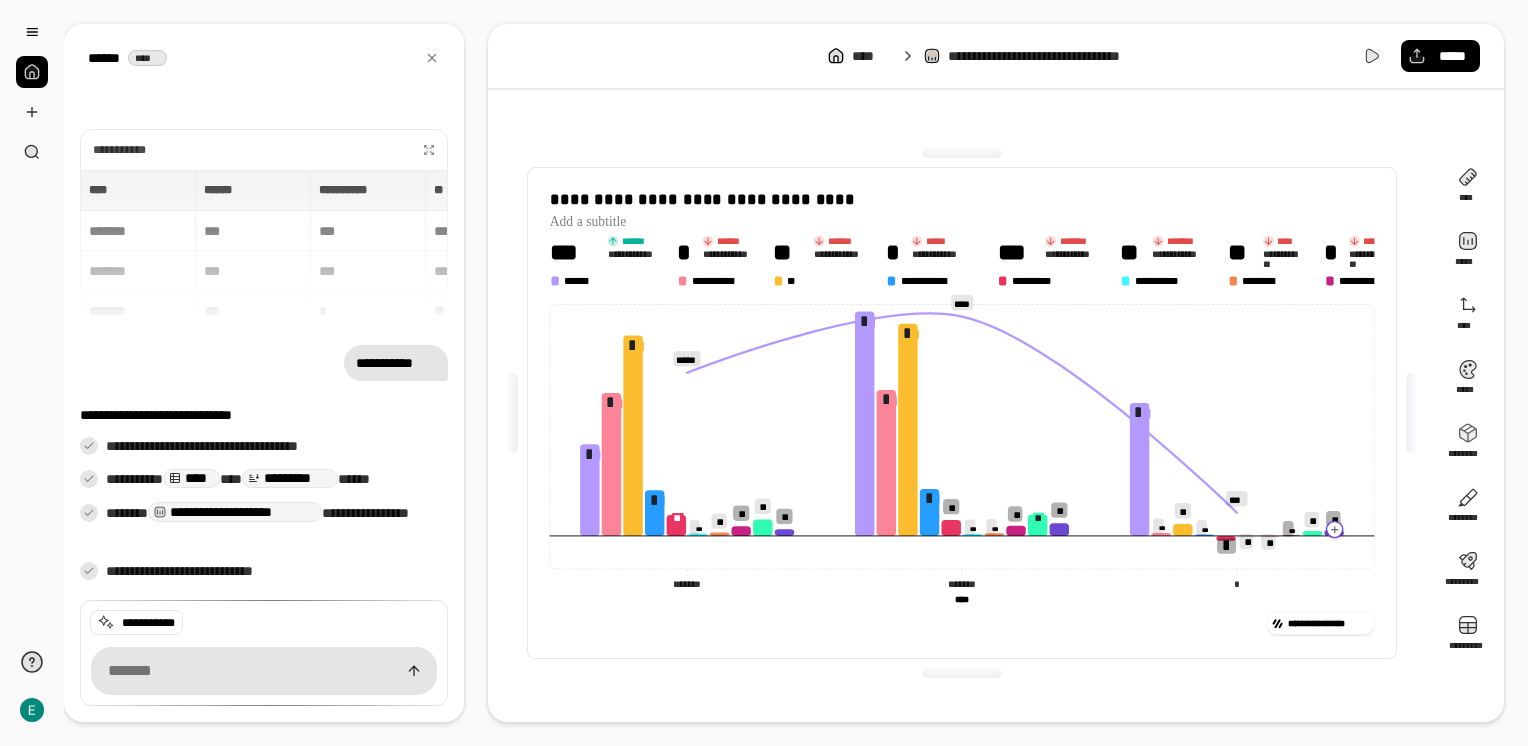 click on "**********" at bounding box center (962, 413) 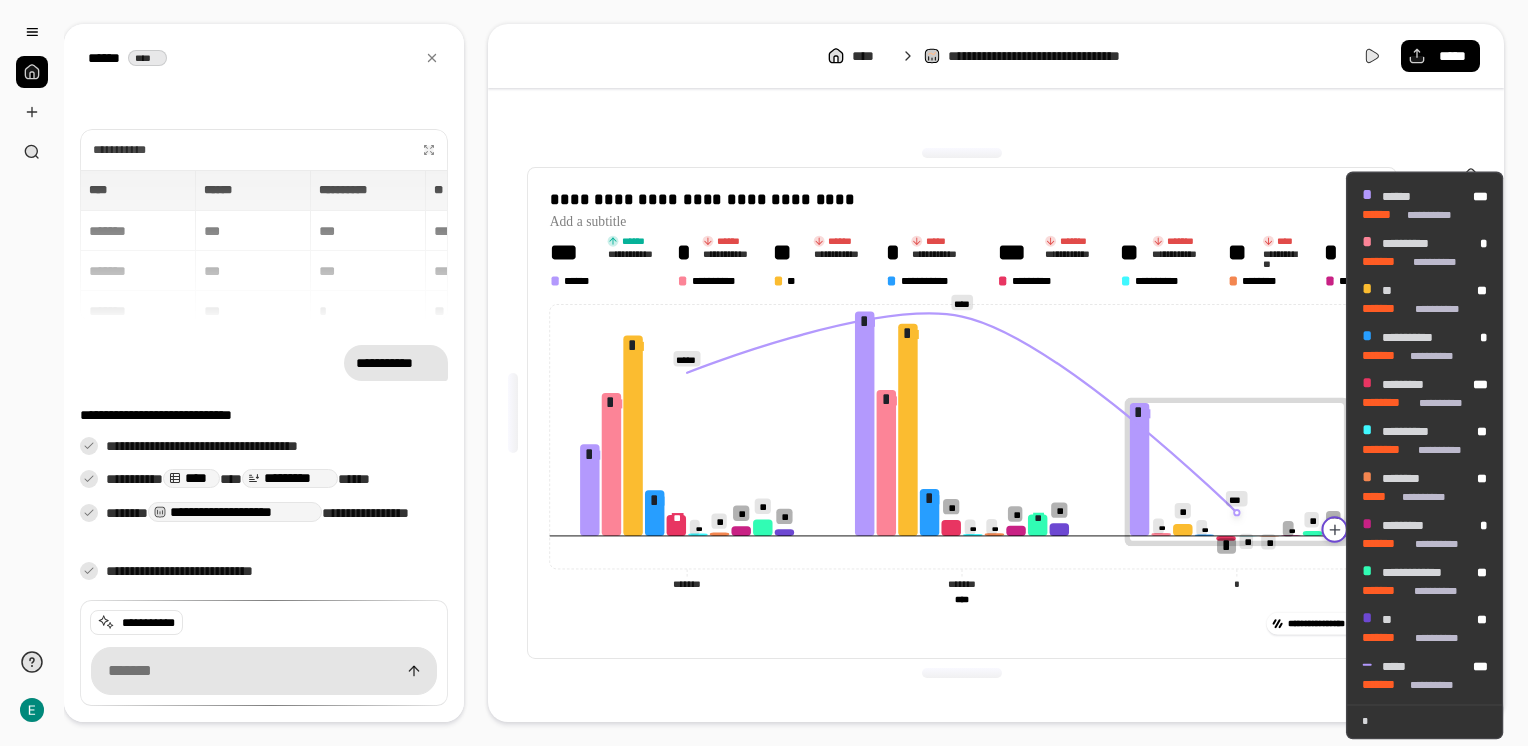 click 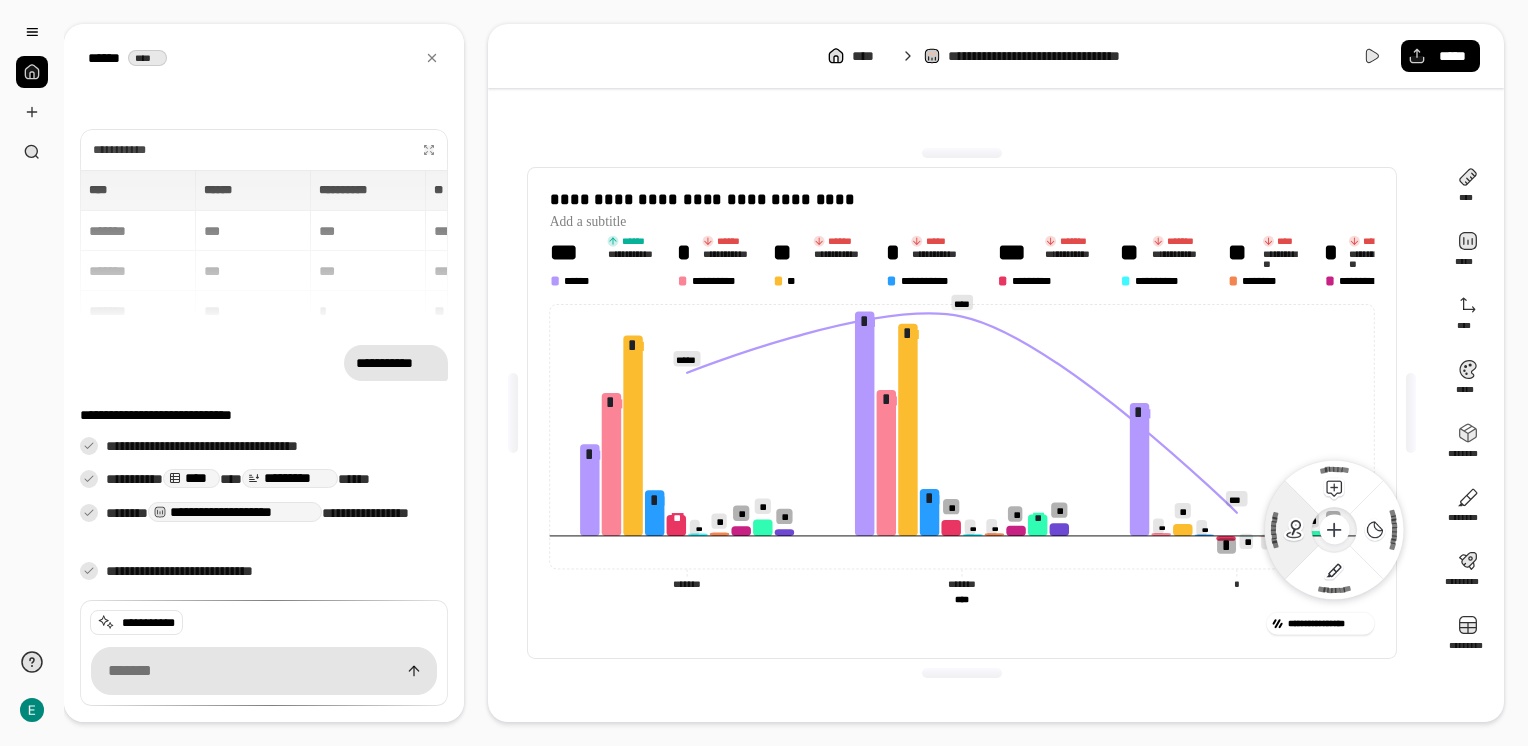 click 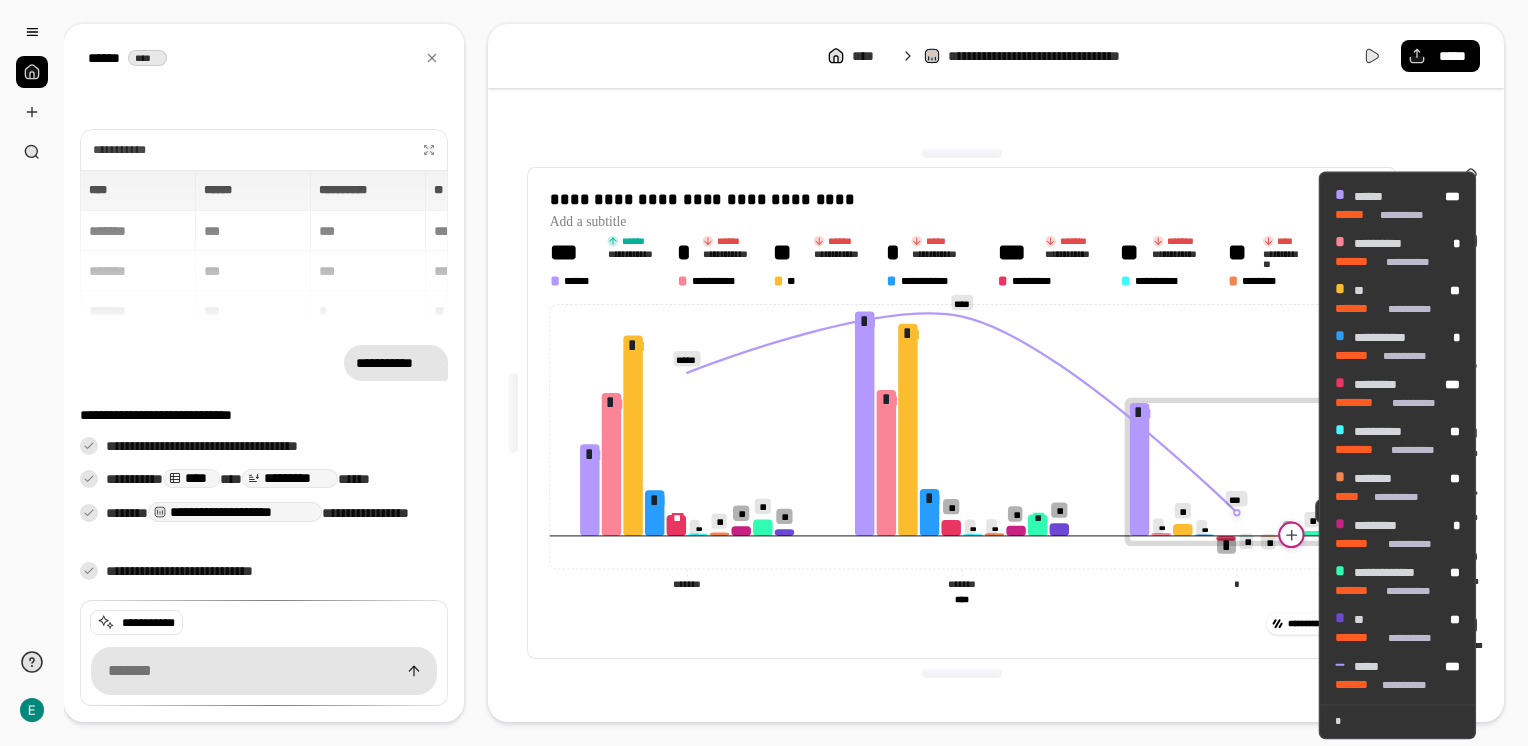 click 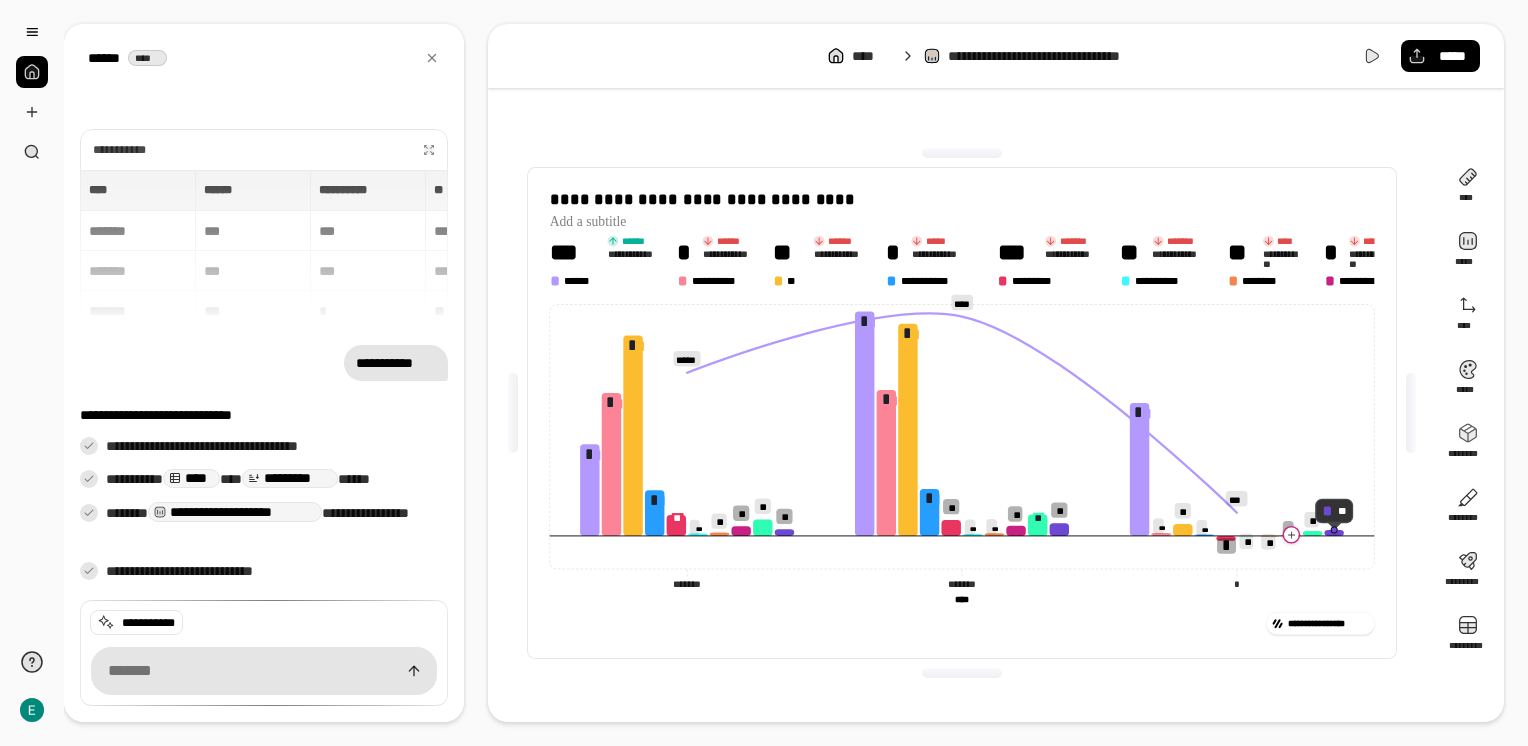 click on "**********" at bounding box center (962, 413) 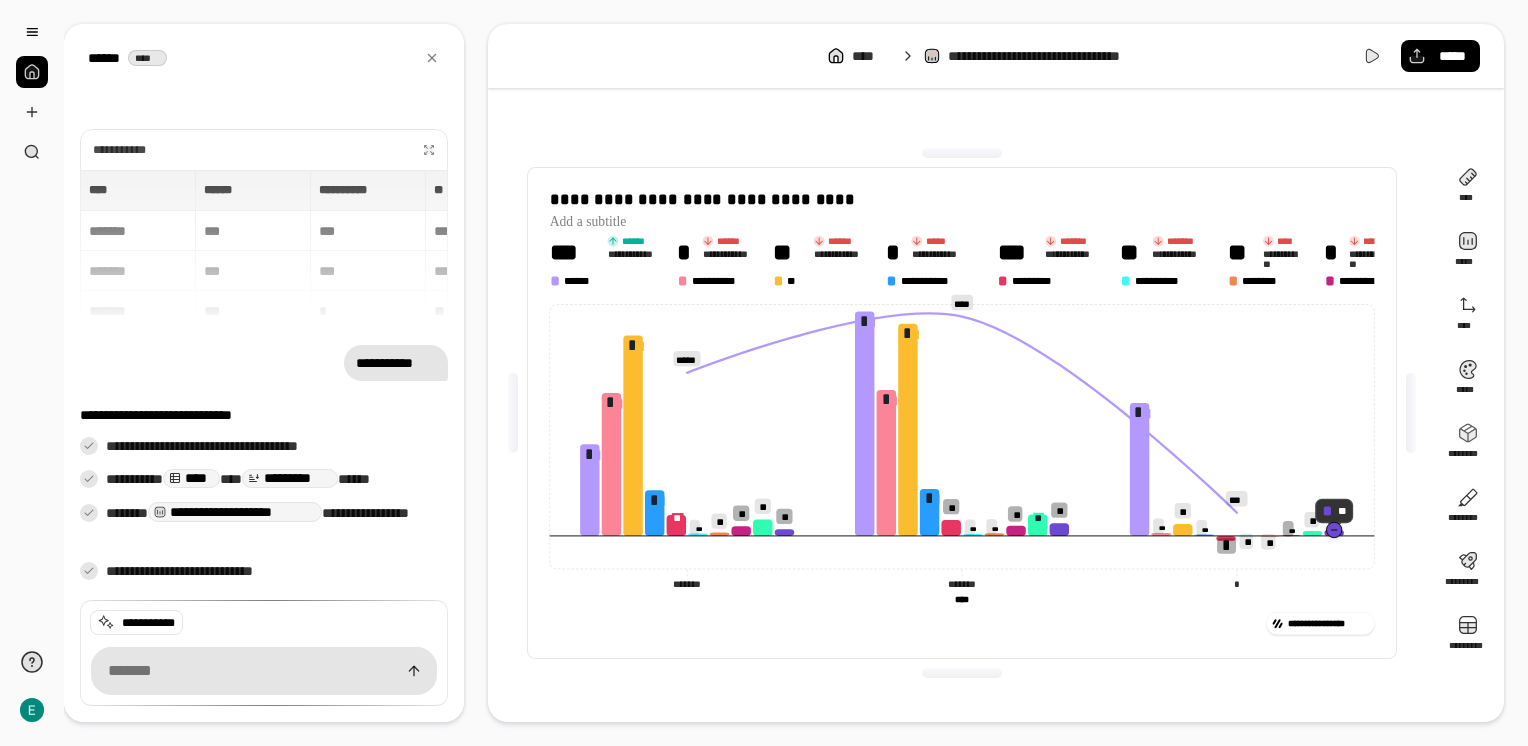 click 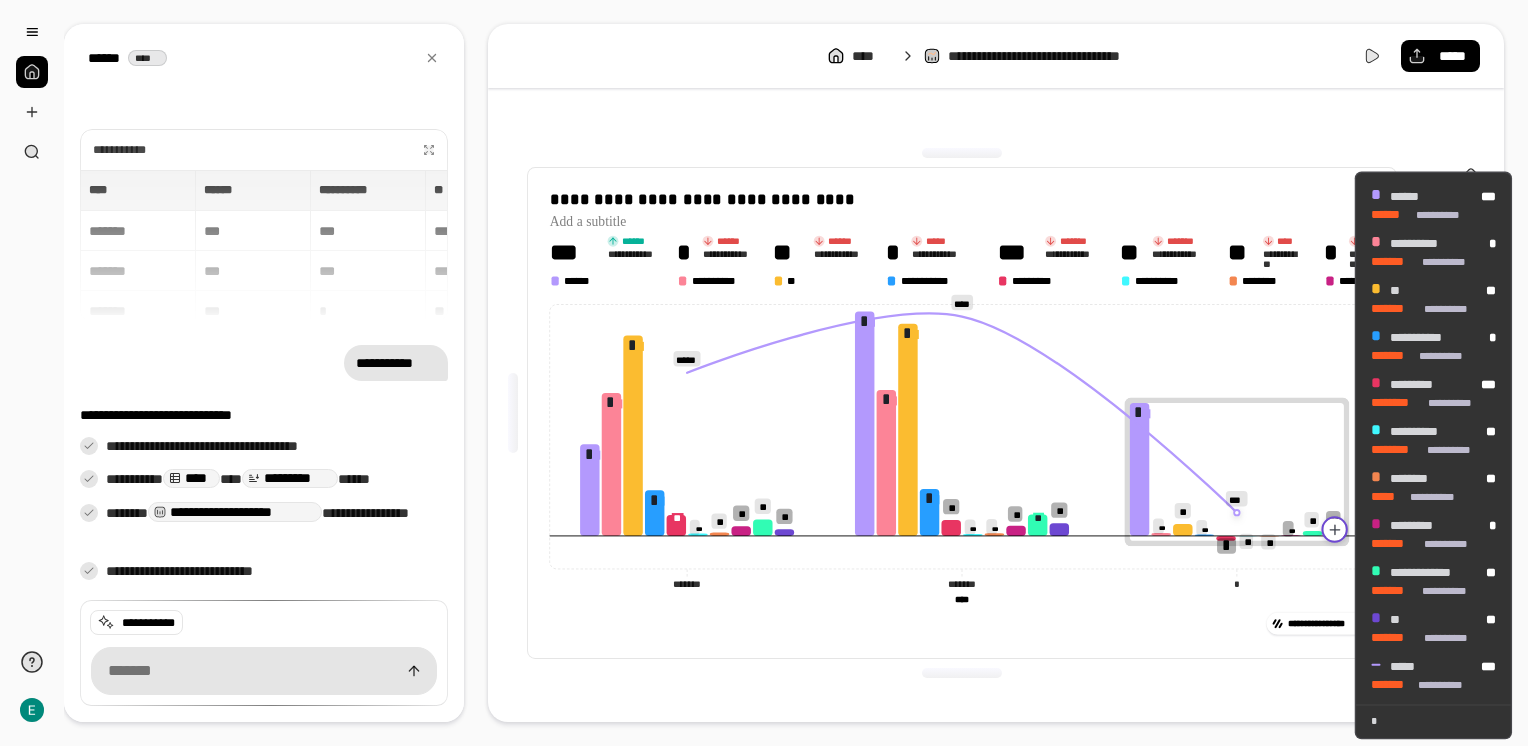 click 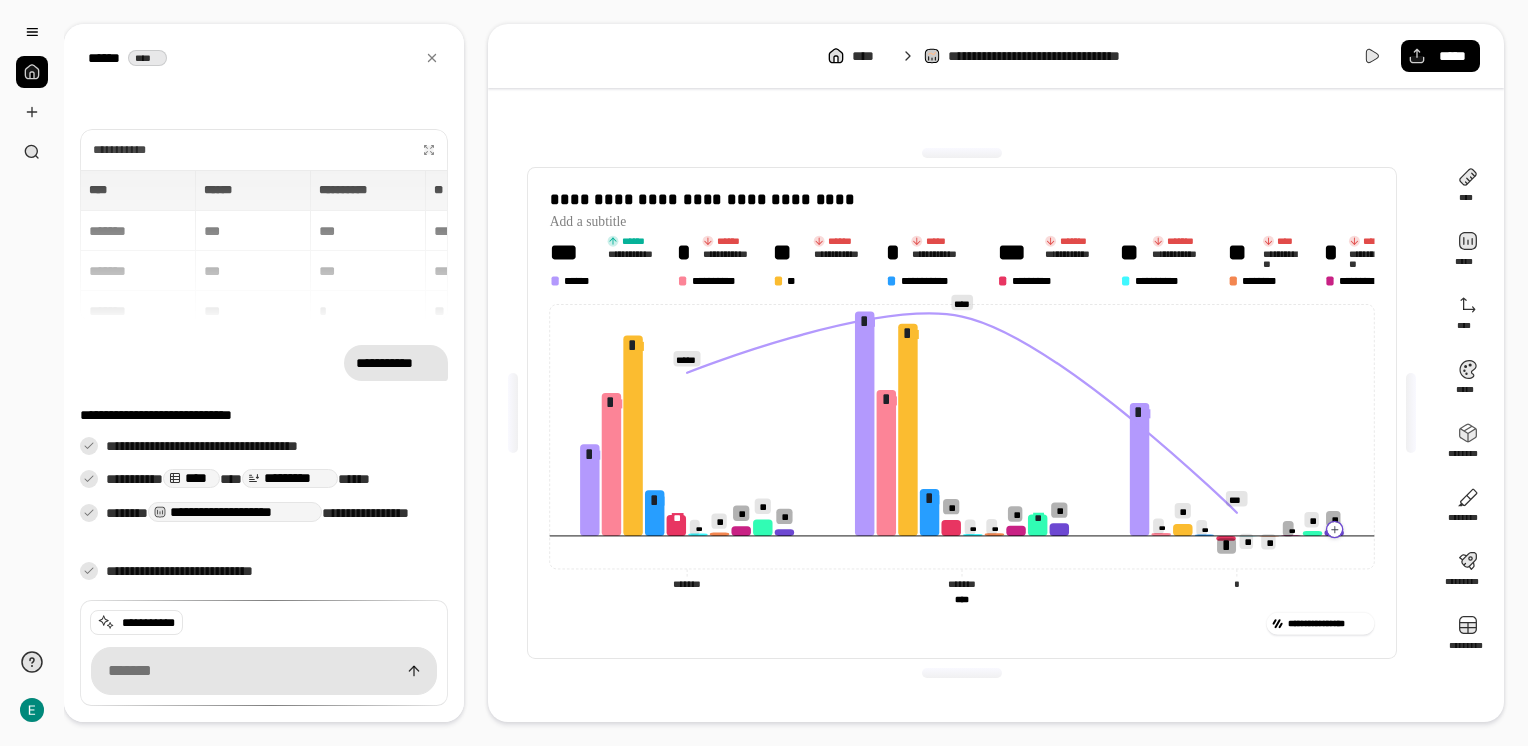 click on "**********" at bounding box center (962, 413) 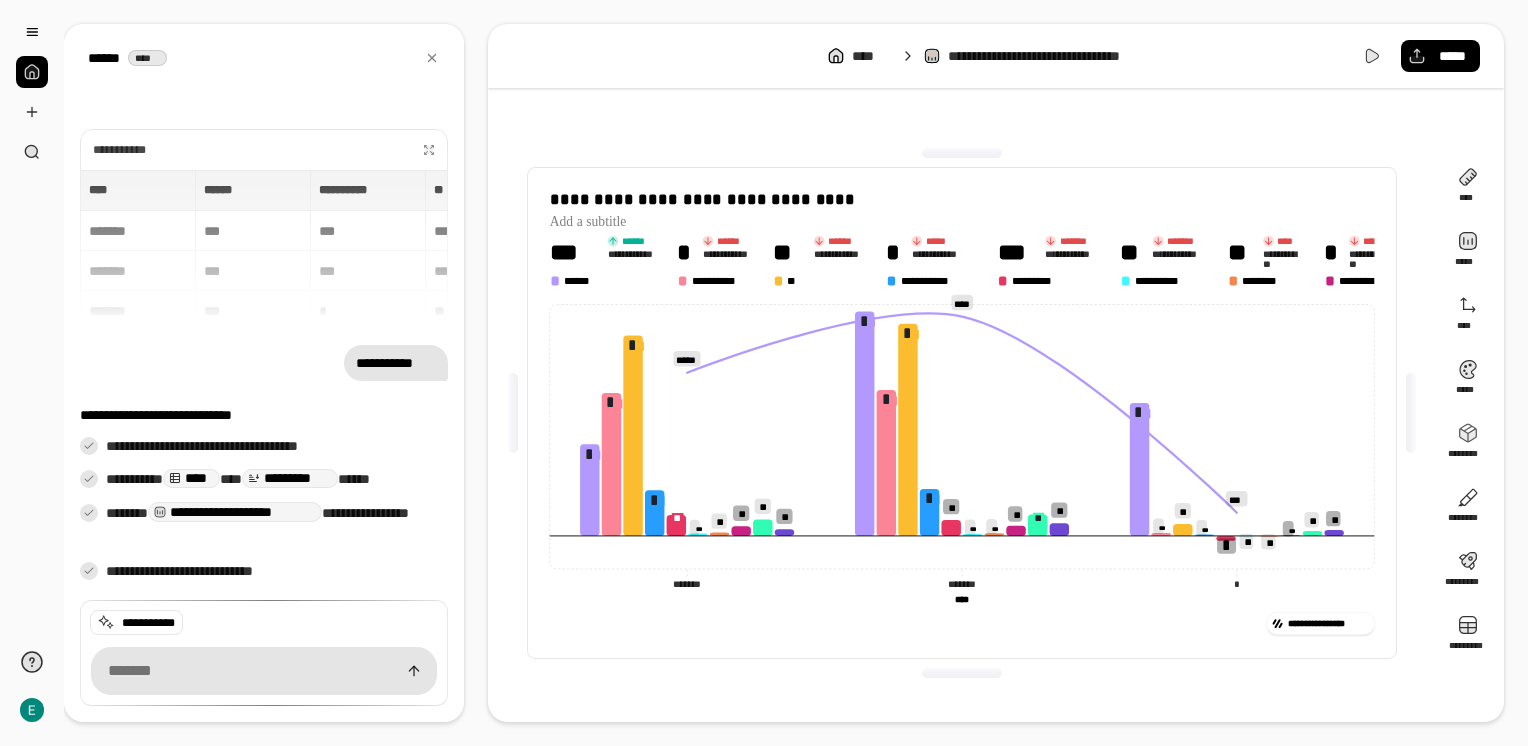 click on "**********" at bounding box center [962, 413] 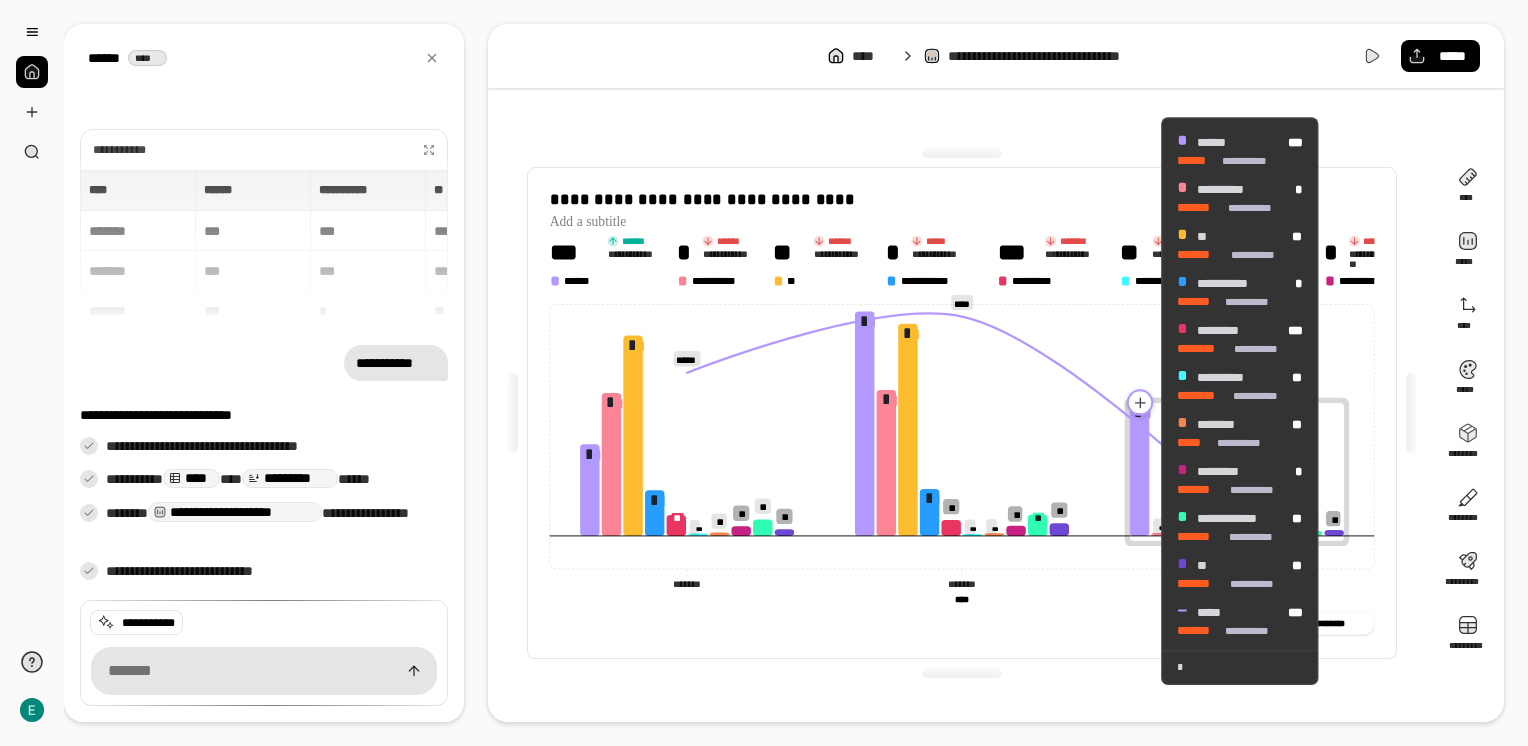 click 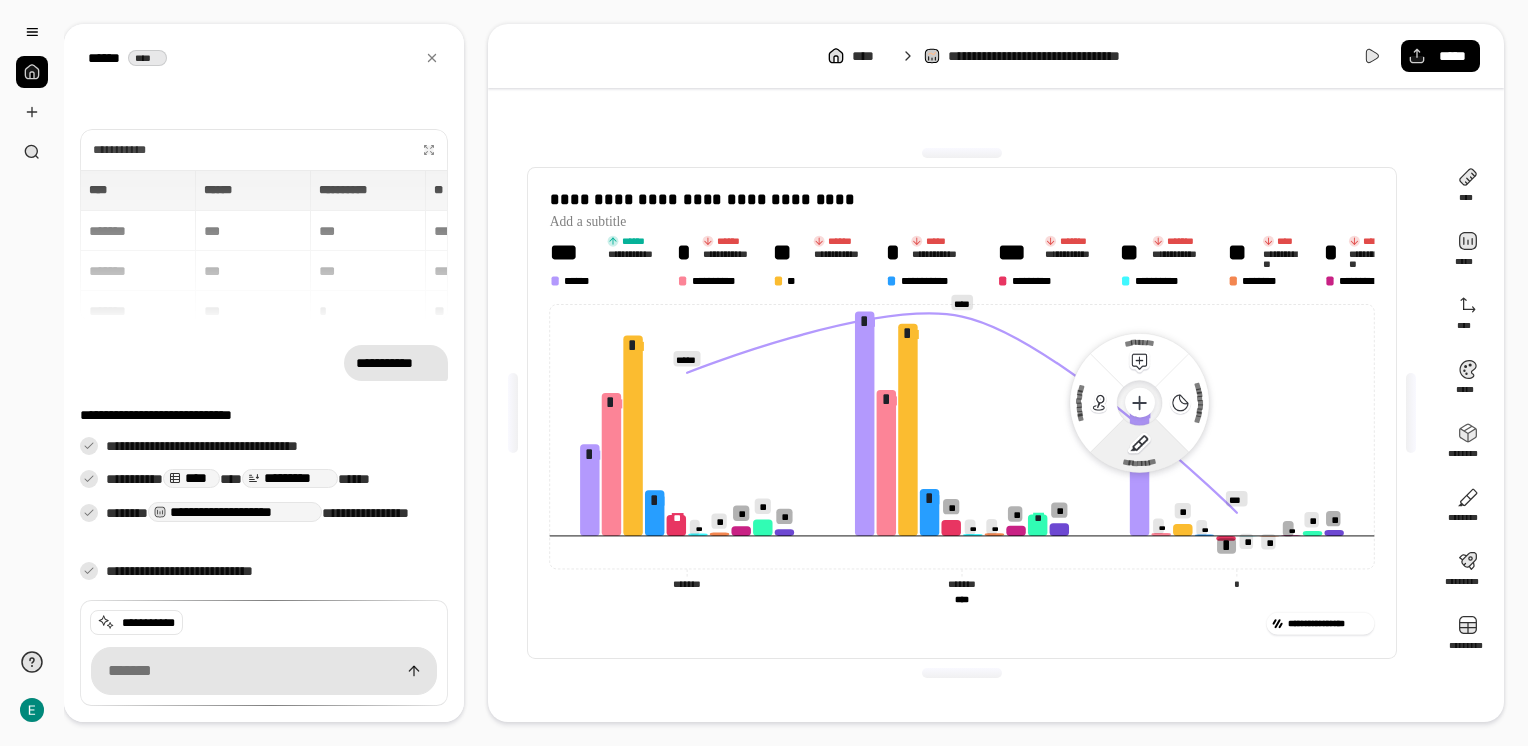 click on "*********" 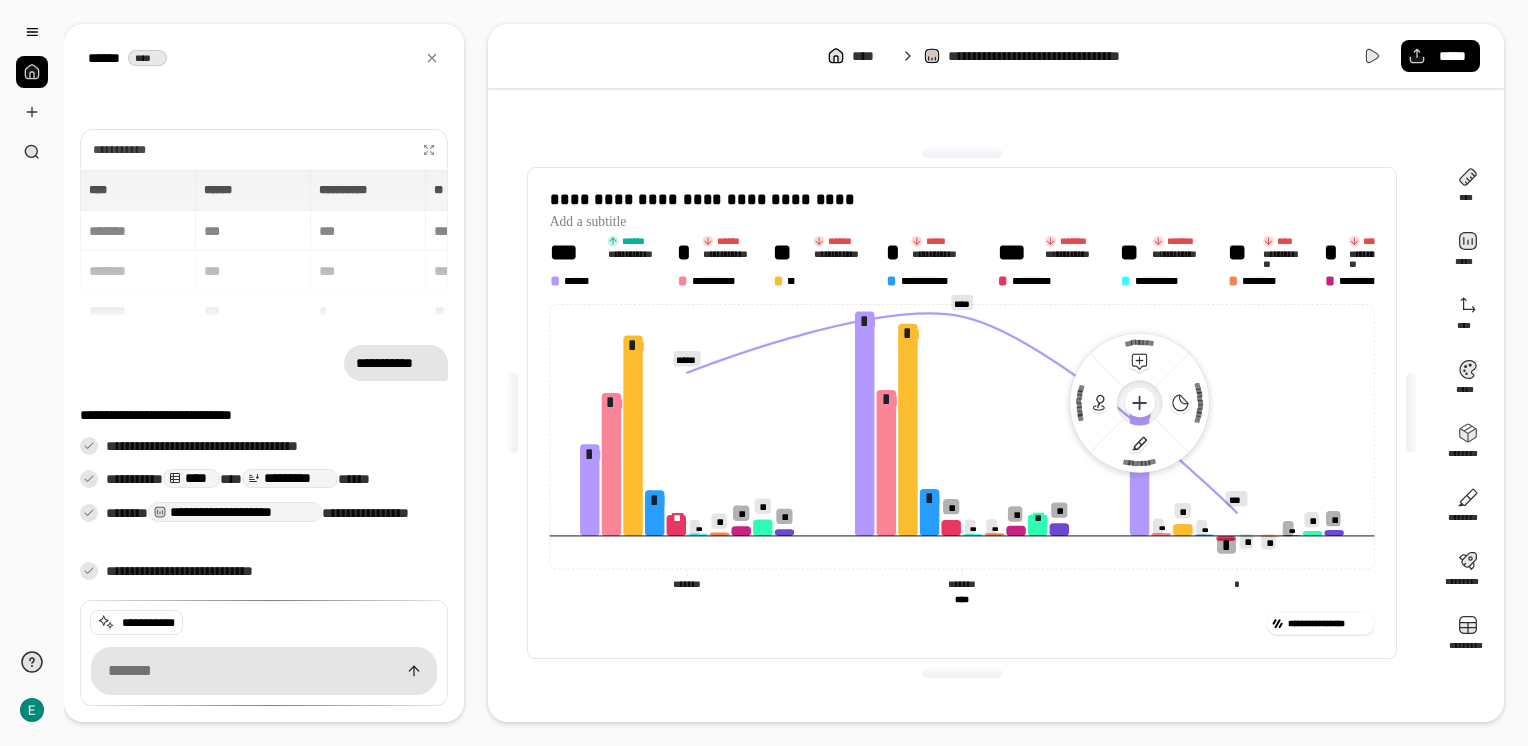 click 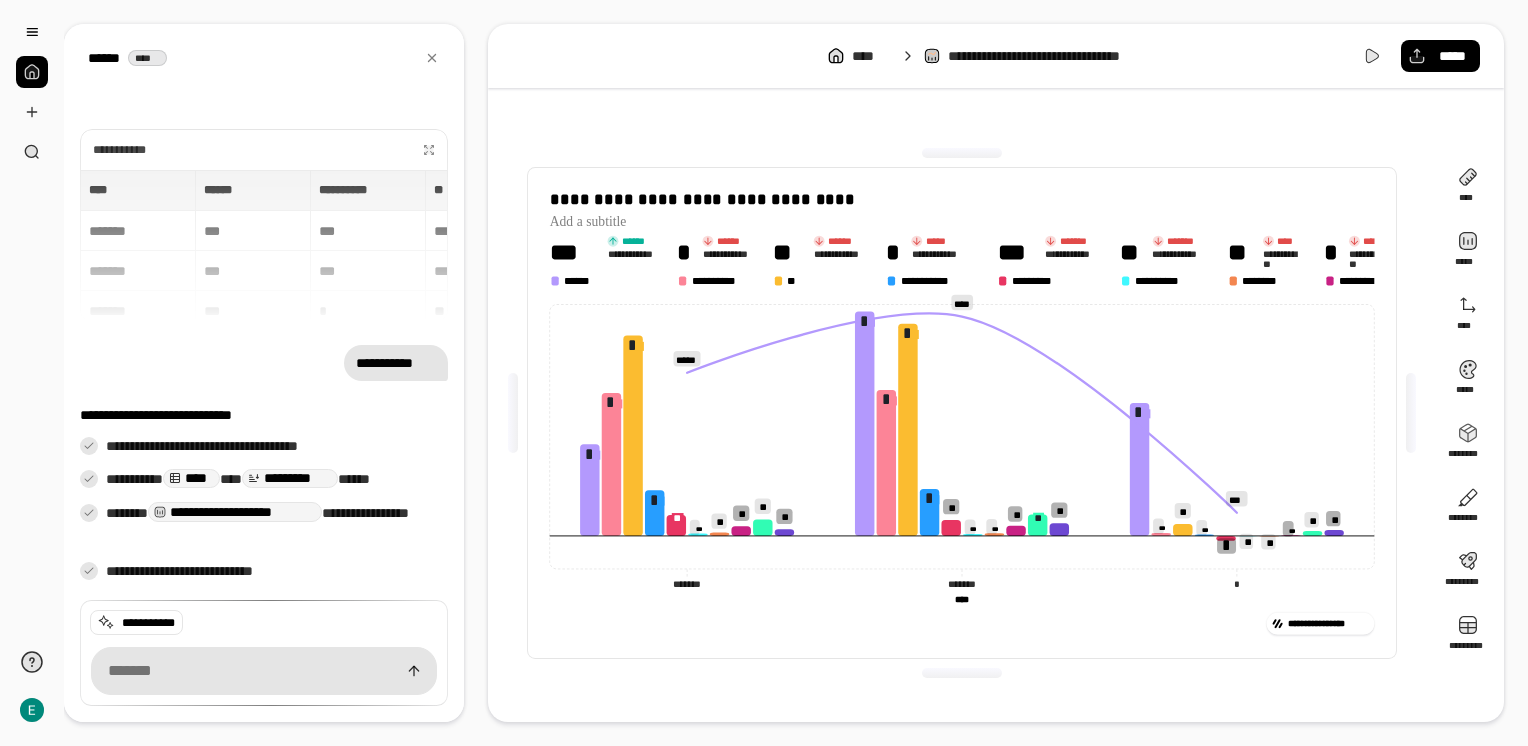 click on "**********" at bounding box center (962, 413) 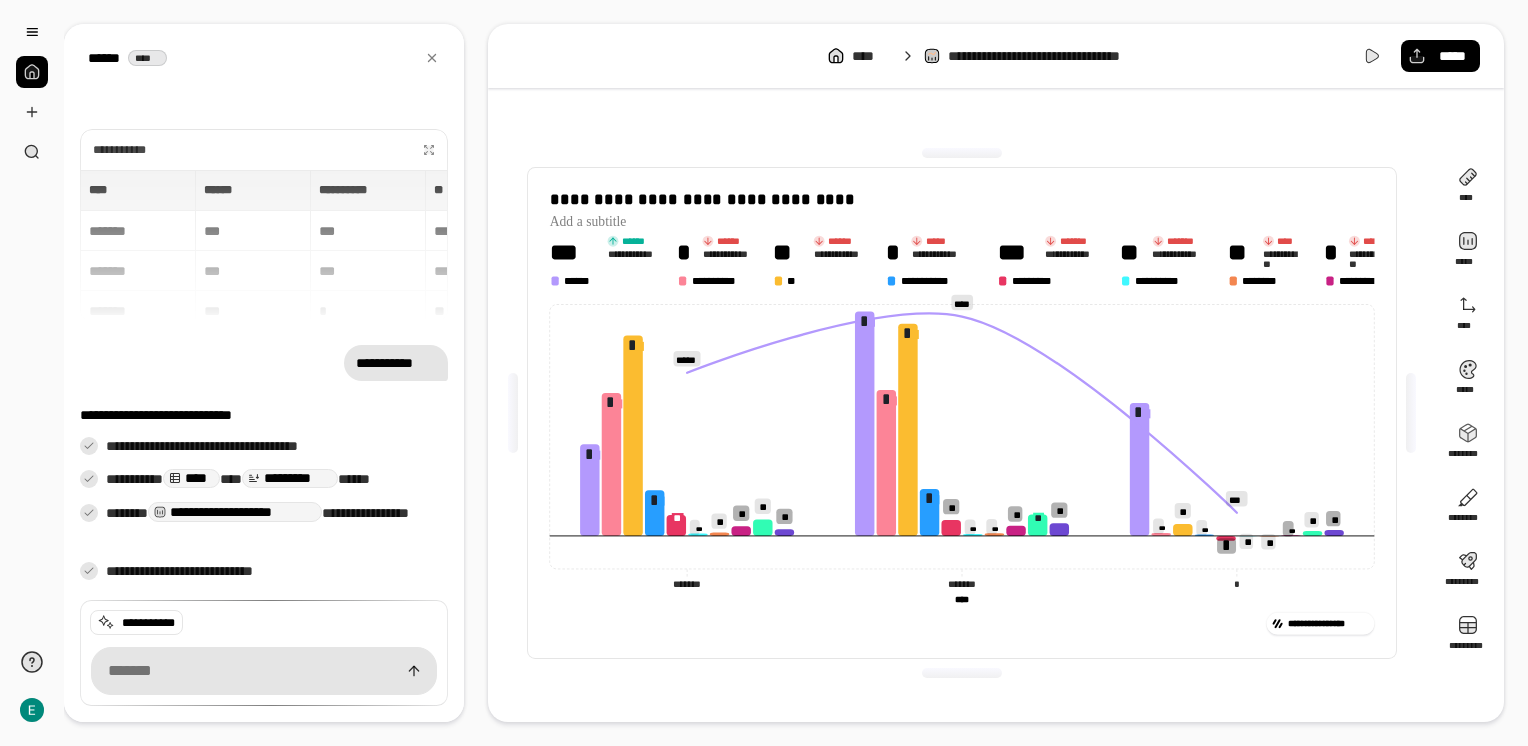click on "* *" 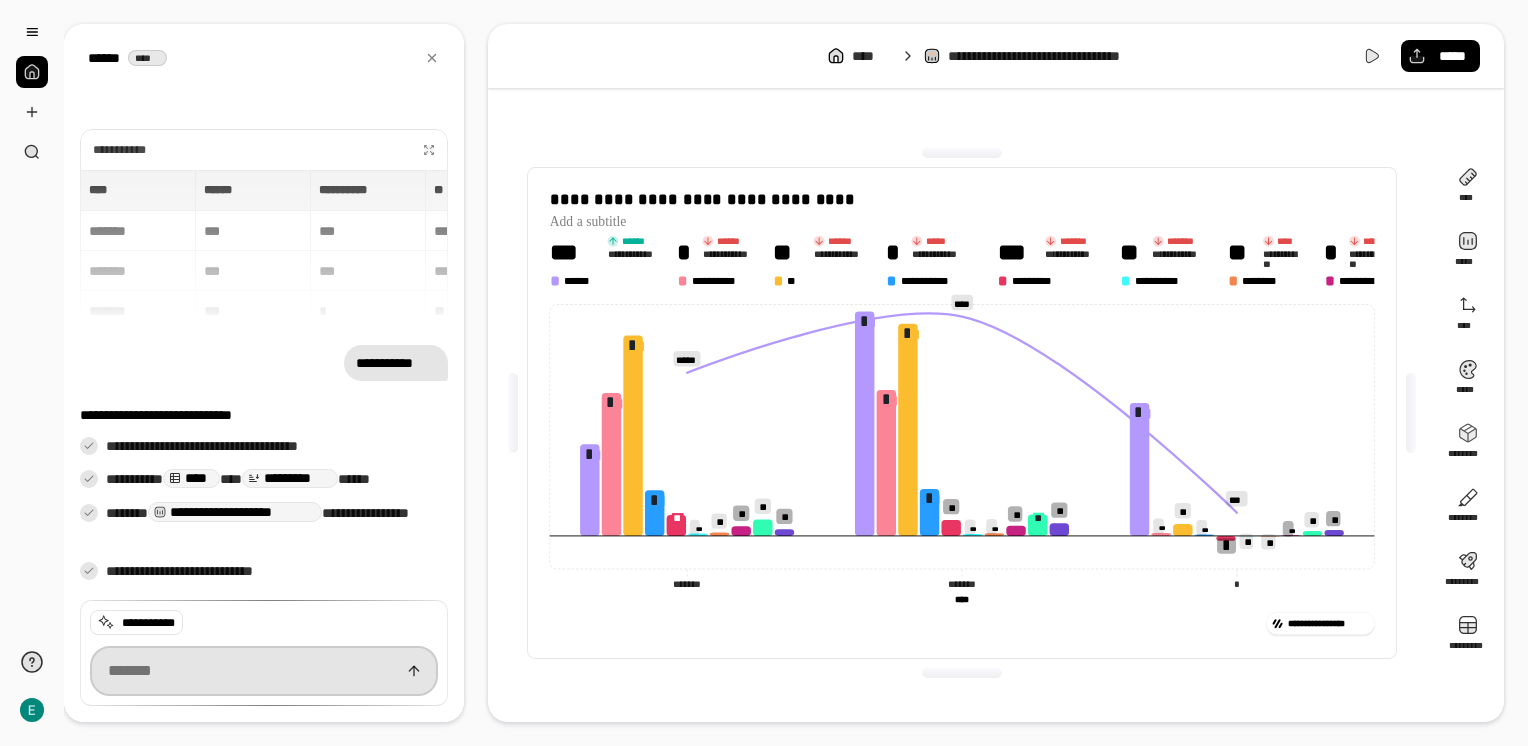 click at bounding box center (264, 671) 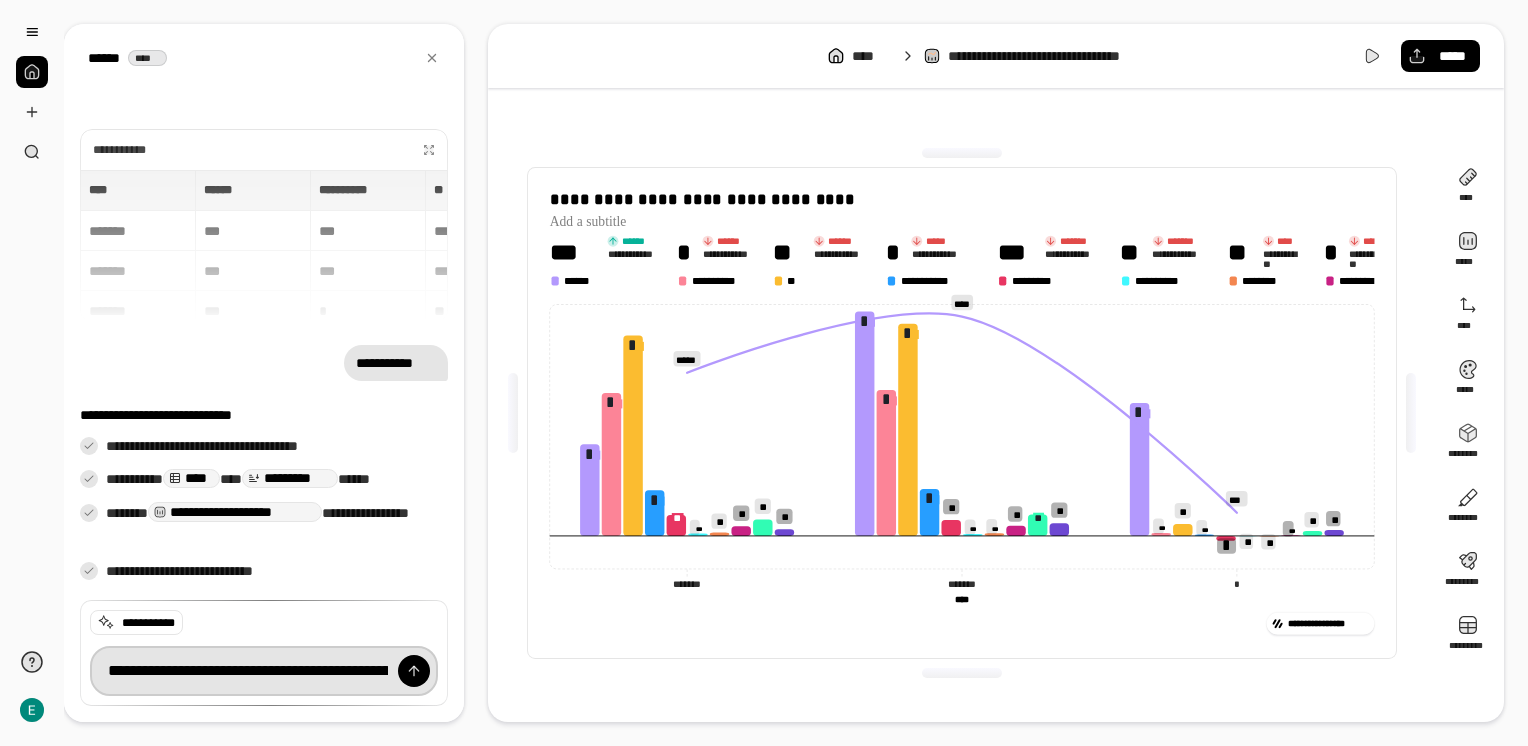 scroll, scrollTop: 0, scrollLeft: 2292, axis: horizontal 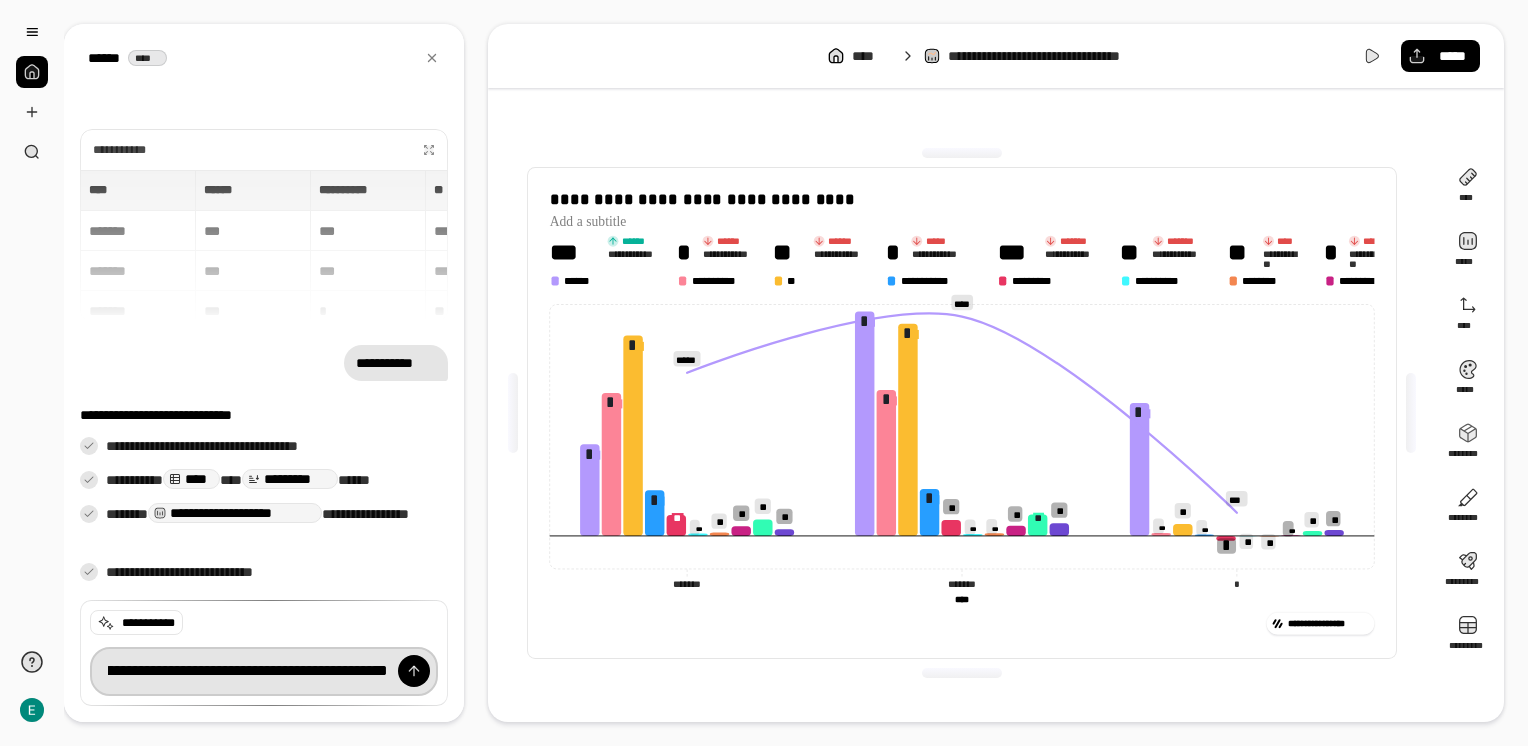 type on "**********" 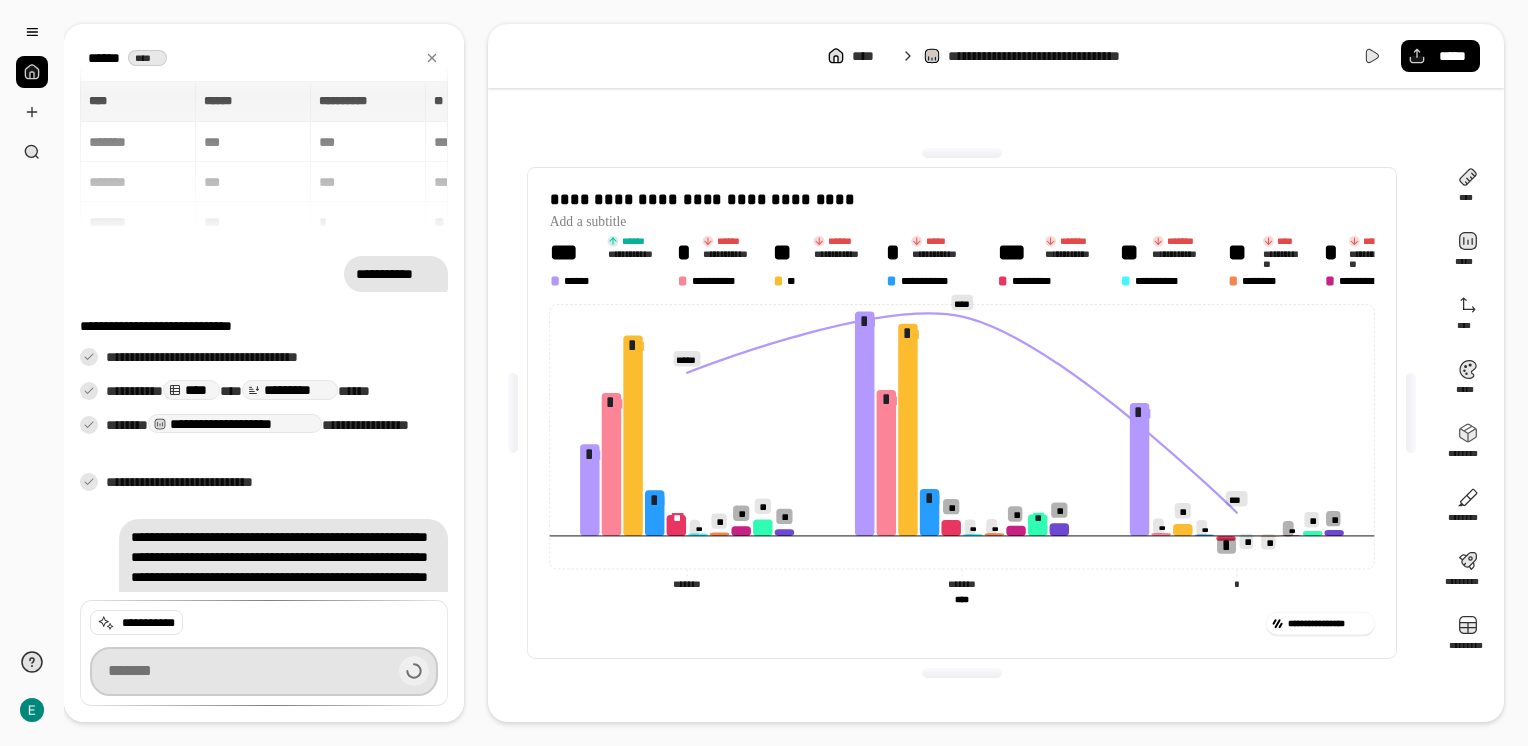 scroll, scrollTop: 0, scrollLeft: 0, axis: both 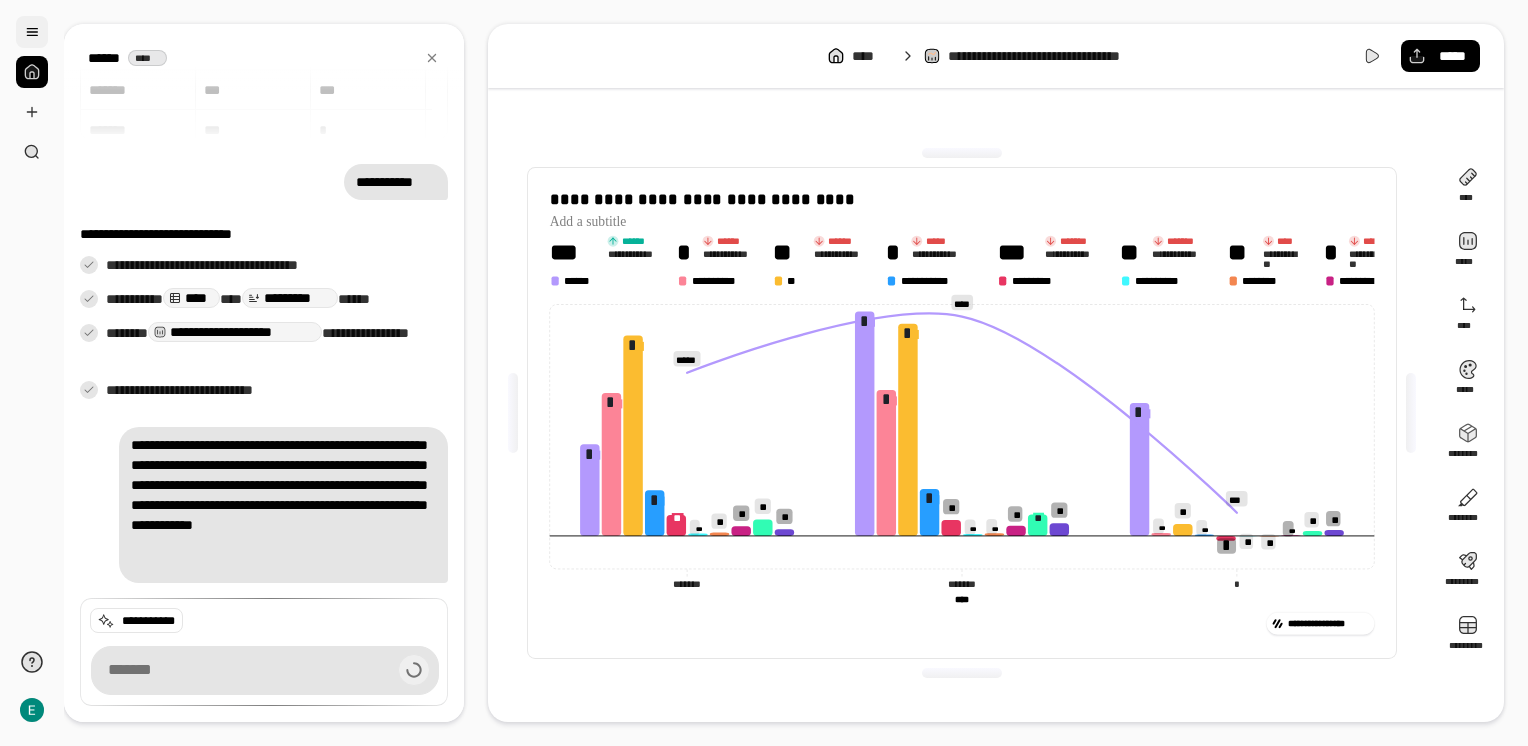 click at bounding box center (32, 32) 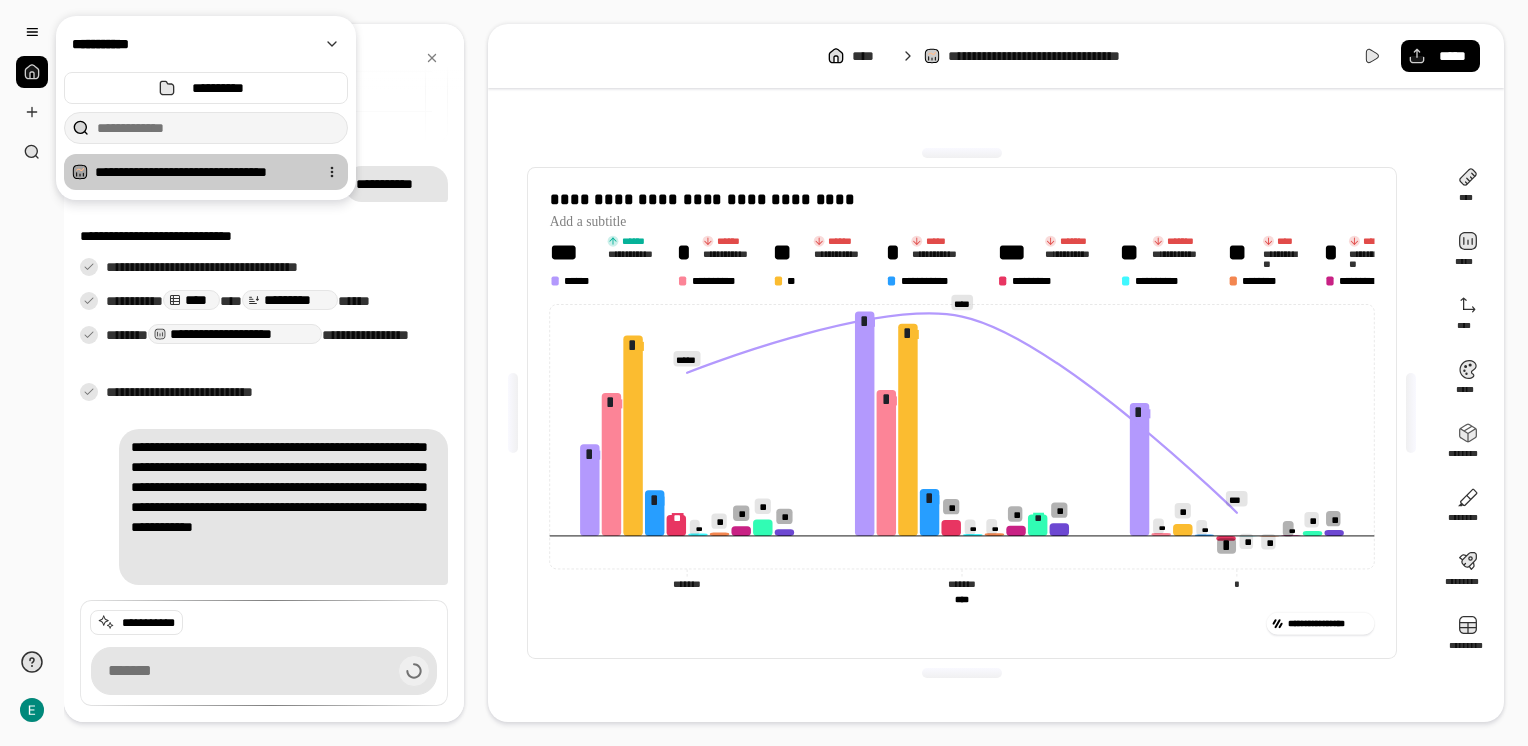 click on "**********" at bounding box center [202, 172] 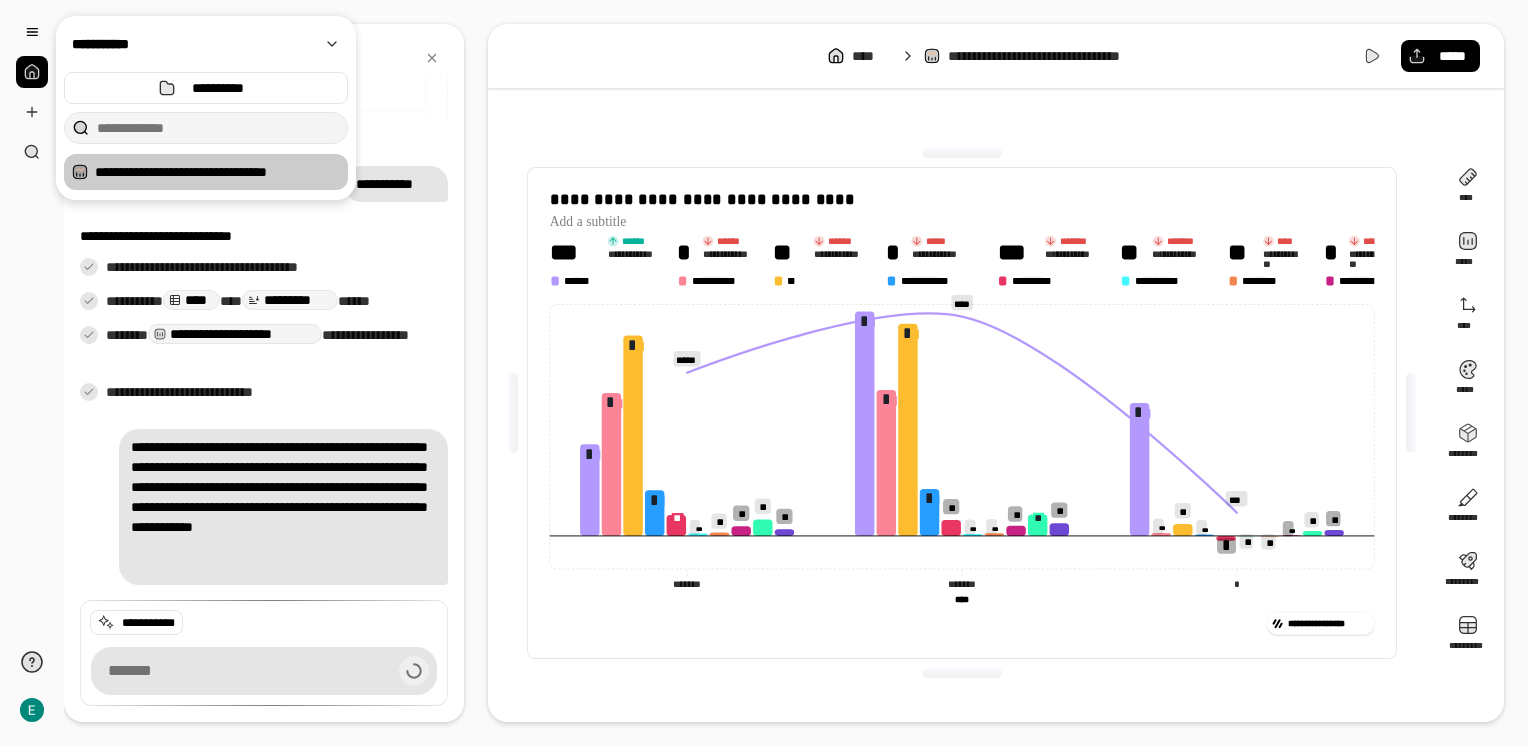 click at bounding box center [218, 128] 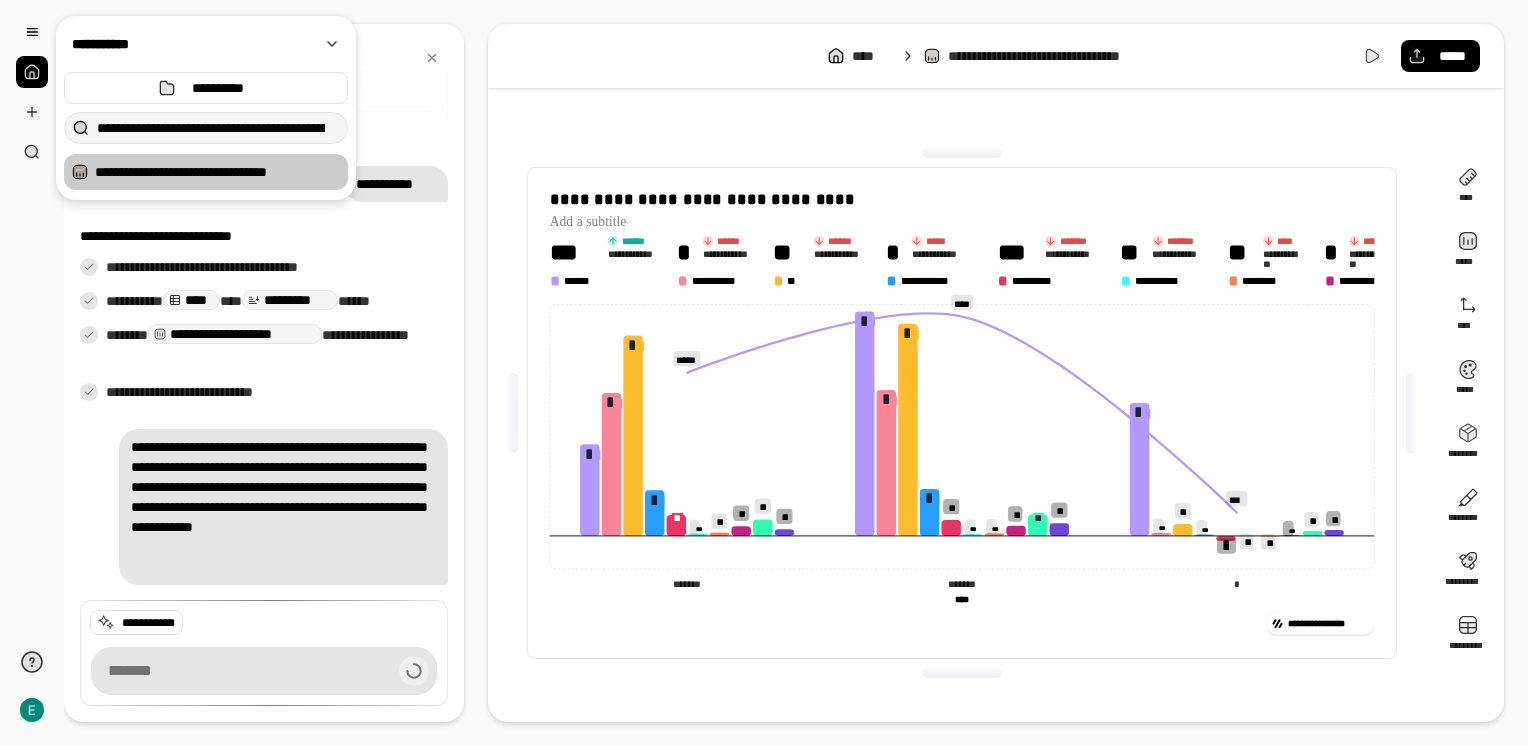 scroll, scrollTop: 0, scrollLeft: 2023, axis: horizontal 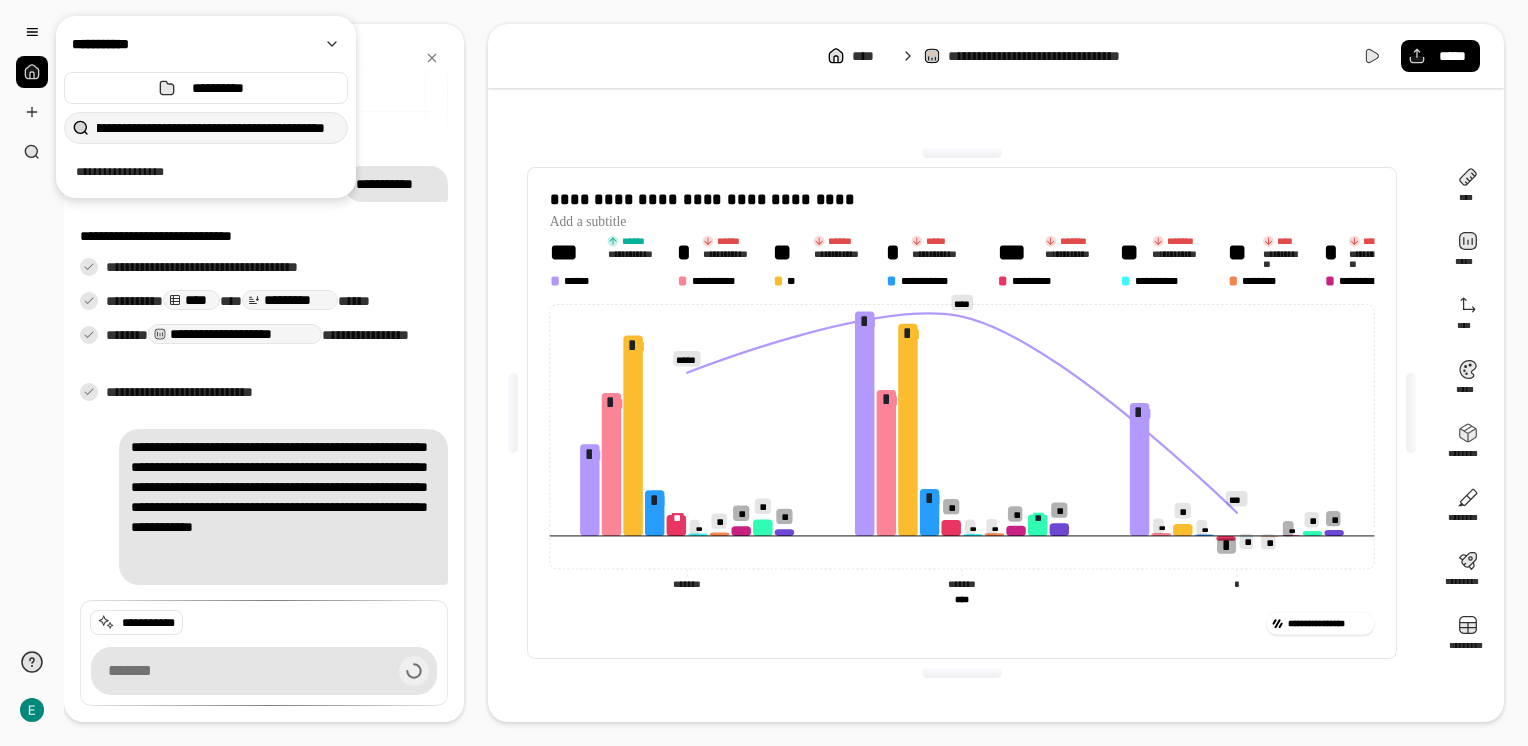 type on "**********" 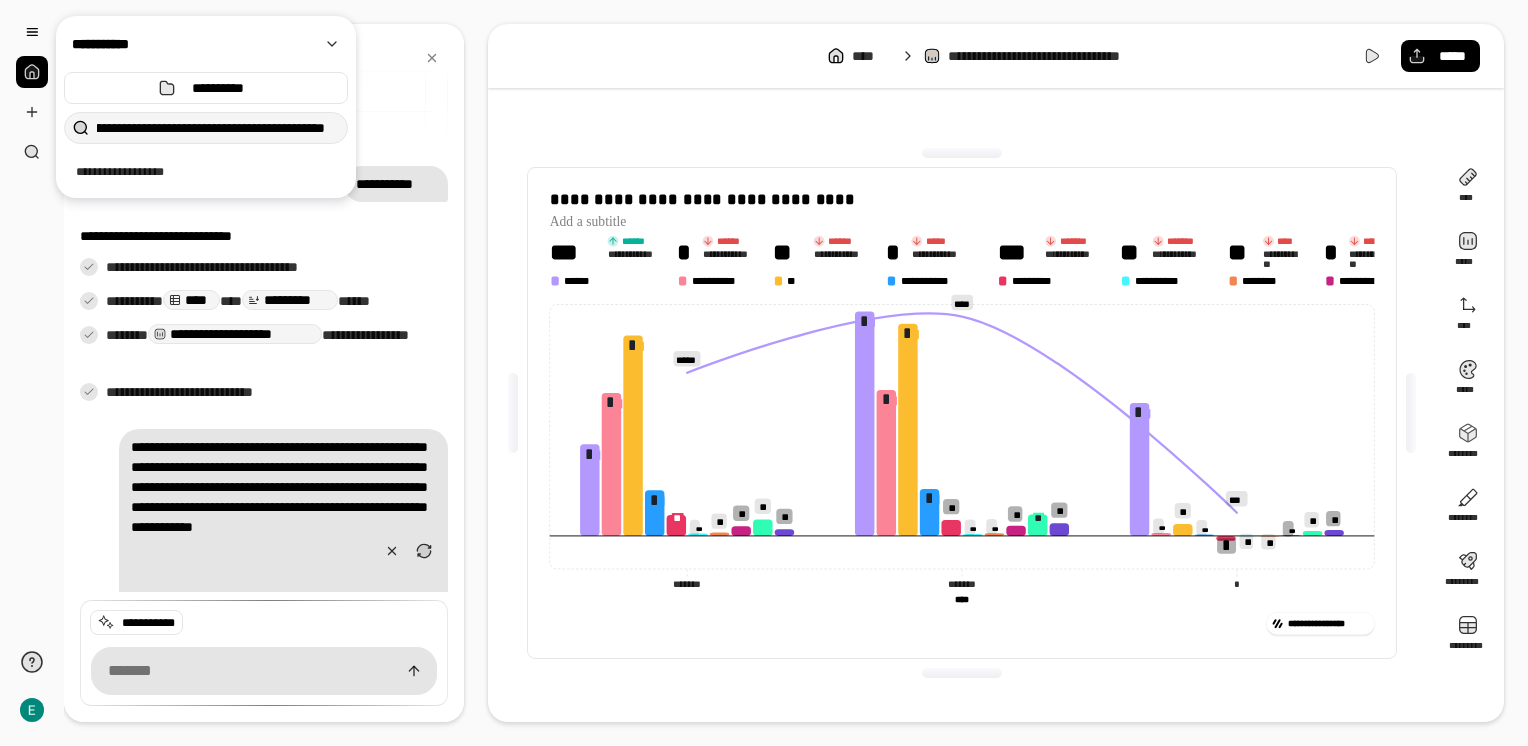 scroll, scrollTop: 116, scrollLeft: 0, axis: vertical 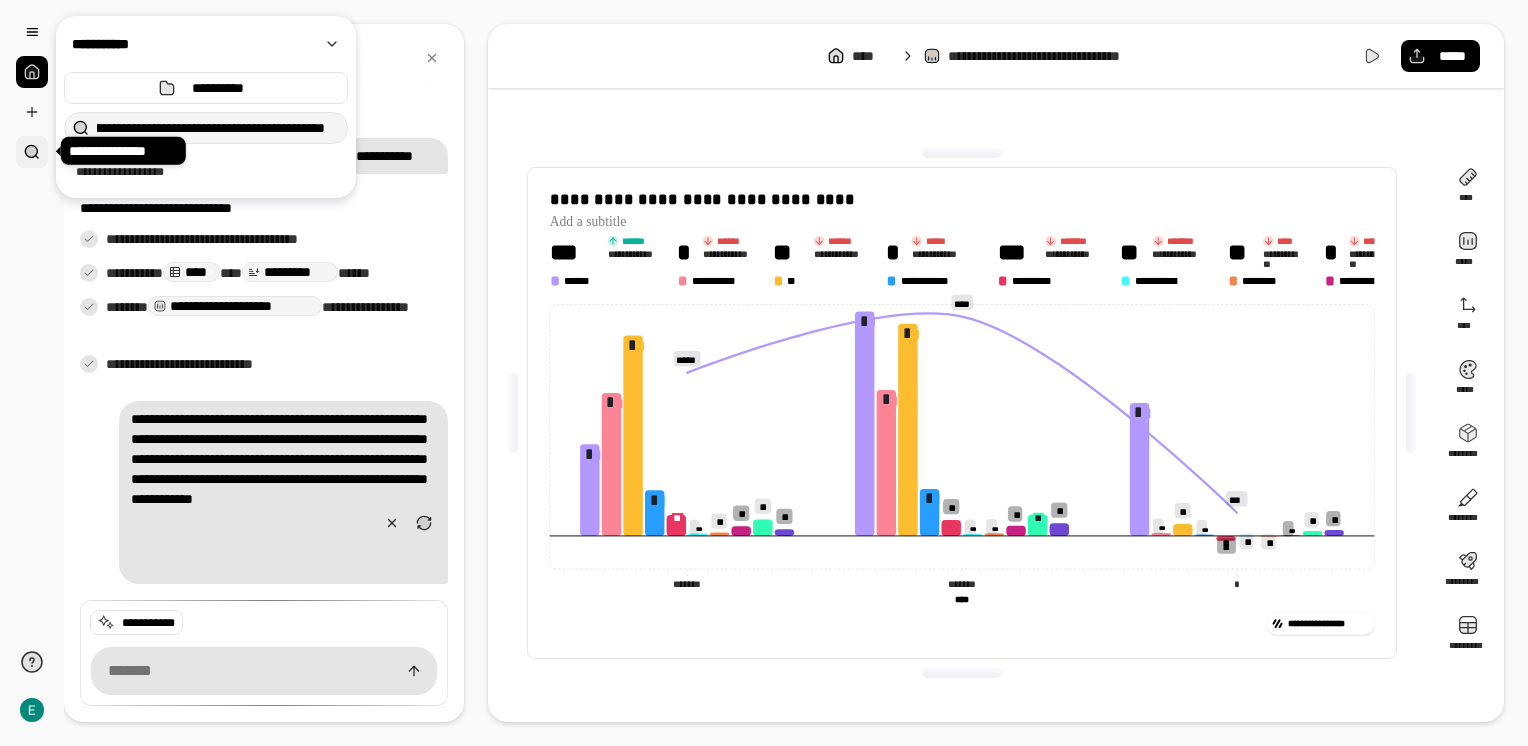 type 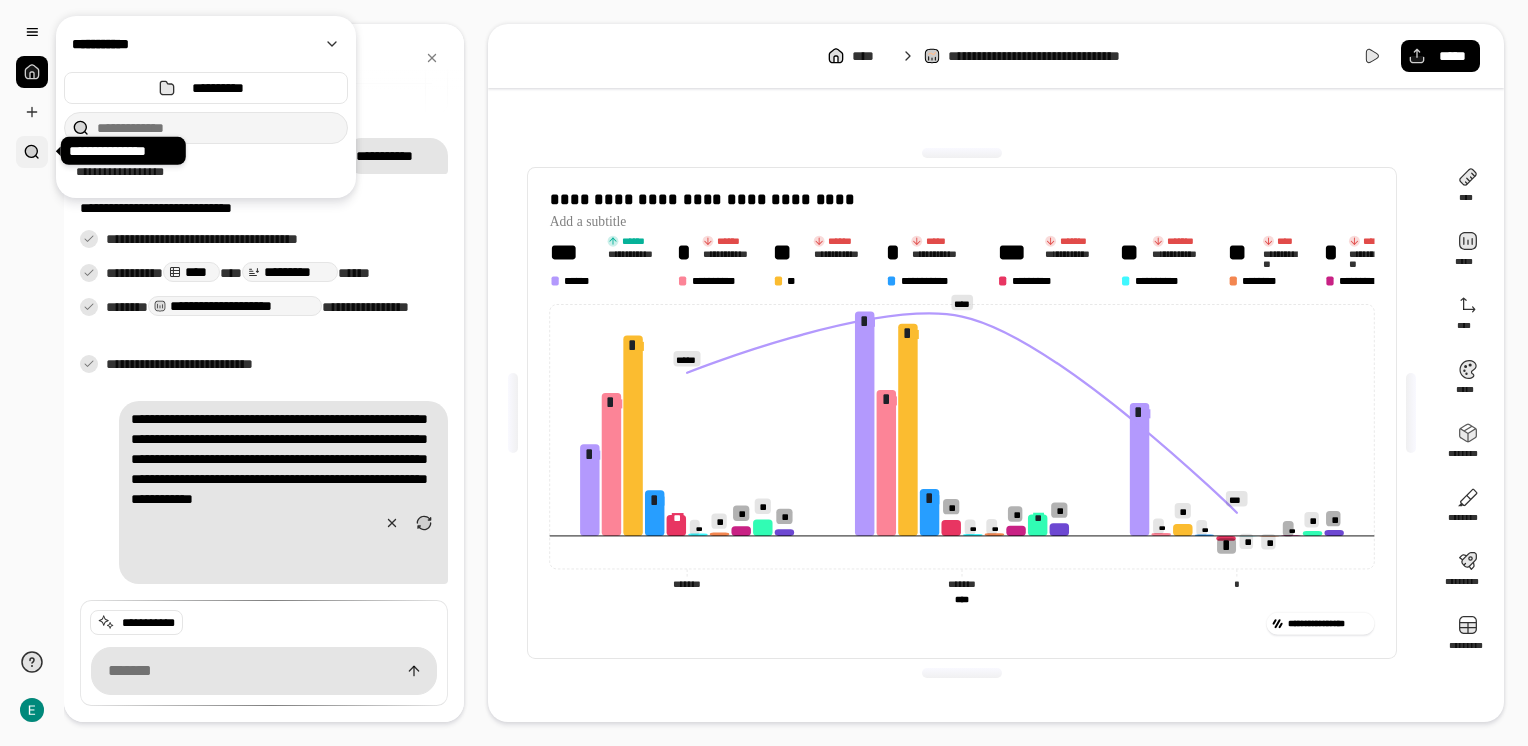 click at bounding box center [32, 152] 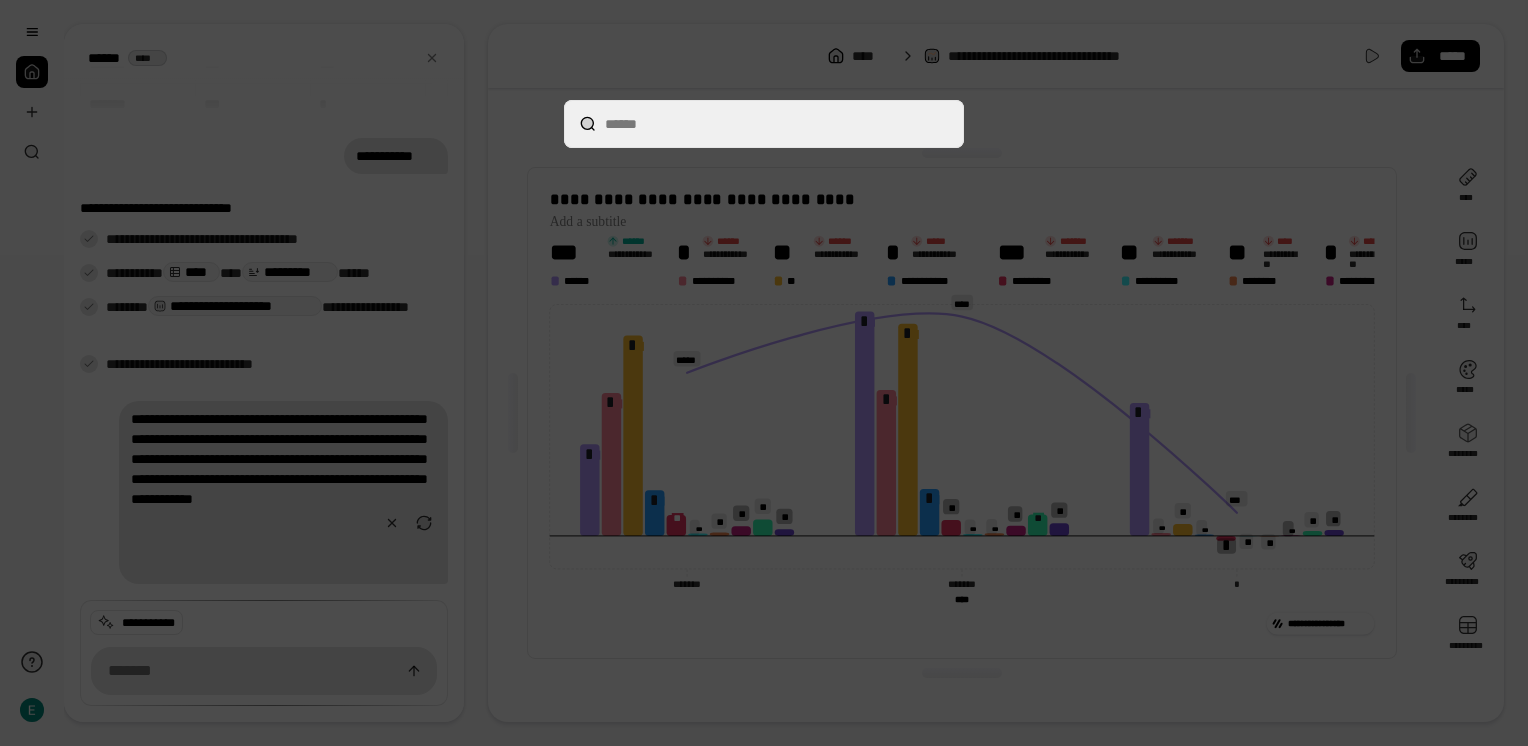 click at bounding box center [764, 373] 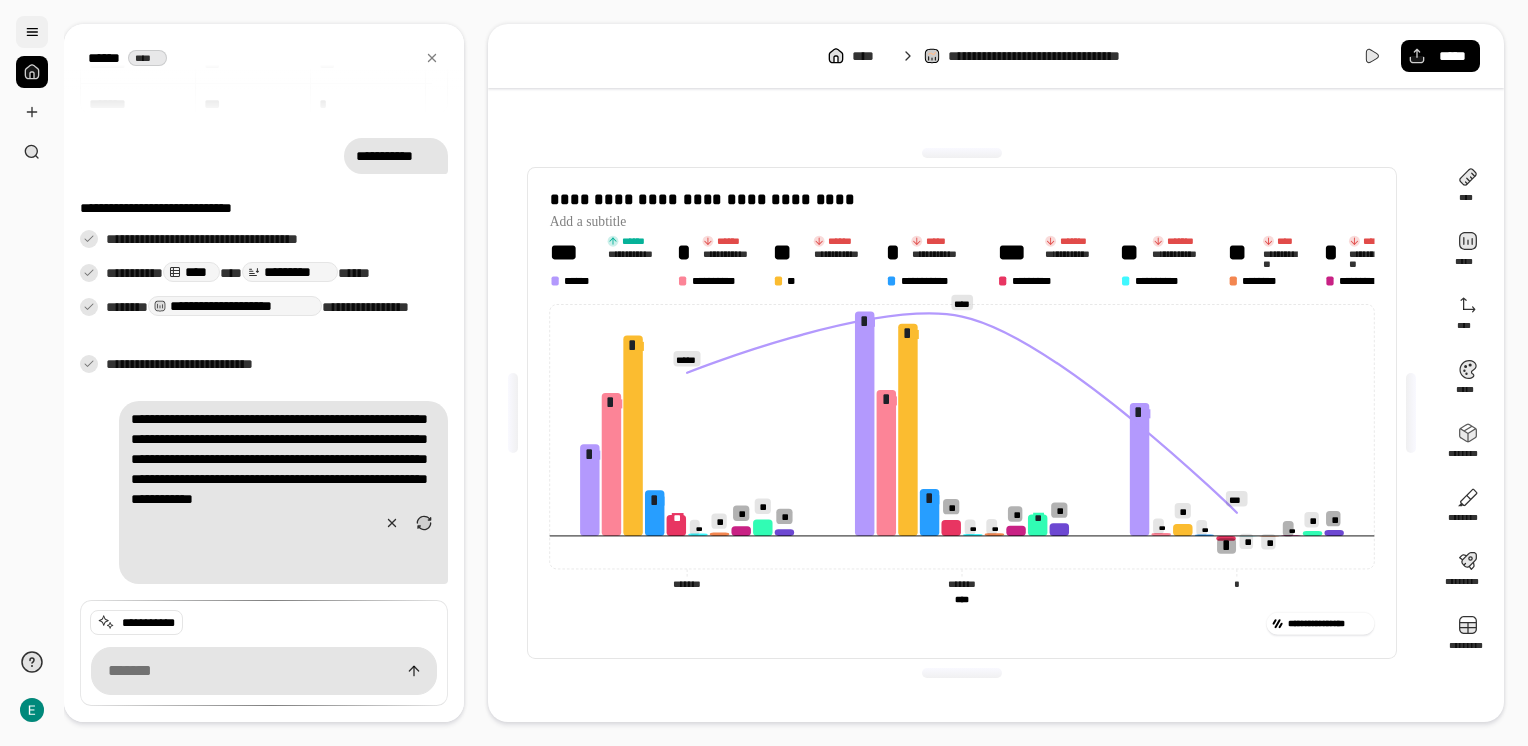 click at bounding box center (32, 32) 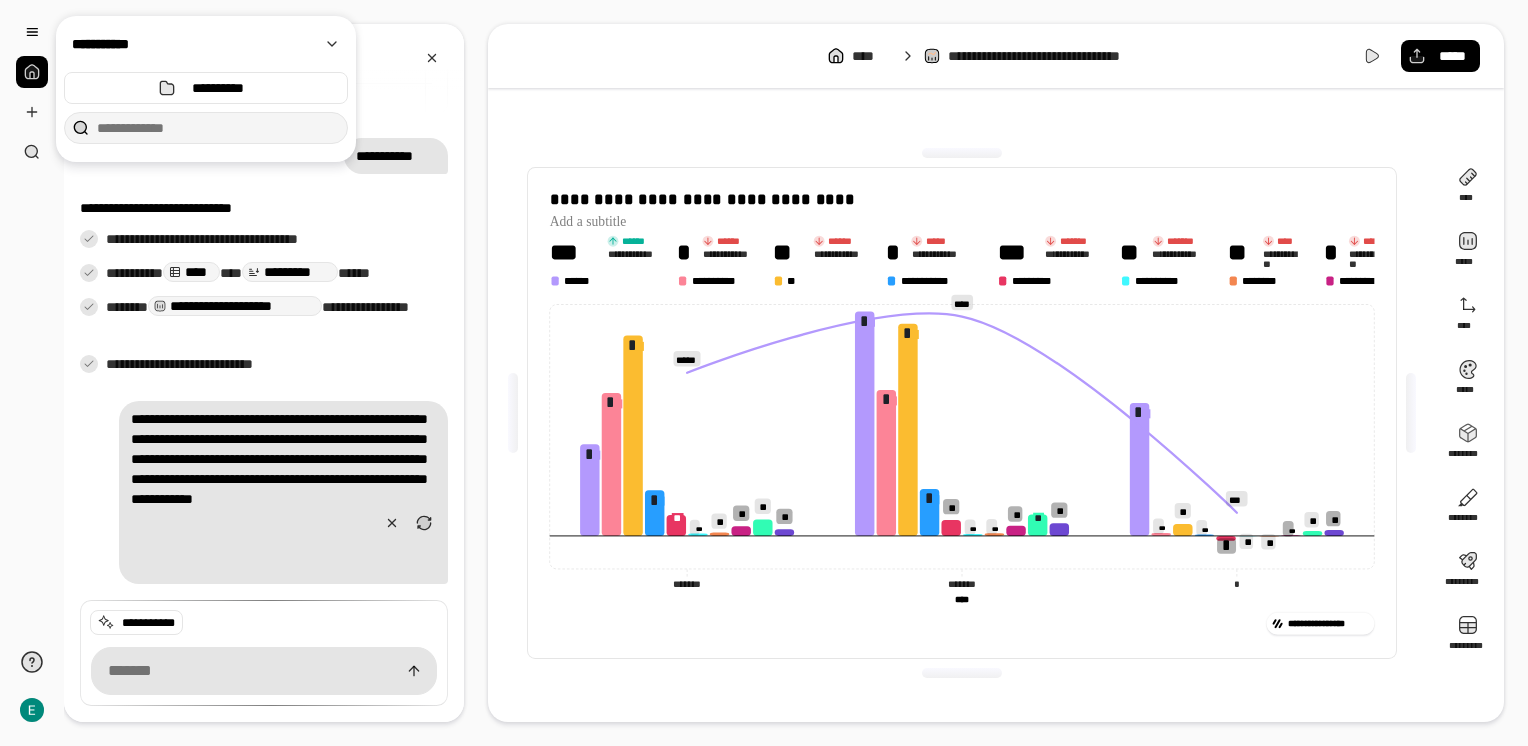 click 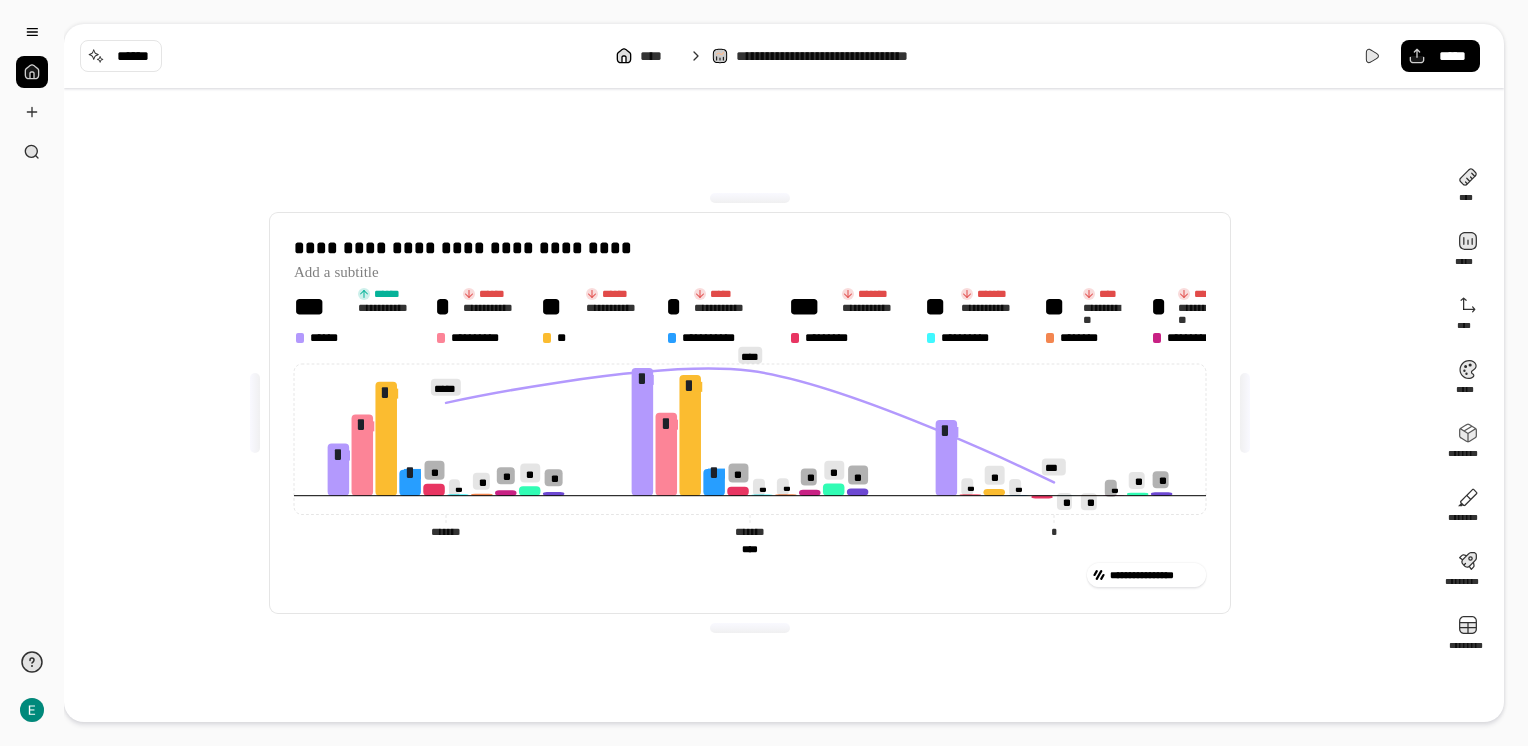 click on "**********" at bounding box center (750, 413) 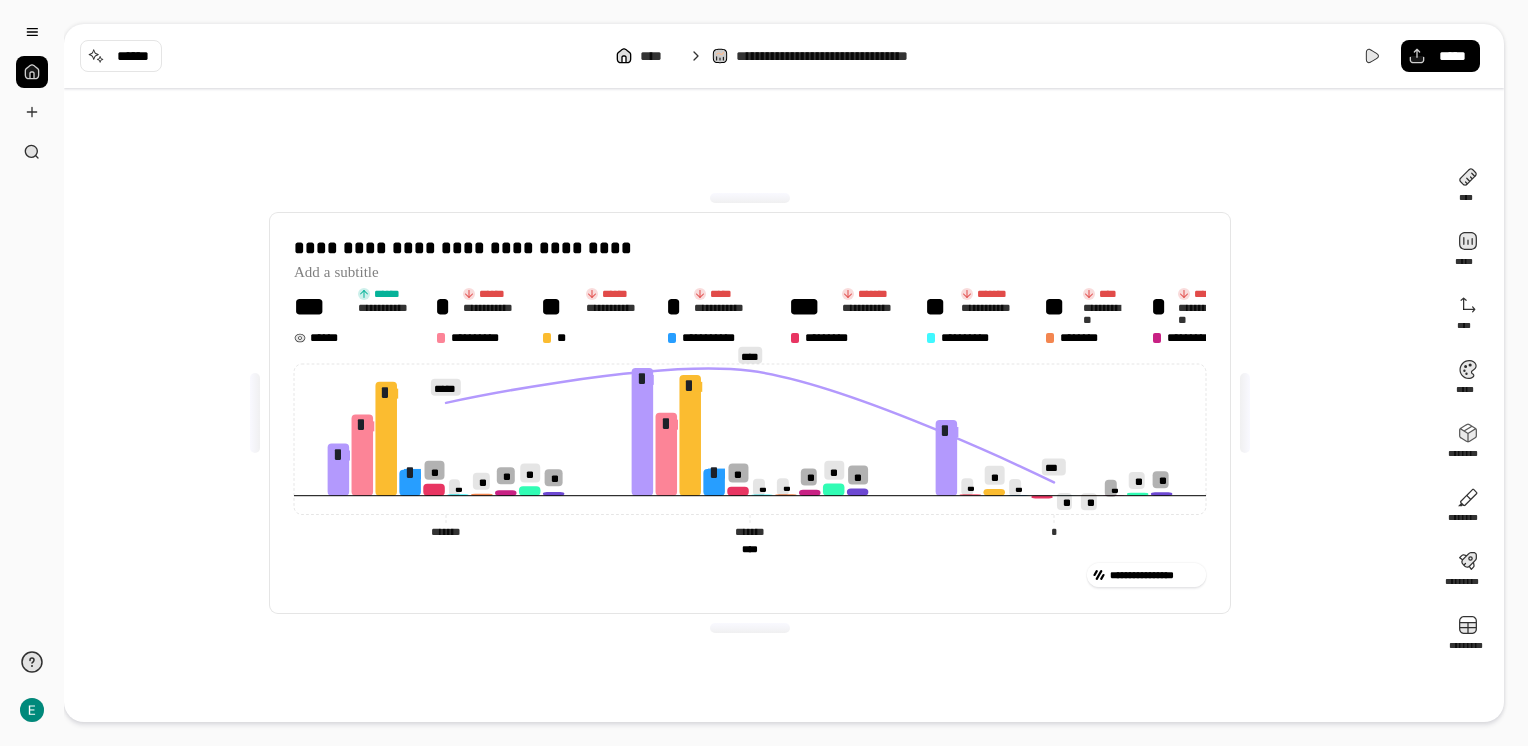 click on "***" at bounding box center (321, 307) 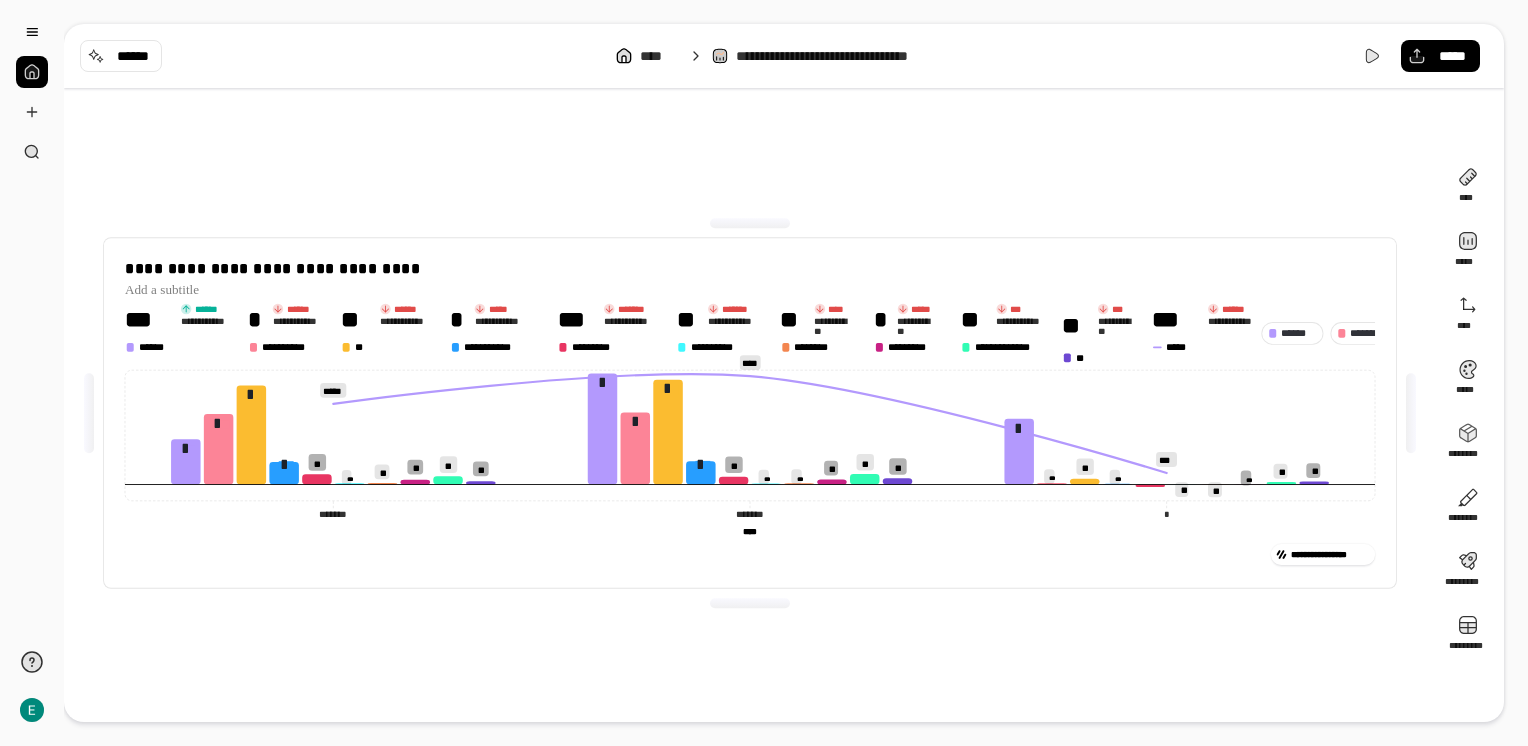 click on "**********" at bounding box center (764, 373) 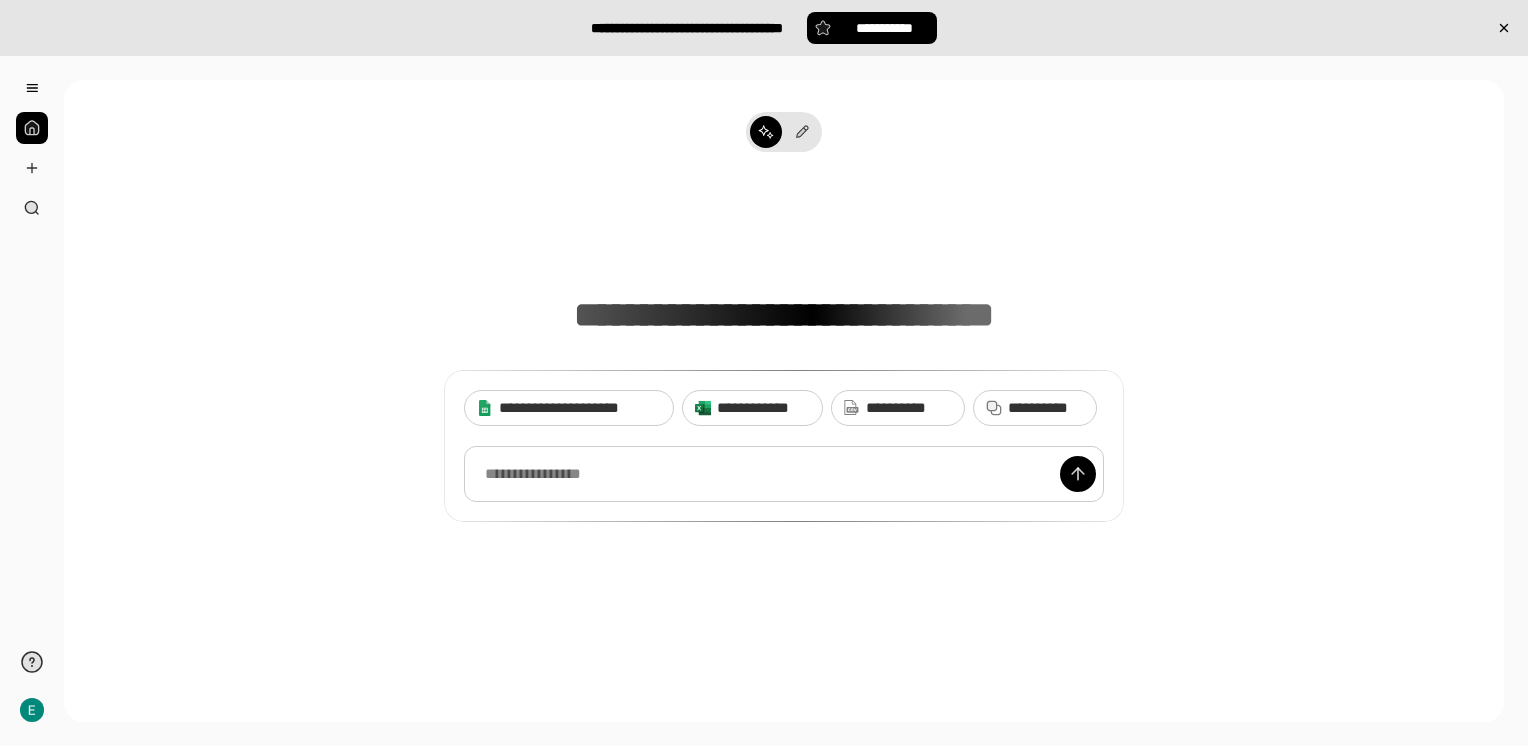 scroll, scrollTop: 0, scrollLeft: 0, axis: both 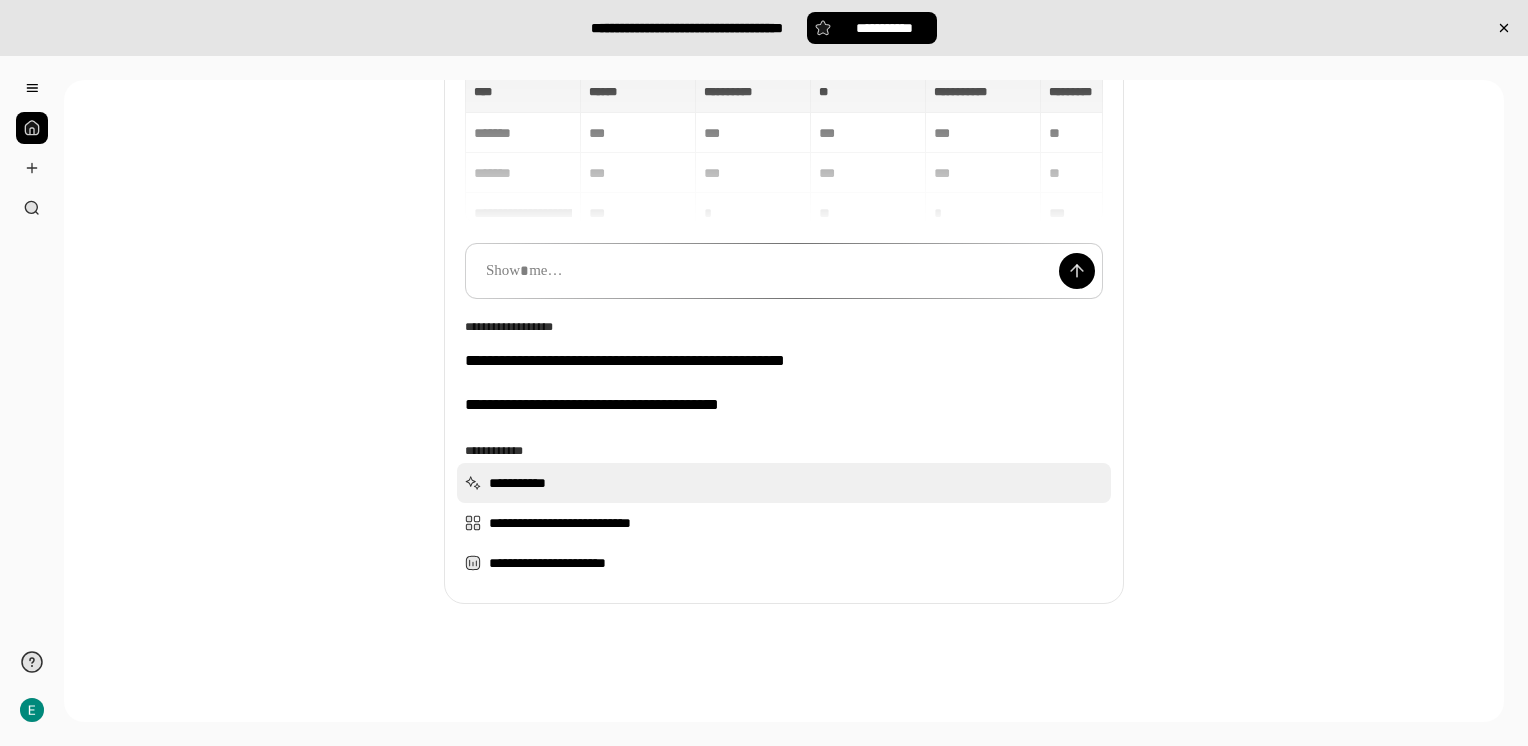 click on "**********" at bounding box center (784, 483) 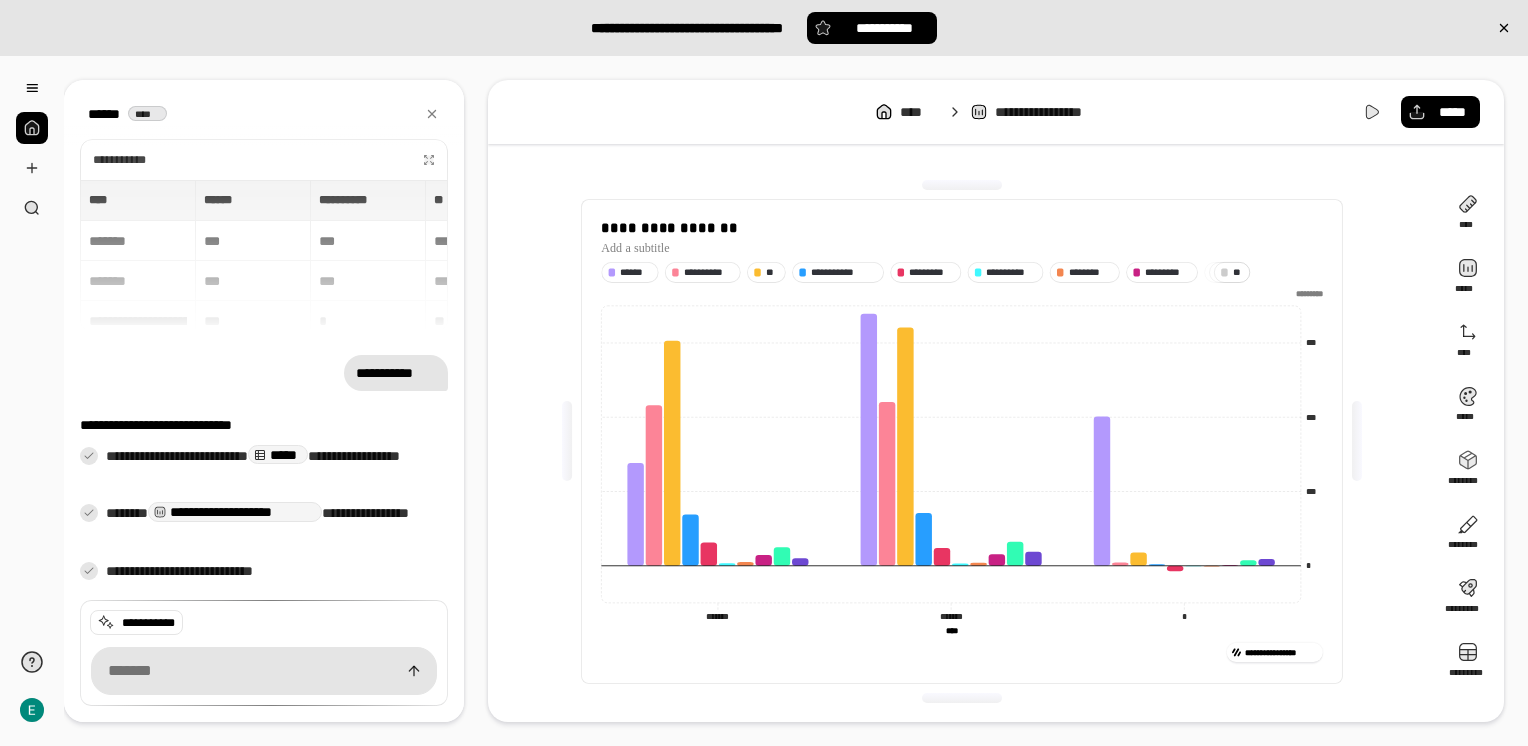 click on "* *" 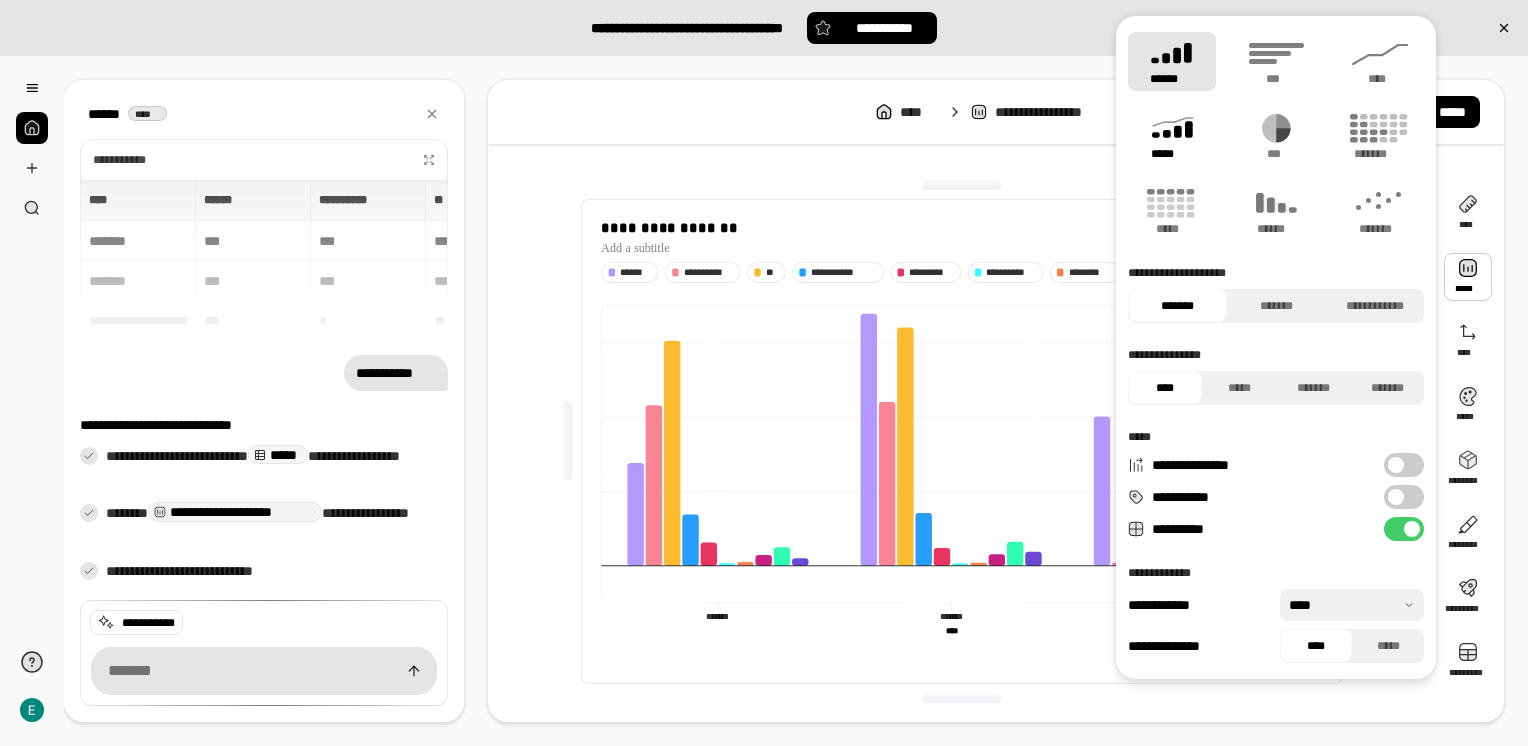 click 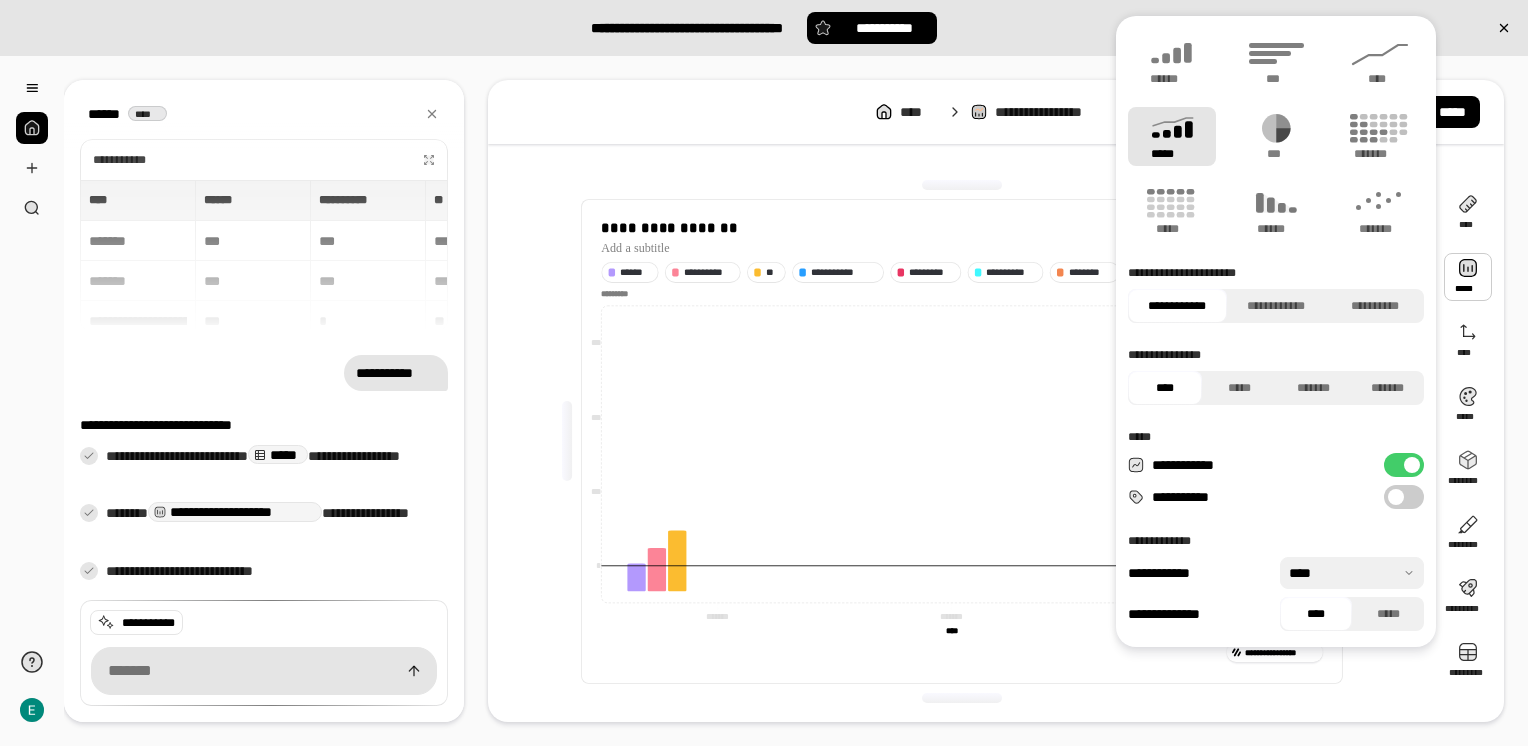 type on "**" 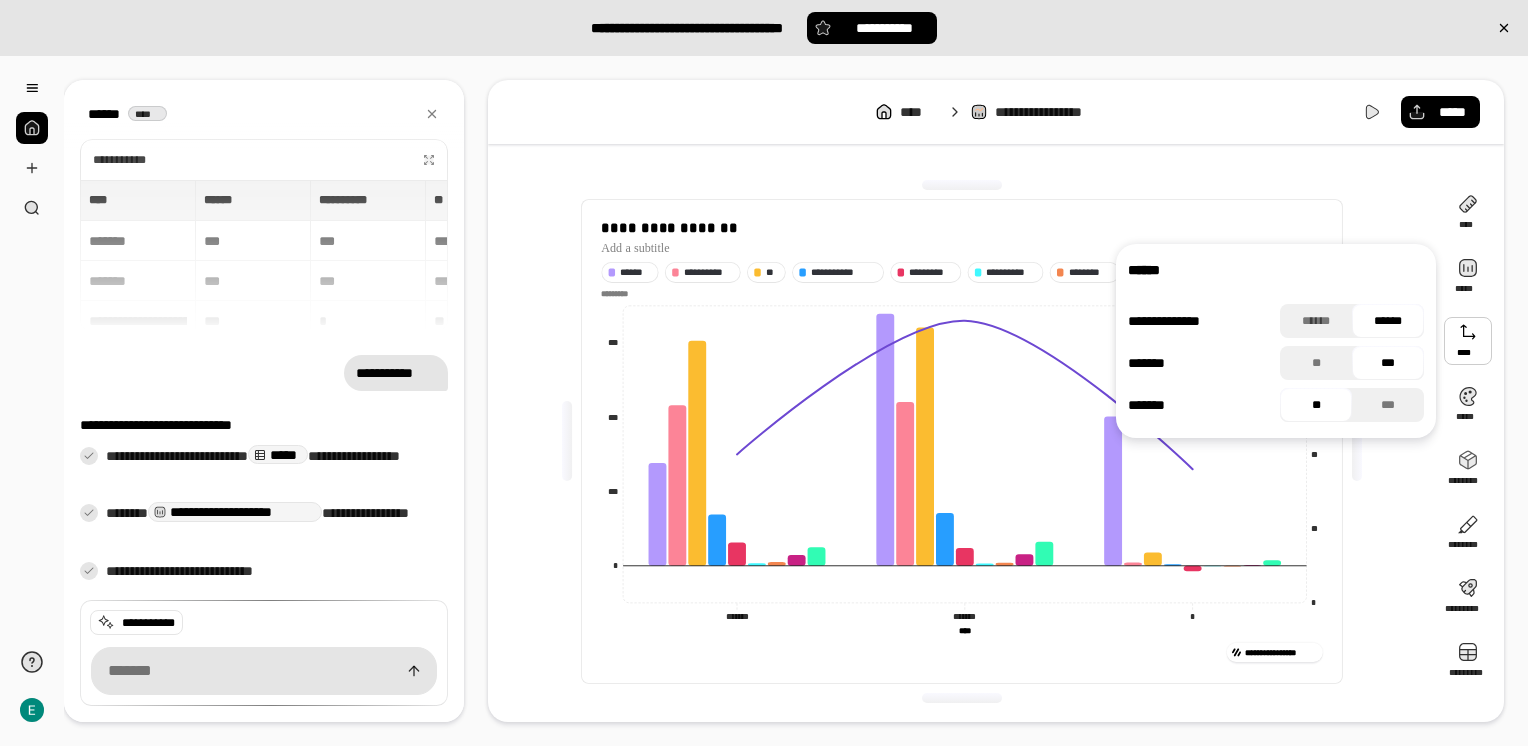 click on "******" at bounding box center (1388, 321) 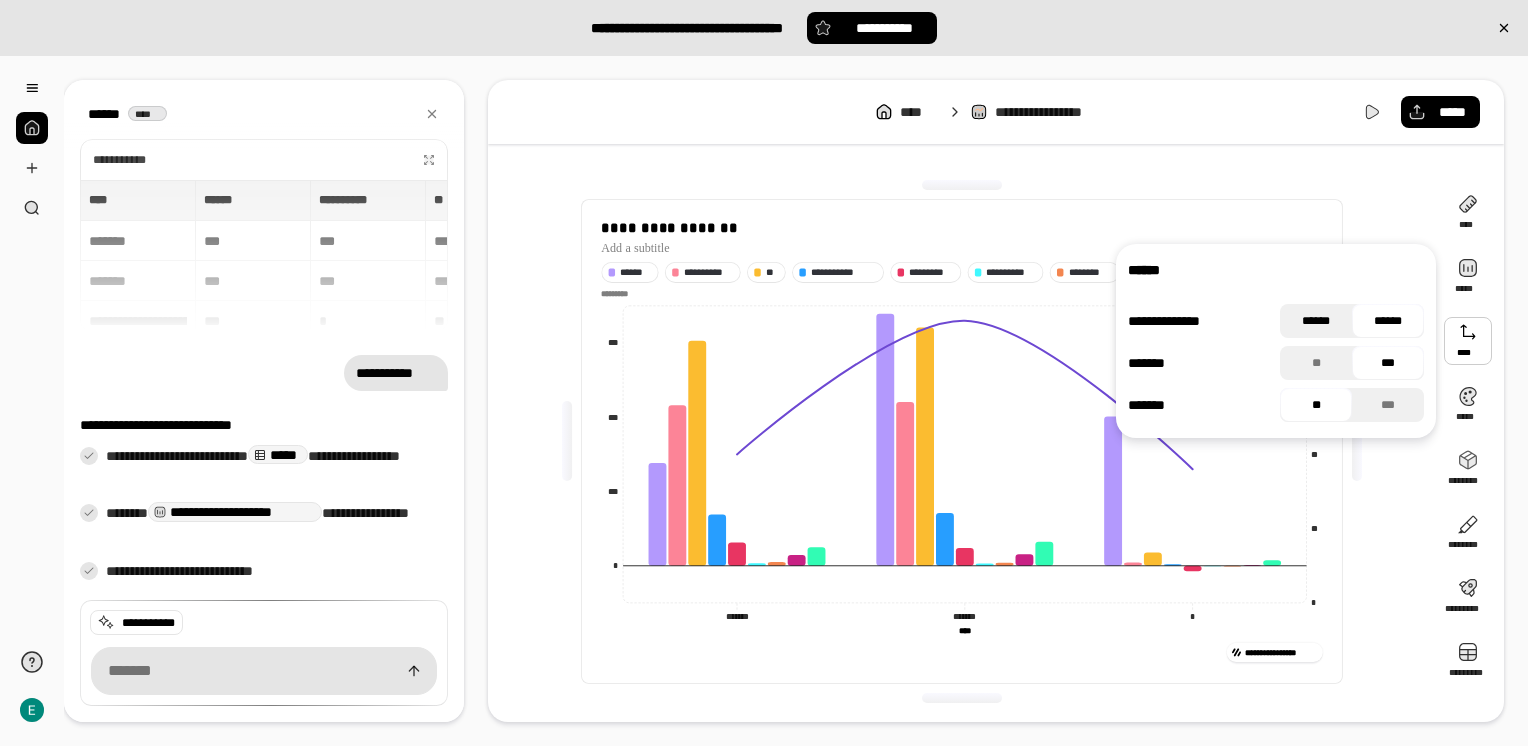 click on "******" at bounding box center (1316, 321) 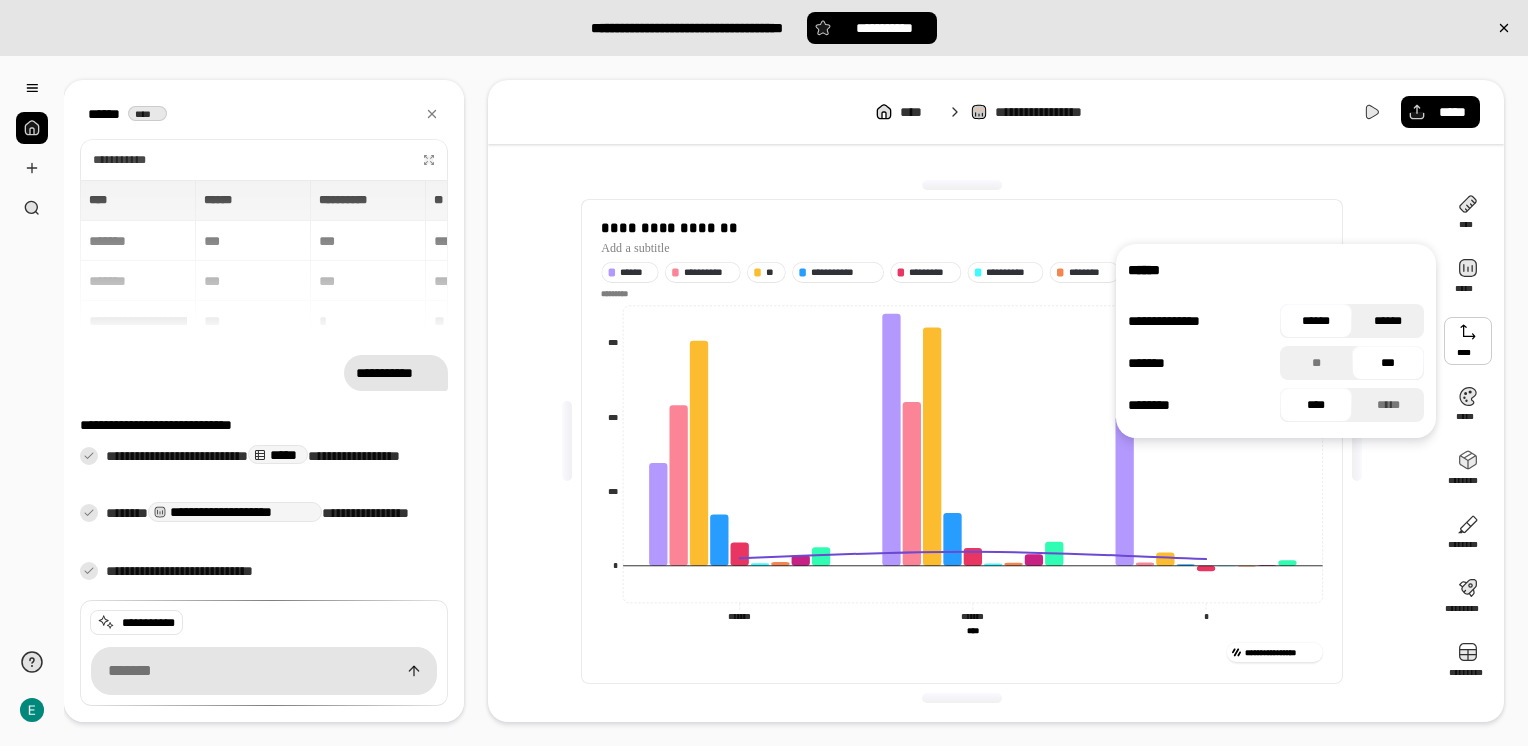 click on "******" at bounding box center [1388, 321] 